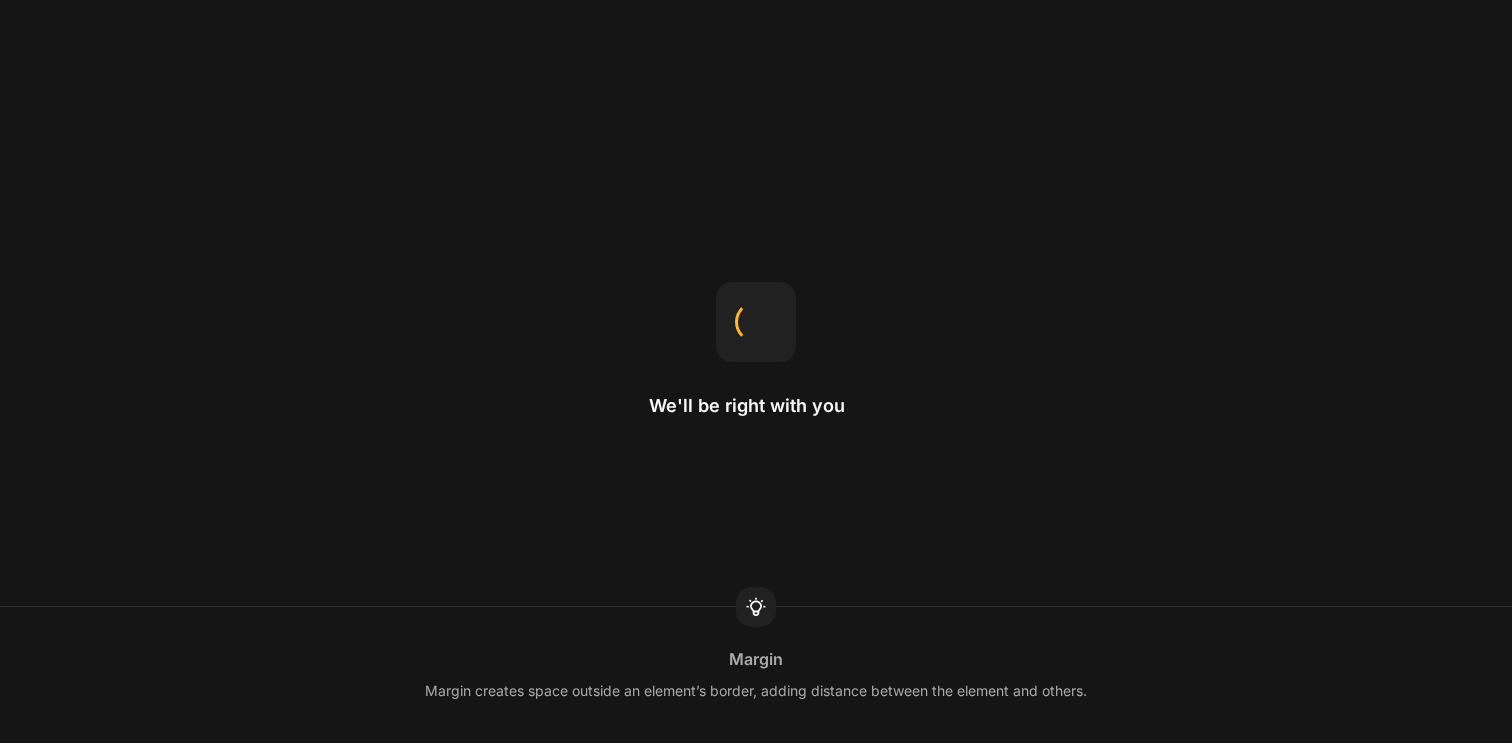scroll, scrollTop: 0, scrollLeft: 0, axis: both 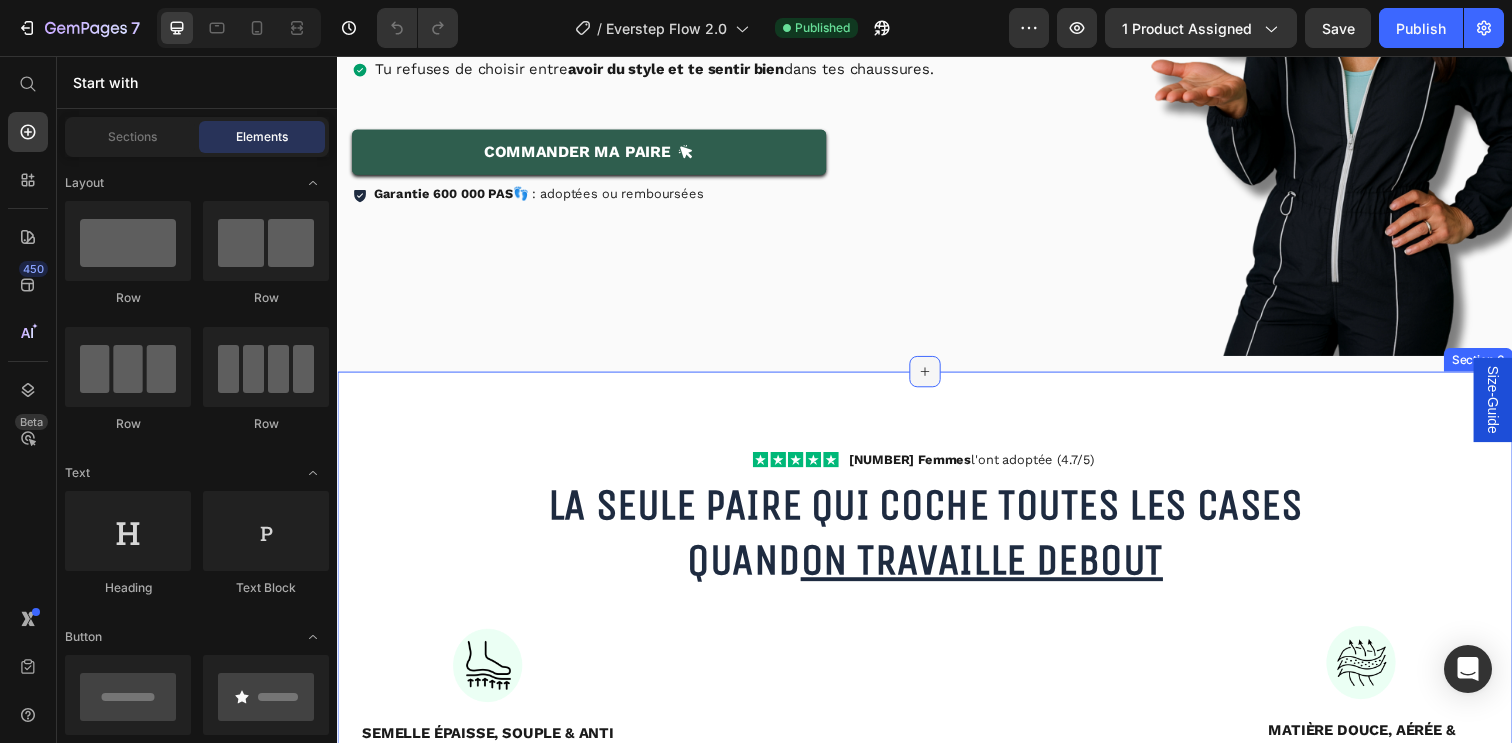 click at bounding box center (937, 378) 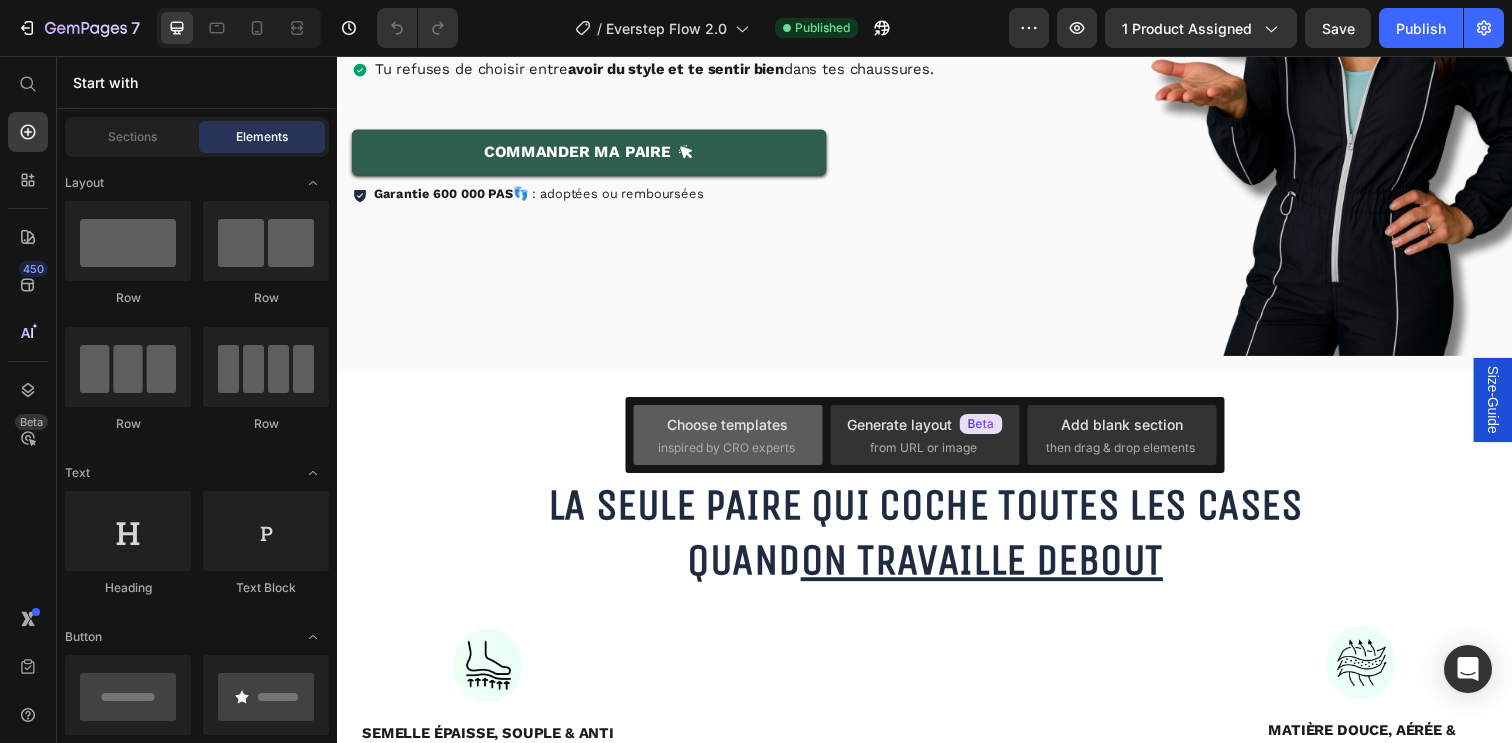 click on "Choose templates" at bounding box center (727, 424) 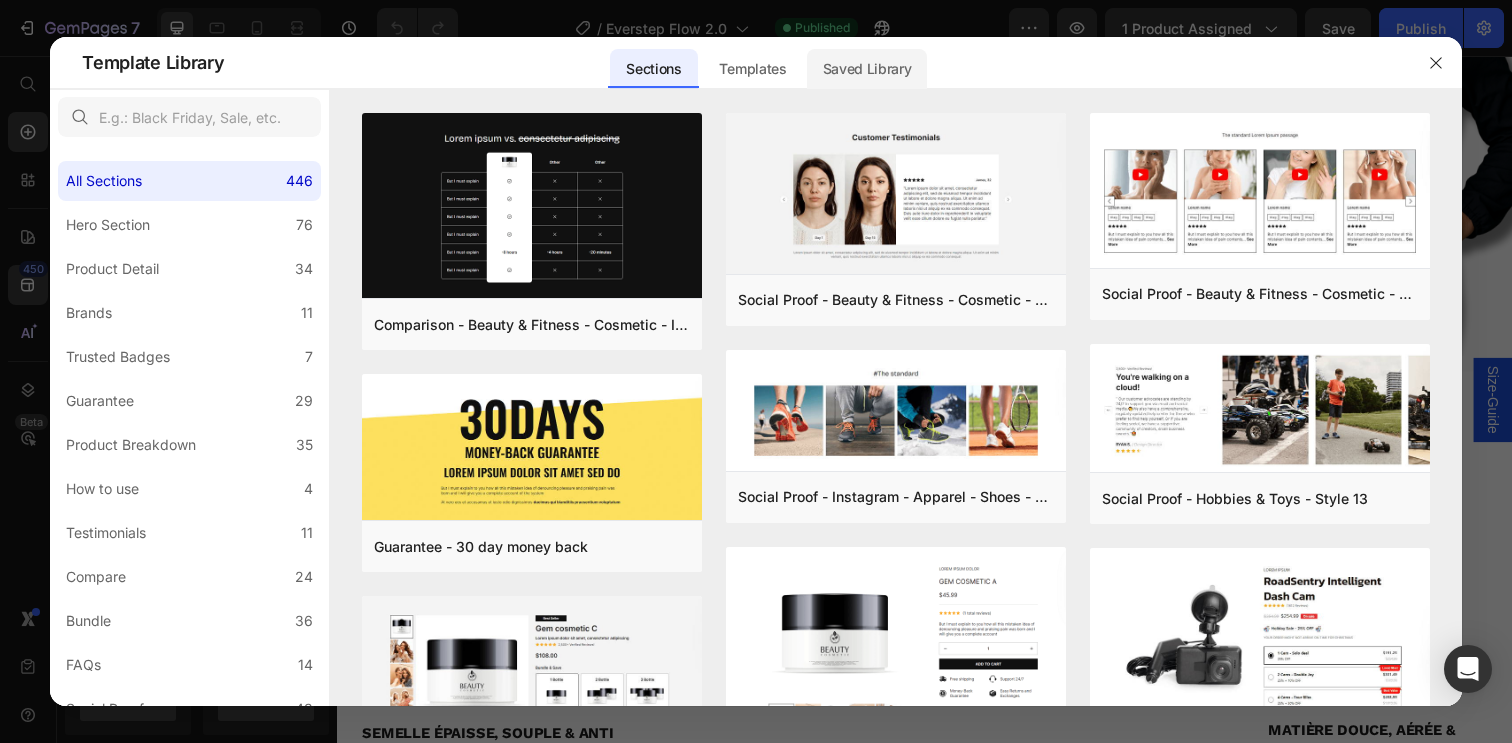 click on "Saved Library" 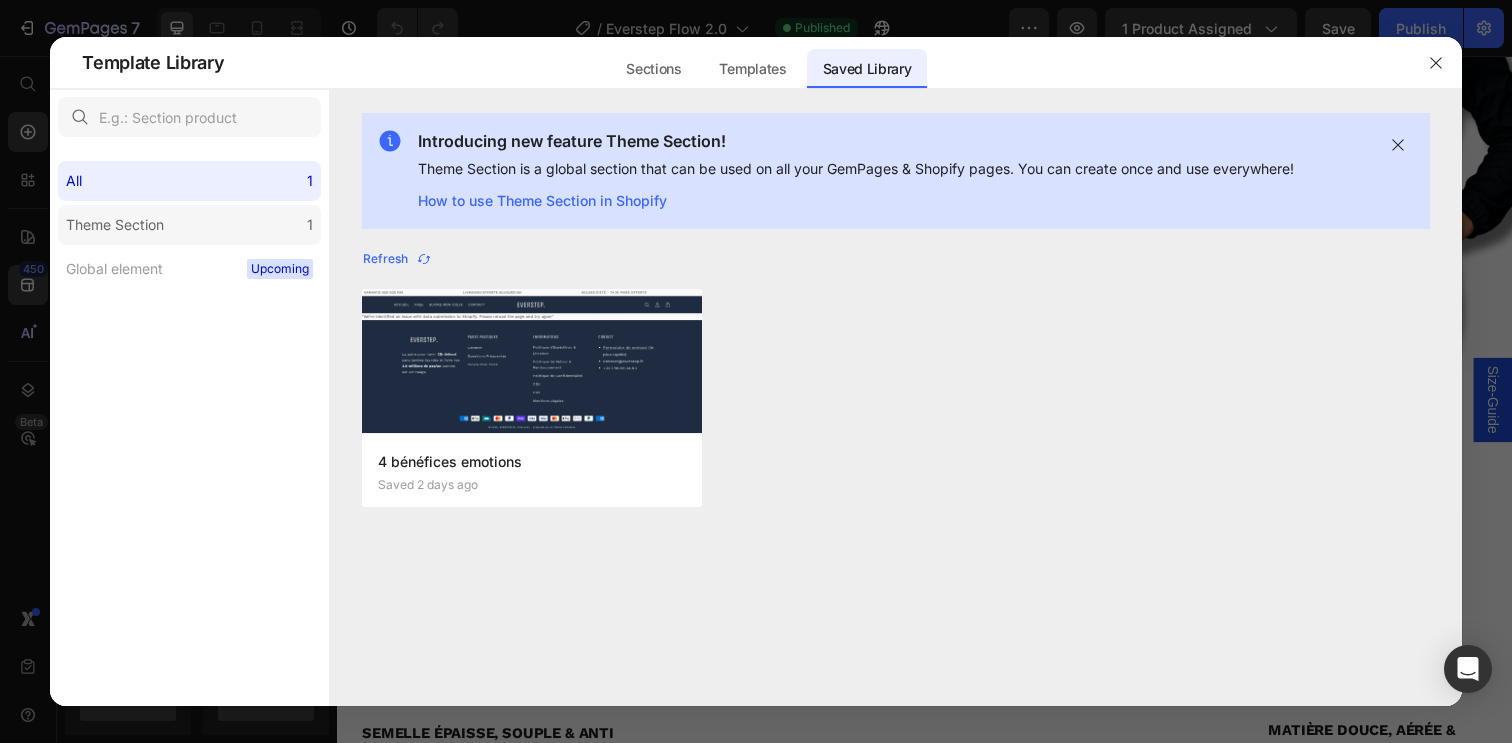 click on "Theme Section 1" 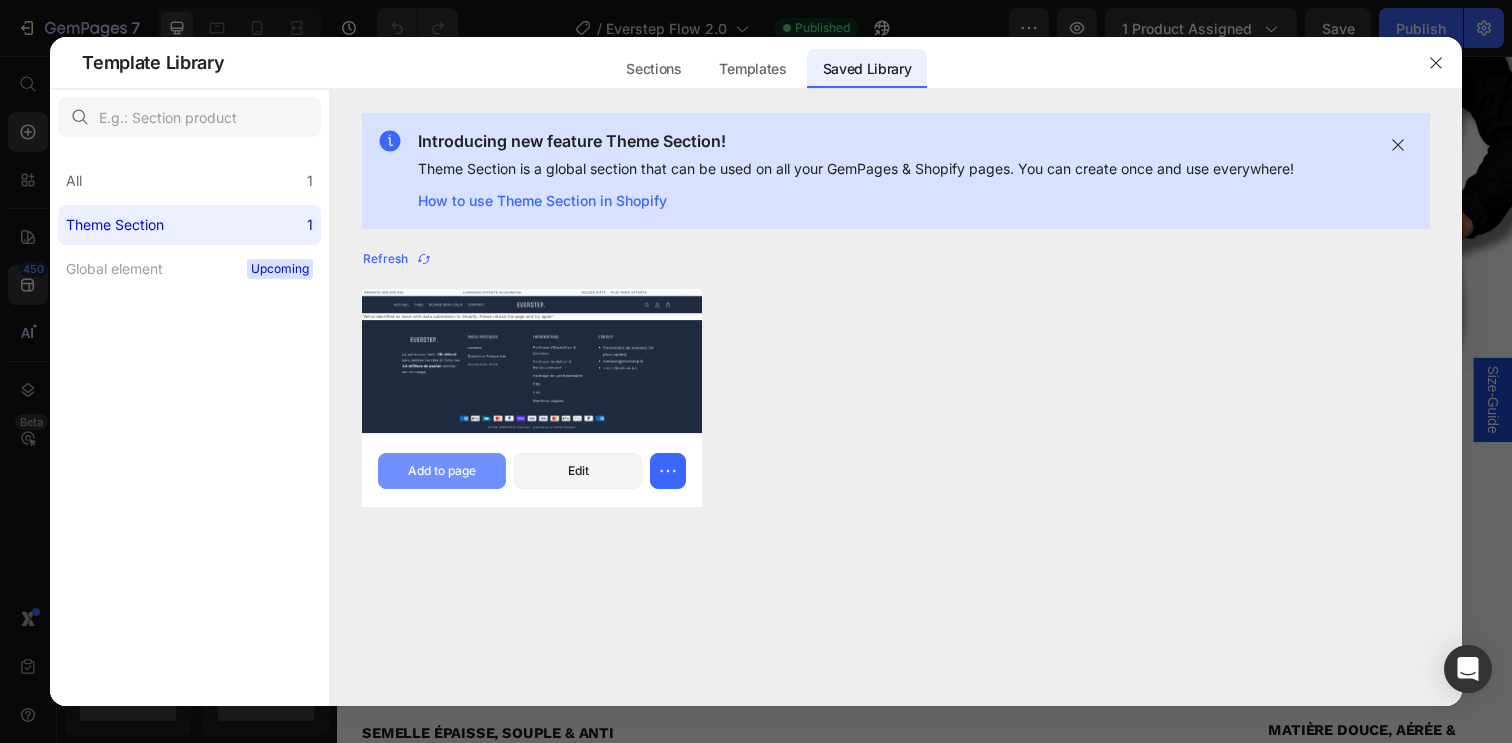 click on "Add to page" at bounding box center (442, 471) 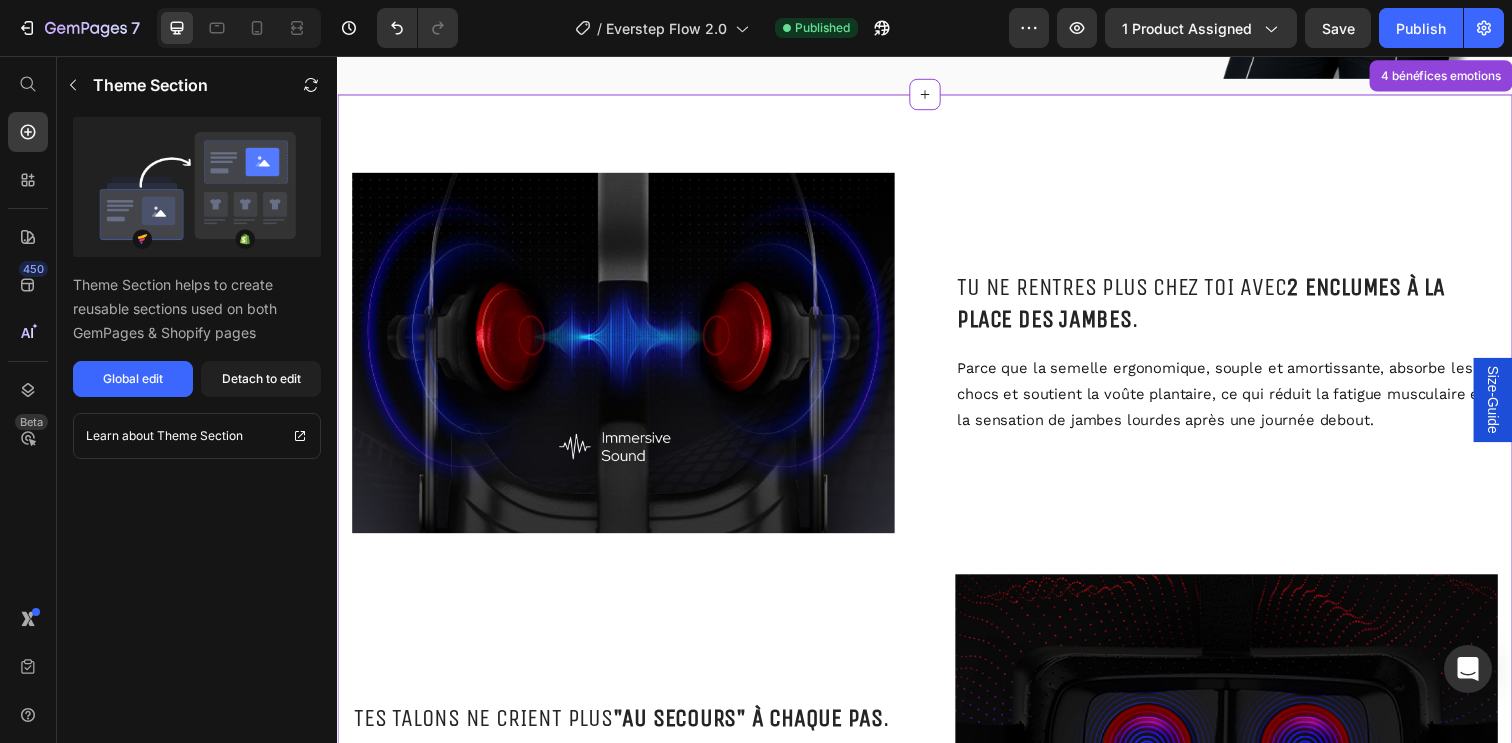 scroll, scrollTop: 2362, scrollLeft: 0, axis: vertical 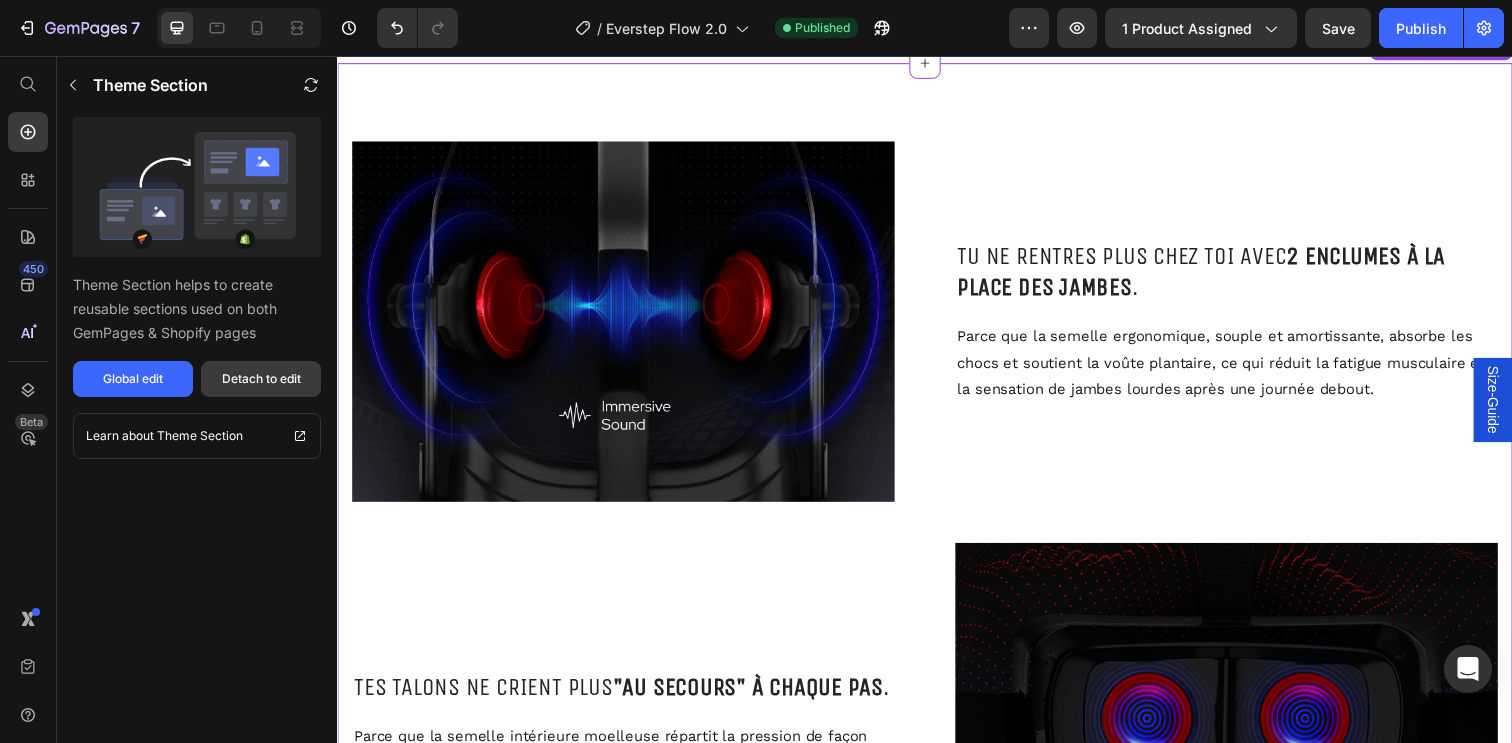 click on "Detach to edit" at bounding box center (261, 379) 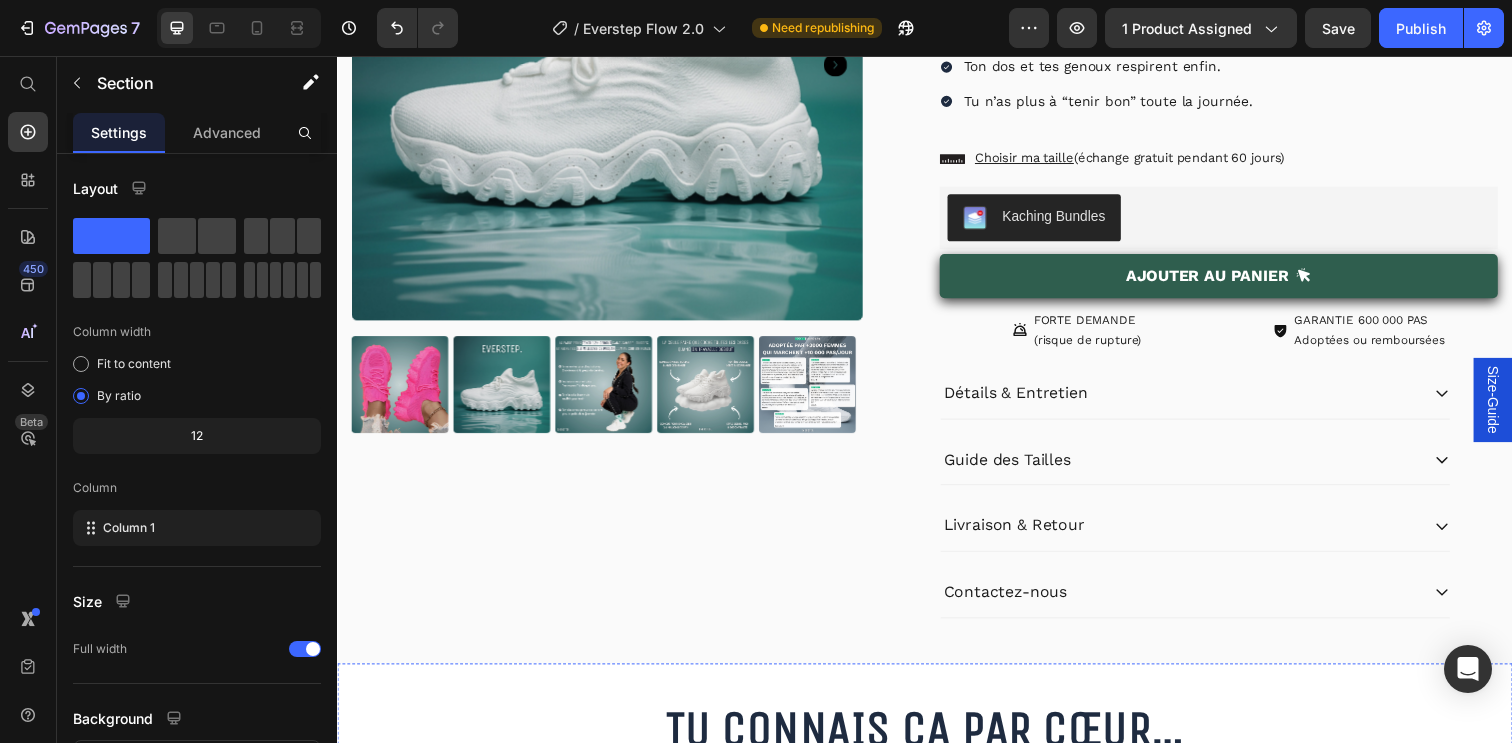 scroll, scrollTop: 325, scrollLeft: 0, axis: vertical 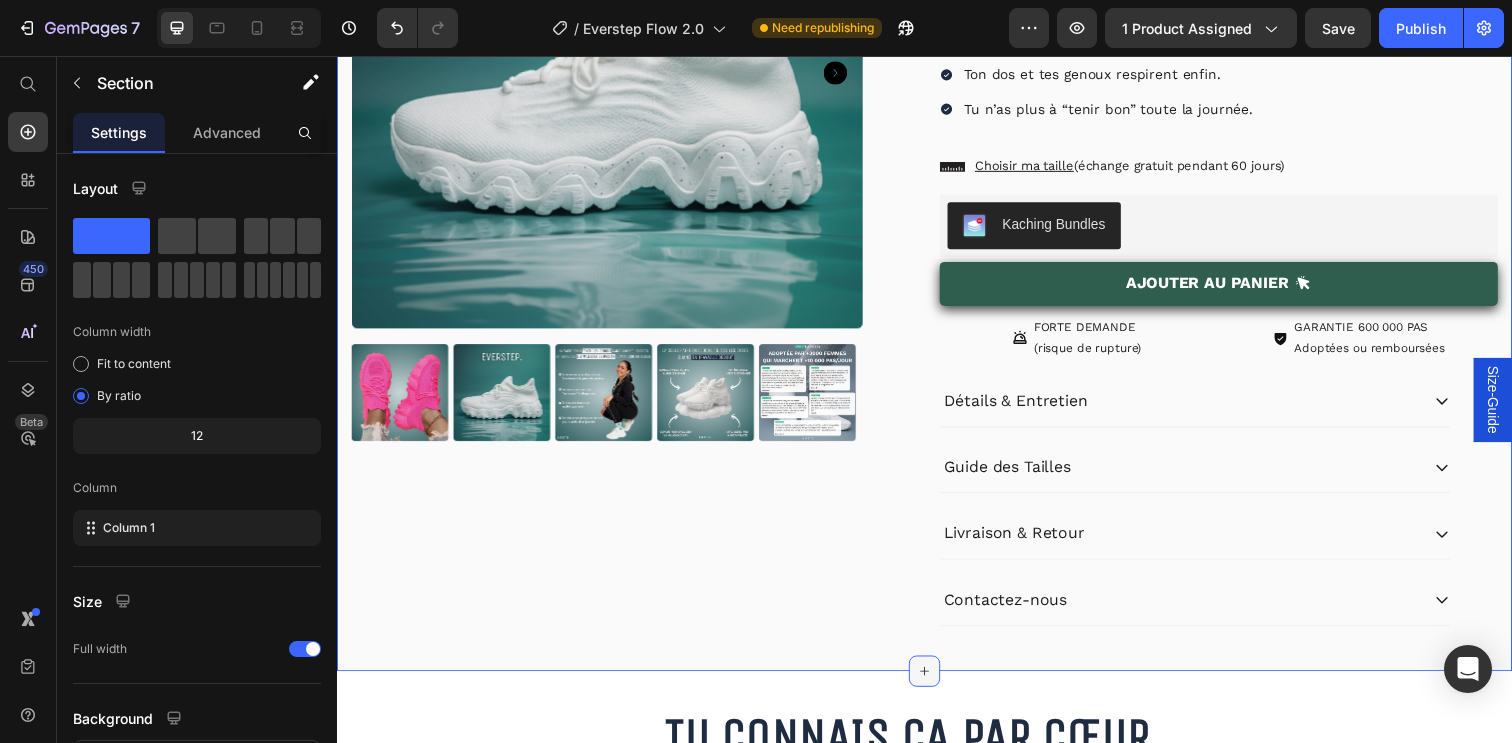 click 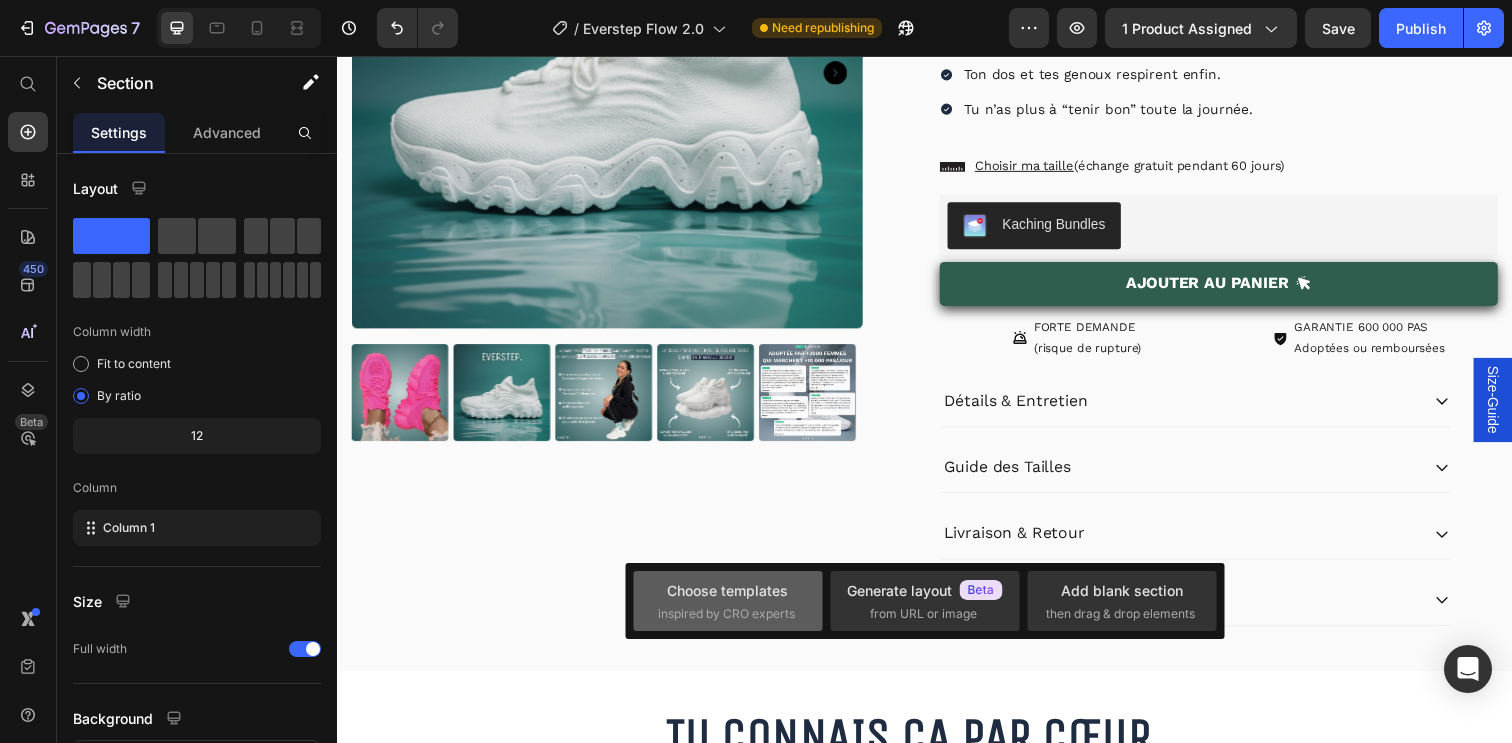 click on "Choose templates  inspired by CRO experts" 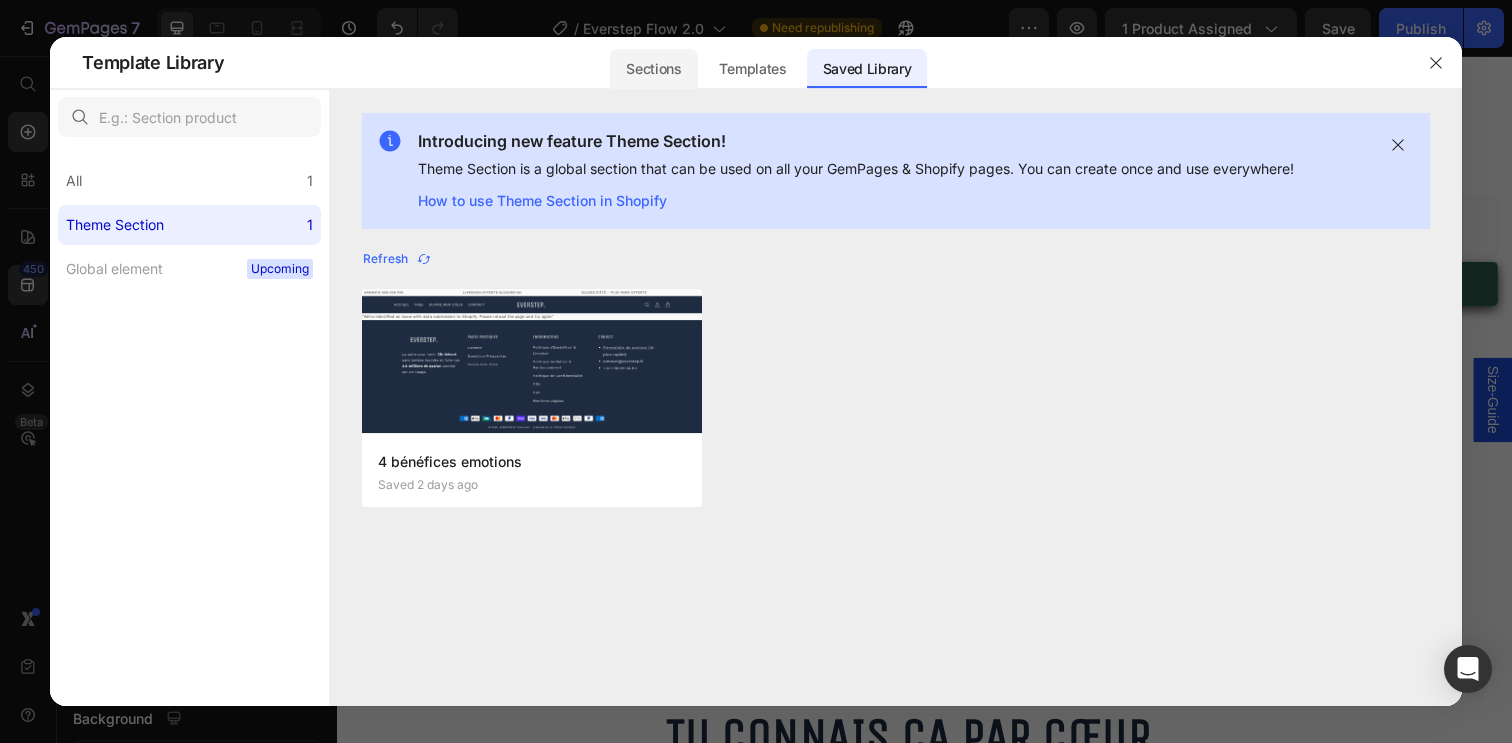 click on "Sections" 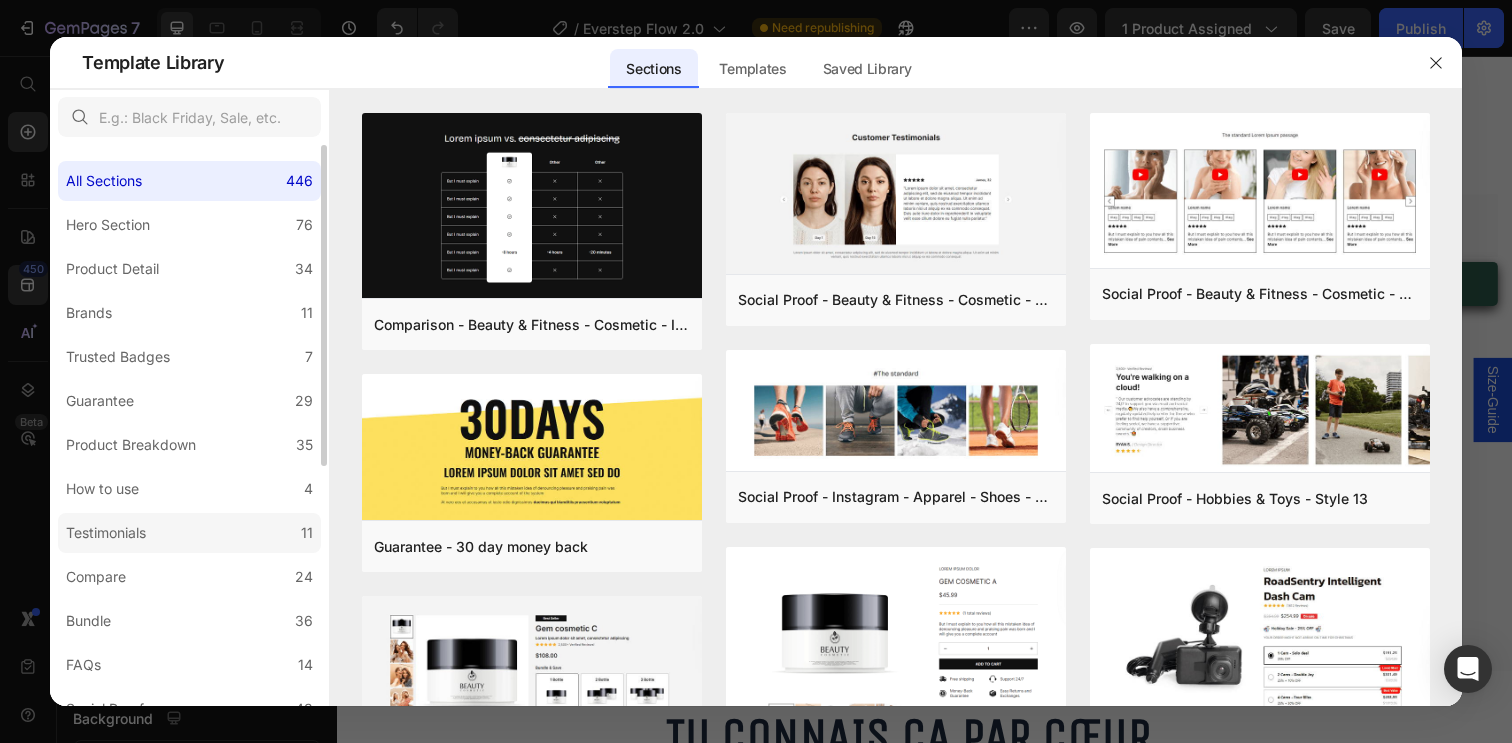 scroll, scrollTop: 419, scrollLeft: 0, axis: vertical 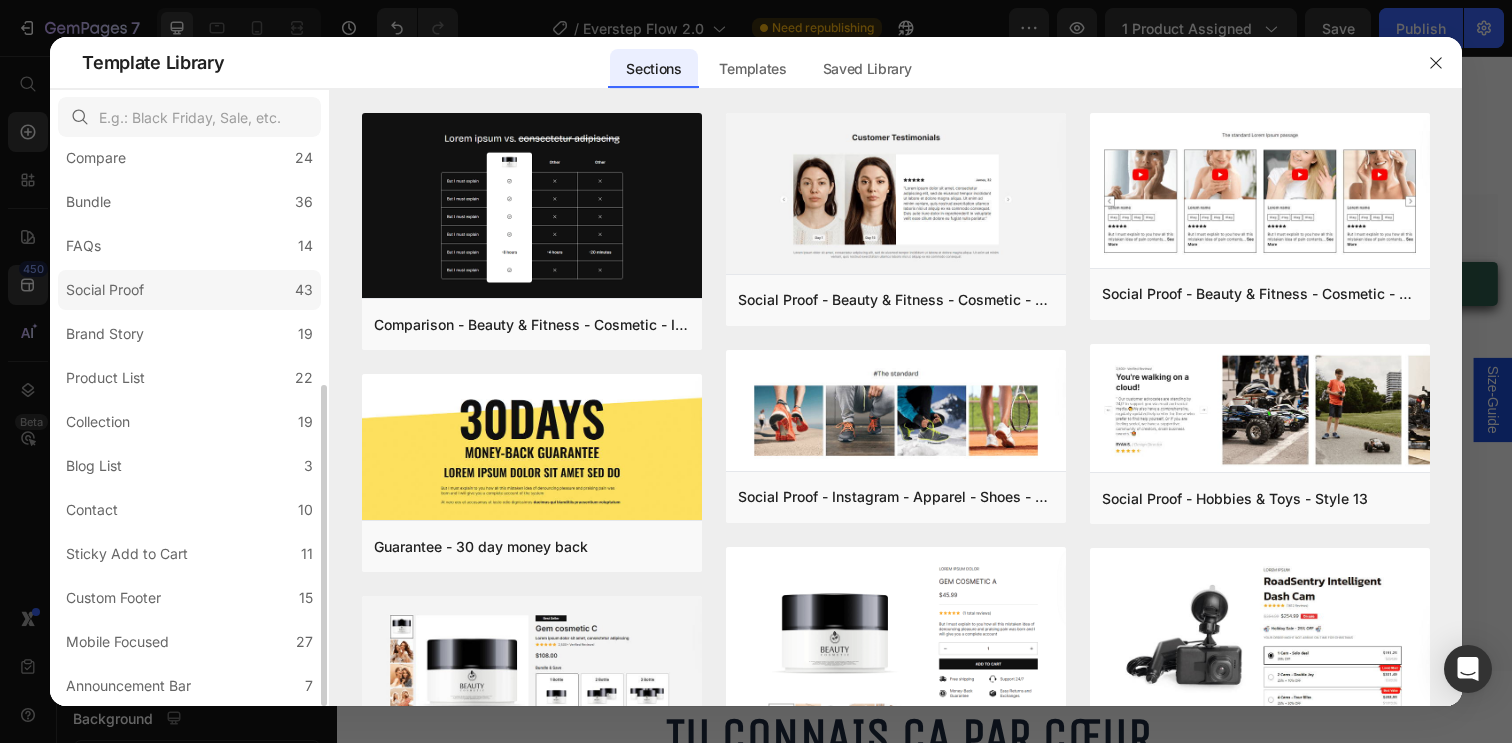 click on "Social Proof 43" 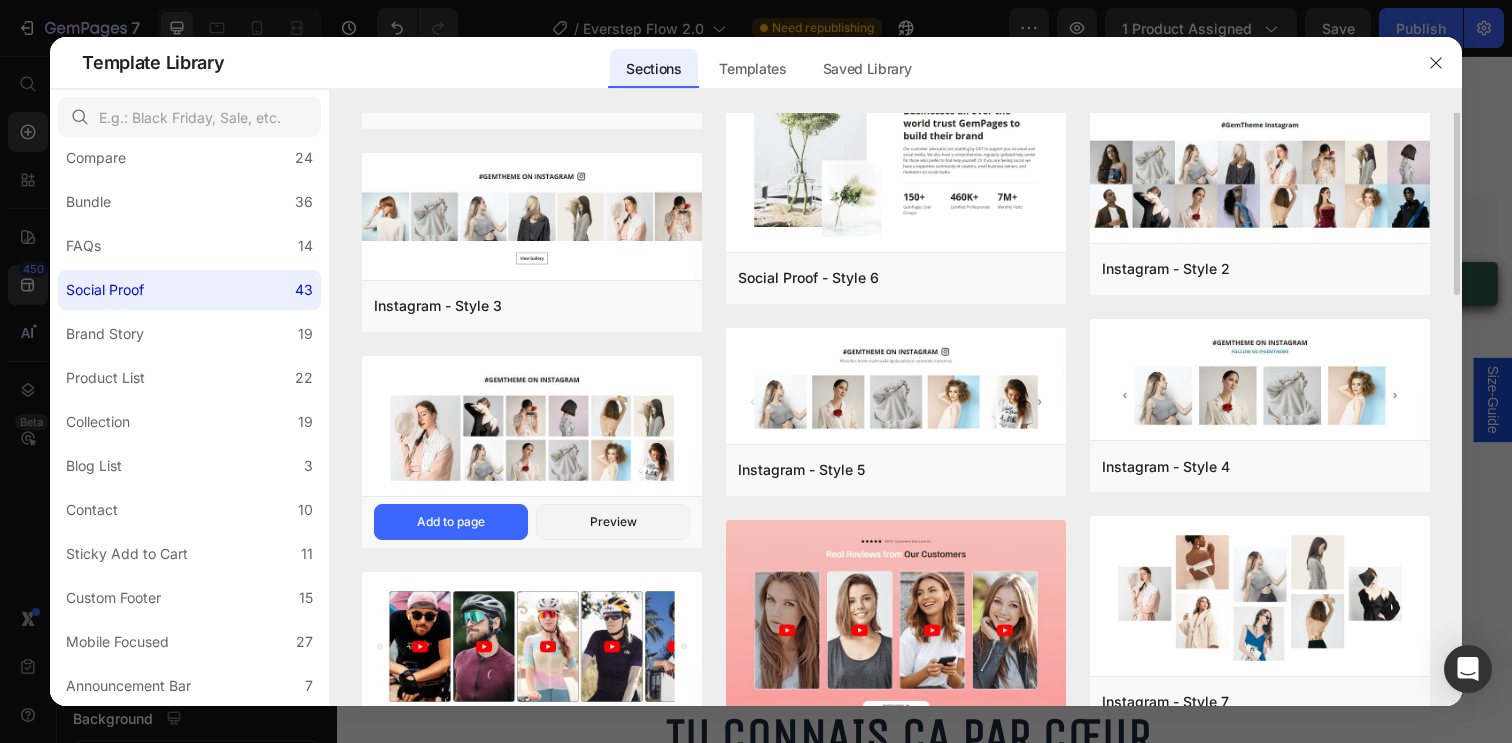scroll, scrollTop: 929, scrollLeft: 0, axis: vertical 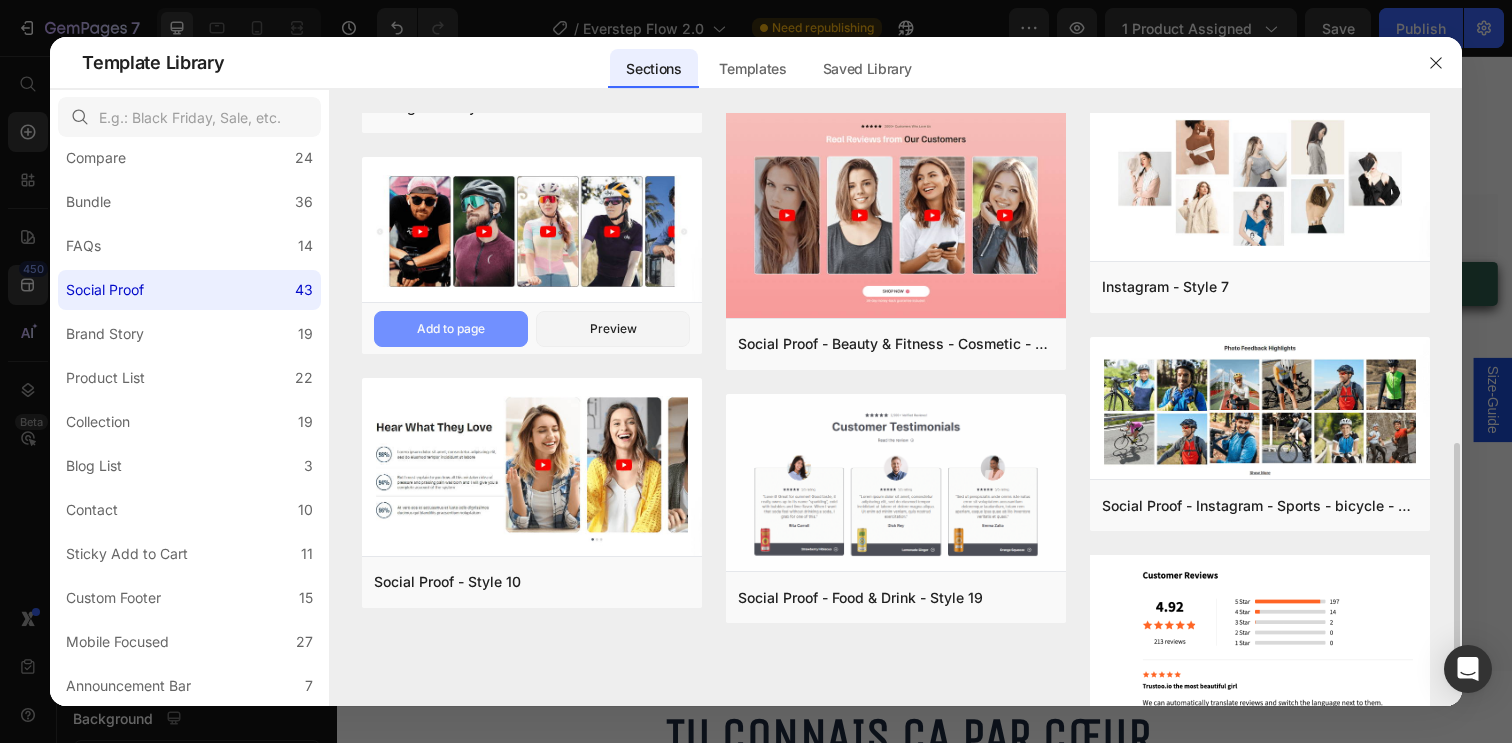click on "Add to page" at bounding box center (451, 329) 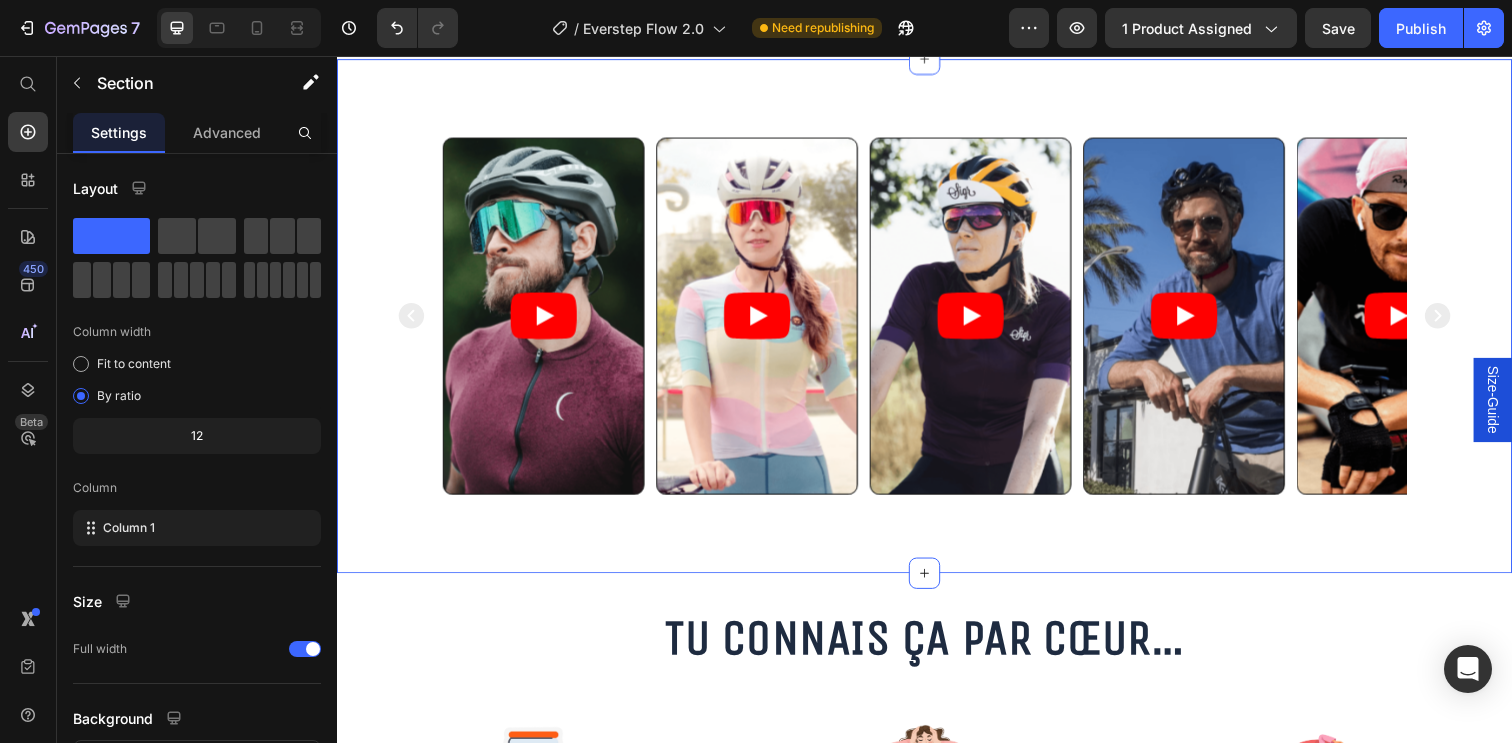 scroll, scrollTop: 954, scrollLeft: 0, axis: vertical 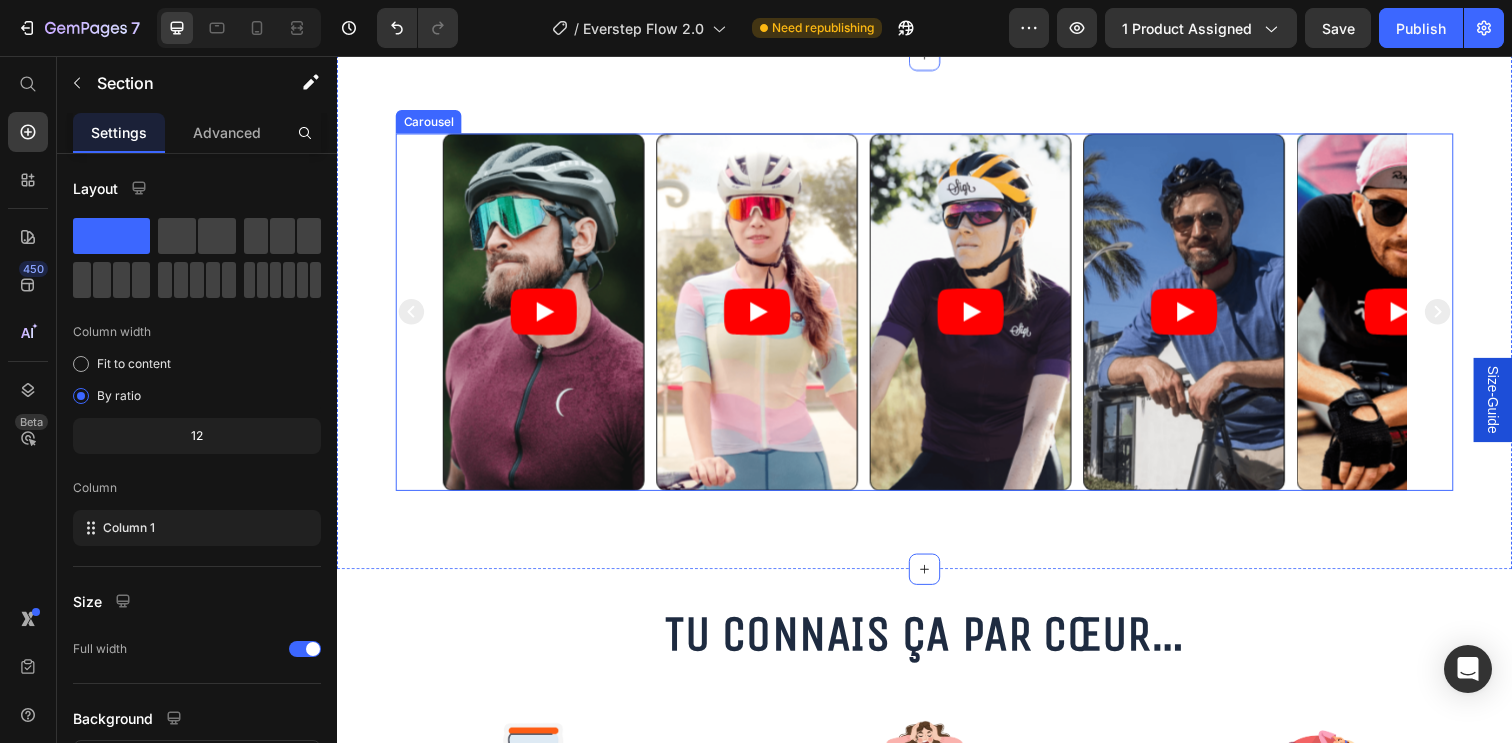 click on "Video Video Video Video Video" at bounding box center [937, 317] 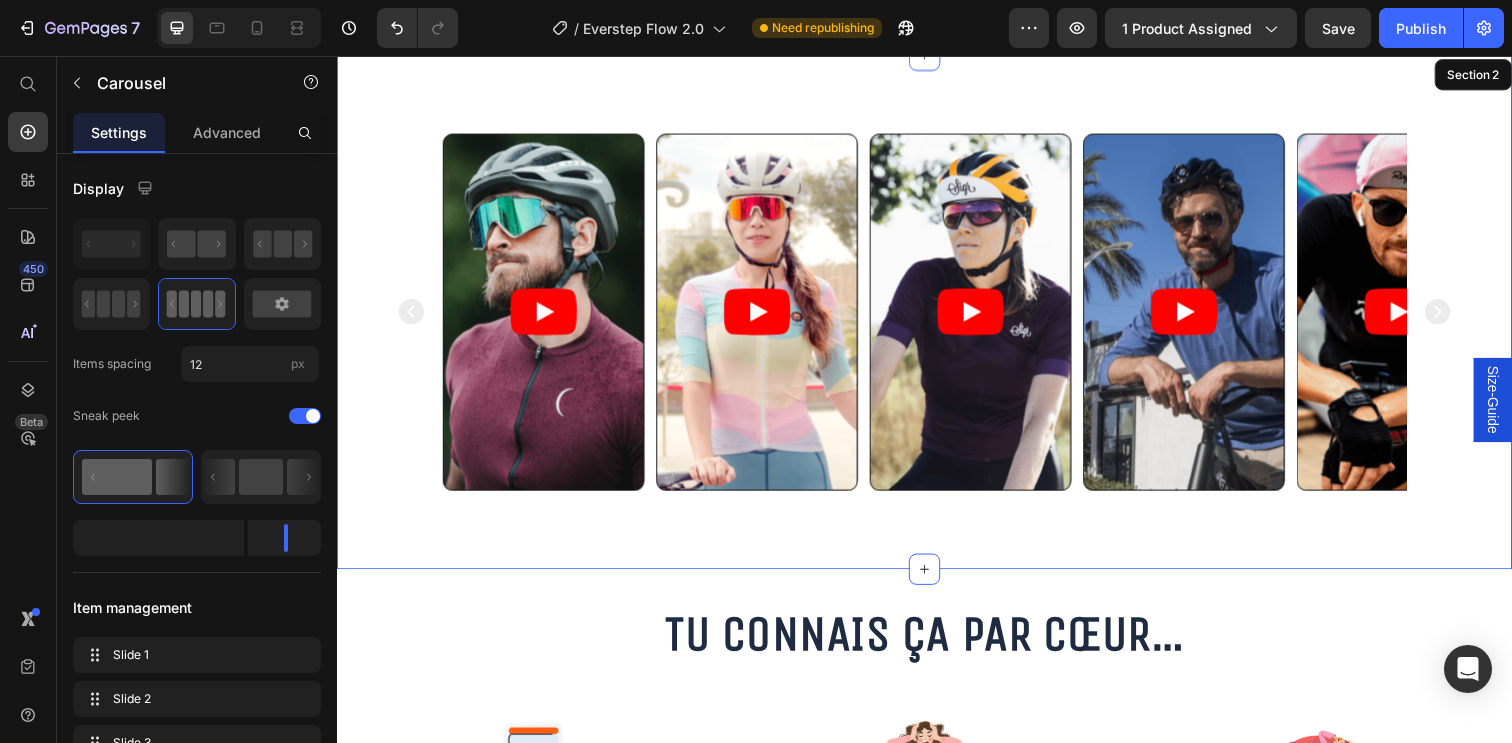 click on "Video Video Video Video Video
Carousel   16 Section 2" at bounding box center (937, 317) 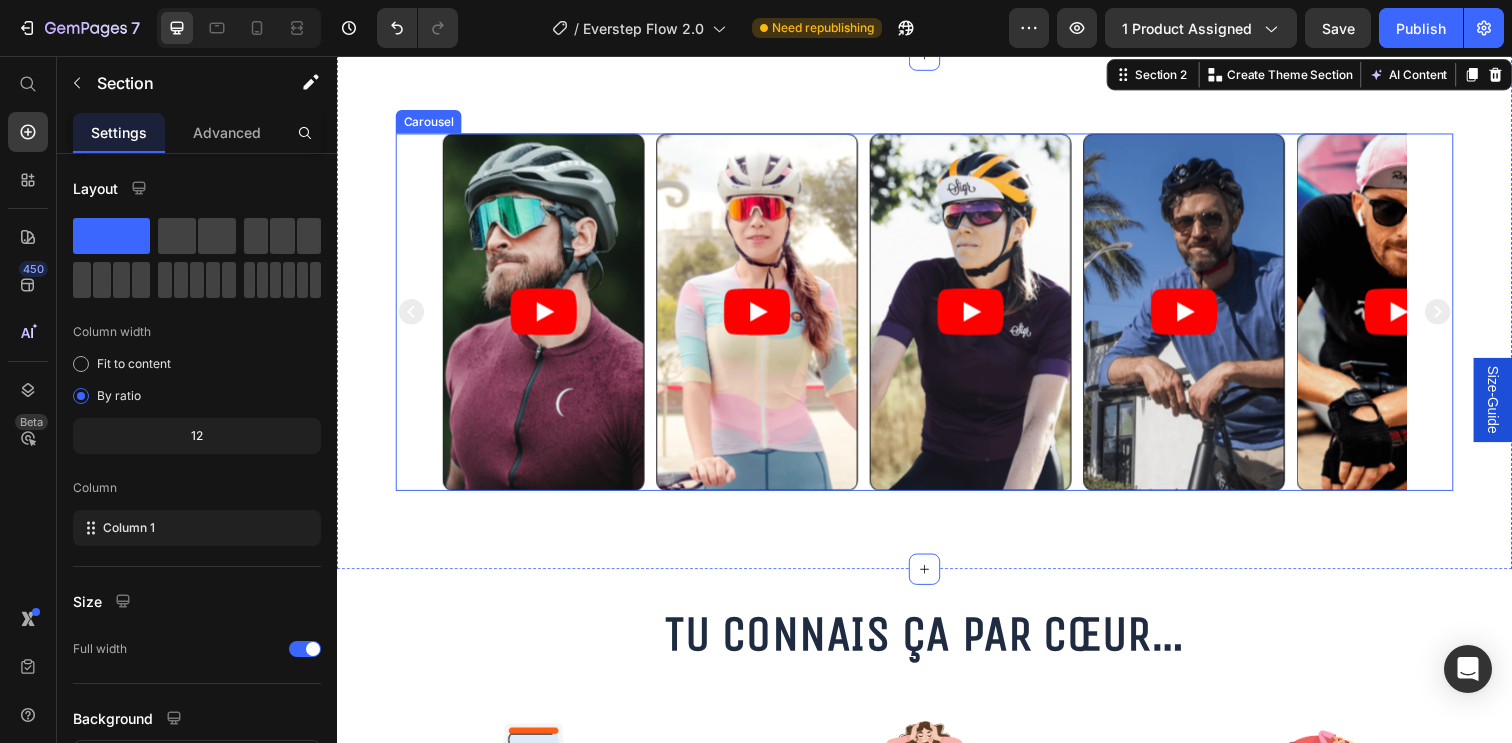 click on "Video Video Video Video Video" at bounding box center (937, 317) 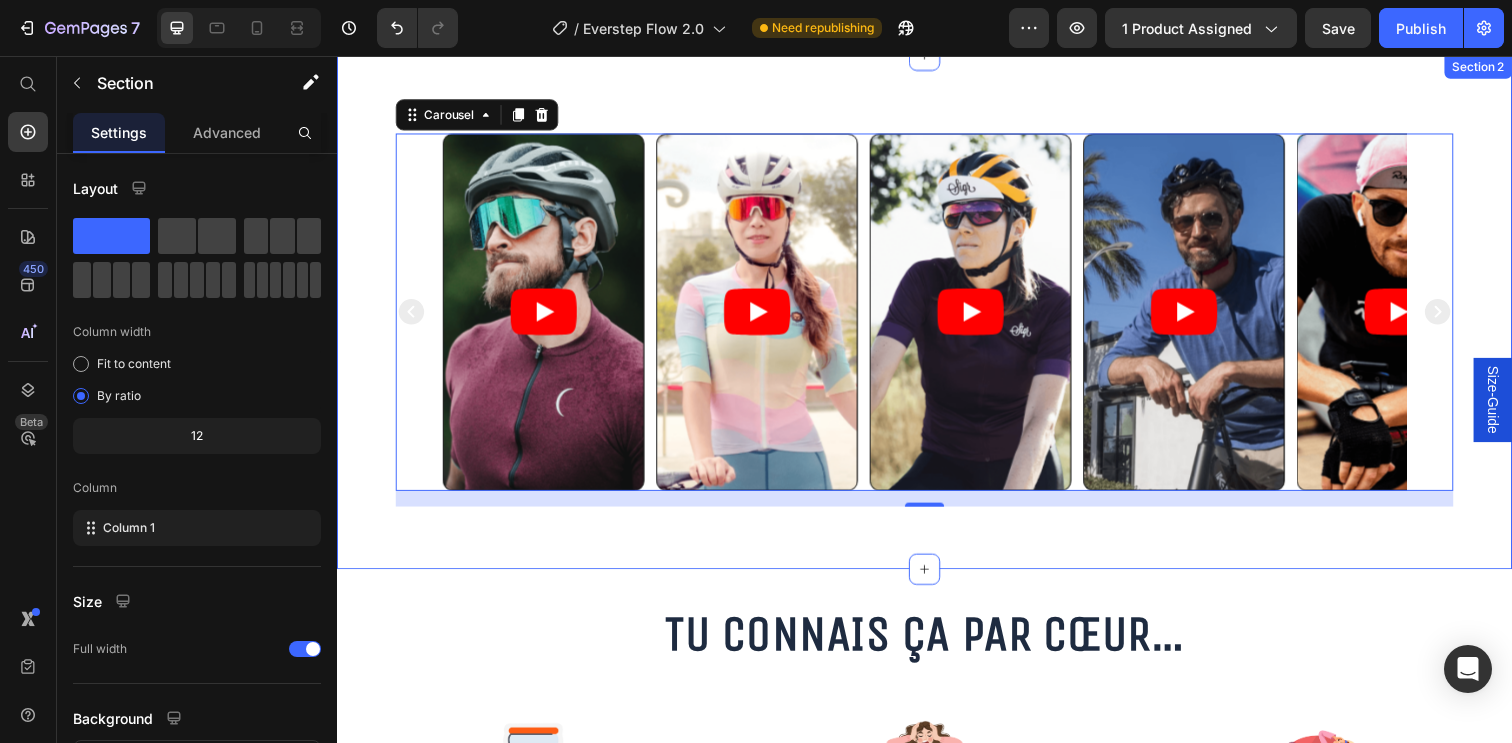 click on "Video Video Video Video Video
Carousel   16 Section 2" at bounding box center (937, 317) 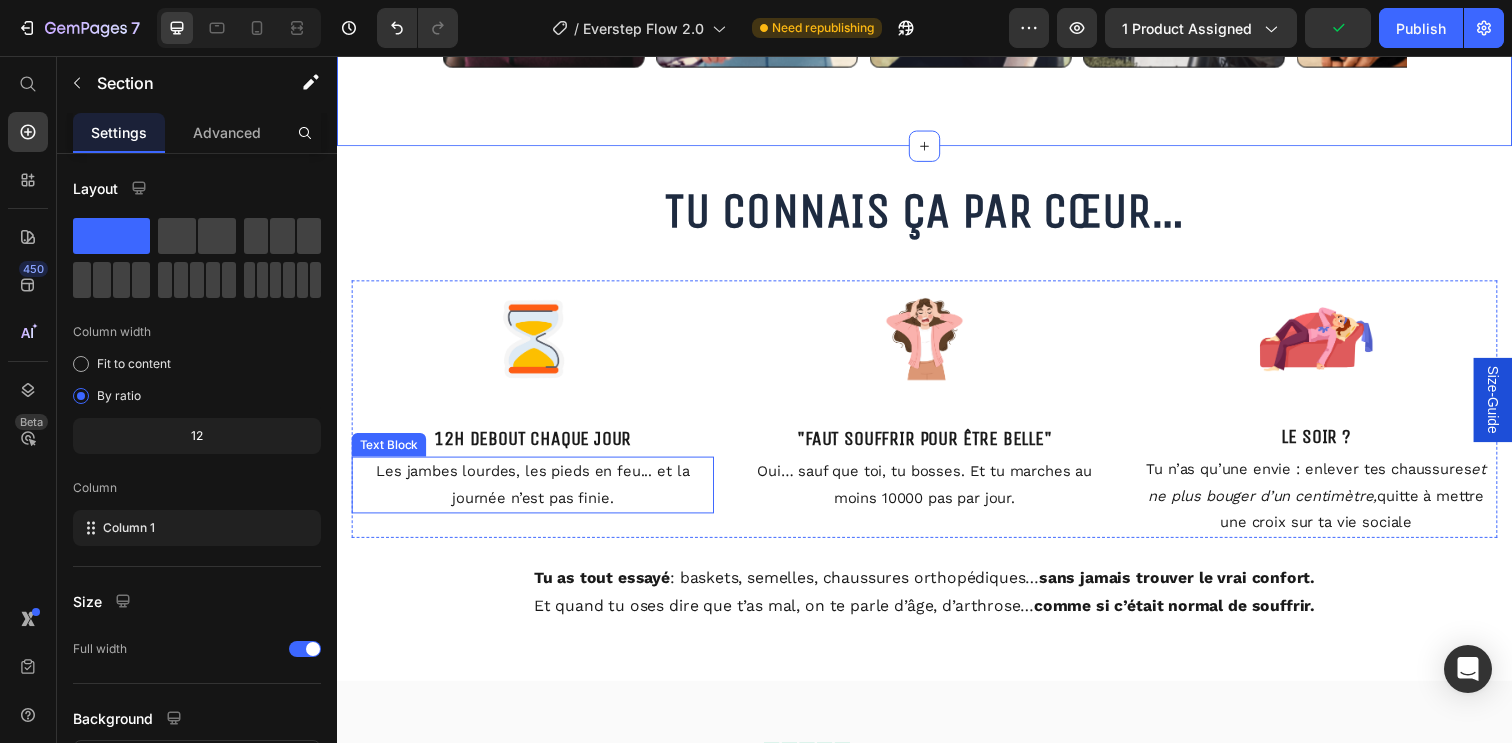 scroll, scrollTop: 1086, scrollLeft: 0, axis: vertical 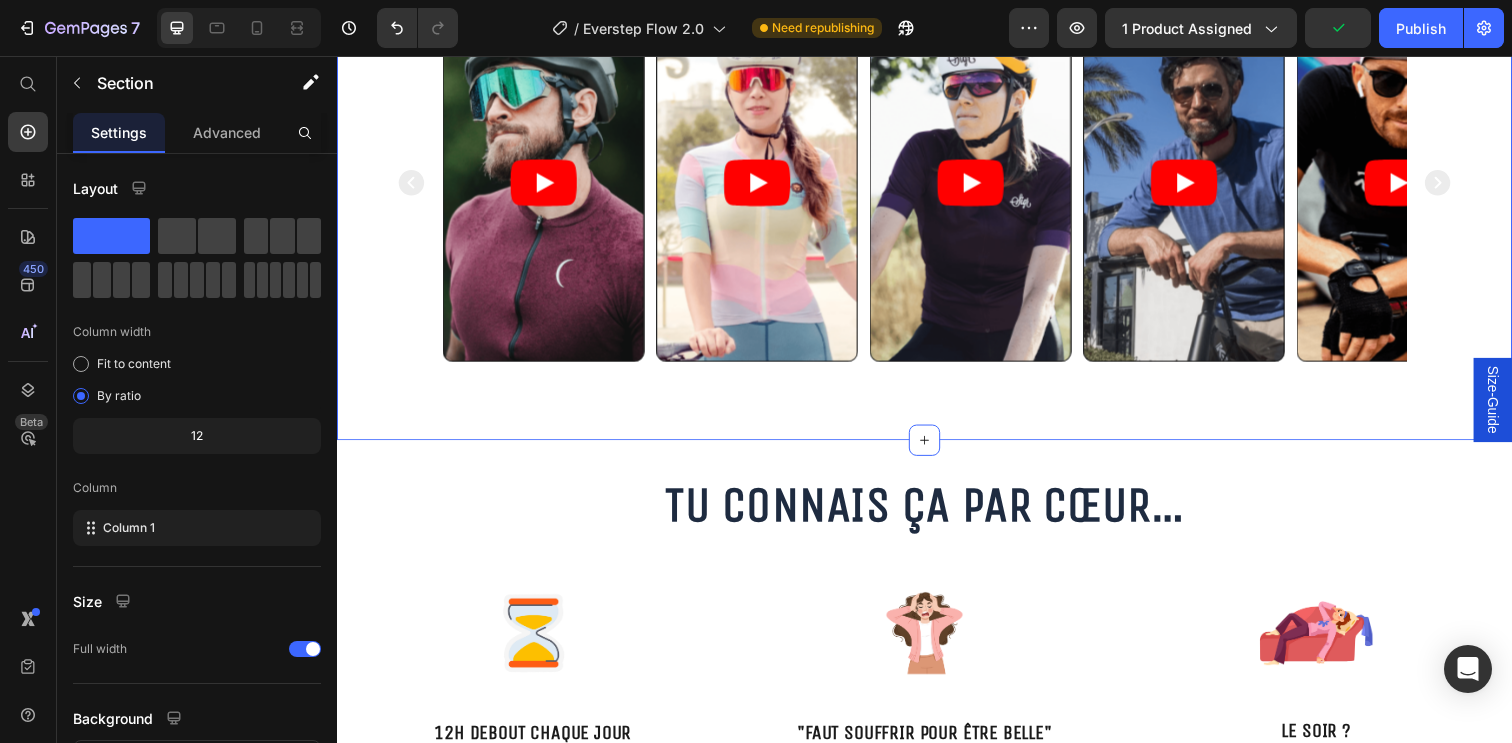 click on "Video Video Video Video Video
Carousel Section 2 Create Theme Section AI Content Write with GemAI What would you like to describe here? Tone and Voice Persuasive Product 3+3 Paires de chaussettes de compression Show more Generate" at bounding box center (937, 185) 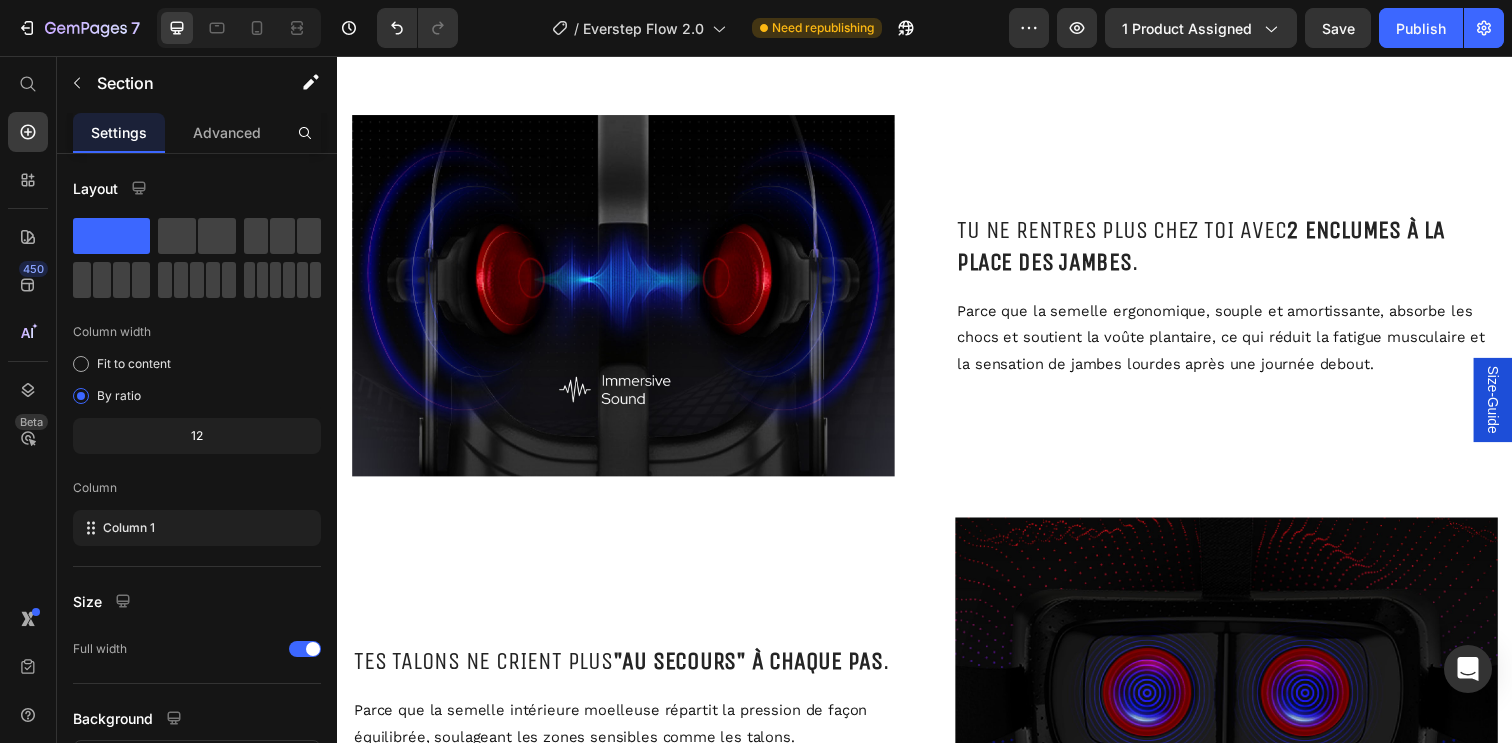 scroll, scrollTop: 2914, scrollLeft: 0, axis: vertical 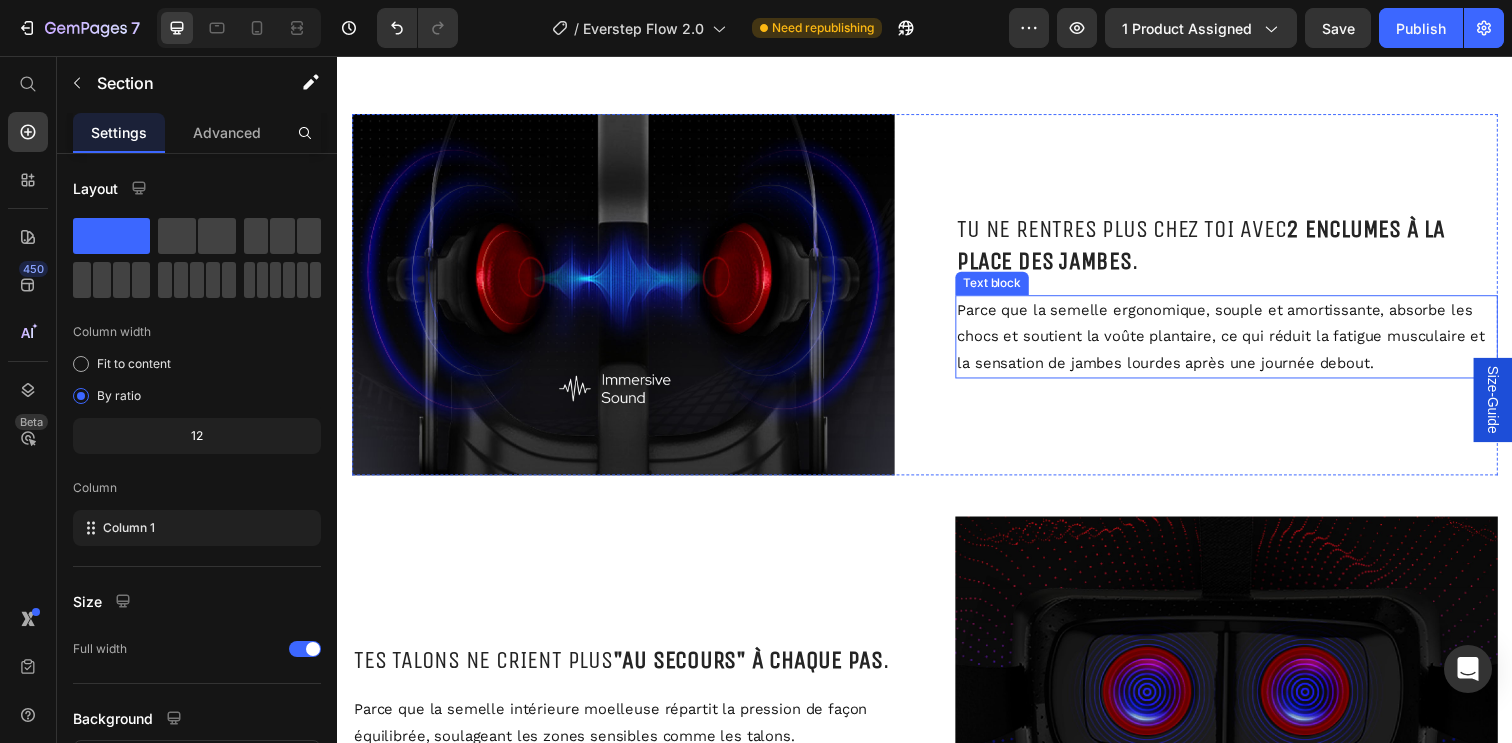 click on "Parce que la semelle ergonomique, souple et amortissante, absorbe les chocs et soutient la voûte plantaire, ce qui réduit la fatigue musculaire et la sensation de jambes lourdes après une journée debout." at bounding box center [1245, 342] 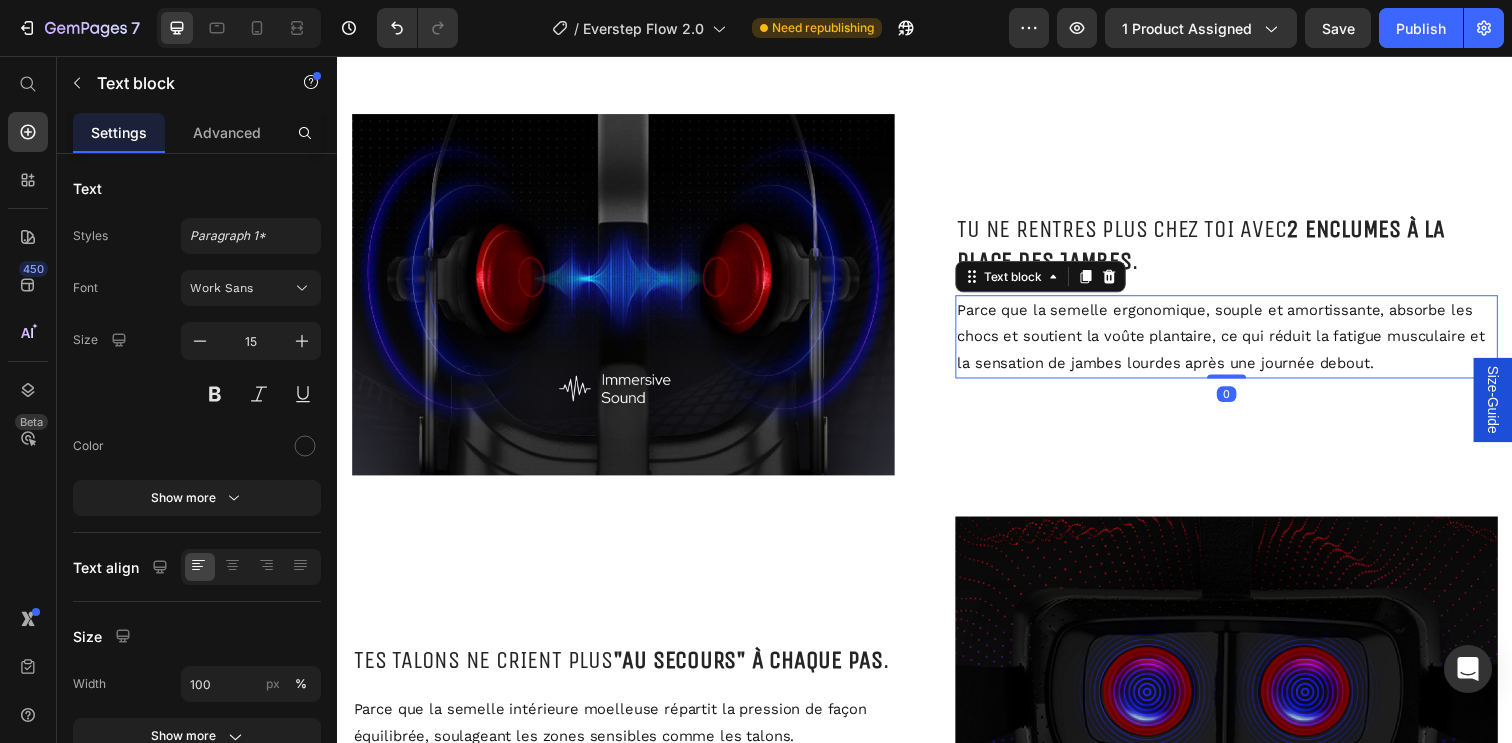 click on "Parce que la semelle ergonomique, souple et amortissante, absorbe les chocs et soutient la voûte plantaire, ce qui réduit la fatigue musculaire et la sensation de jambes lourdes après une journée debout." at bounding box center (1245, 342) 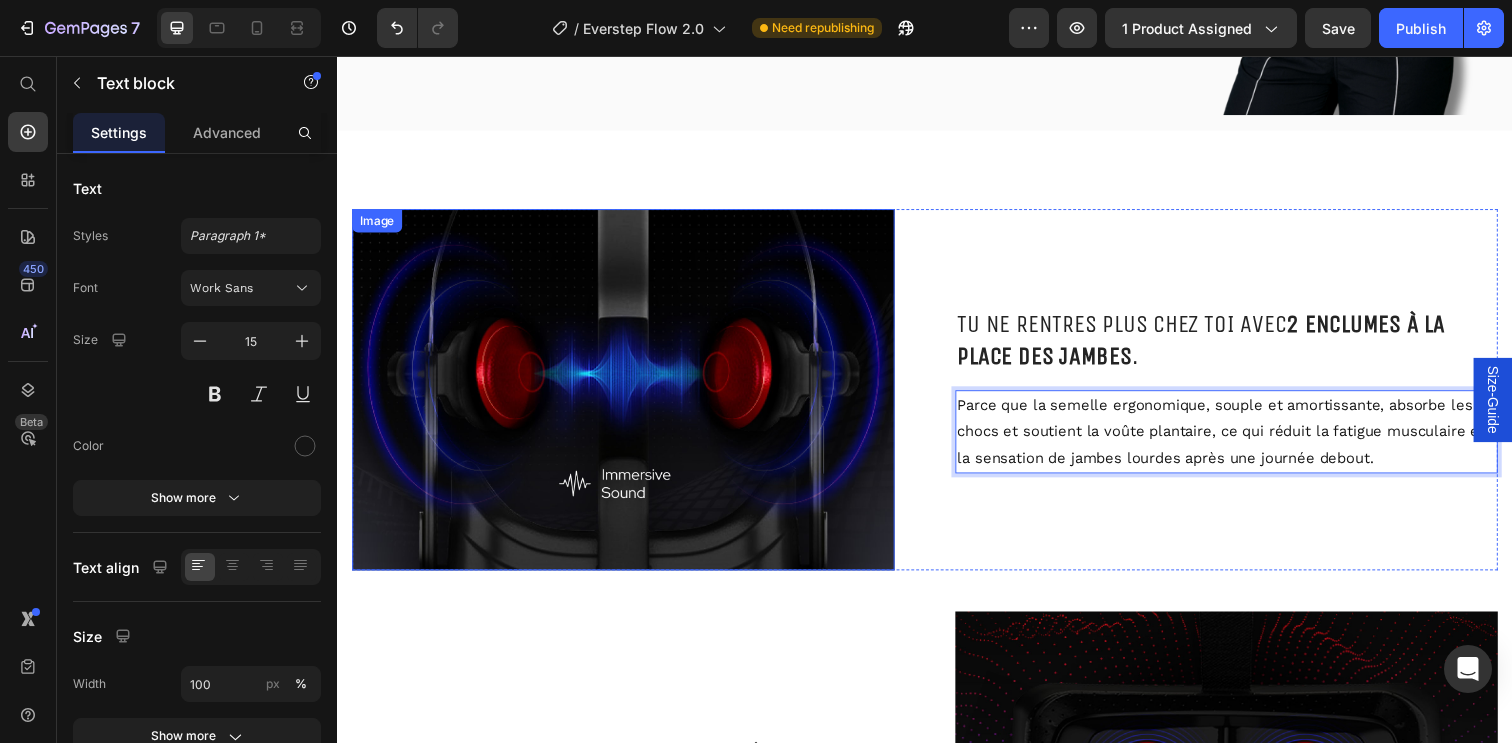 scroll, scrollTop: 2783, scrollLeft: 0, axis: vertical 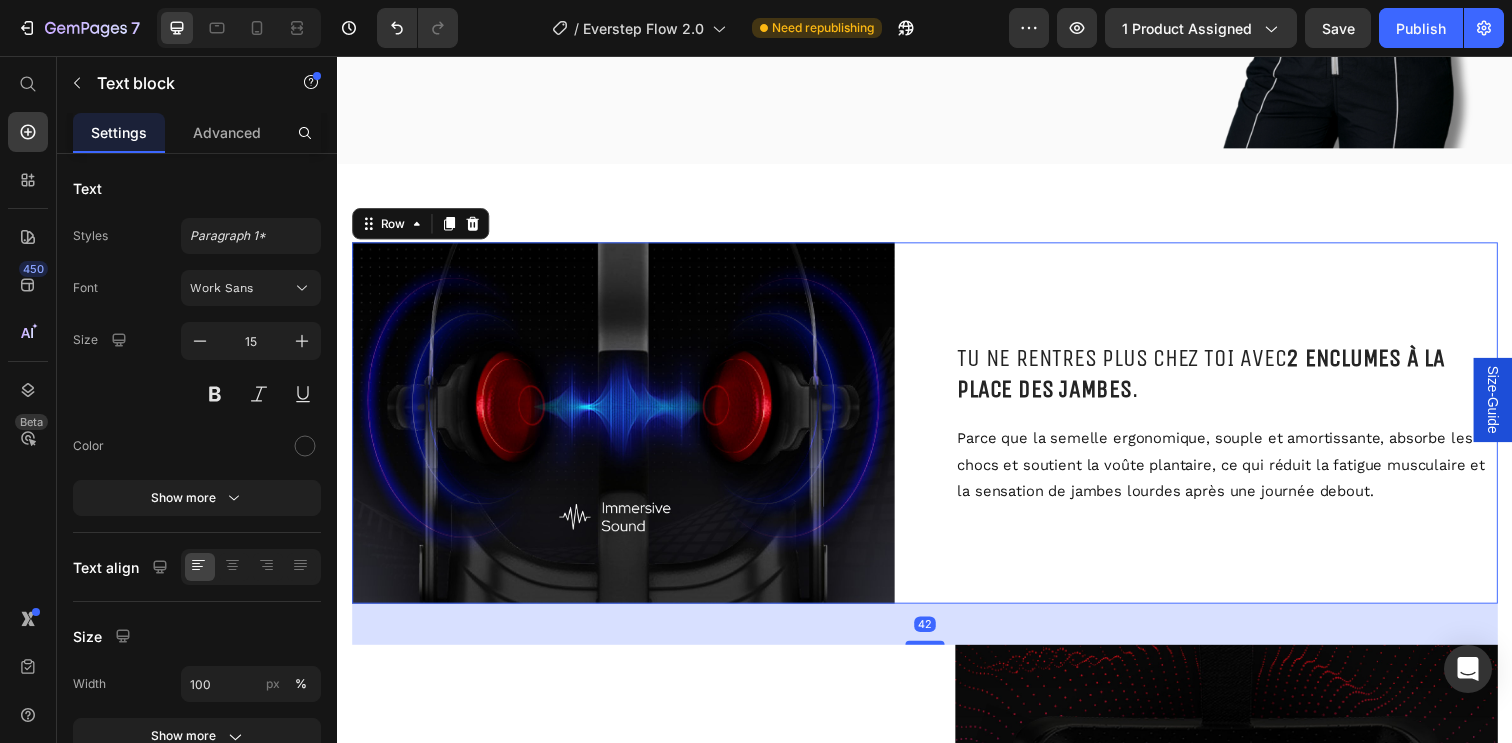 click on "Tu ne rentres plus chez toi avec 2 enclumes à la place des jambes . Heading Parce que la semelle ergonomique, souple et amortissante, absorbe les chocs et soutient la voûte plantaire, ce qui réduit la fatigue musculaire et la sensation de jambes lourdes après une journée debout. Text block" at bounding box center (1245, 430) 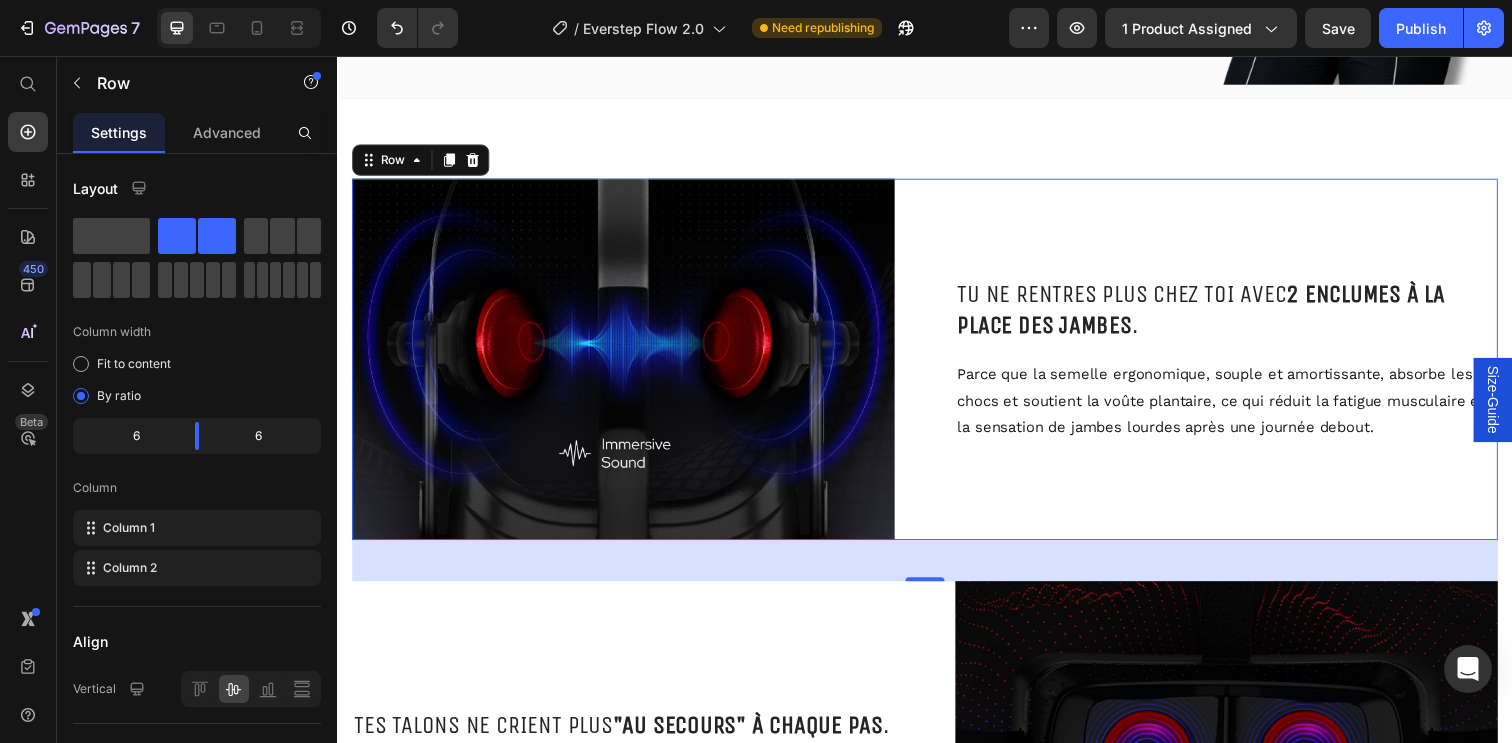 scroll, scrollTop: 2856, scrollLeft: 0, axis: vertical 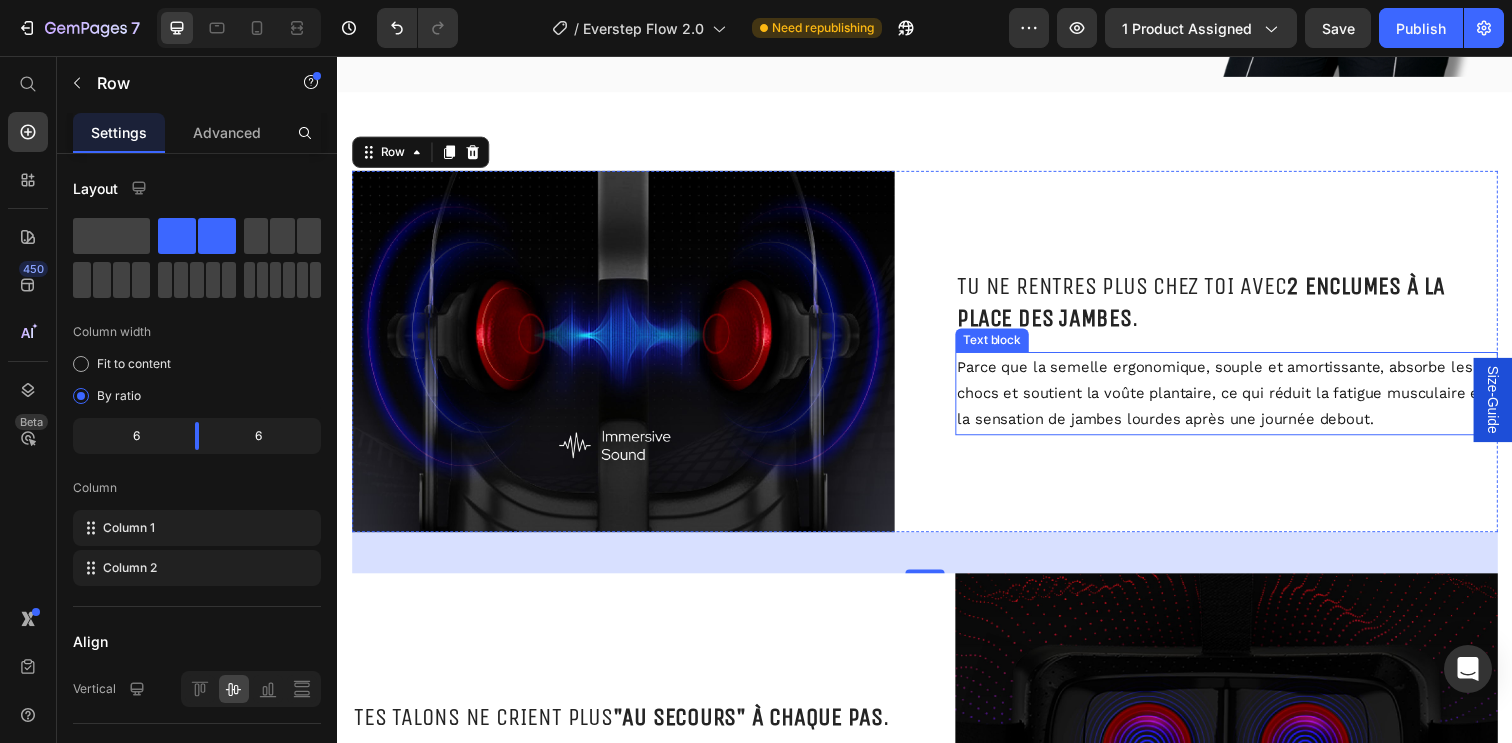 click on "Parce que la semelle ergonomique, souple et amortissante, absorbe les chocs et soutient la voûte plantaire, ce qui réduit la fatigue musculaire et la sensation de jambes lourdes après une journée debout." at bounding box center (1245, 400) 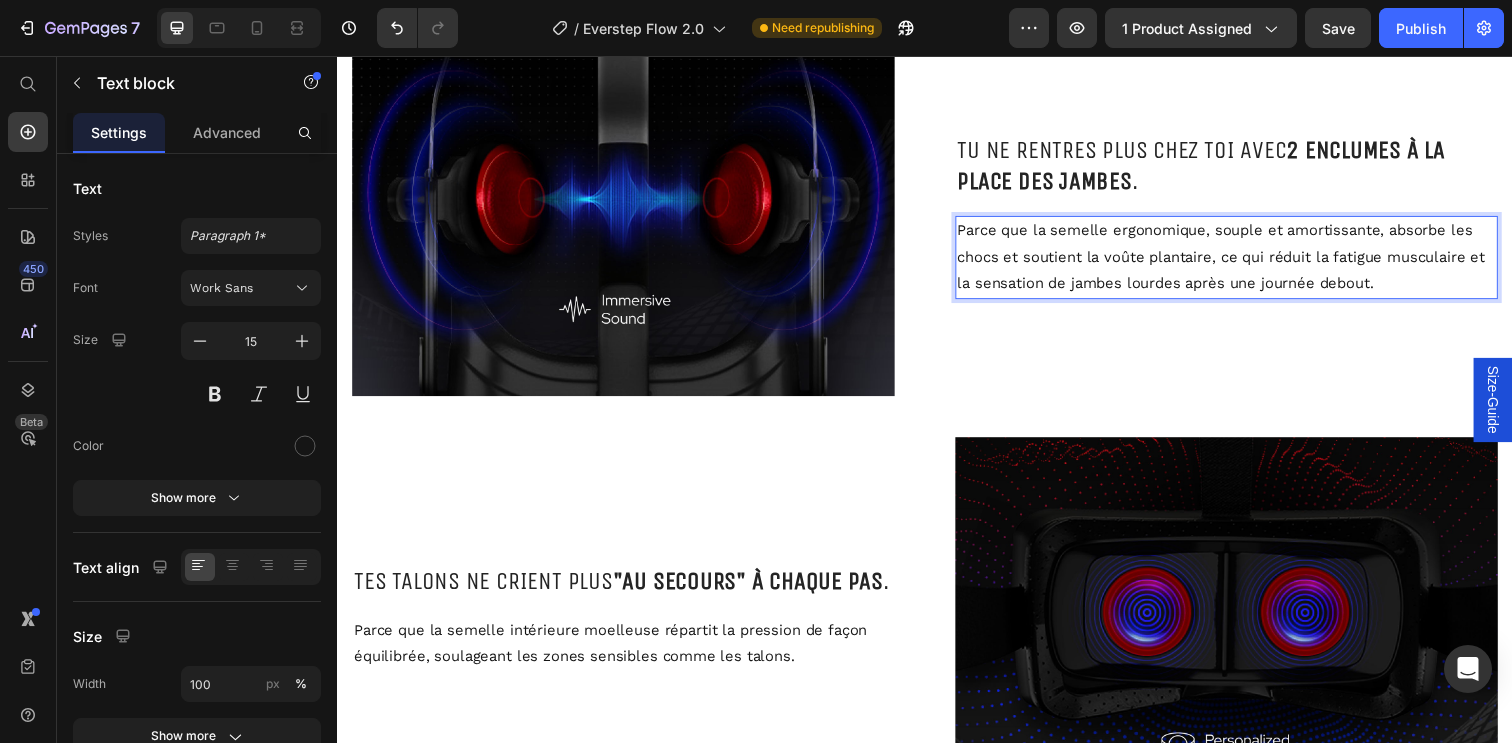 scroll, scrollTop: 2998, scrollLeft: 0, axis: vertical 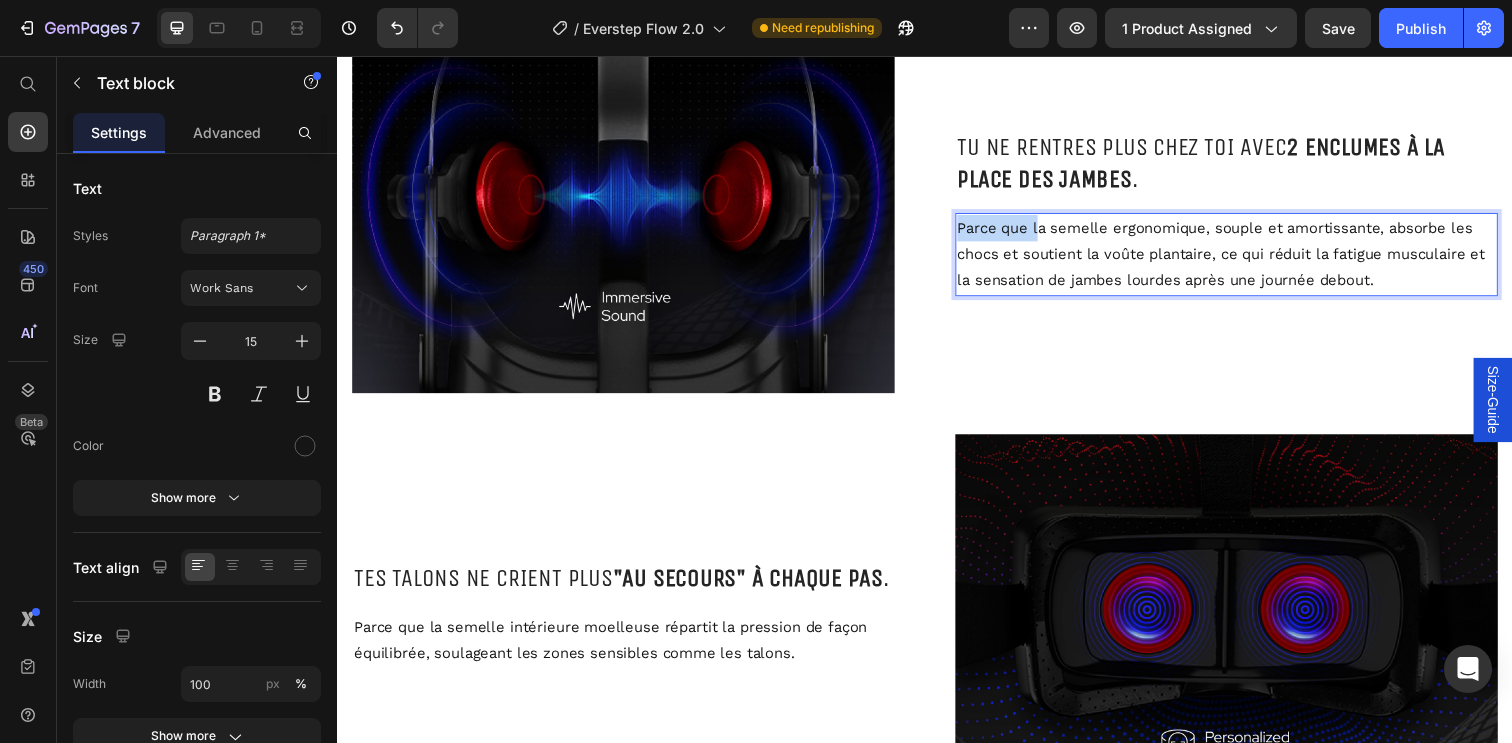 drag, startPoint x: 1002, startPoint y: 227, endPoint x: 957, endPoint y: 228, distance: 45.01111 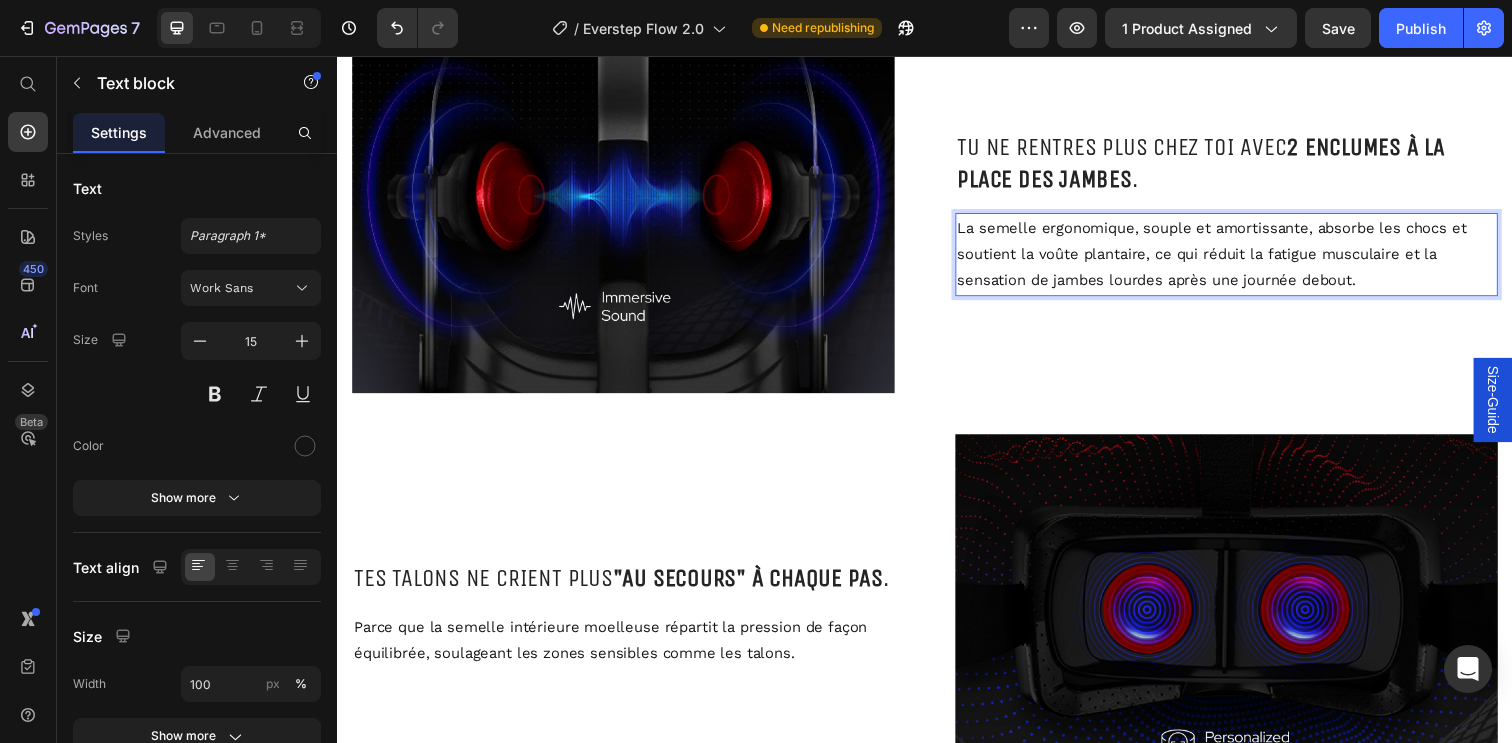 click on "La semelle ergonomique, souple et amortissante, absorbe les chocs et soutient la voûte plantaire, ce qui réduit la fatigue musculaire et la sensation de jambes lourdes après une journée debout." at bounding box center (1245, 258) 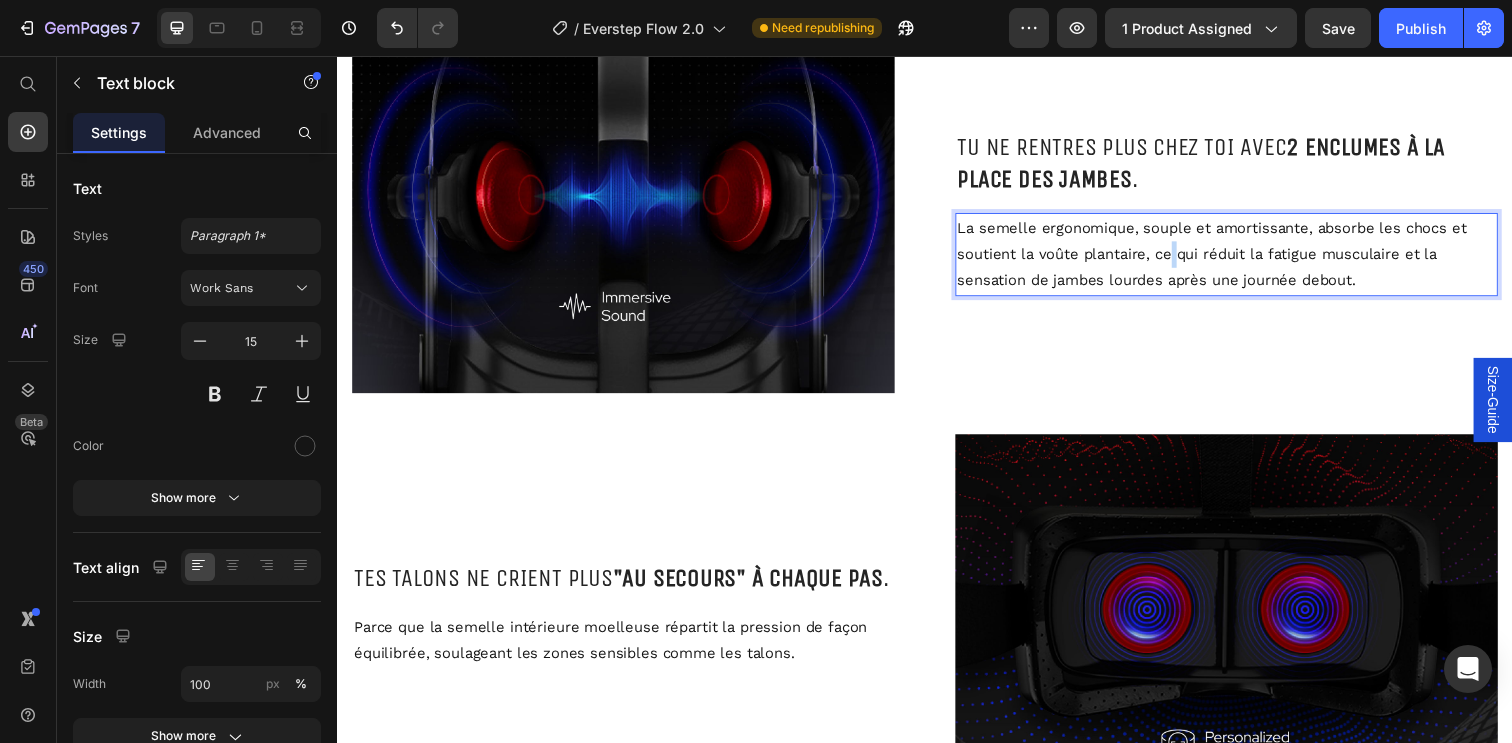 click on "La semelle ergonomique, souple et amortissante, absorbe les chocs et soutient la voûte plantaire, ce qui réduit la fatigue musculaire et la sensation de jambes lourdes après une journée debout." at bounding box center [1245, 258] 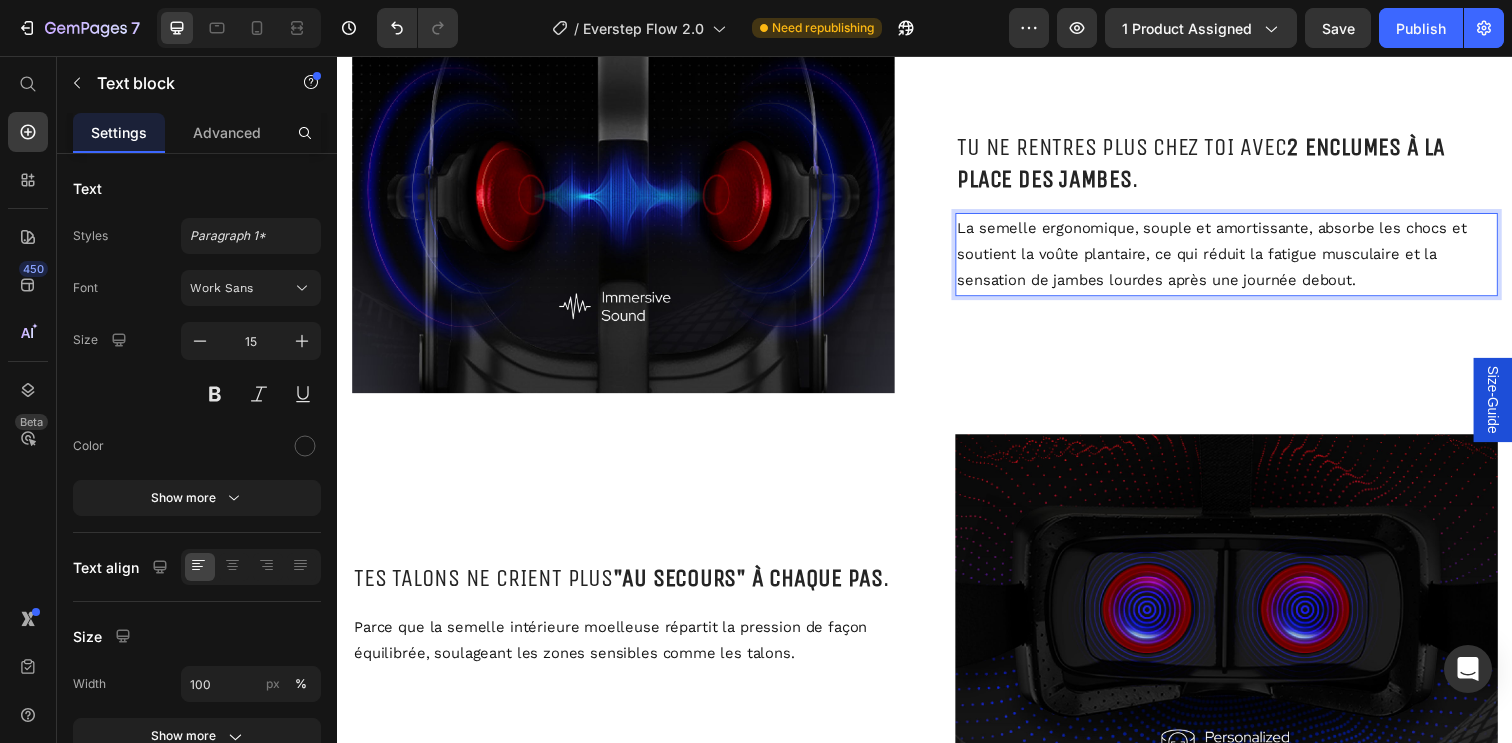 click on "La semelle ergonomique, souple et amortissante, absorbe les chocs et soutient la voûte plantaire, ce qui réduit la fatigue musculaire et la sensation de jambes lourdes après une journée debout." at bounding box center [1245, 258] 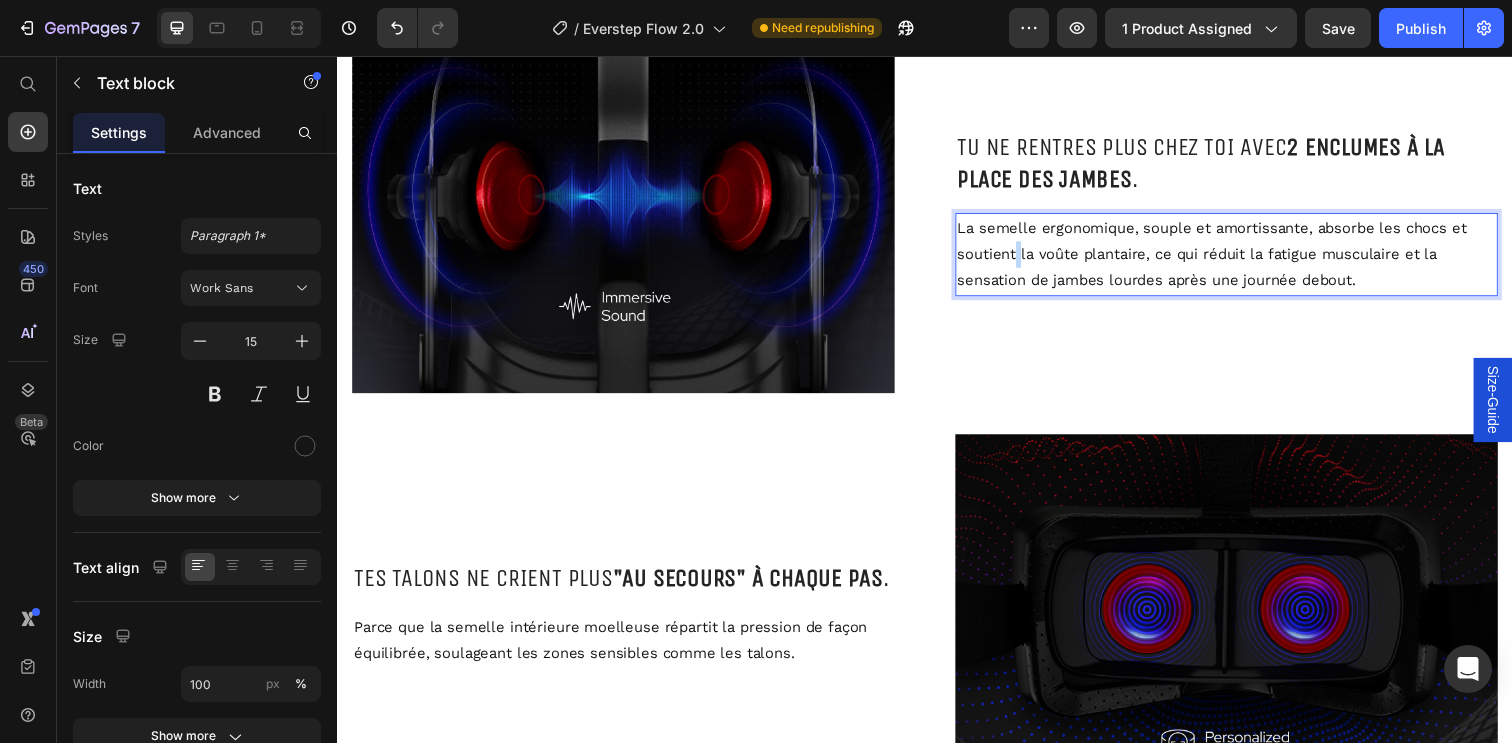 click on "La semelle ergonomique, souple et amortissante, absorbe les chocs et soutient la voûte plantaire, ce qui réduit la fatigue musculaire et la sensation de jambes lourdes après une journée debout." at bounding box center [1245, 258] 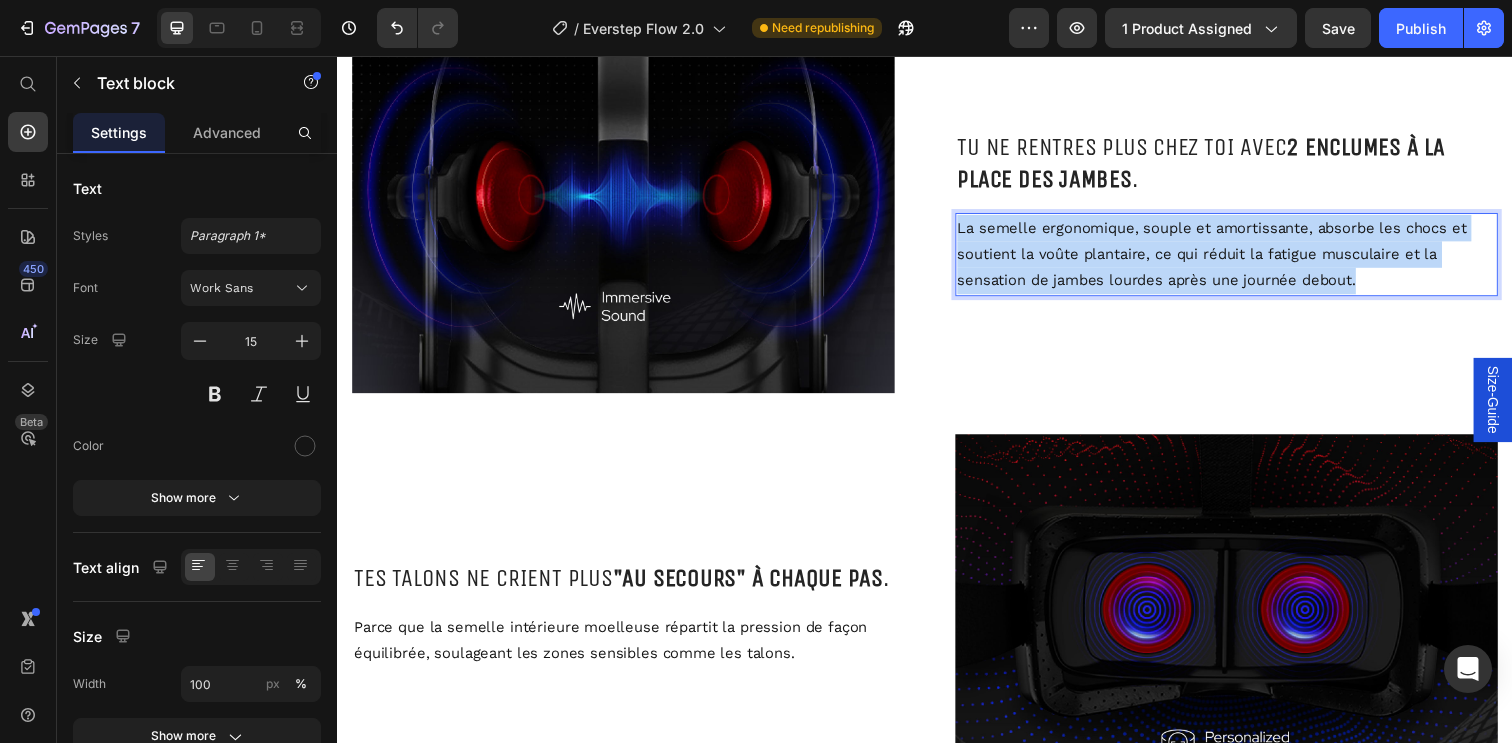 click on "La semelle ergonomique, souple et amortissante, absorbe les chocs et soutient la voûte plantaire, ce qui réduit la fatigue musculaire et la sensation de jambes lourdes après une journée debout." at bounding box center [1245, 258] 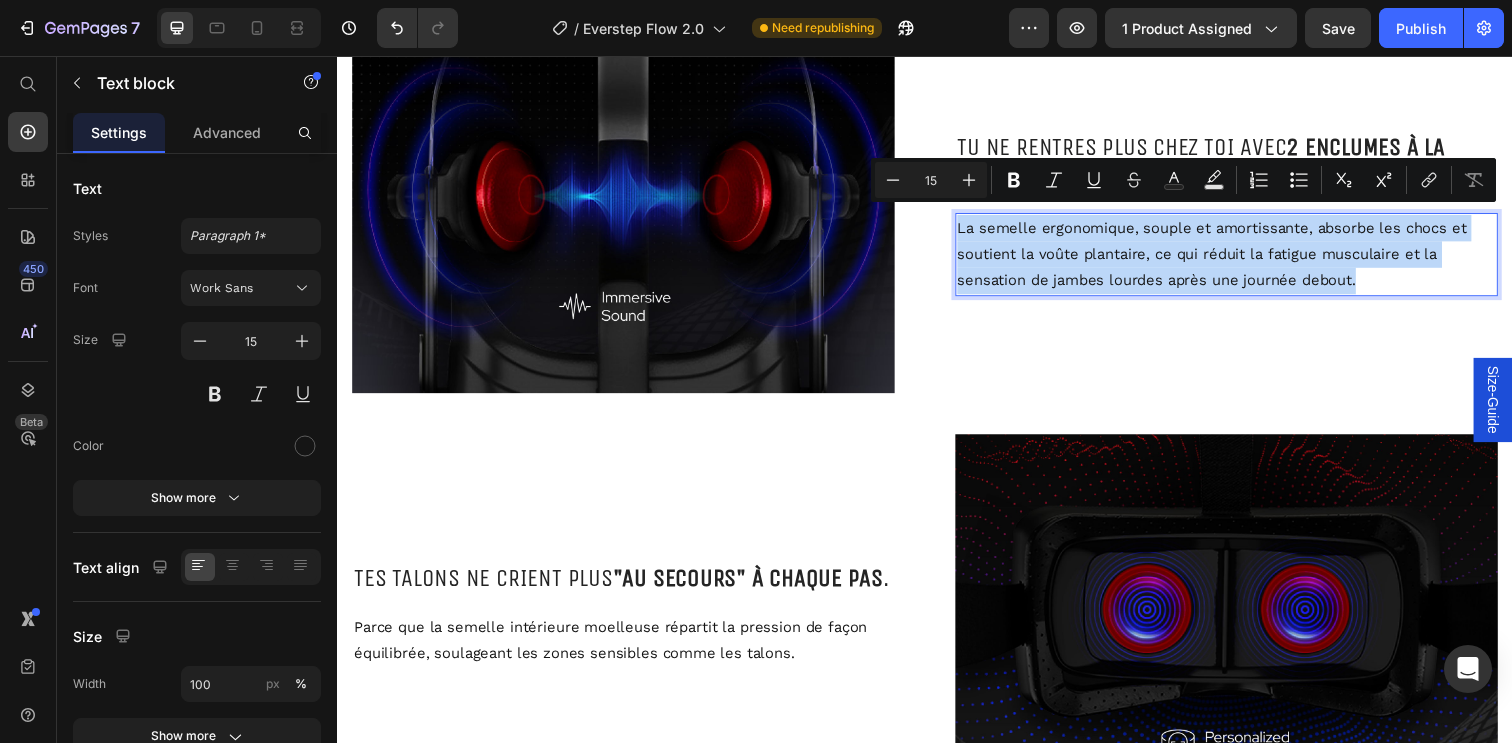 click on "La semelle ergonomique, souple et amortissante, absorbe les chocs et soutient la voûte plantaire, ce qui réduit la fatigue musculaire et la sensation de jambes lourdes après une journée debout." at bounding box center [1245, 258] 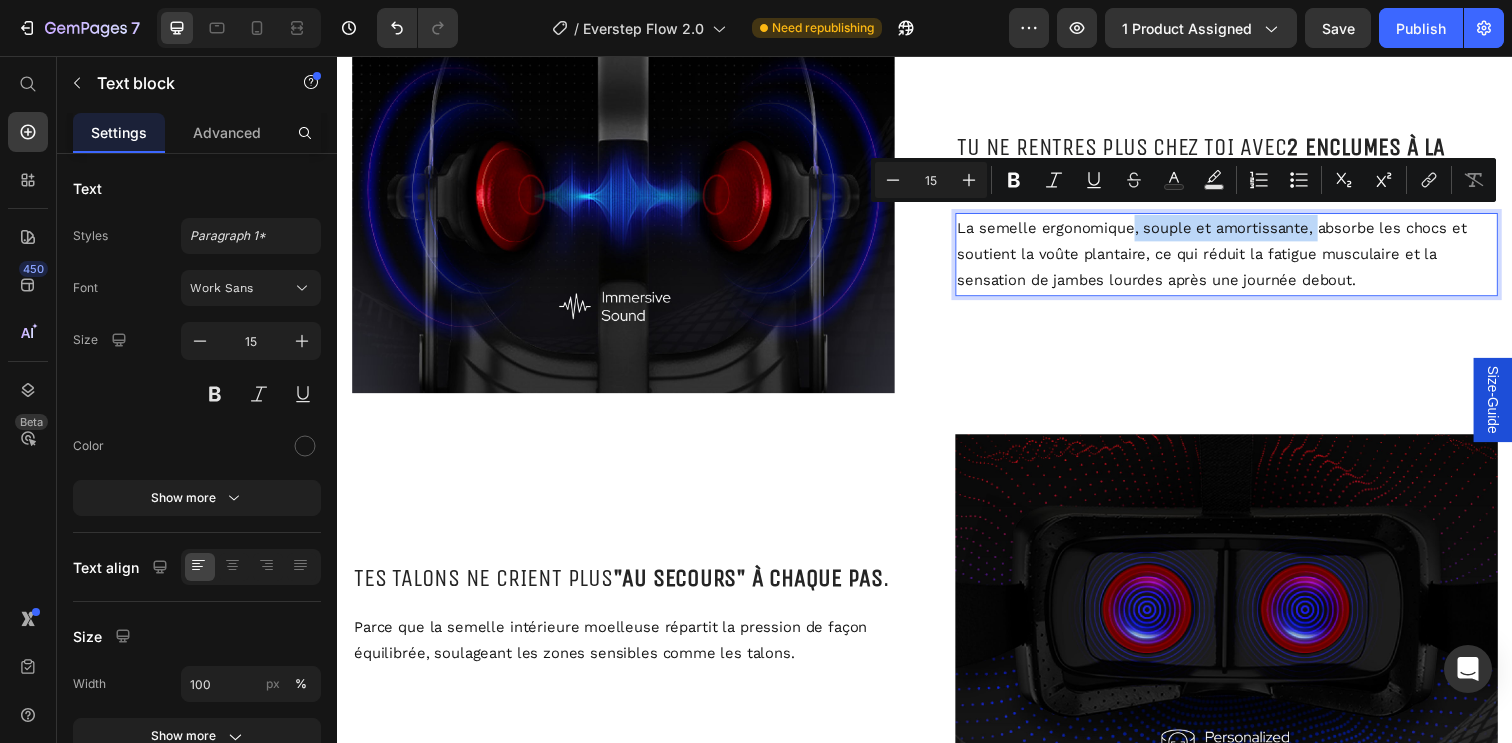 drag, startPoint x: 1331, startPoint y: 225, endPoint x: 1143, endPoint y: 229, distance: 188.04254 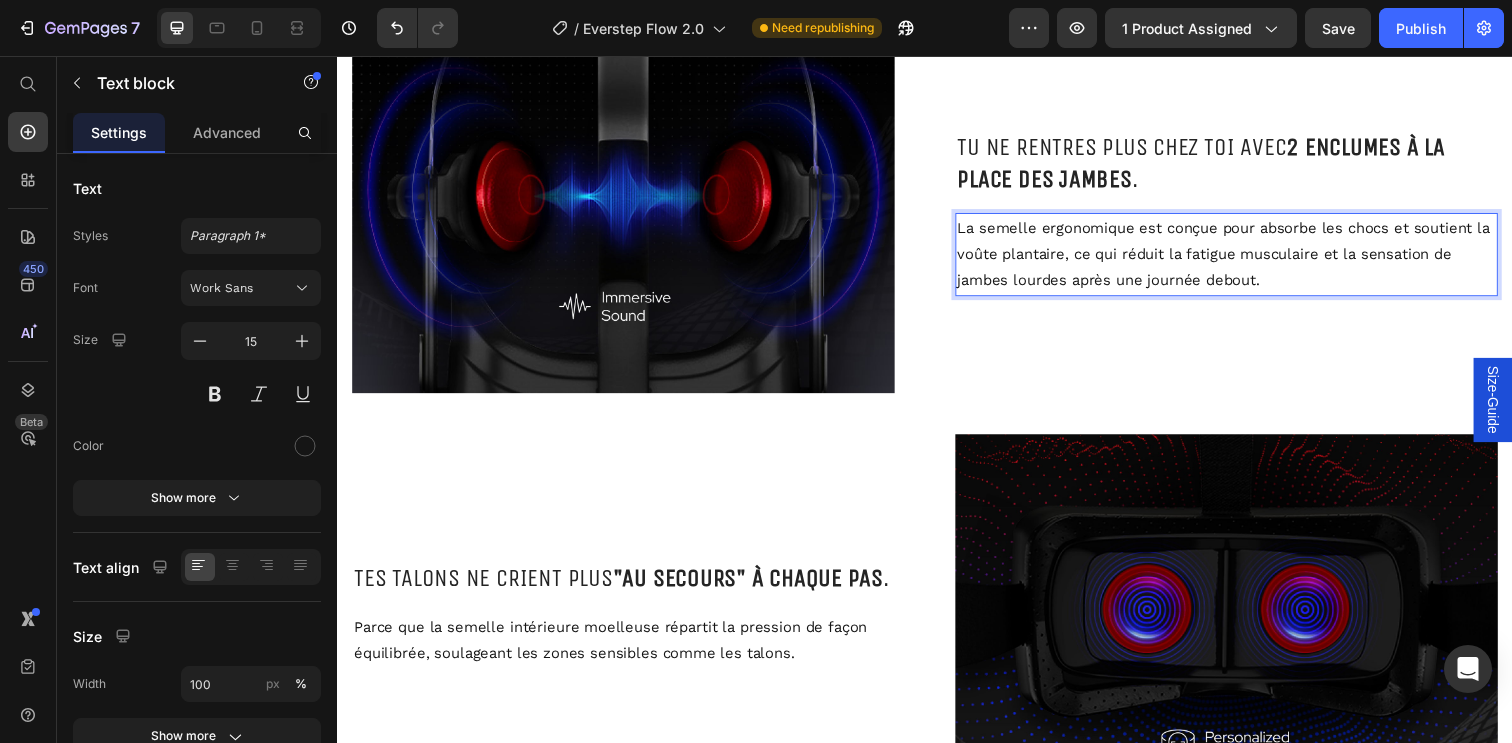click on "La semelle ergonomique est conçue pour absorbe les chocs et soutient la voûte plantaire, ce qui réduit la fatigue musculaire et la sensation de jambes lourdes après une journée debout." at bounding box center [1245, 258] 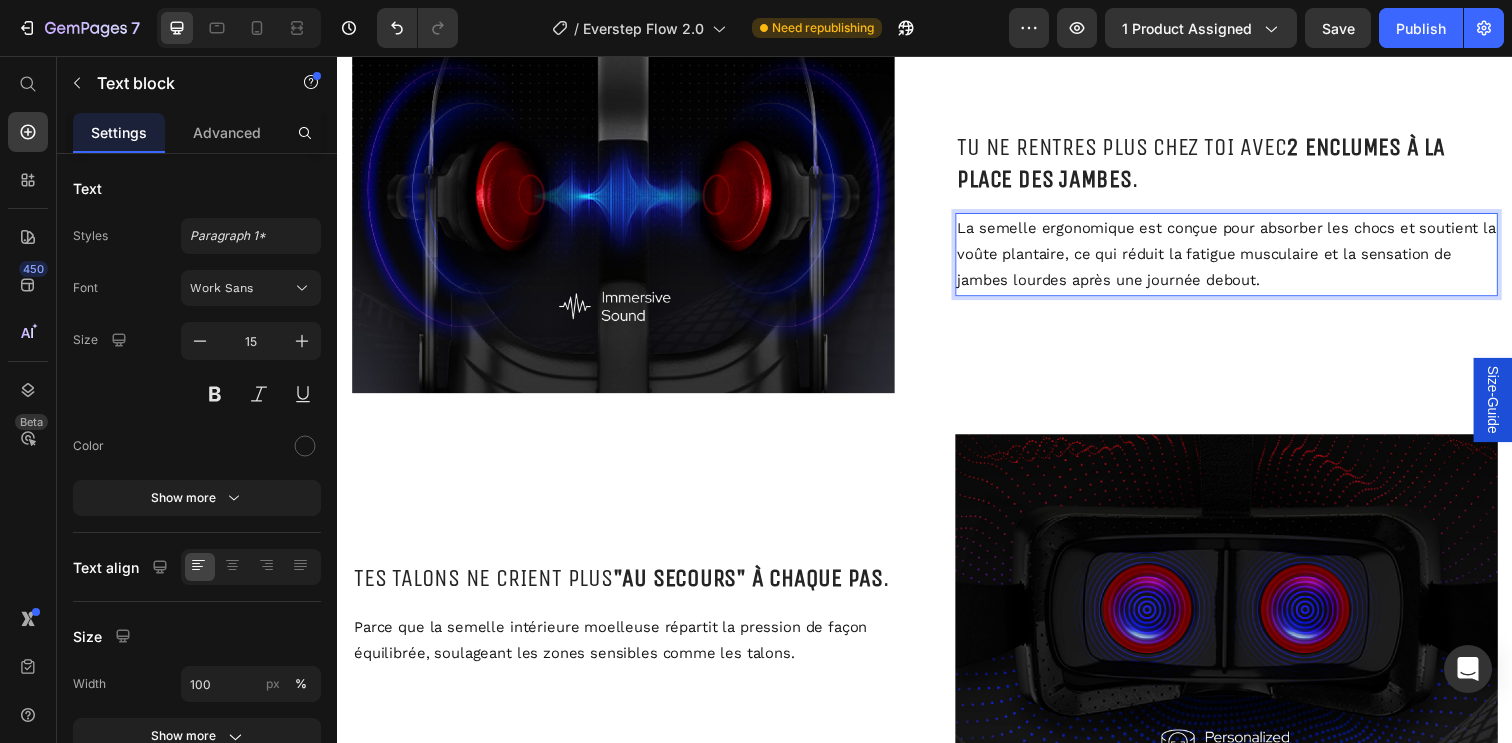 click on "La semelle ergonomique est conçue pour absorber les chocs et soutient la voûte plantaire, ce qui réduit la fatigue musculaire et la sensation de jambes lourdes après une journée debout." at bounding box center [1245, 258] 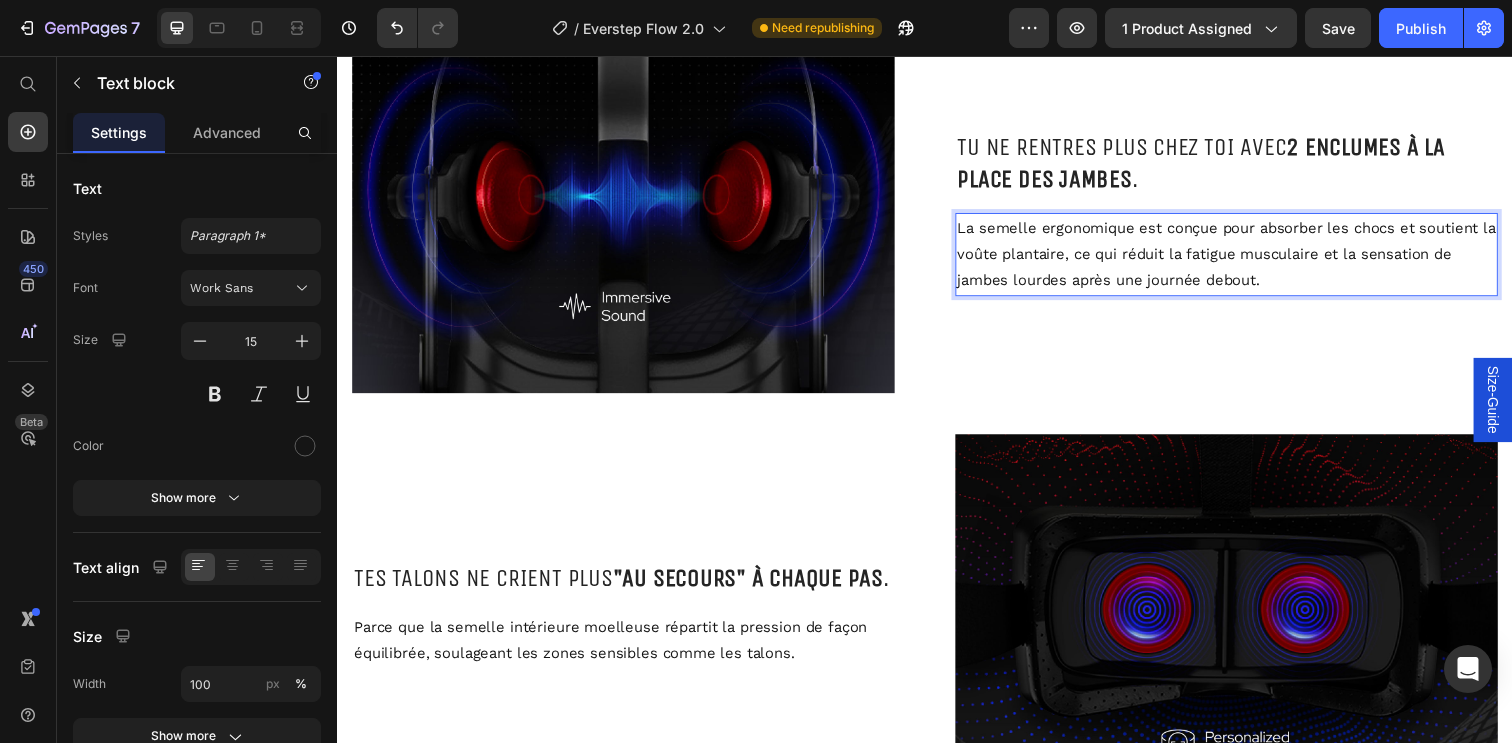 click on "La semelle ergonomique est conçue pour absorber les chocs et soutient la voûte plantaire, ce qui réduit la fatigue musculaire et la sensation de jambes lourdes après une journée debout." at bounding box center (1245, 258) 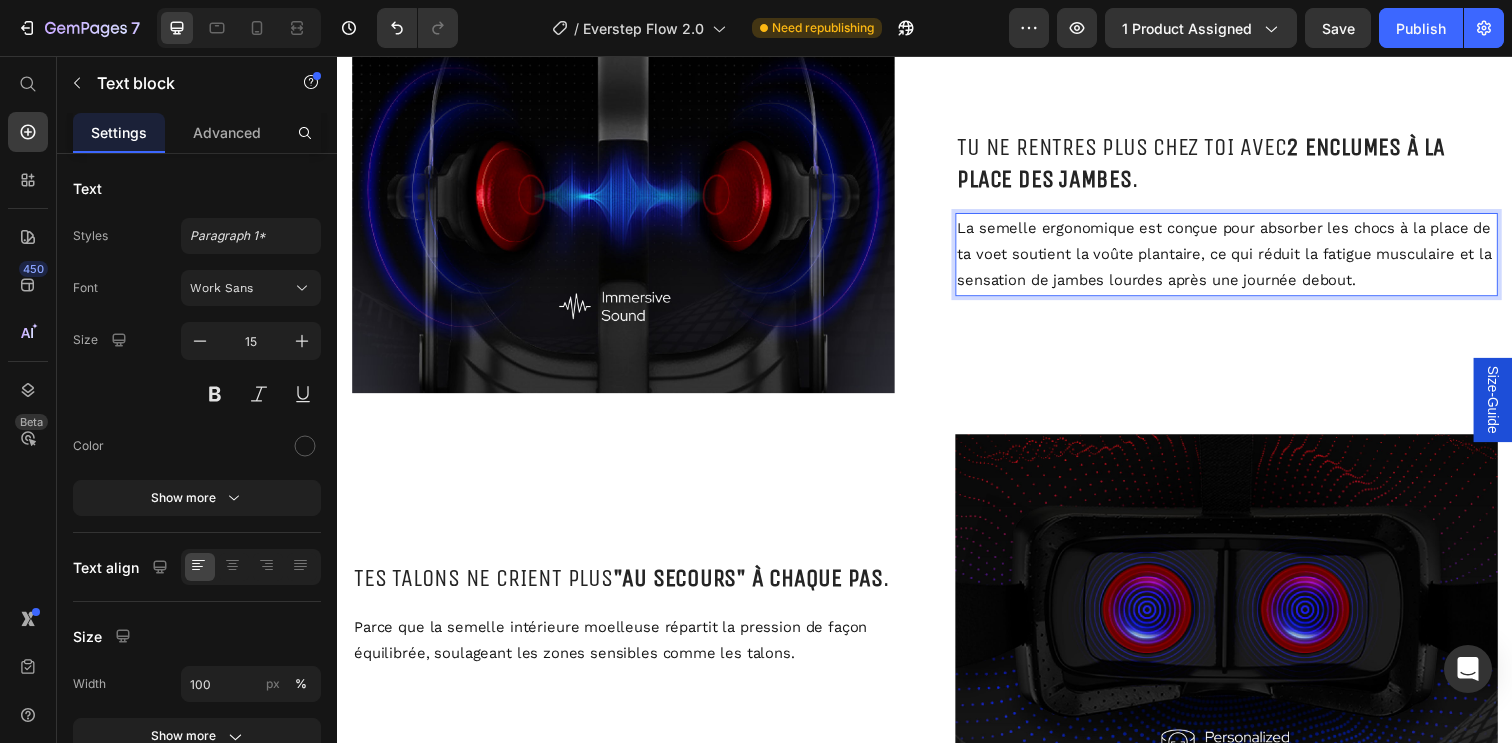 type 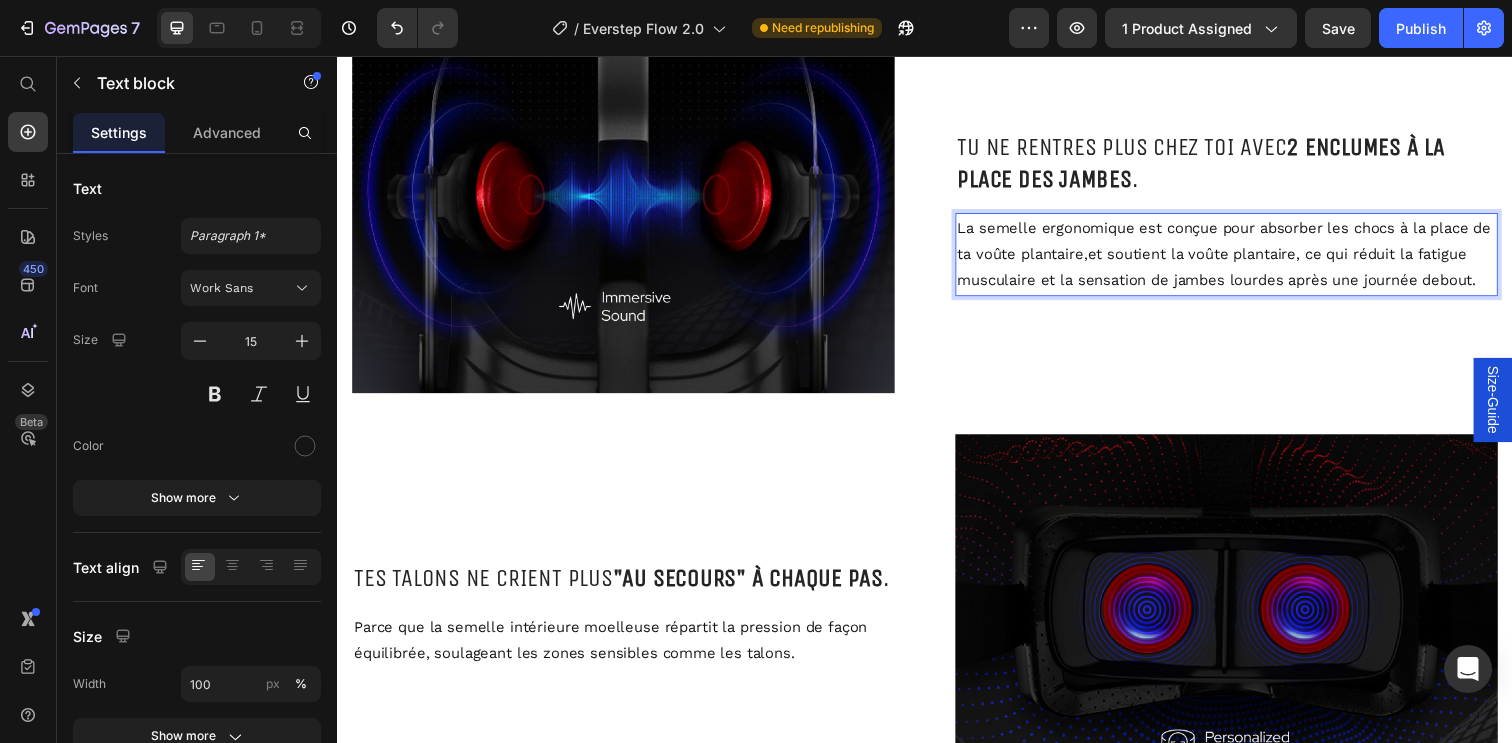 scroll, scrollTop: 2984, scrollLeft: 0, axis: vertical 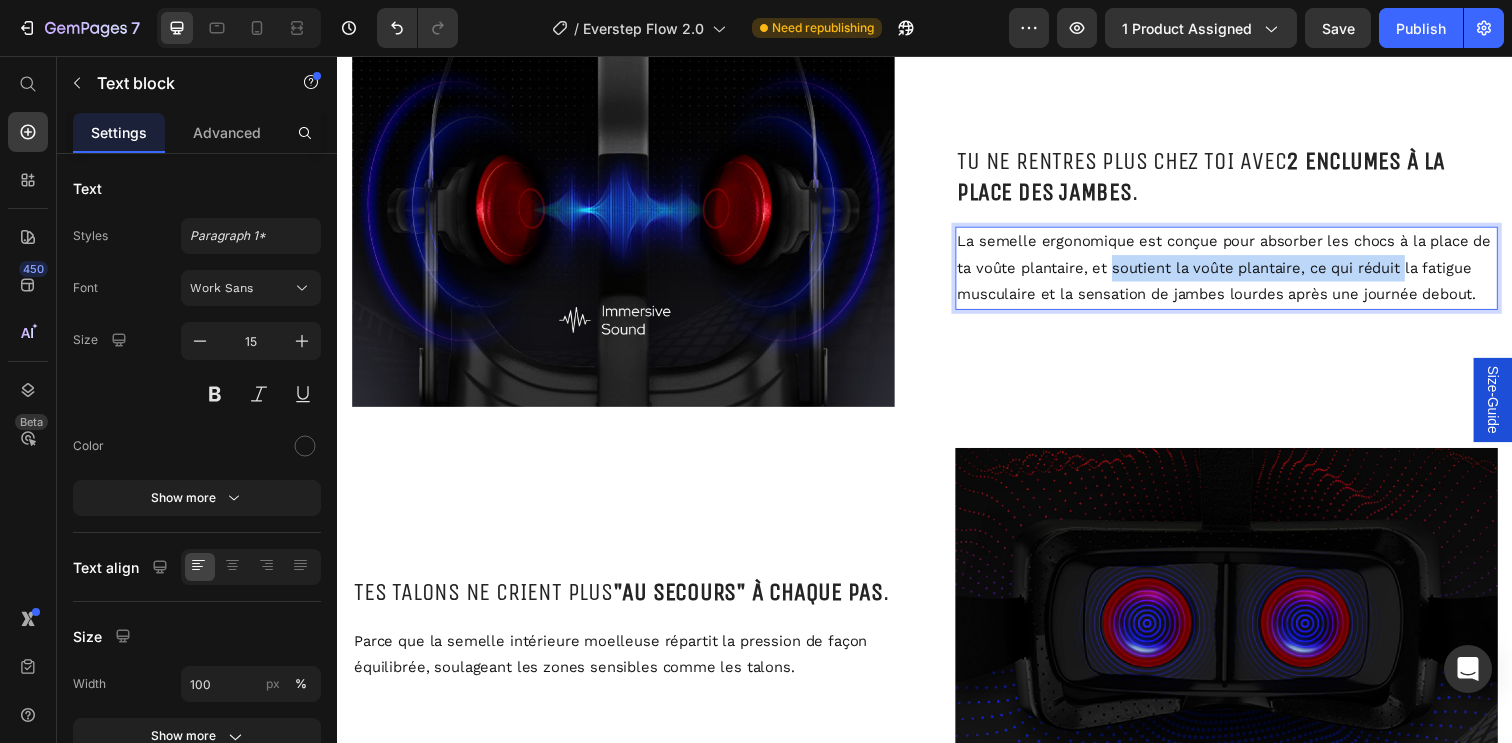 drag, startPoint x: 1444, startPoint y: 252, endPoint x: 1145, endPoint y: 243, distance: 299.1354 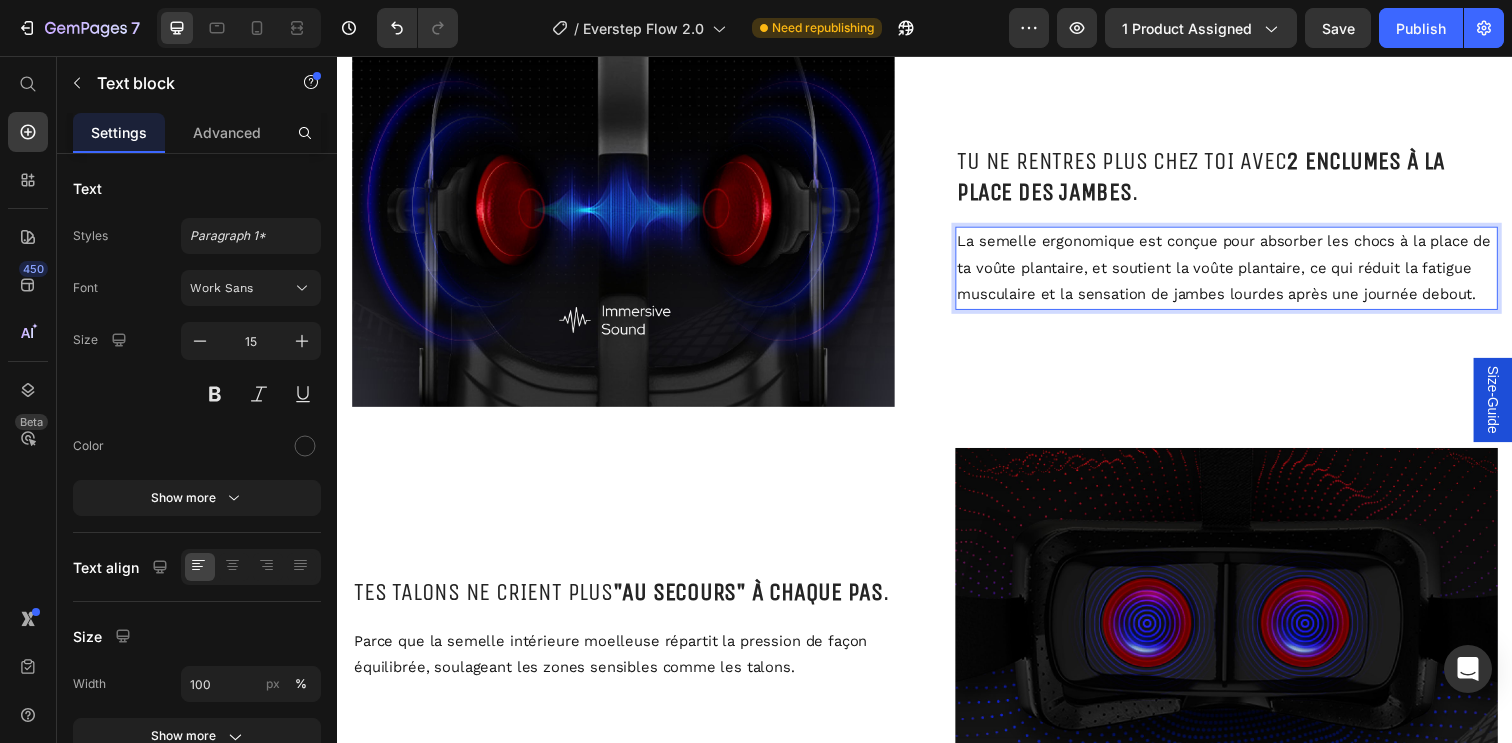 scroll, scrollTop: 2998, scrollLeft: 0, axis: vertical 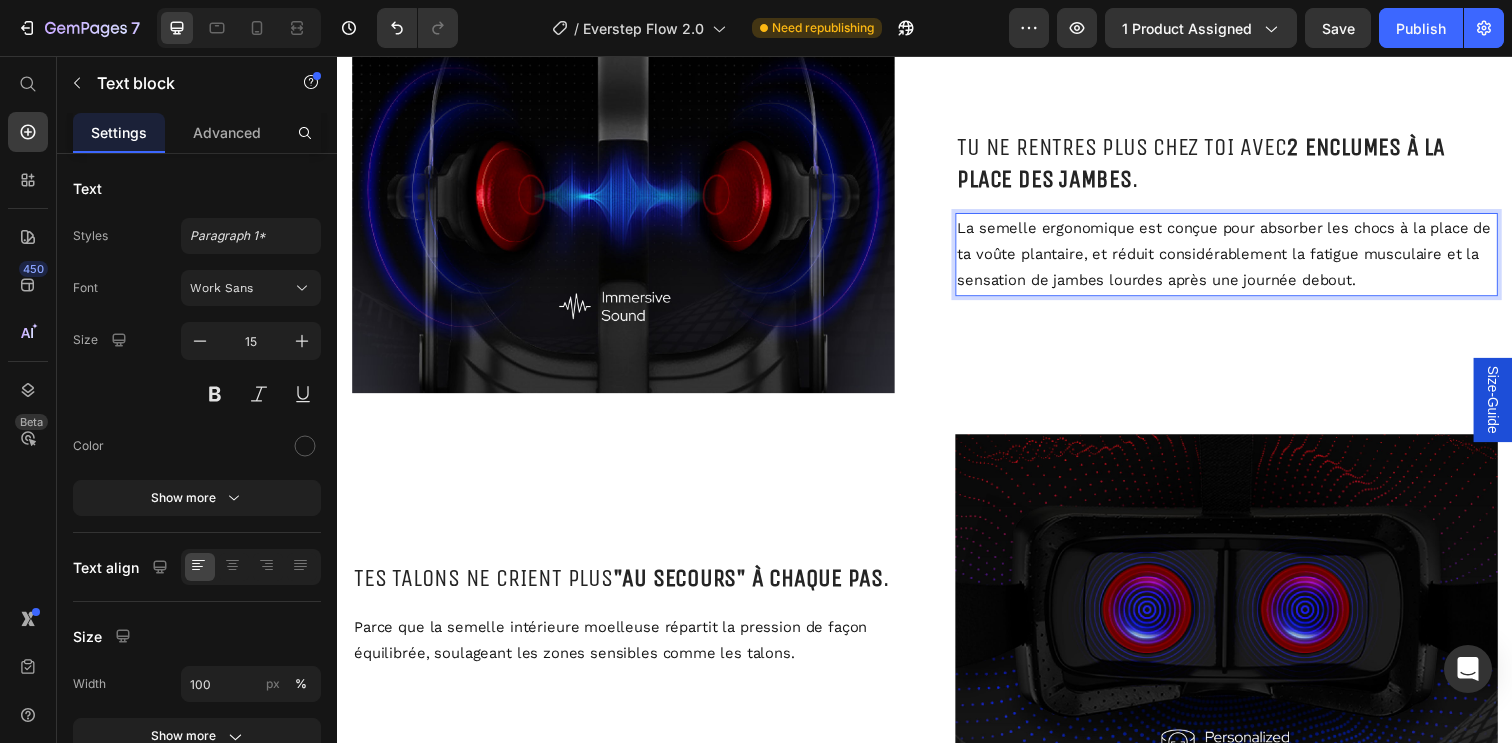click on "La semelle ergonomique est conçue pour absorber les chocs à la place de ta voûte plantaire, et réduit considérablement la fatigue musculaire et la sensation de jambes lourdes après une journée debout." at bounding box center (1245, 258) 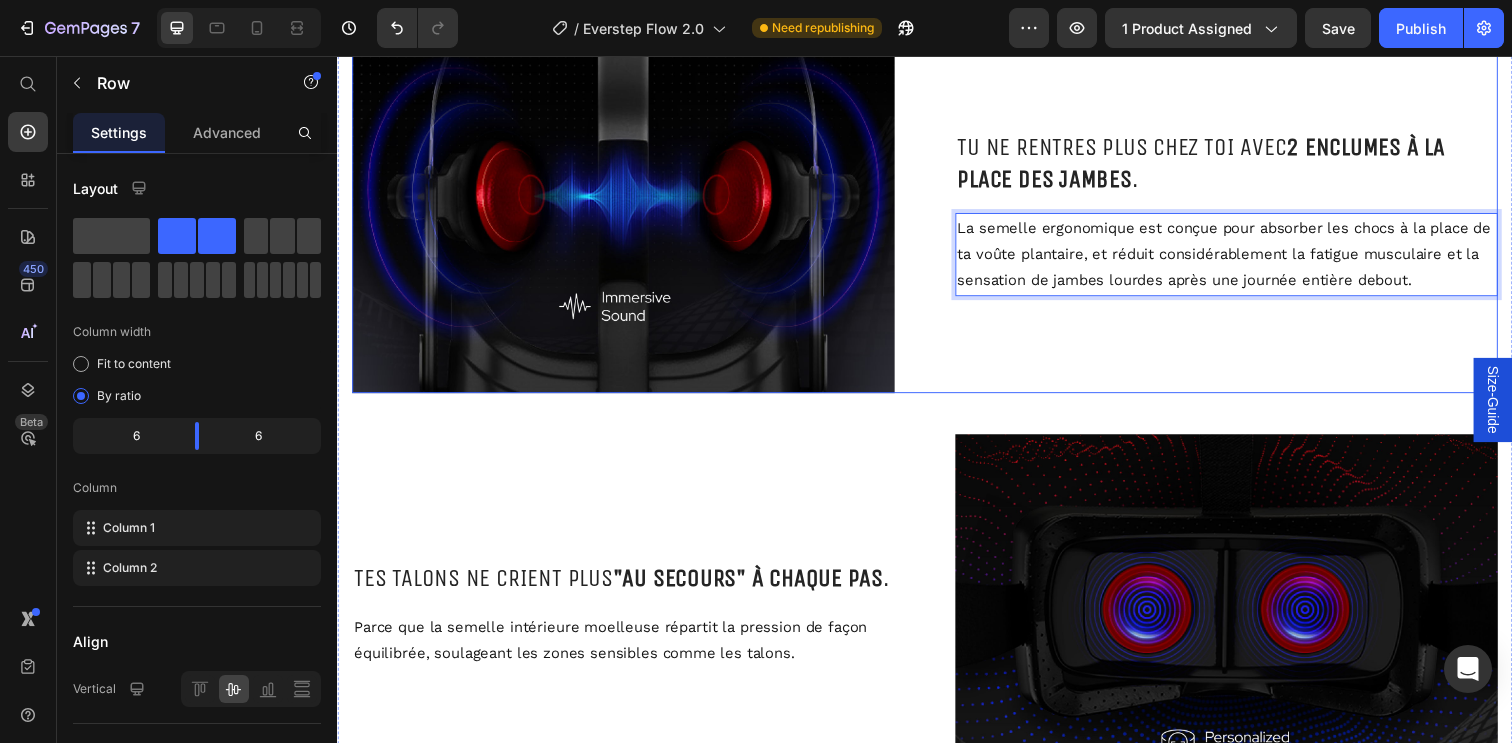 click on "Tu ne rentres plus chez toi avec  2 enclumes à la place des jambes . Heading La semelle ergonomique est conçue pour absorber les chocs à la place de ta voûte plantaire, et réduit considérablement la fatigue musculaire et la sensation de jambes lourdes après une journée entière debout. Text block   0" at bounding box center (1245, 215) 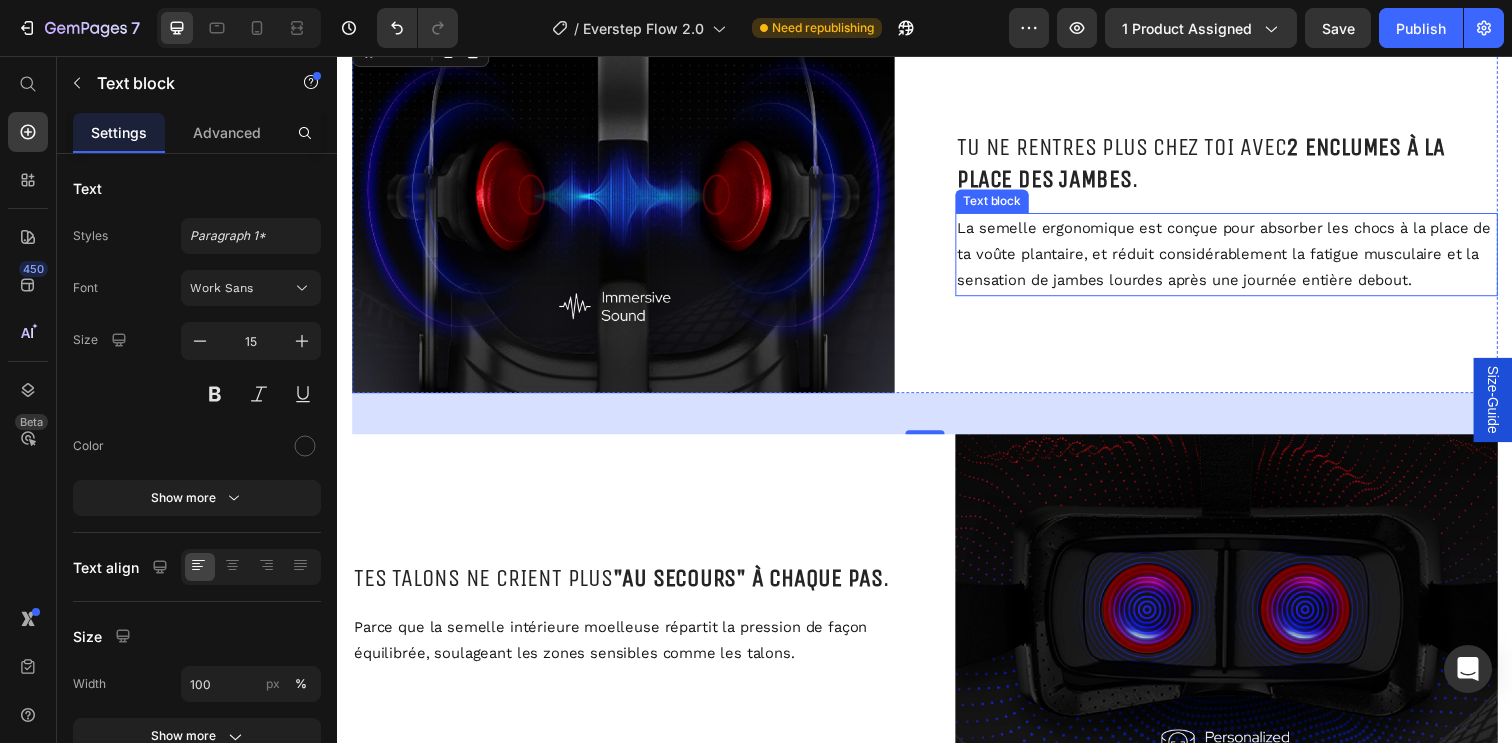 click on "La semelle ergonomique est conçue pour absorber les chocs à la place de ta voûte plantaire, et réduit considérablement la fatigue musculaire et la sensation de jambes lourdes après une journée entière debout." at bounding box center [1245, 258] 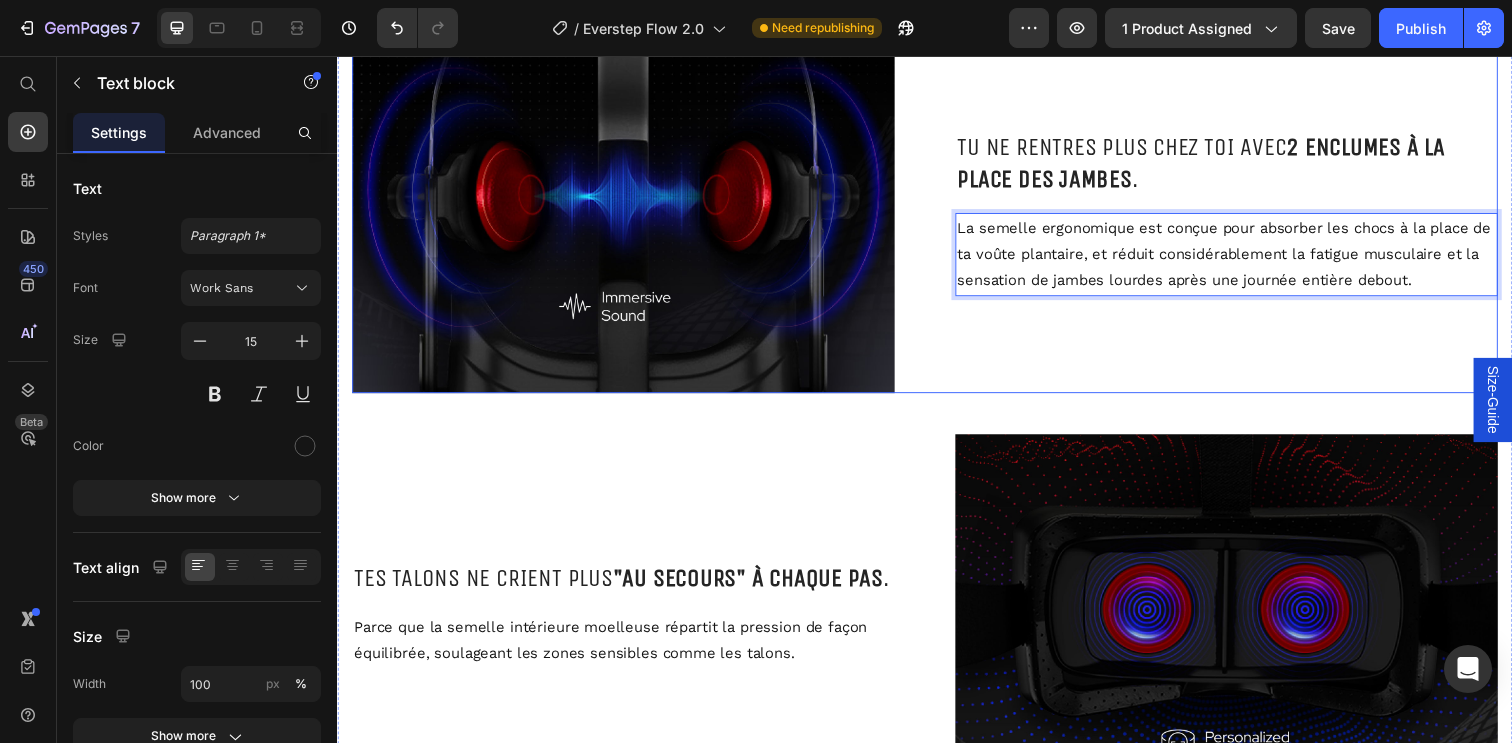 click on "Tu ne rentres plus chez toi avec  2 enclumes à la place des jambes . Heading La semelle ergonomique est conçue pour absorber les chocs à la place de ta voûte plantaire, et réduit considérablement la fatigue musculaire et la sensation de jambes lourdes après une journée entière debout. Text block   0" at bounding box center (1245, 215) 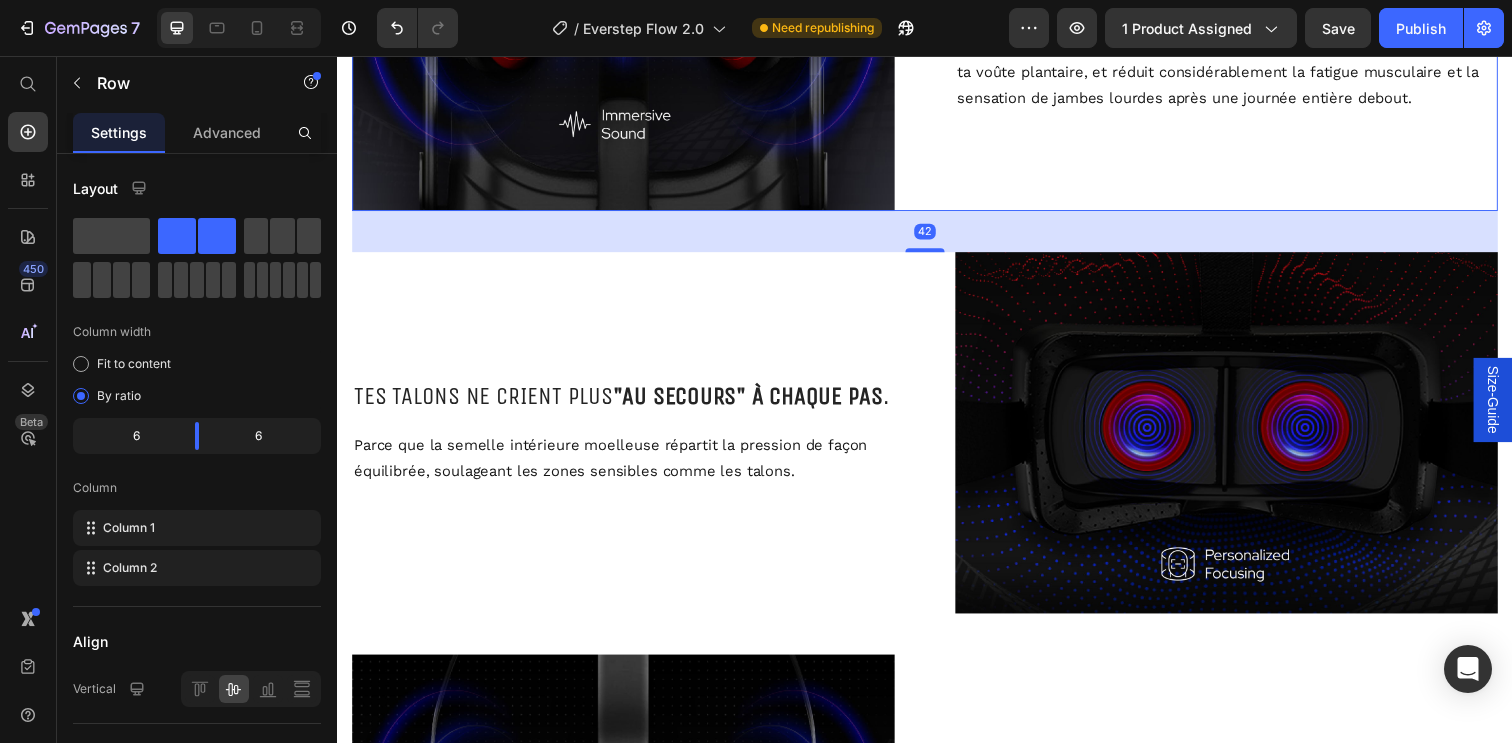 scroll, scrollTop: 3262, scrollLeft: 0, axis: vertical 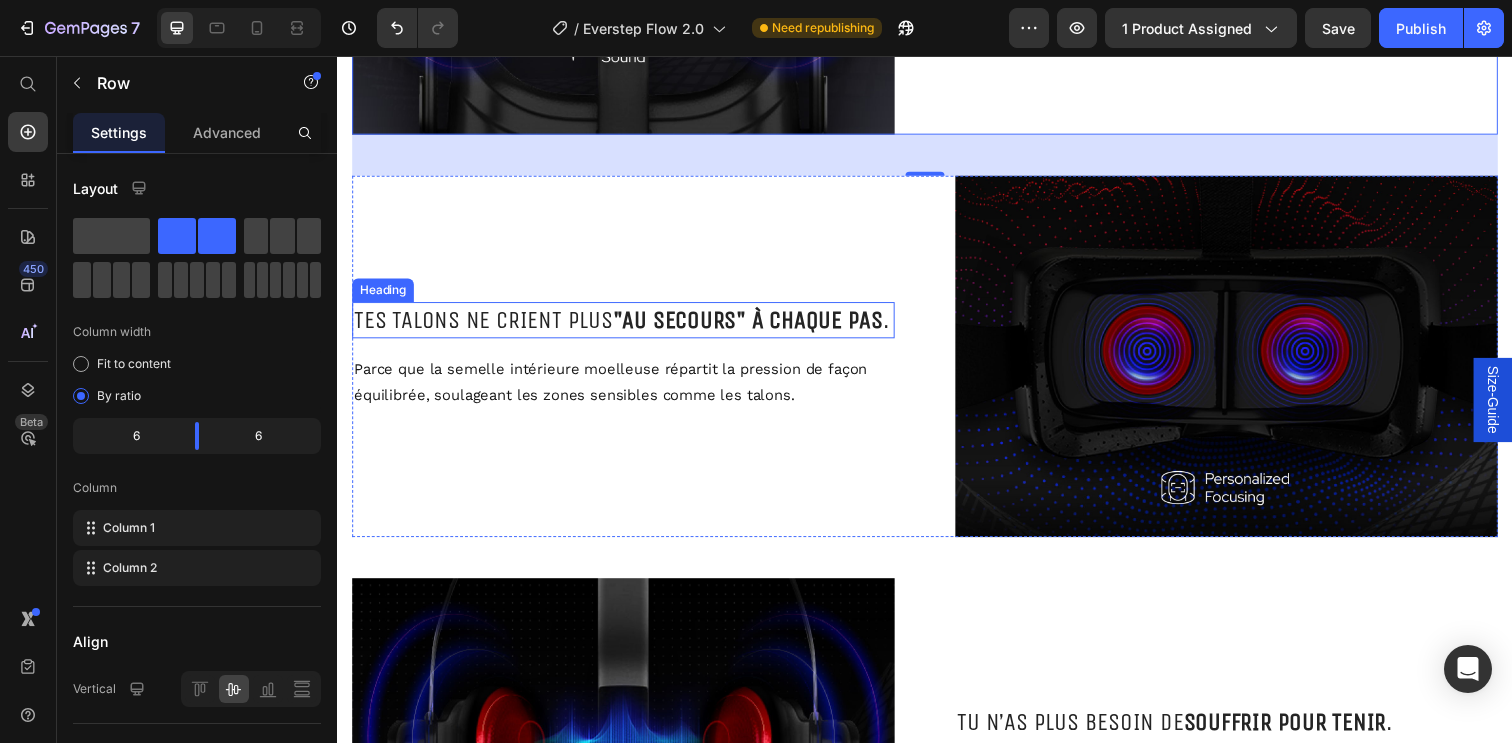 click on "Tes talons ne crient plus  "au secours" à chaque pas ." at bounding box center [629, 325] 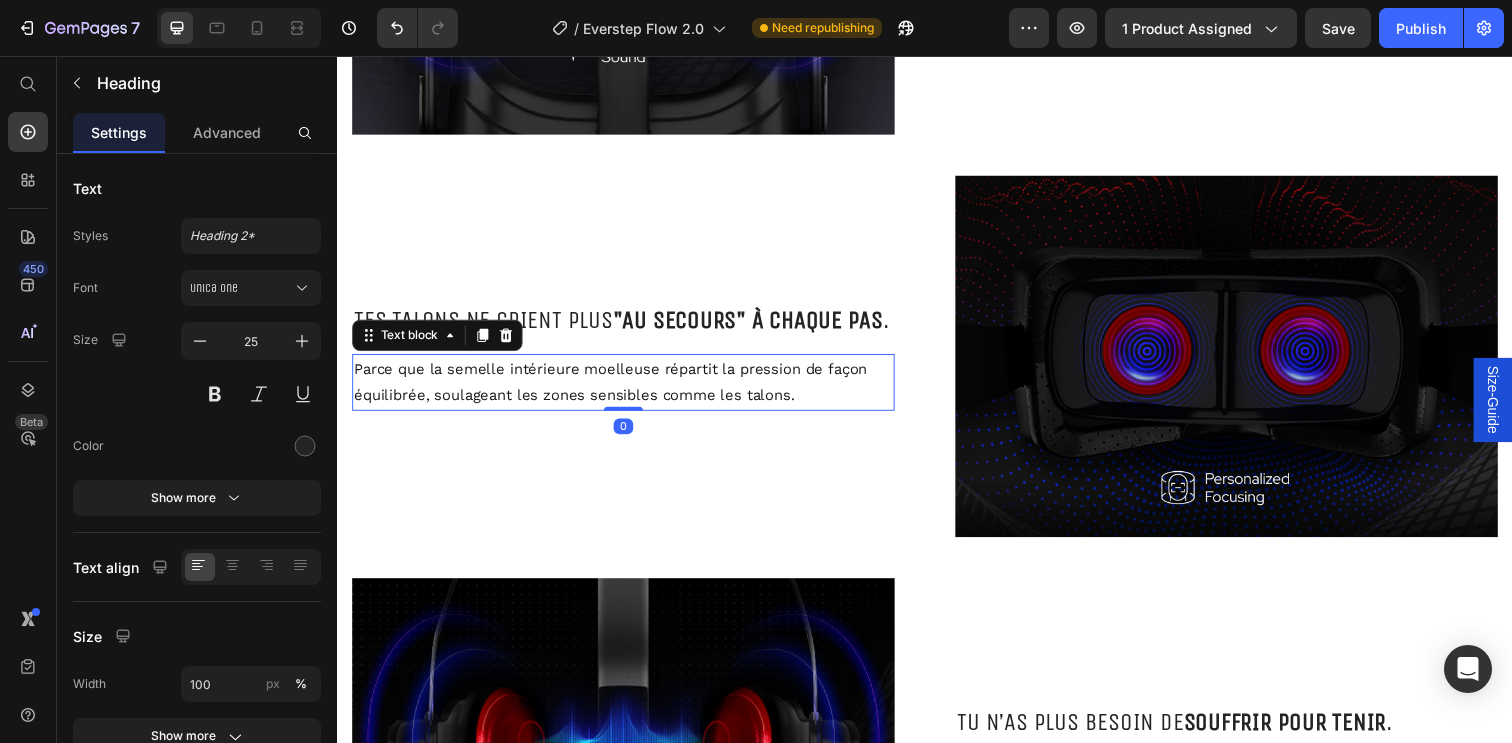 click on "Parce que la semelle intérieure moelleuse répartit la pression de façon équilibrée, soulageant les zones sensibles comme les talons." at bounding box center [629, 389] 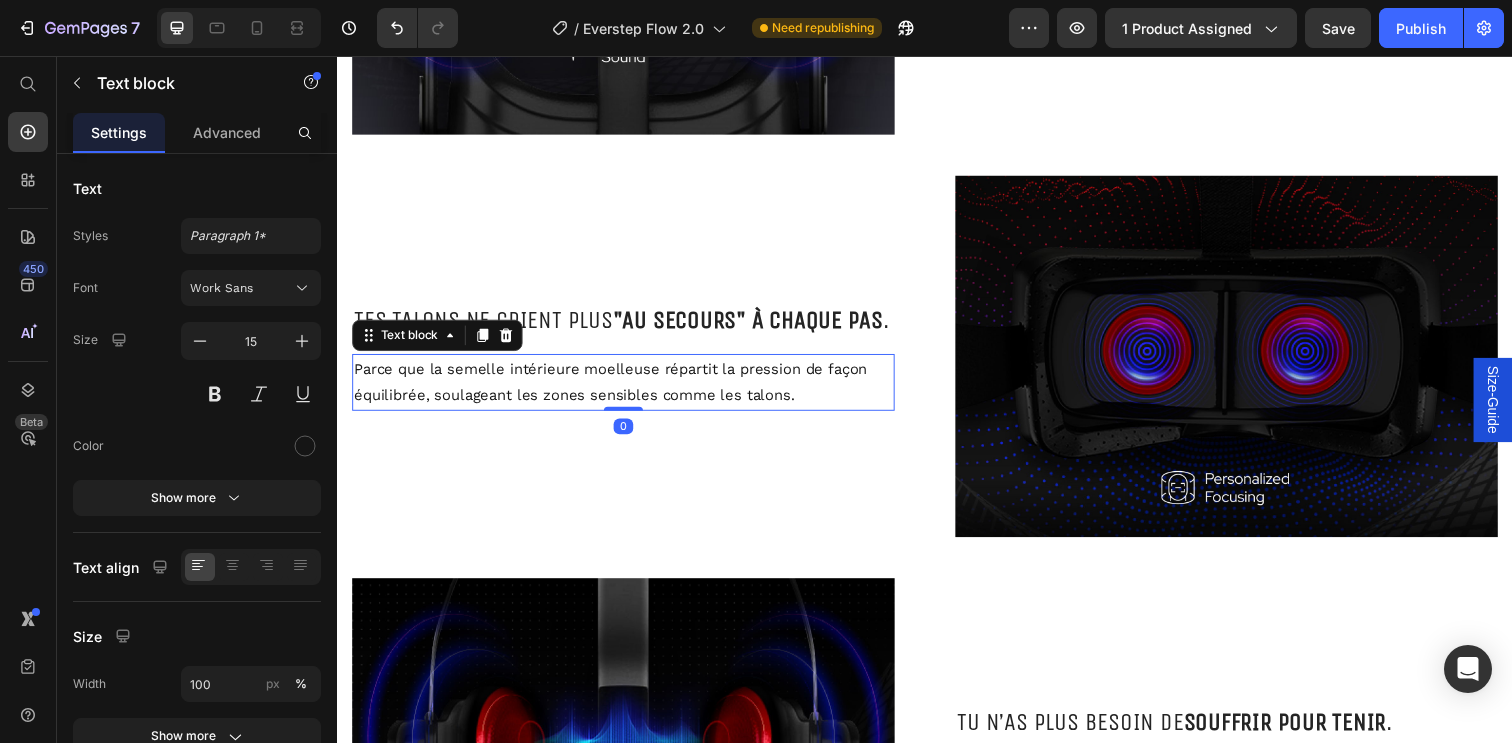 click on "Parce que la semelle intérieure moelleuse répartit la pression de façon équilibrée, soulageant les zones sensibles comme les talons." at bounding box center [629, 389] 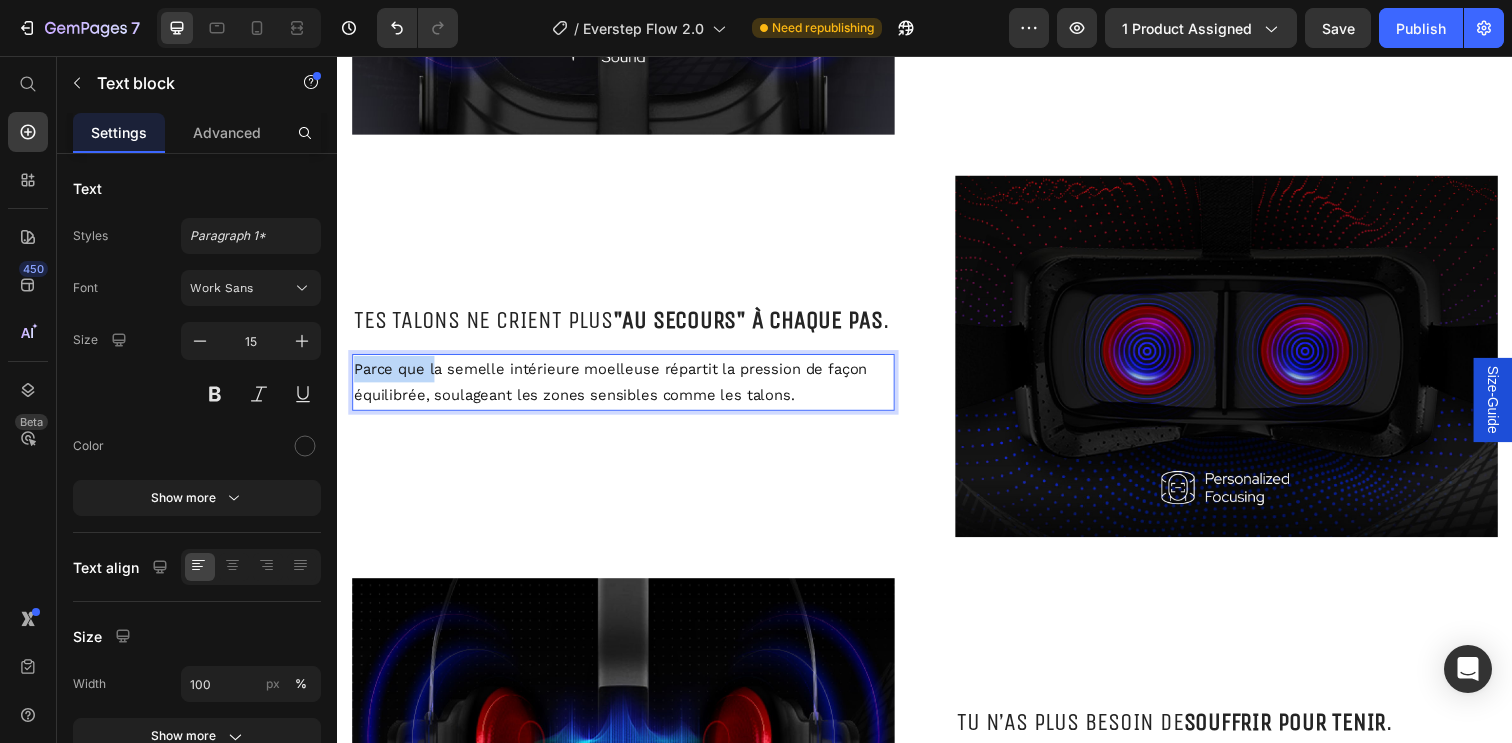 drag, startPoint x: 437, startPoint y: 381, endPoint x: 351, endPoint y: 375, distance: 86.209045 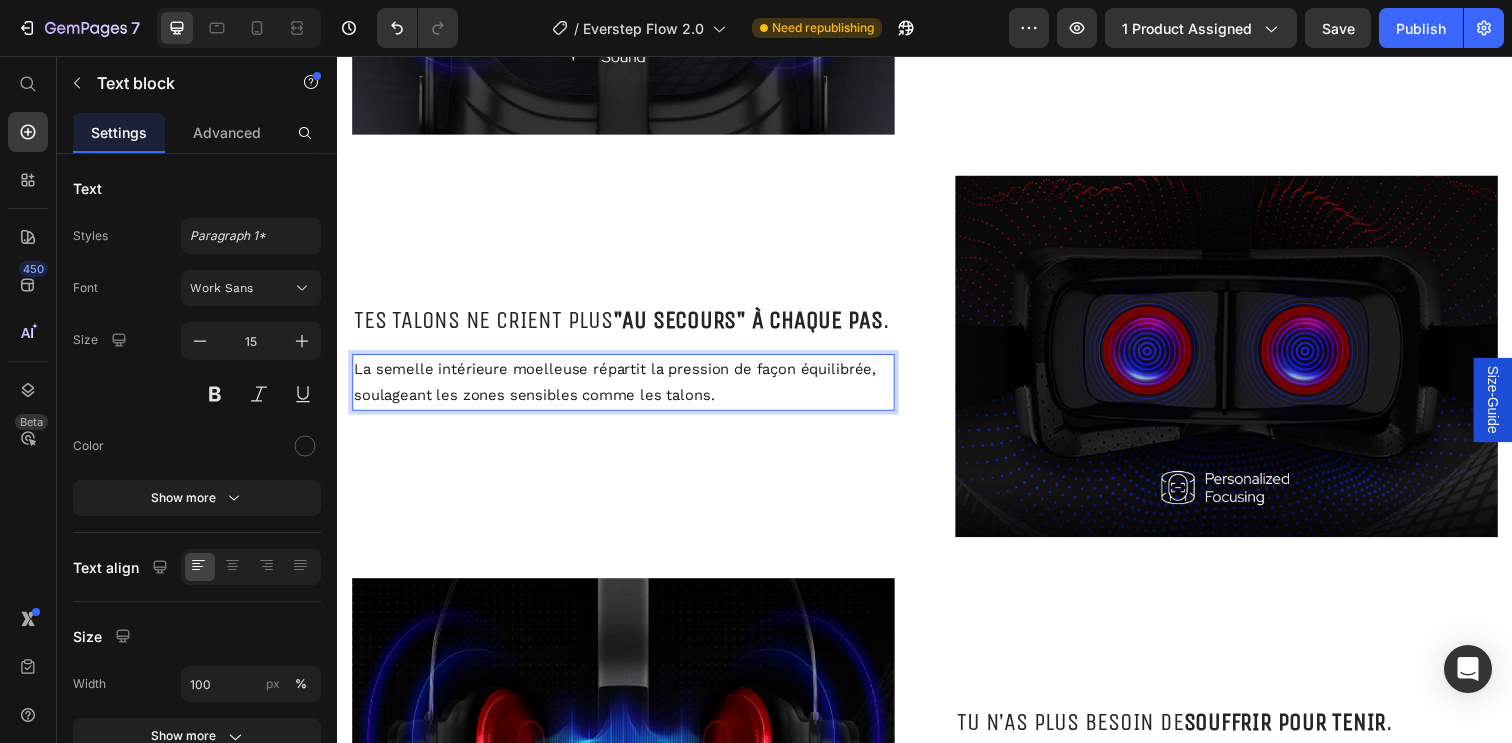 click on "La semelle intérieure moelleuse répartit la pression de façon équilibrée, soulageant les zones sensibles comme les talons." at bounding box center [629, 389] 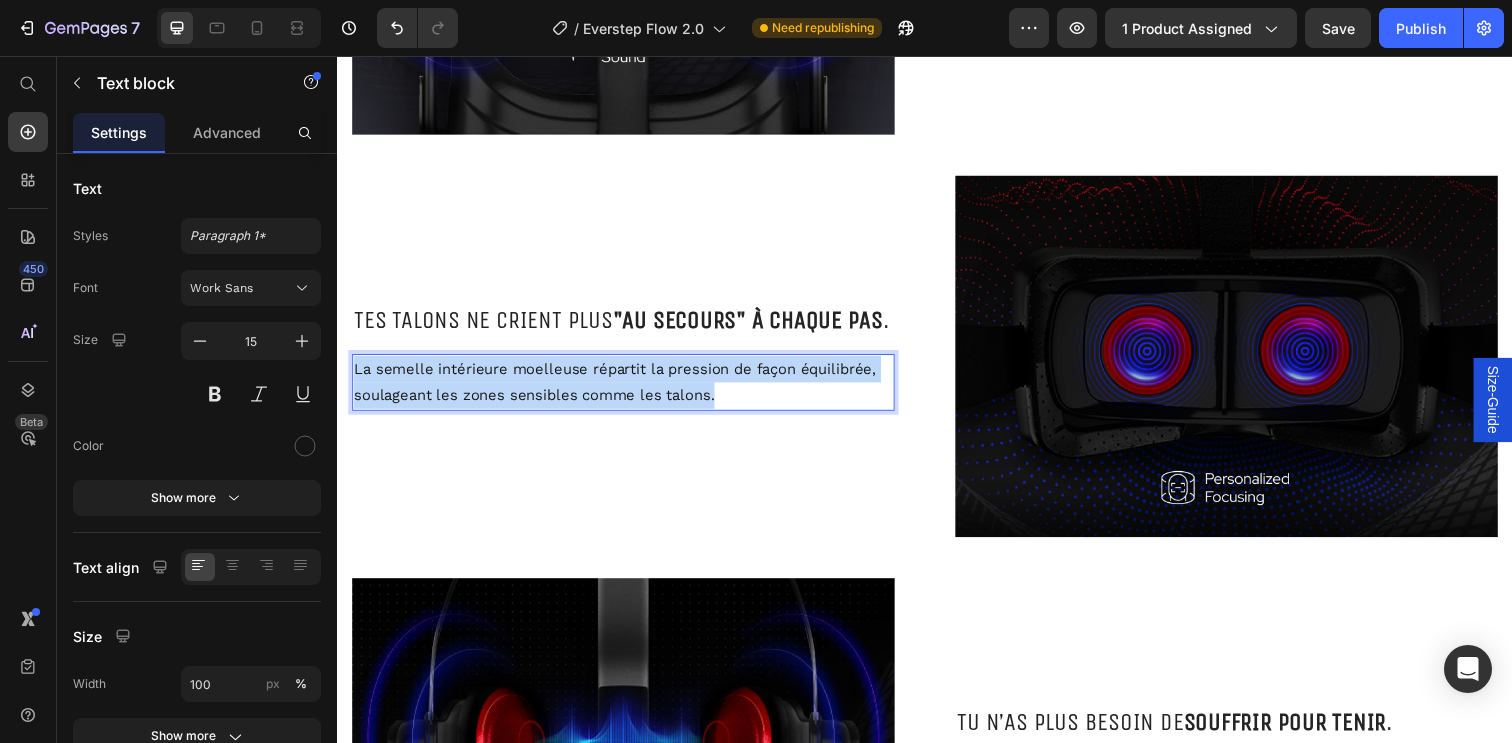 click on "La semelle intérieure moelleuse répartit la pression de façon équilibrée, soulageant les zones sensibles comme les talons." at bounding box center [629, 389] 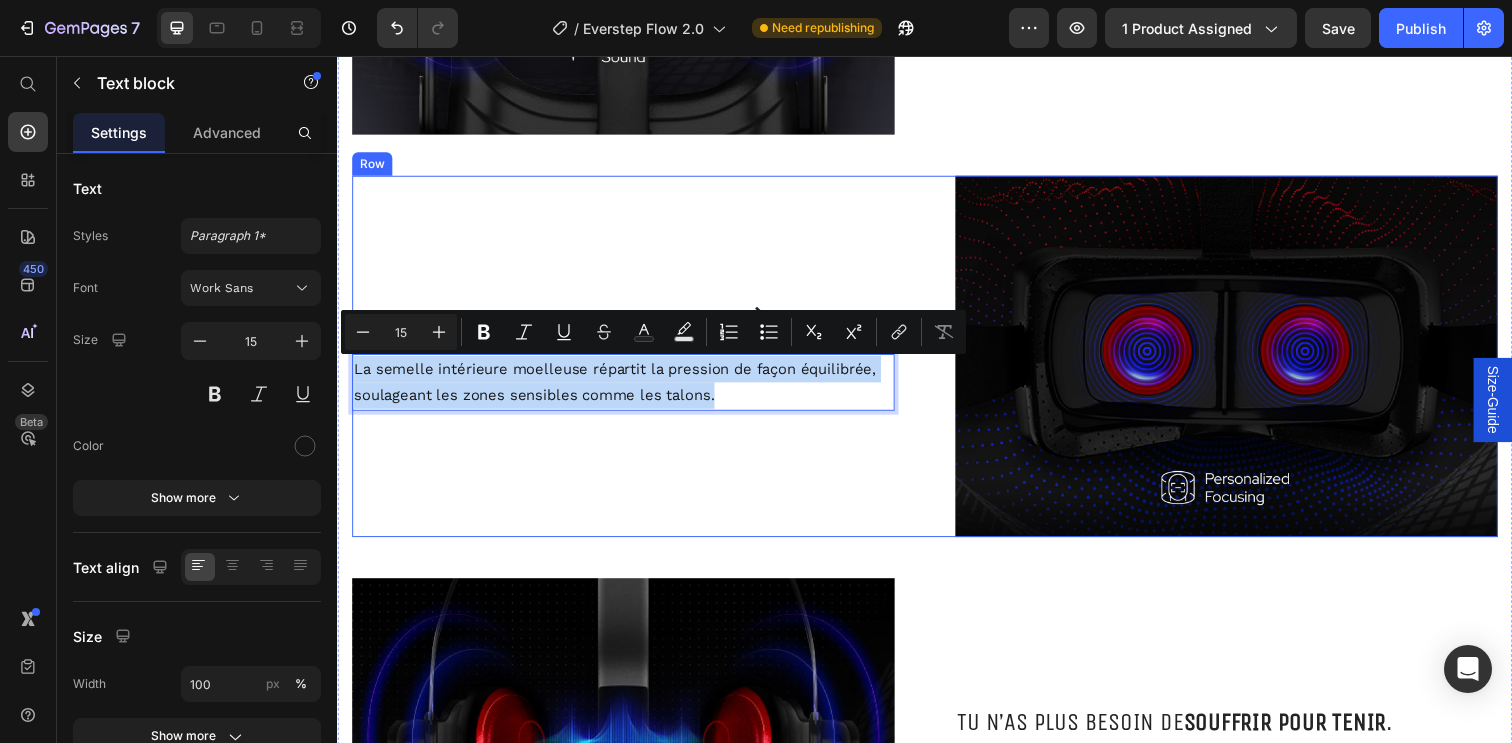 click on "Tes talons ne crient plus  "au secours" à chaque pas . Heading La semelle intérieure moelleuse répartit la pression de façon équilibrée, soulageant les zones sensibles comme les talons. Text block   0" at bounding box center (629, 362) 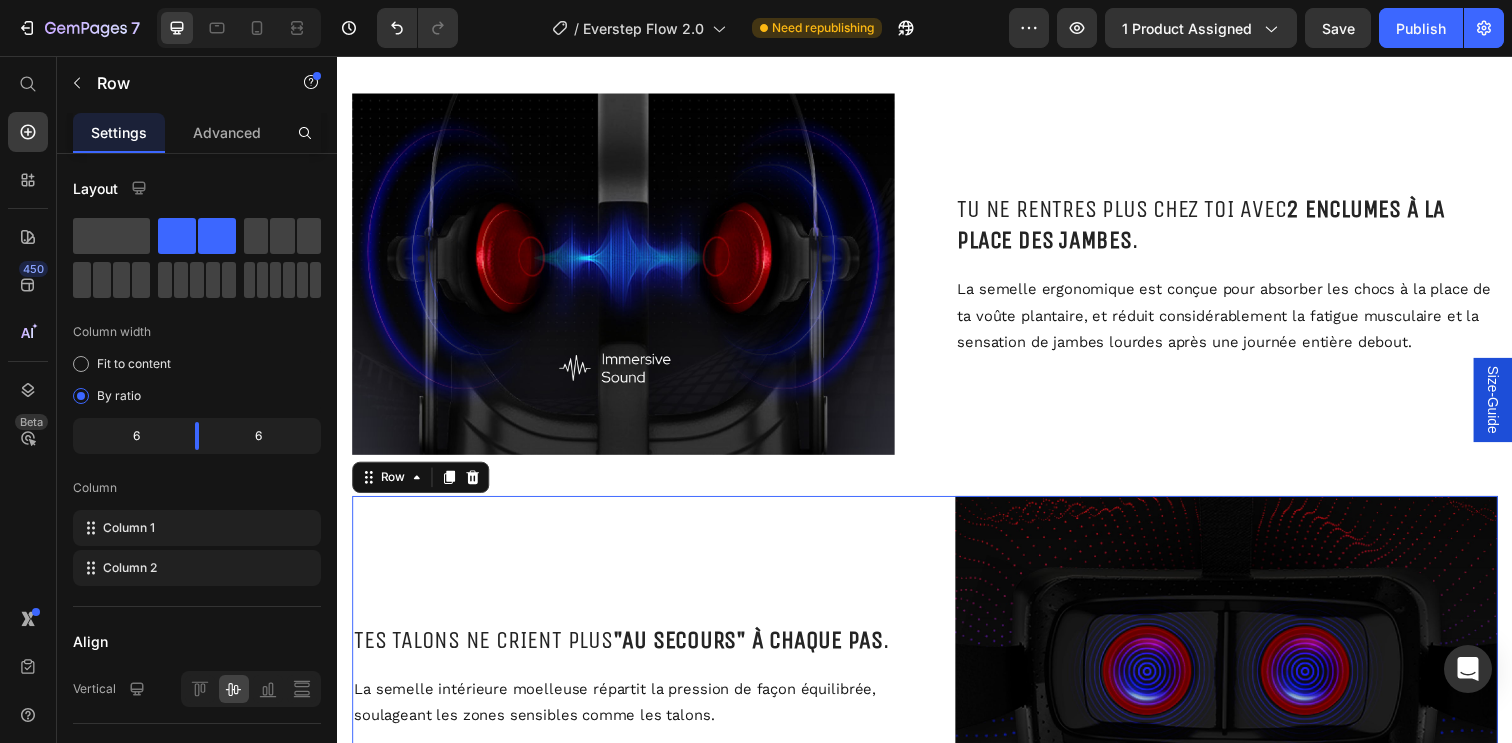 scroll, scrollTop: 2903, scrollLeft: 0, axis: vertical 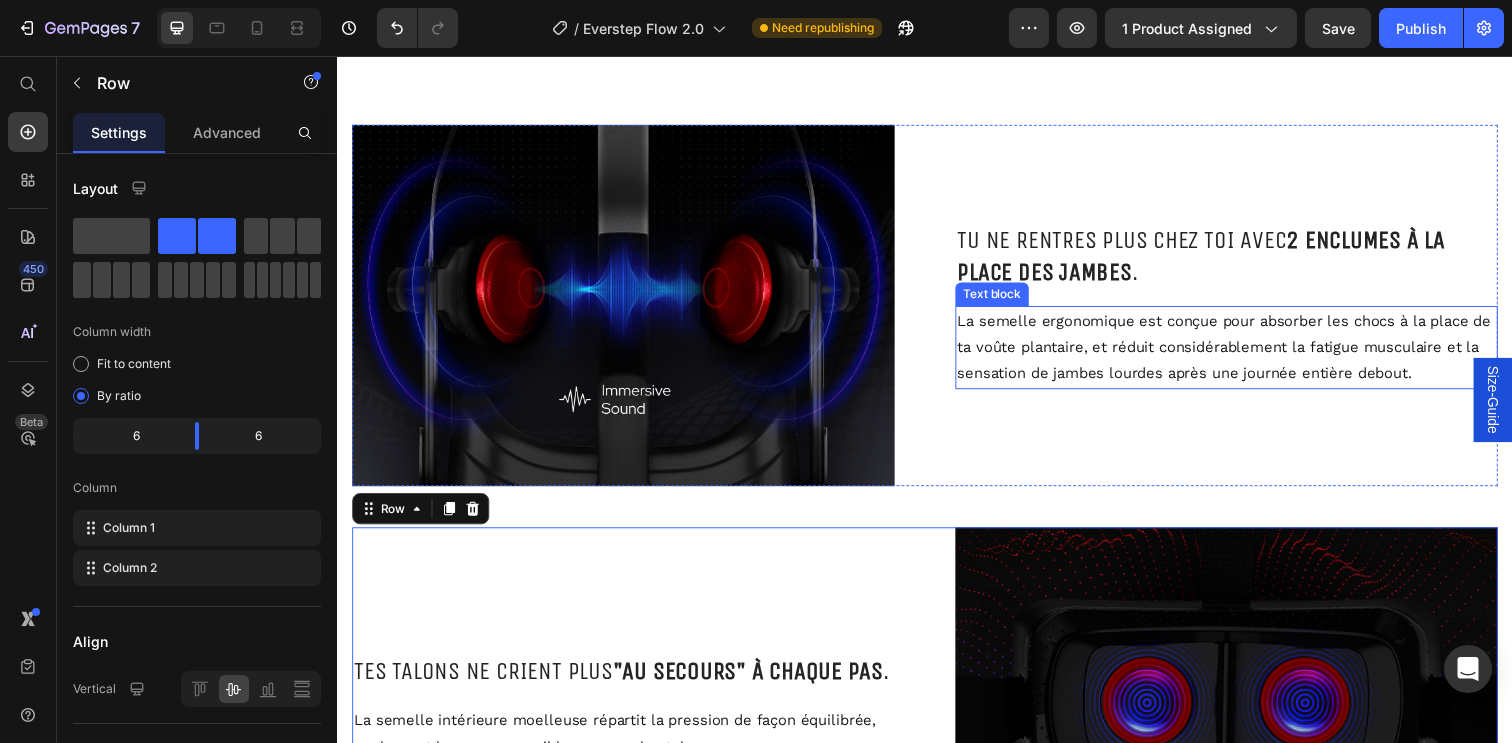click on "La semelle ergonomique est conçue pour absorber les chocs à la place de ta voûte plantaire, et réduit considérablement la fatigue musculaire et la sensation de jambes lourdes après une journée entière debout." at bounding box center [1245, 353] 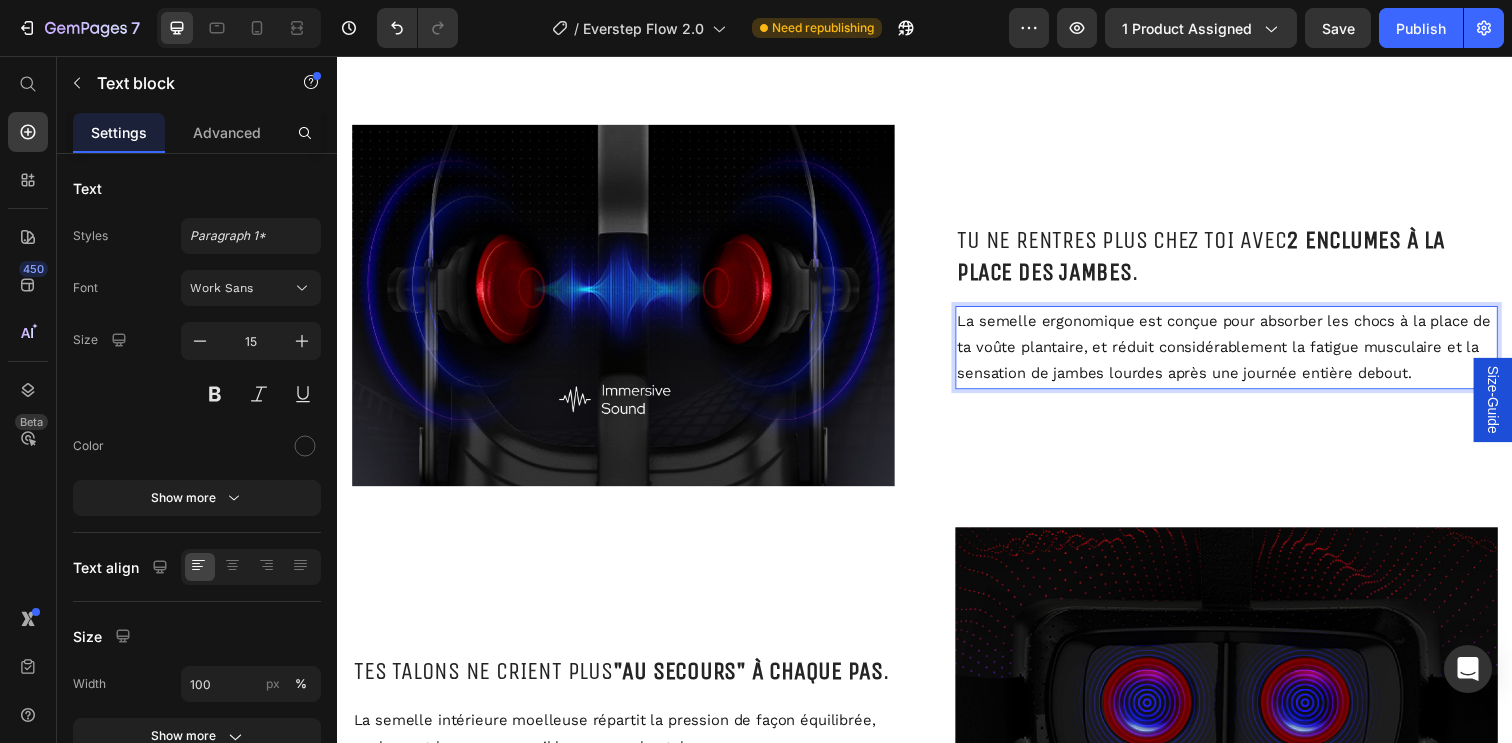 click on "La semelle ergonomique est conçue pour absorber les chocs à la place de ta voûte plantaire, et réduit considérablement la fatigue musculaire et la sensation de jambes lourdes après une journée entière debout." at bounding box center [1245, 353] 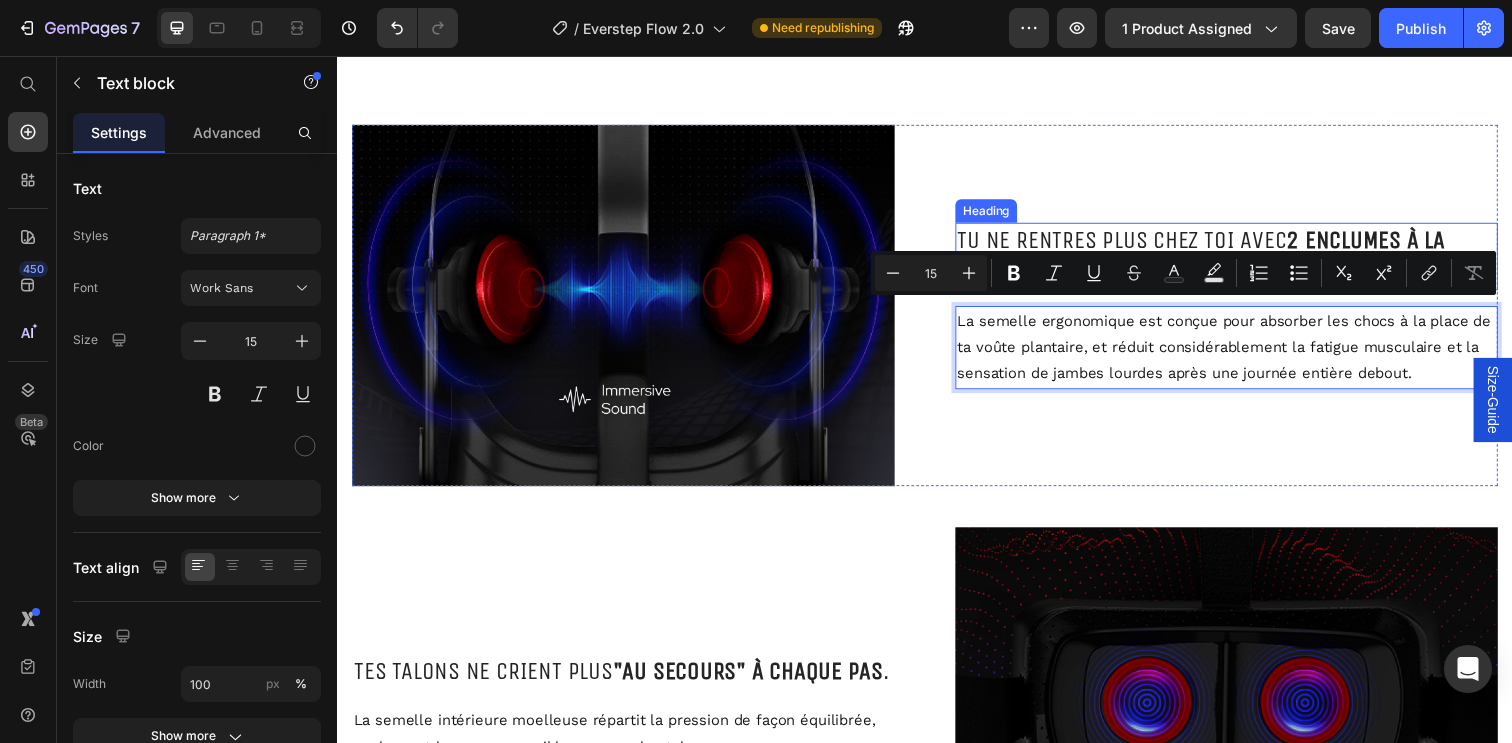click on "Tu ne rentres plus chez toi avec 2 enclumes à la place des jambes ." at bounding box center (1245, 260) 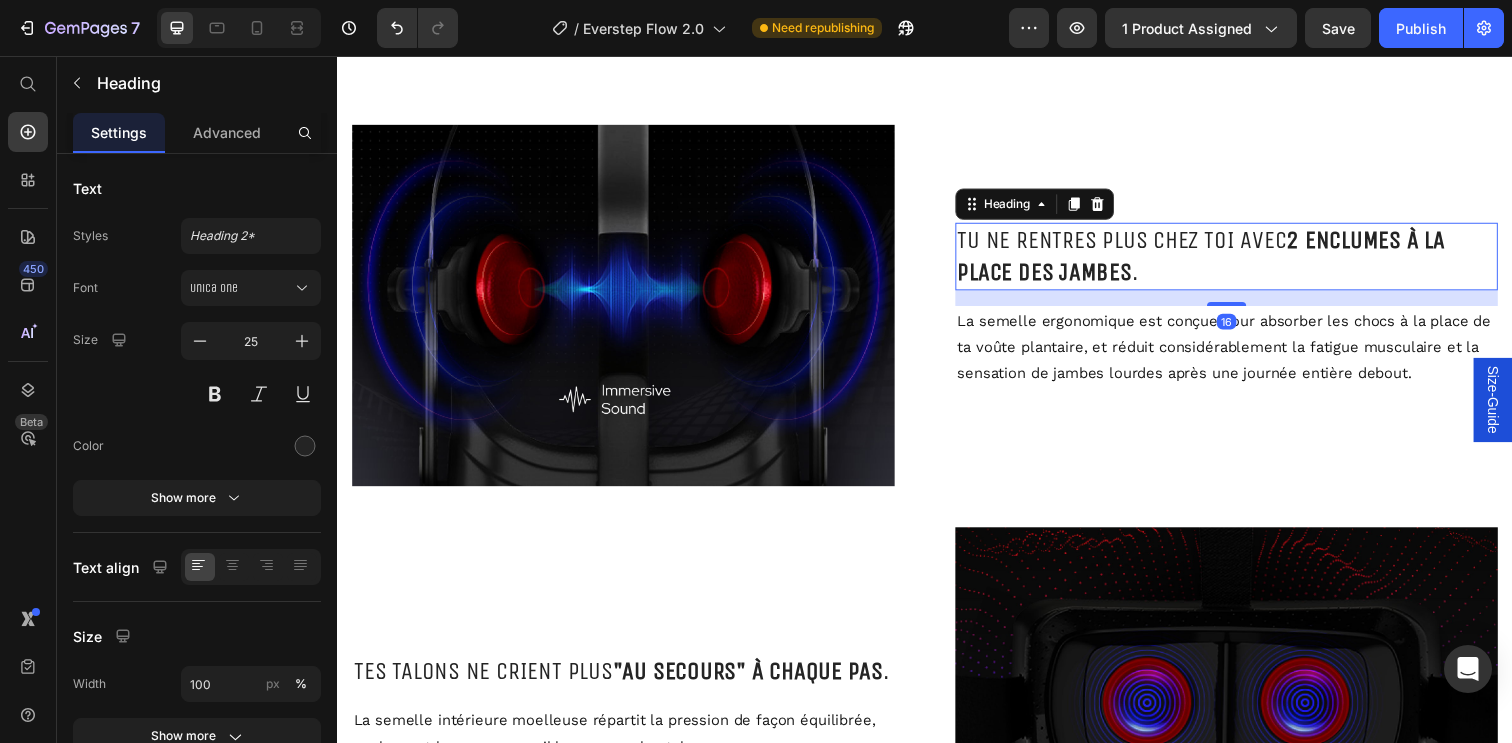 click on "Tu ne rentres plus chez toi avec 2 enclumes à la place des jambes ." at bounding box center (1245, 260) 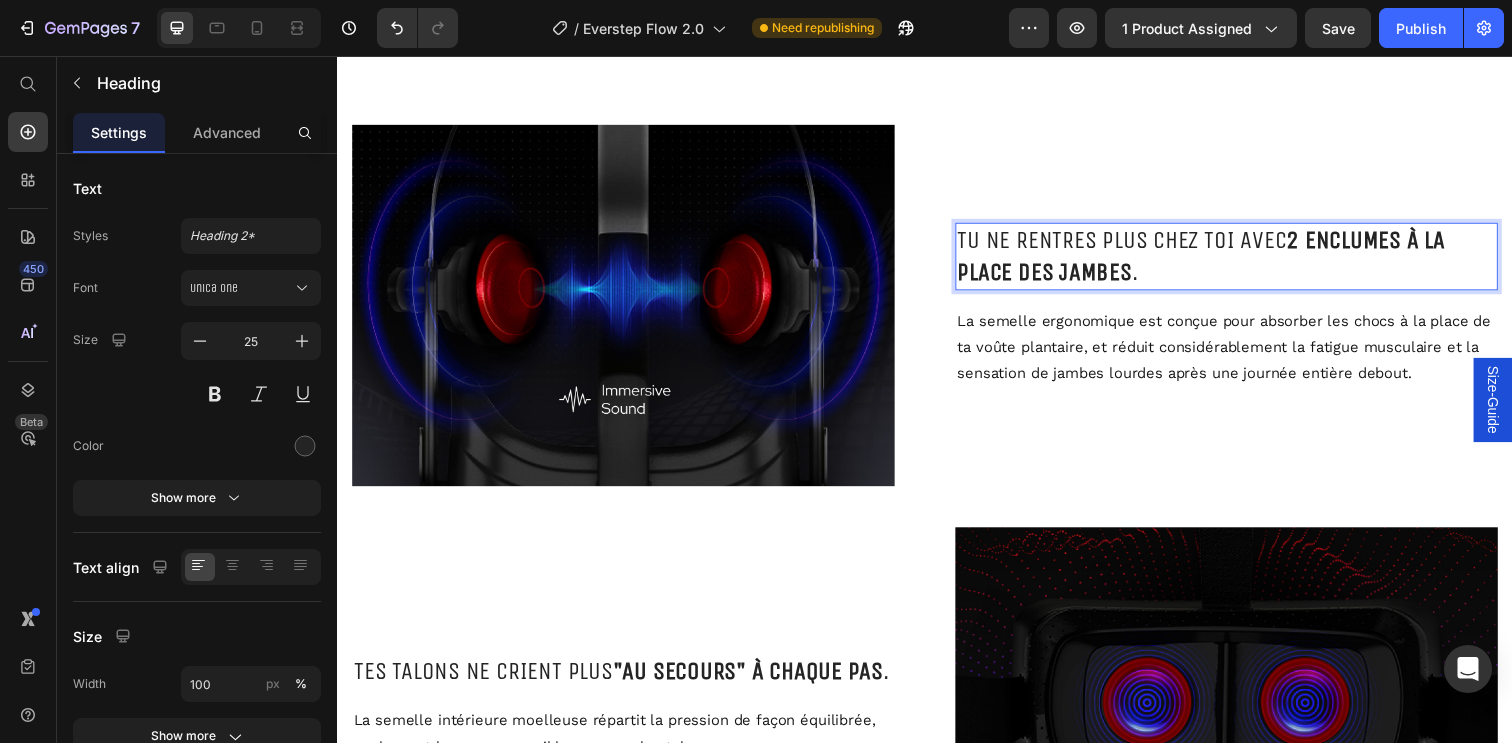 click on "Tu ne rentres plus chez toi avec 2 enclumes à la place des jambes ." at bounding box center (1245, 260) 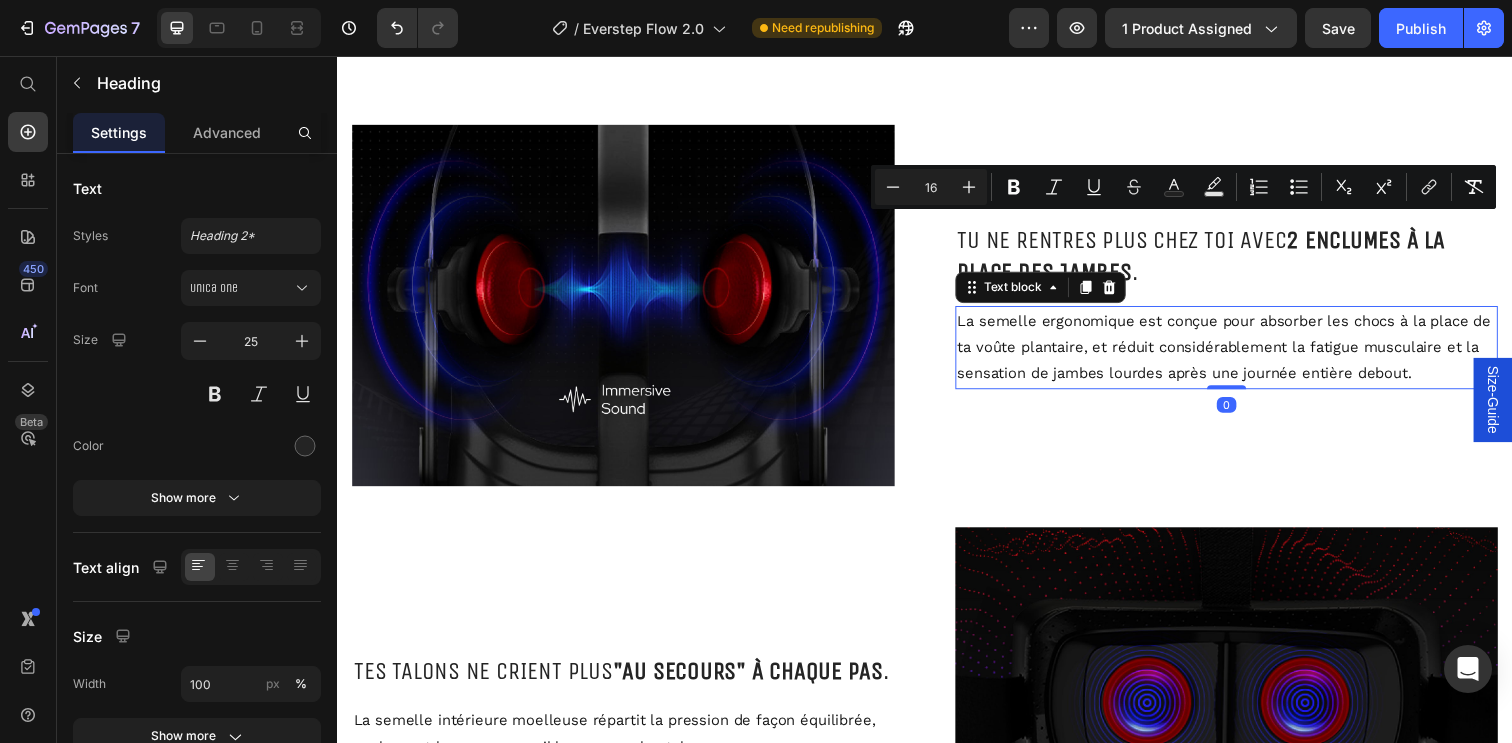 click on "La semelle ergonomique est conçue pour absorber les chocs à la place de ta voûte plantaire, et réduit considérablement la fatigue musculaire et la sensation de jambes lourdes après une journée entière debout." at bounding box center (1245, 353) 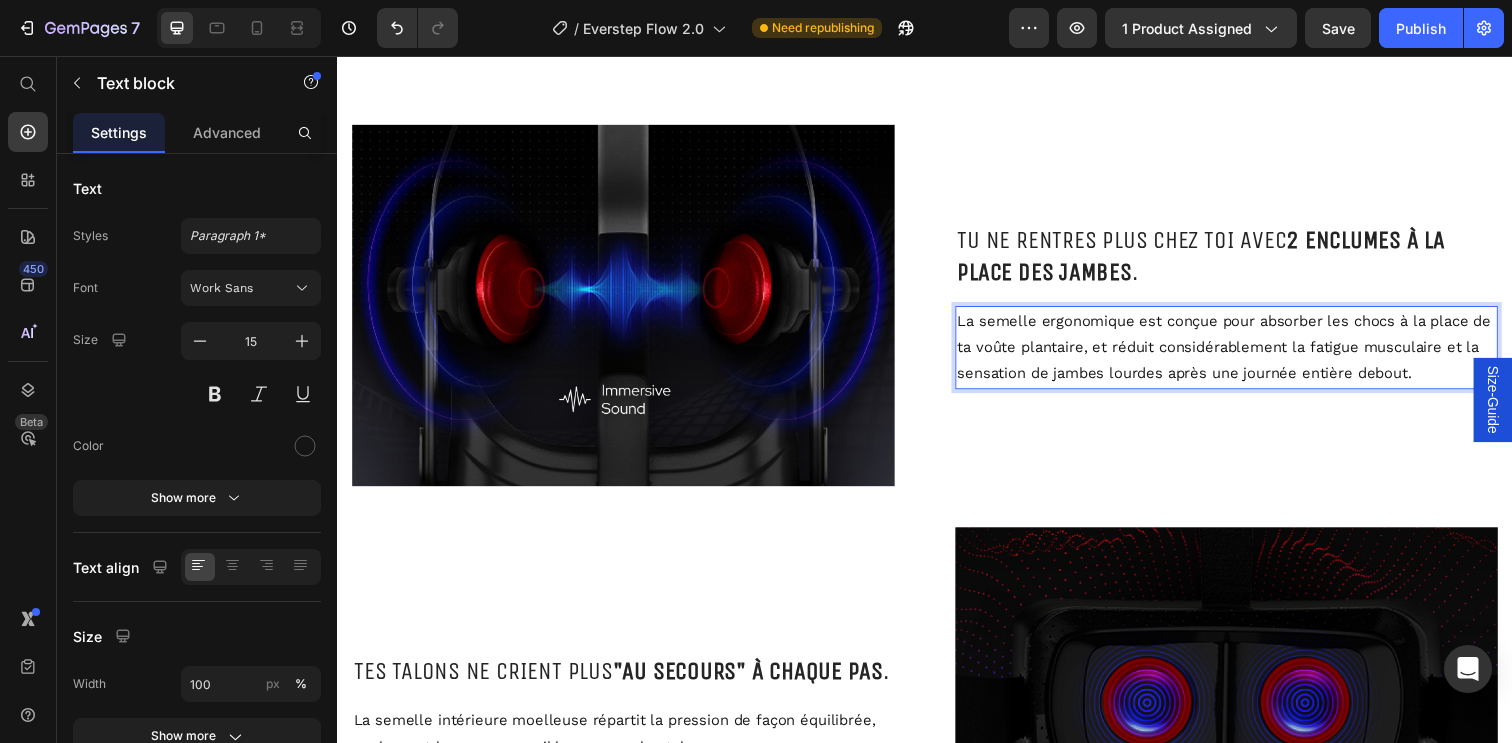 click on "La semelle ergonomique est conçue pour absorber les chocs à la place de ta voûte plantaire, et réduit considérablement la fatigue musculaire et la sensation de jambes lourdes après une journée entière debout." at bounding box center [1245, 353] 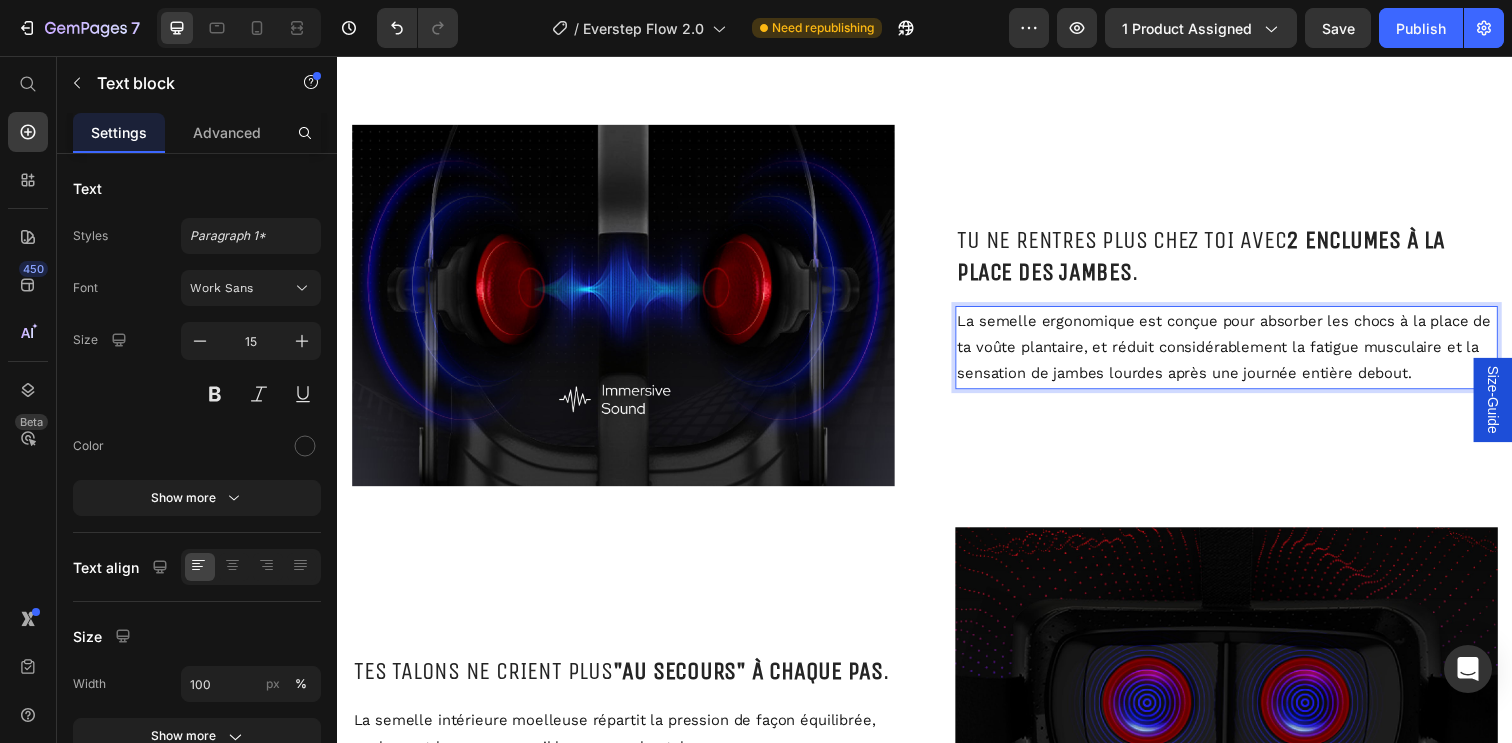 scroll, scrollTop: 2916, scrollLeft: 0, axis: vertical 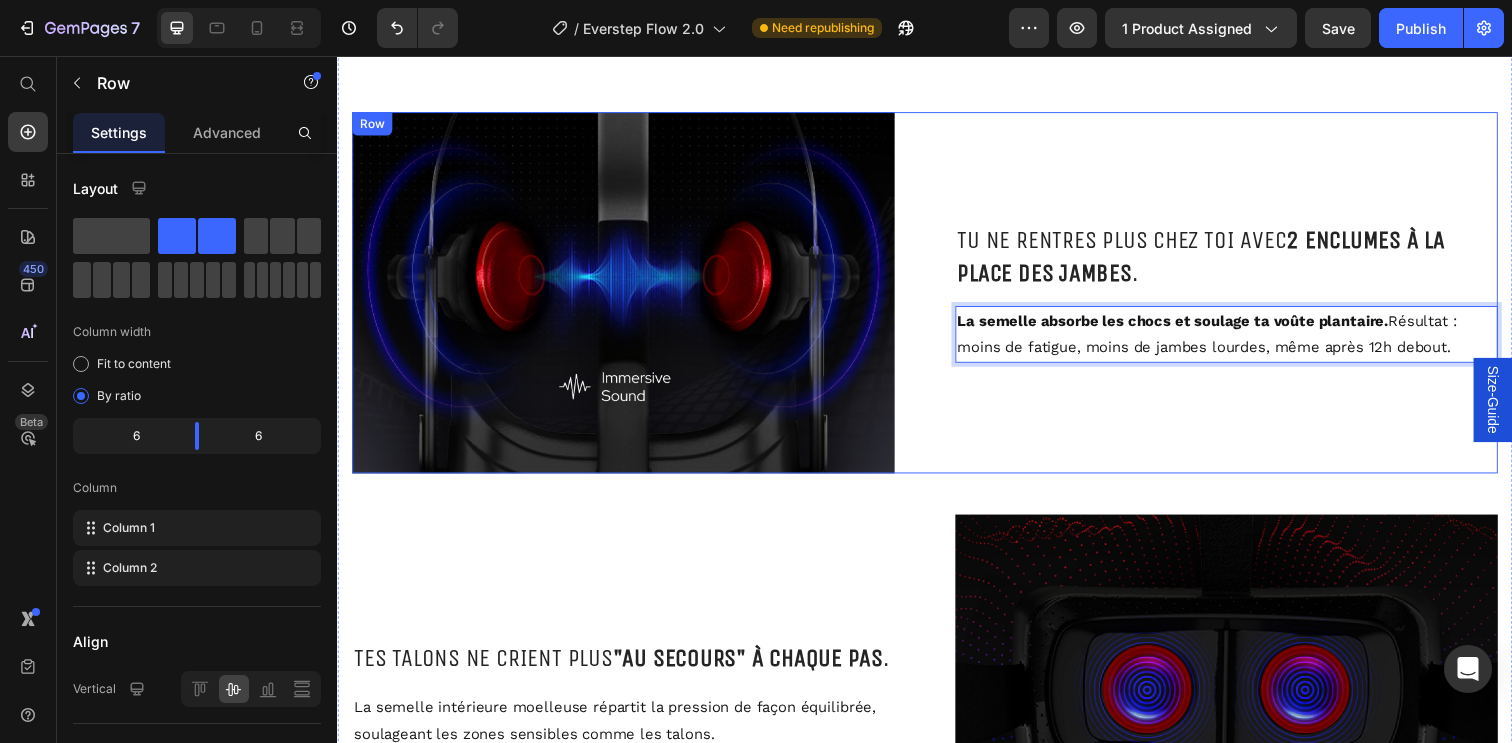 click on "Tu ne rentres plus chez toi avec 2 enclumes à la place des jambes . Heading La semelle absorbe les chocs et soulage ta voûte plantaire. Résultat : moins de fatigue, moins de jambes lourdes, même après 12h debout. Text block 0" at bounding box center [1245, 297] 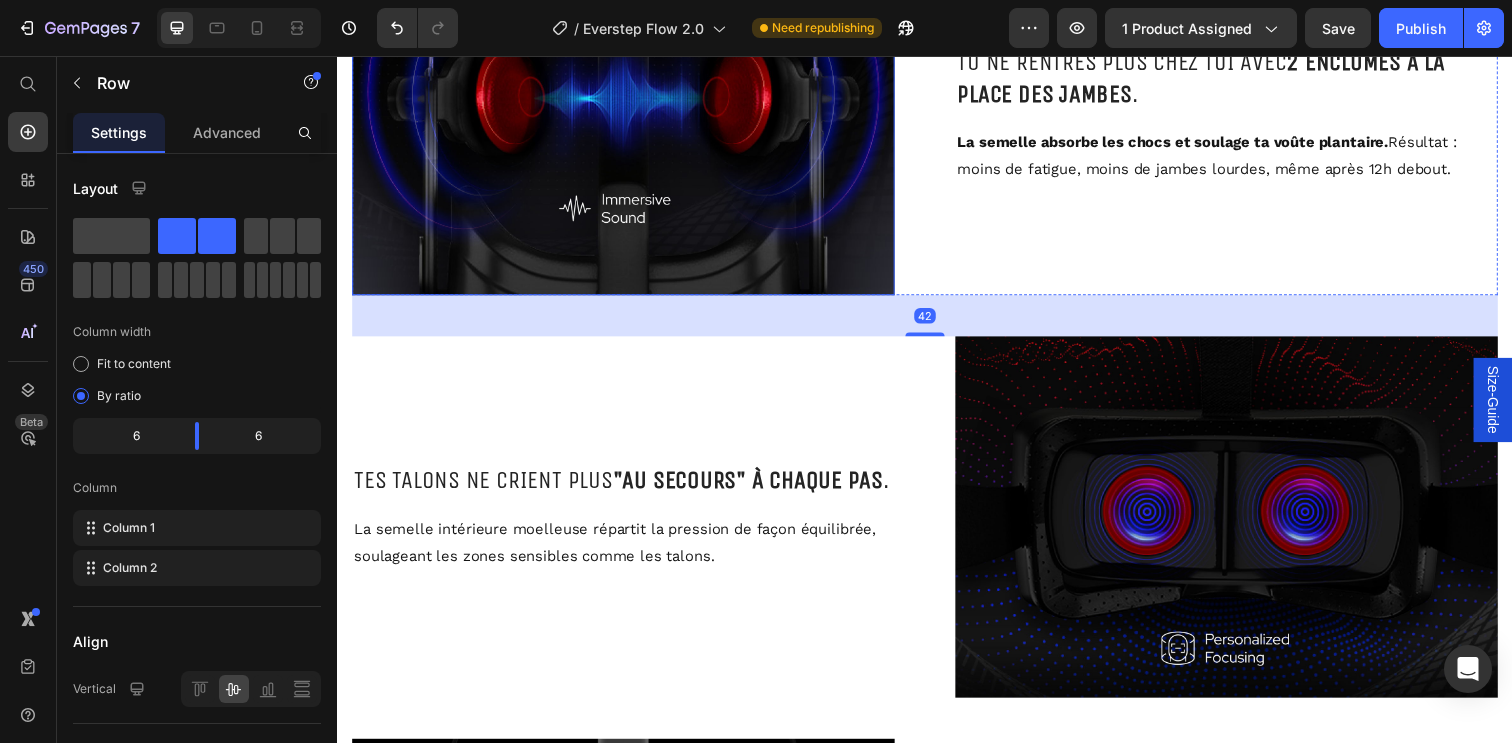 scroll, scrollTop: 3174, scrollLeft: 0, axis: vertical 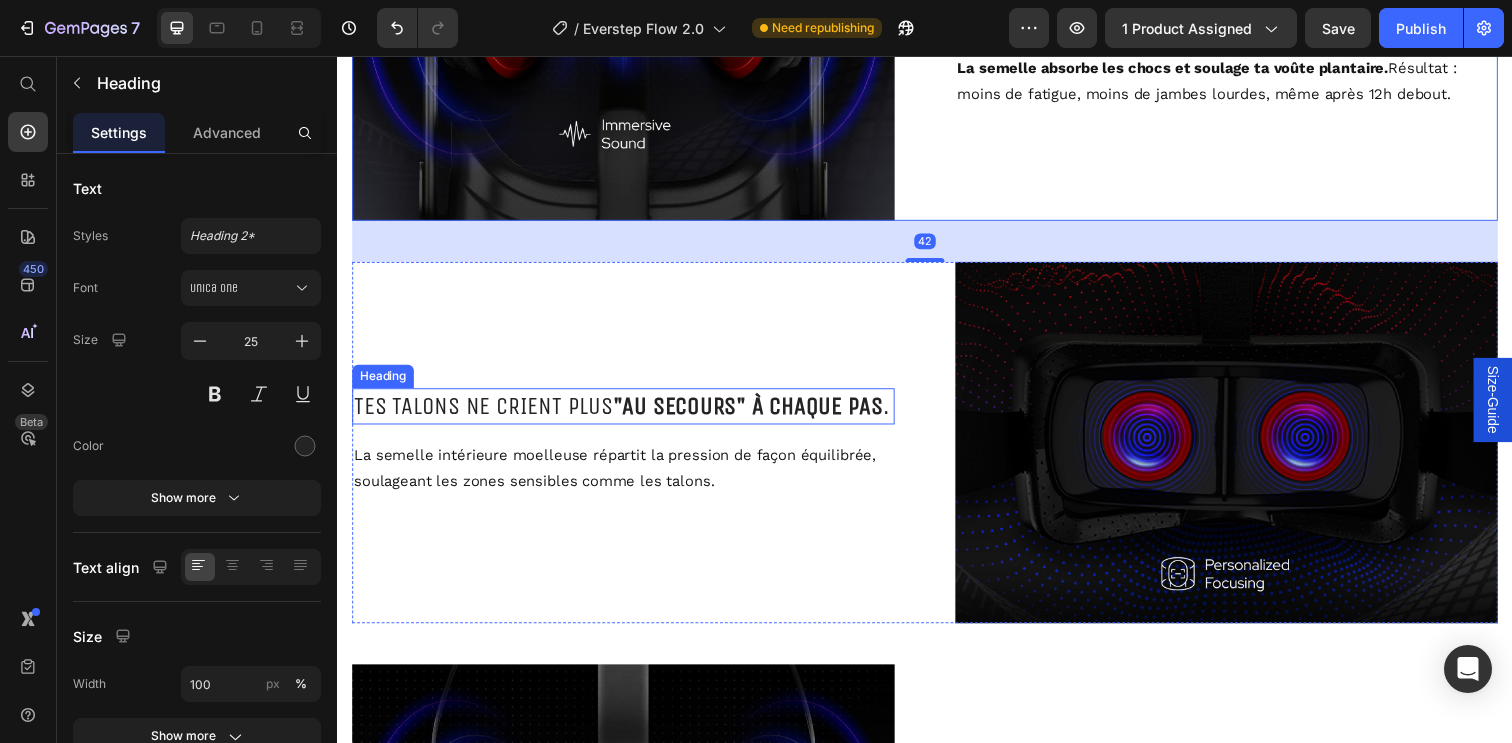 click on "Tes talons ne crient plus  "au secours" à chaque pas ." at bounding box center (629, 413) 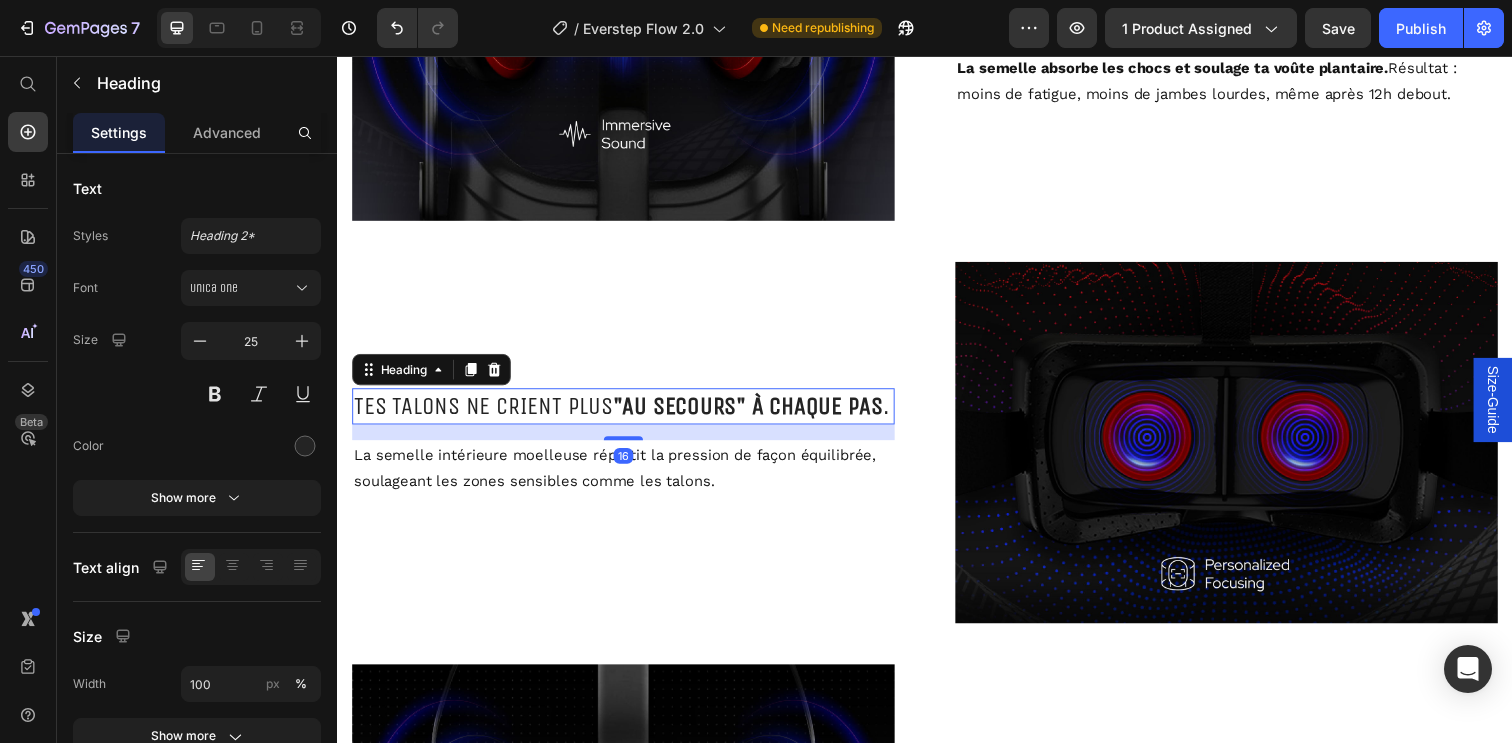 click on "Tes talons ne crient plus  "au secours" à chaque pas ." at bounding box center [629, 413] 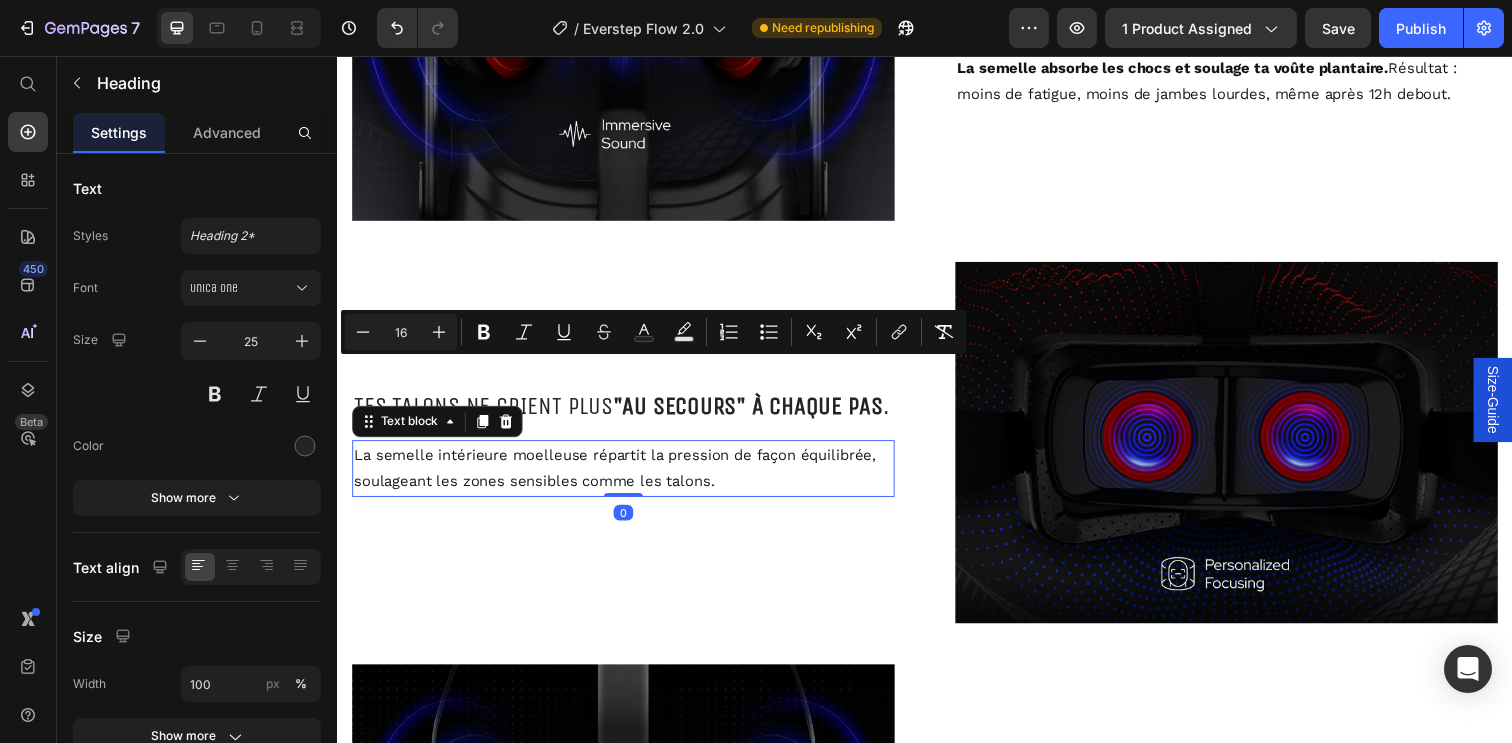 click on "La semelle intérieure moelleuse répartit la pression de façon équilibrée, soulageant les zones sensibles comme les talons." at bounding box center (629, 477) 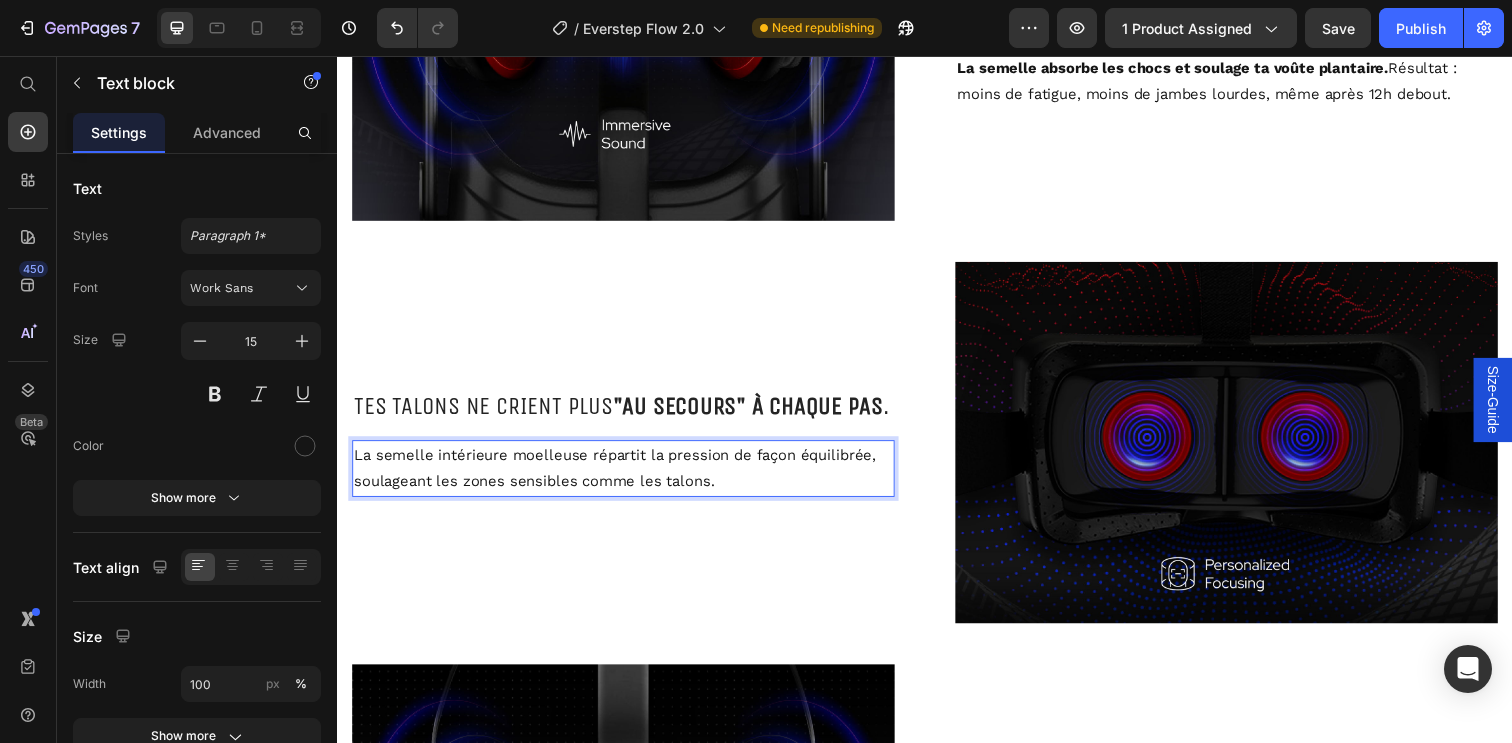 click on "La semelle intérieure moelleuse répartit la pression de façon équilibrée, soulageant les zones sensibles comme les talons." at bounding box center (629, 477) 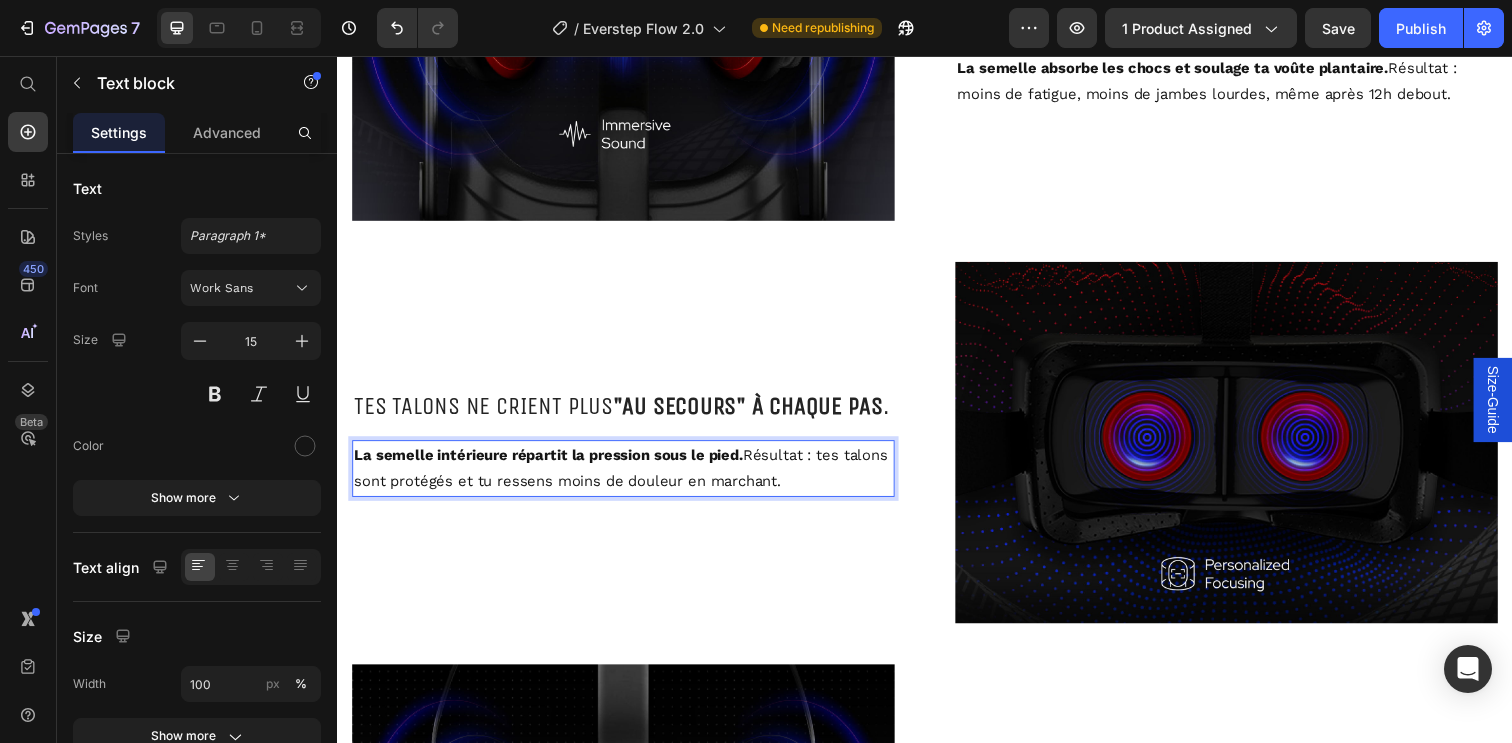 click on "La semelle intérieure répartit la pression sous le pied.  Résultat : tes talons sont protégés et tu ressens moins de douleur en marchant." at bounding box center (629, 477) 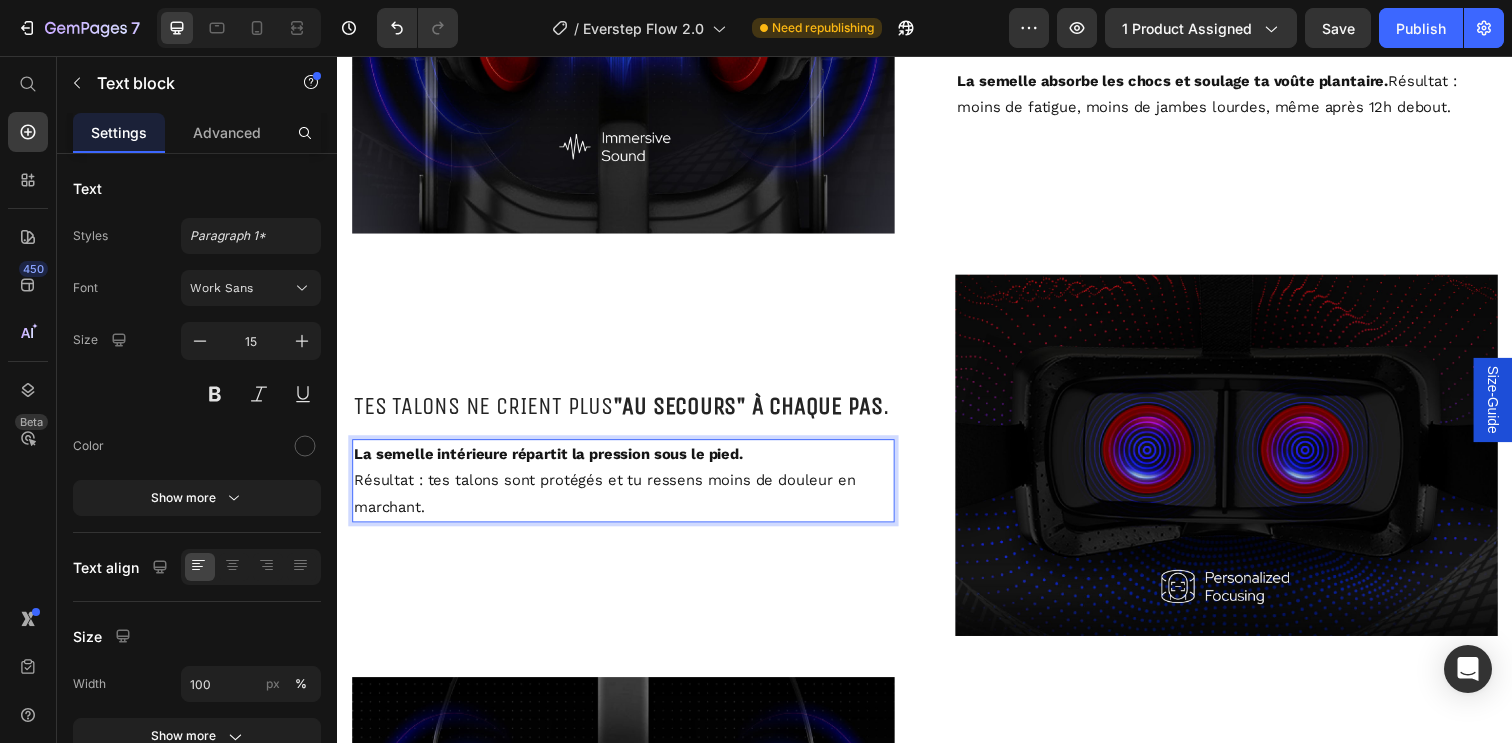 click on "Résultat : tes talons sont protégés et tu ressens moins de douleur en marchant." at bounding box center (629, 503) 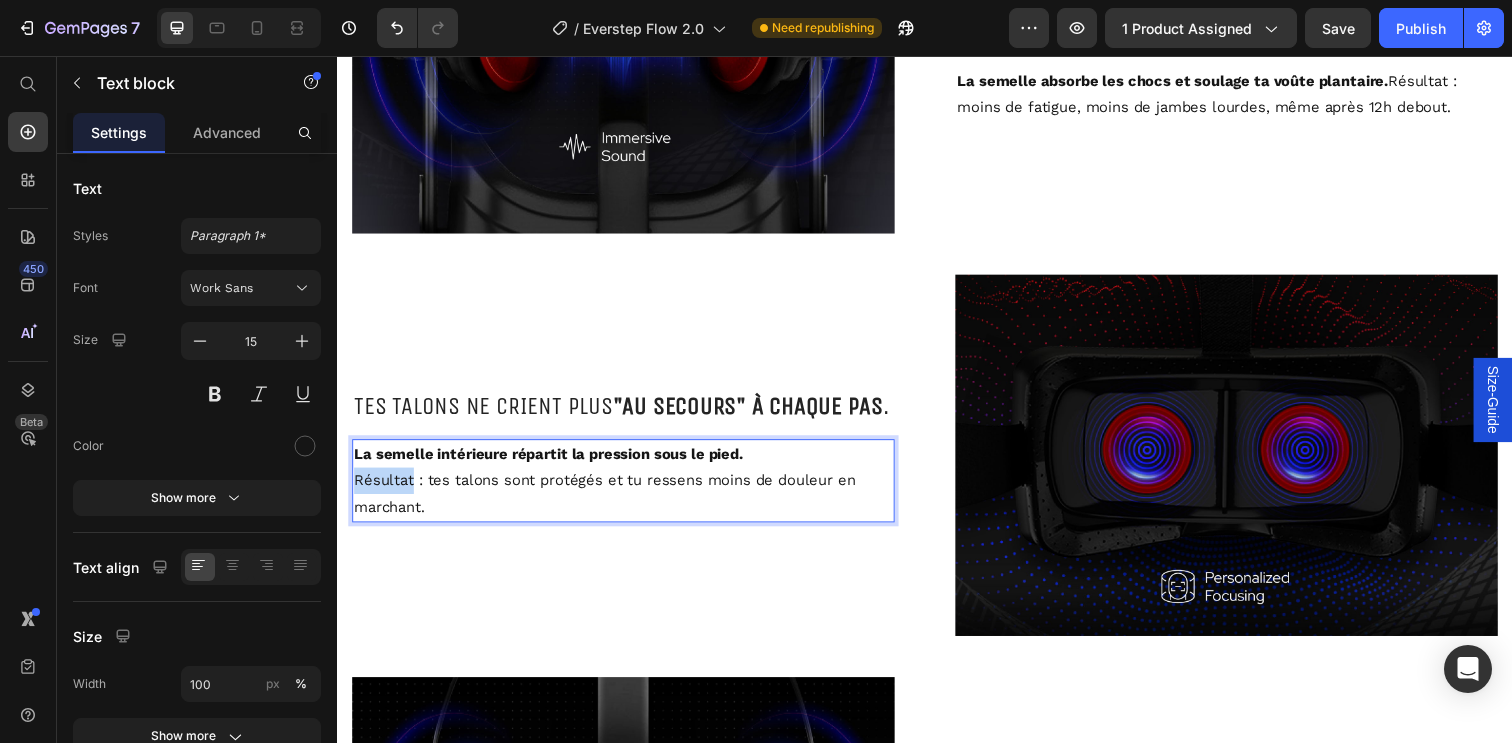 click on "Résultat : tes talons sont protégés et tu ressens moins de douleur en marchant." at bounding box center (629, 503) 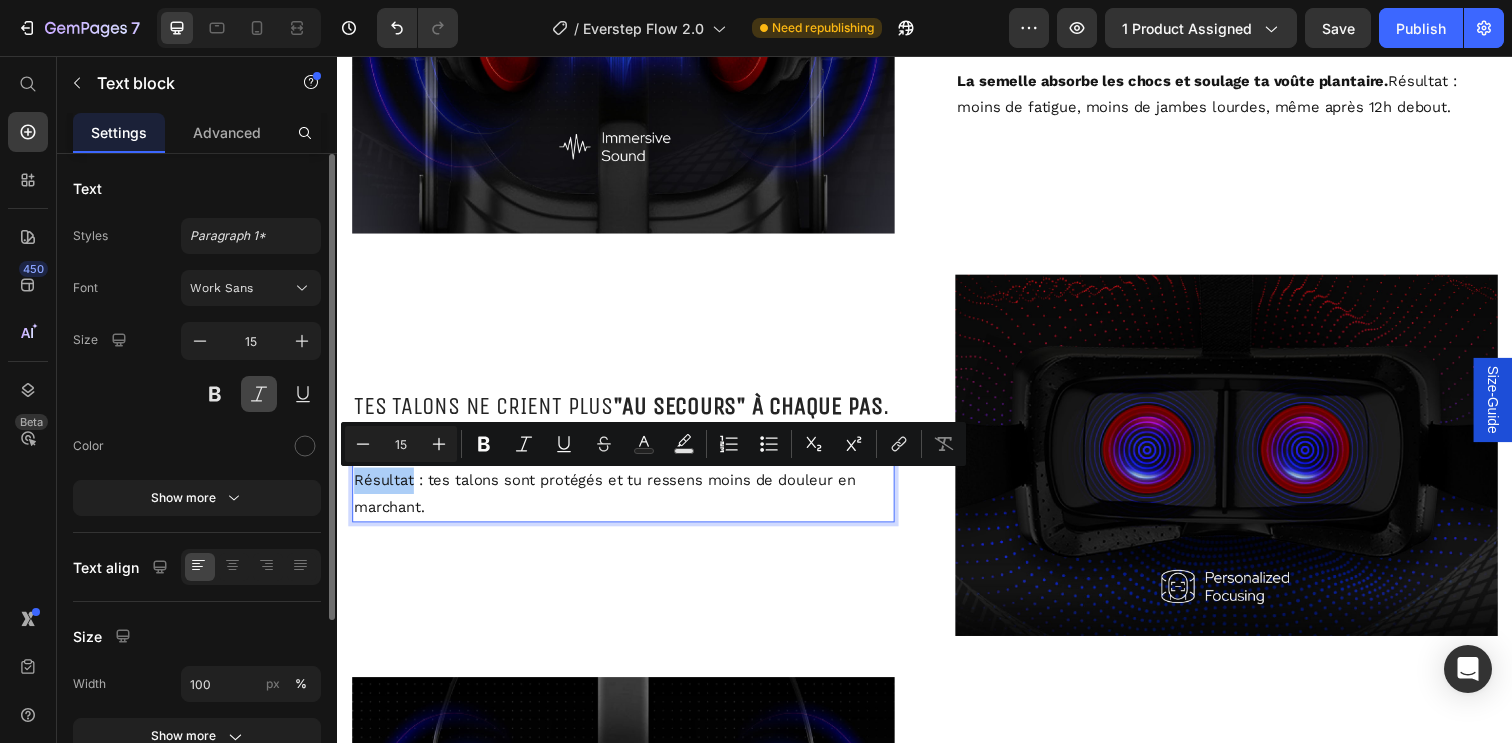 click at bounding box center (259, 394) 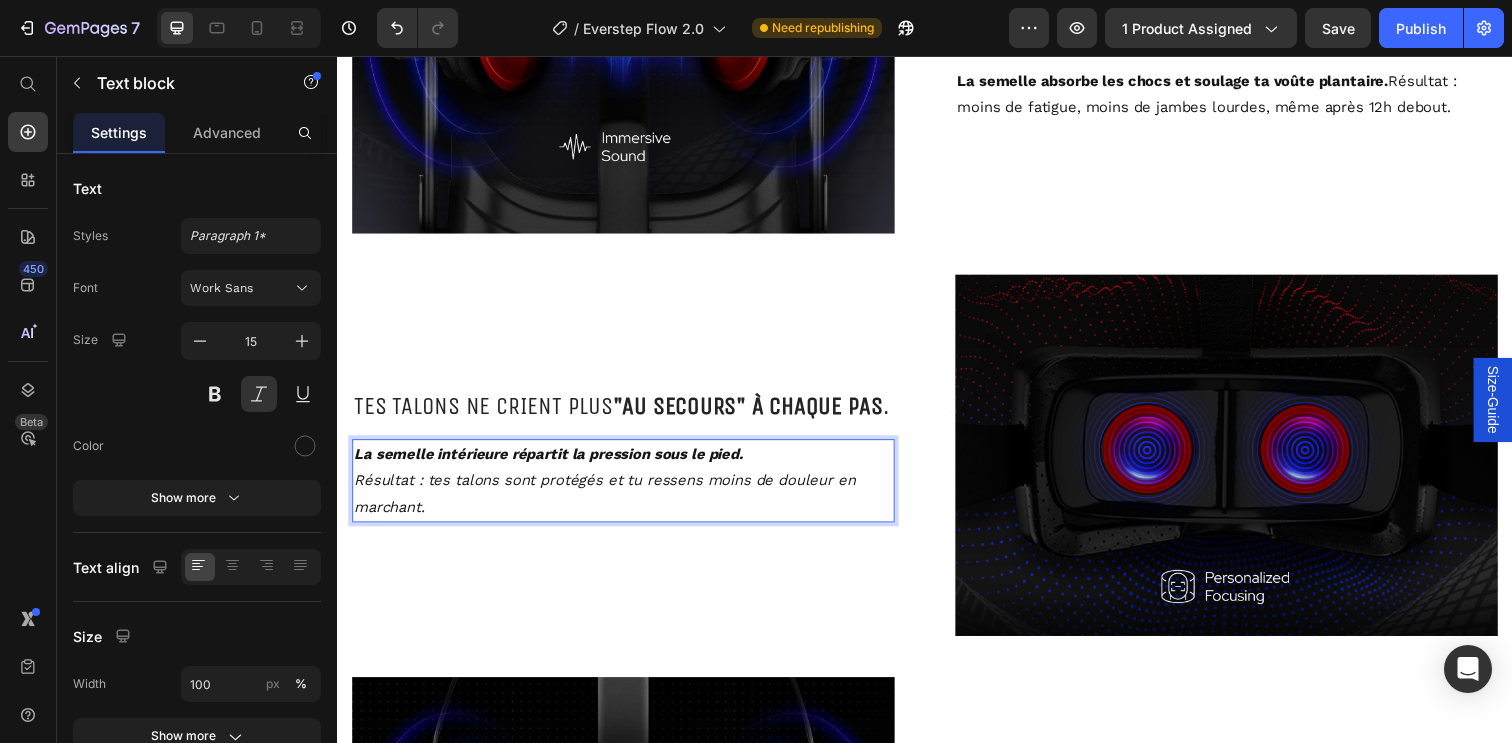 click on "Résultat : tes talons sont protégés et tu ressens moins de douleur en marchant." at bounding box center (629, 503) 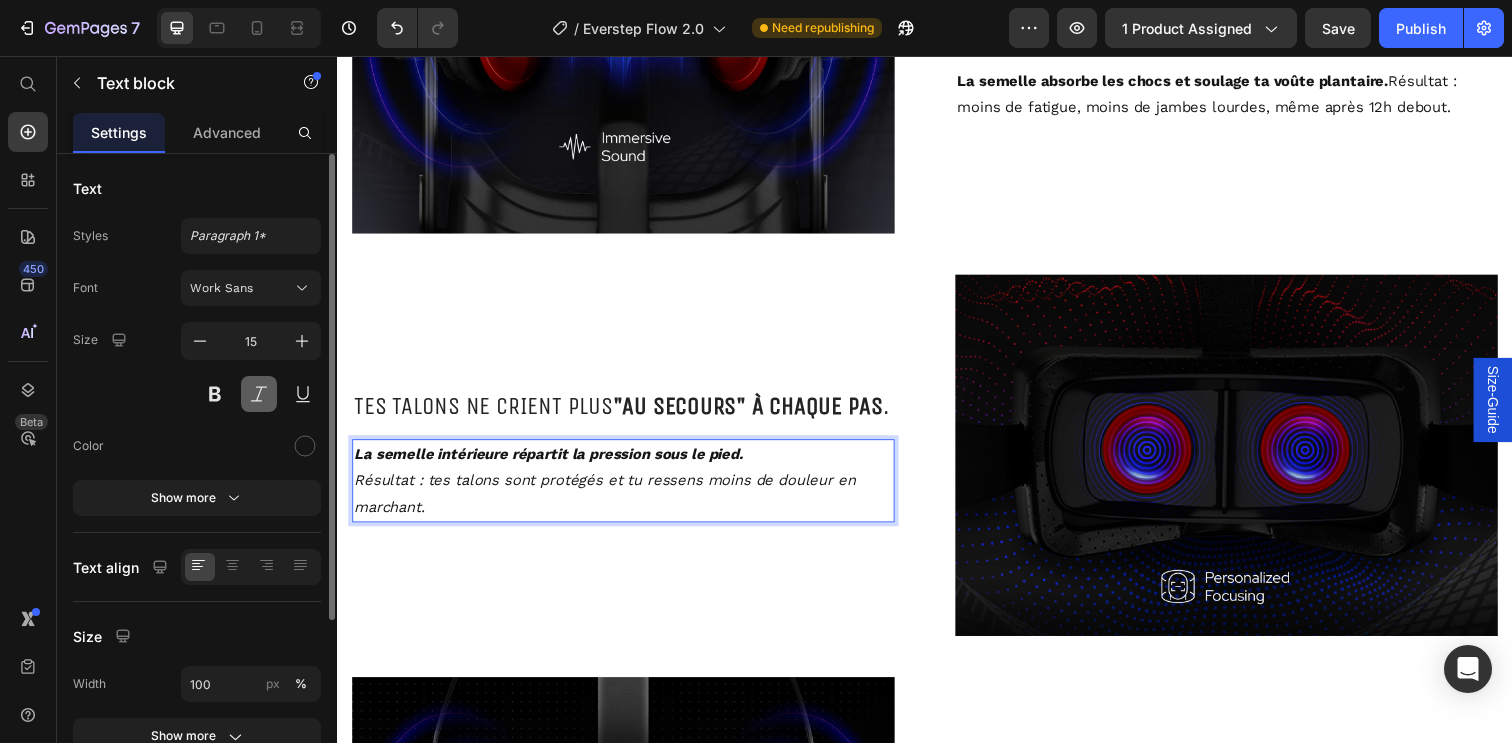 click at bounding box center (259, 394) 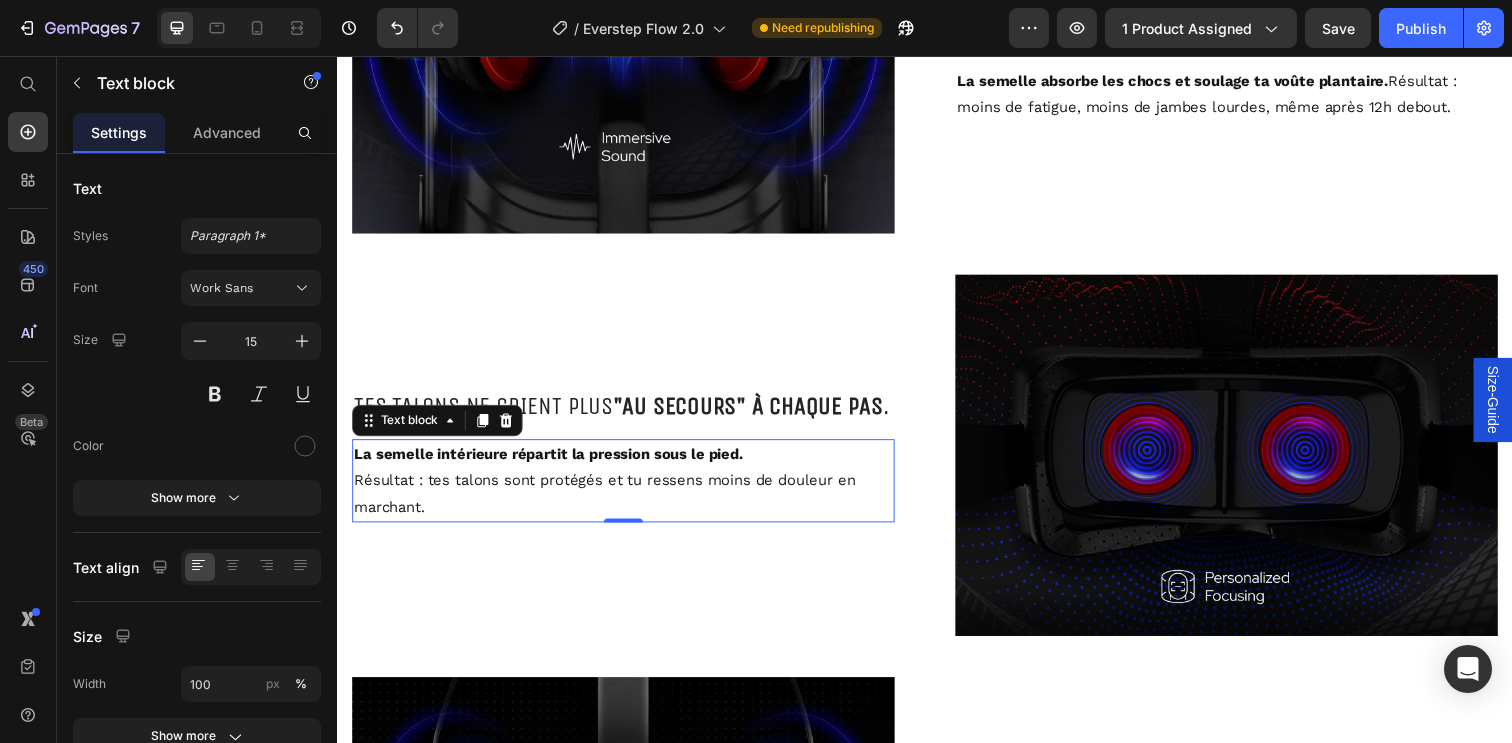 click on "Résultat : tes talons sont protégés et tu ressens moins de douleur en marchant." at bounding box center [629, 503] 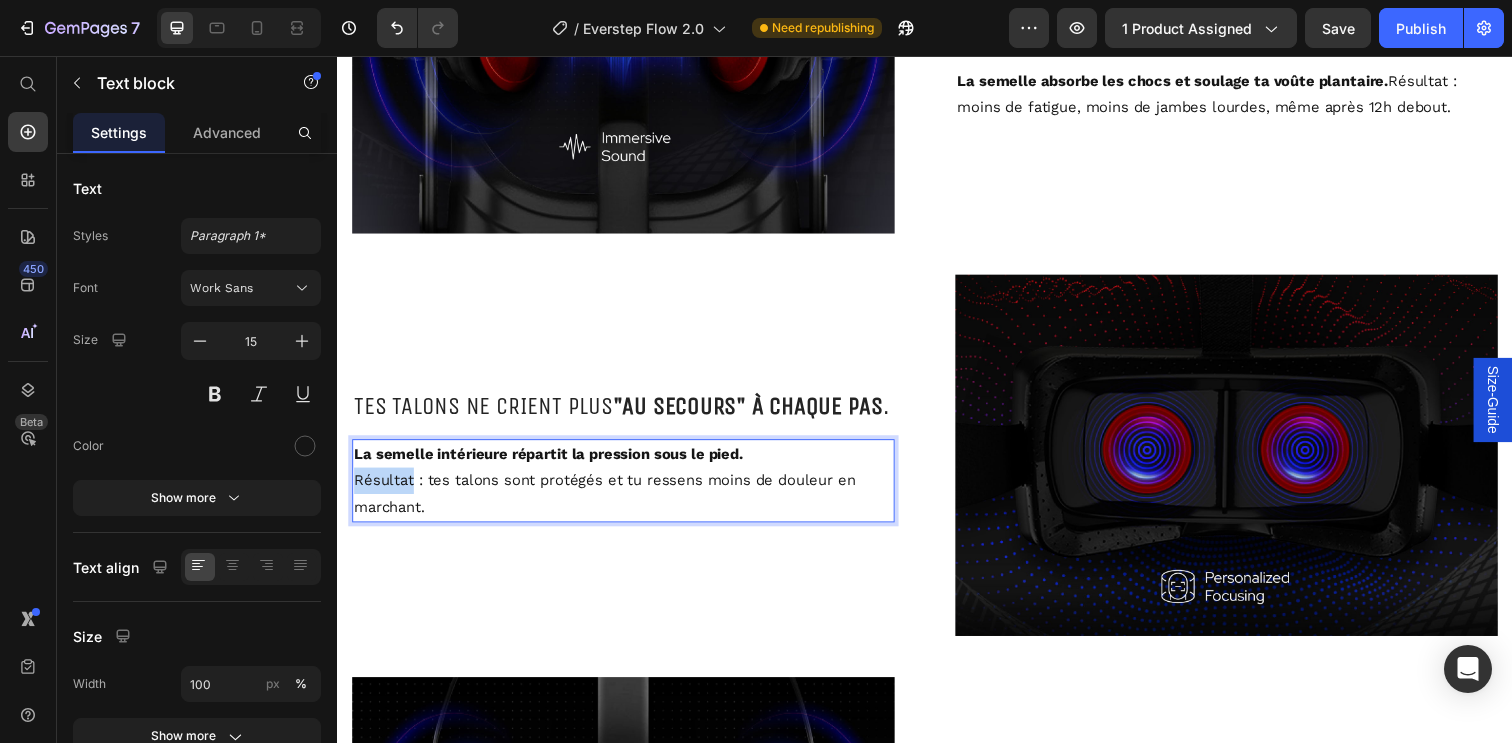 click on "Résultat : tes talons sont protégés et tu ressens moins de douleur en marchant." at bounding box center [629, 503] 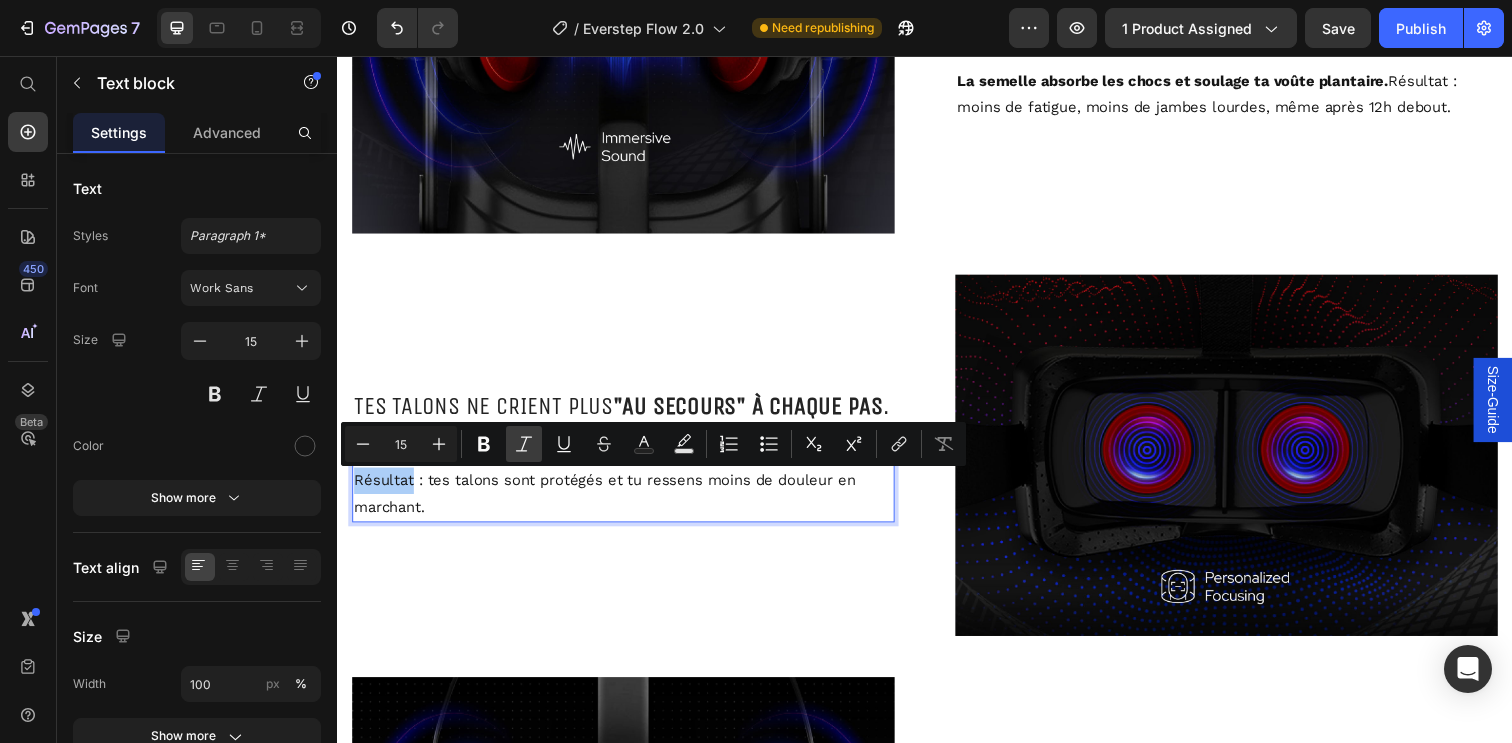 click 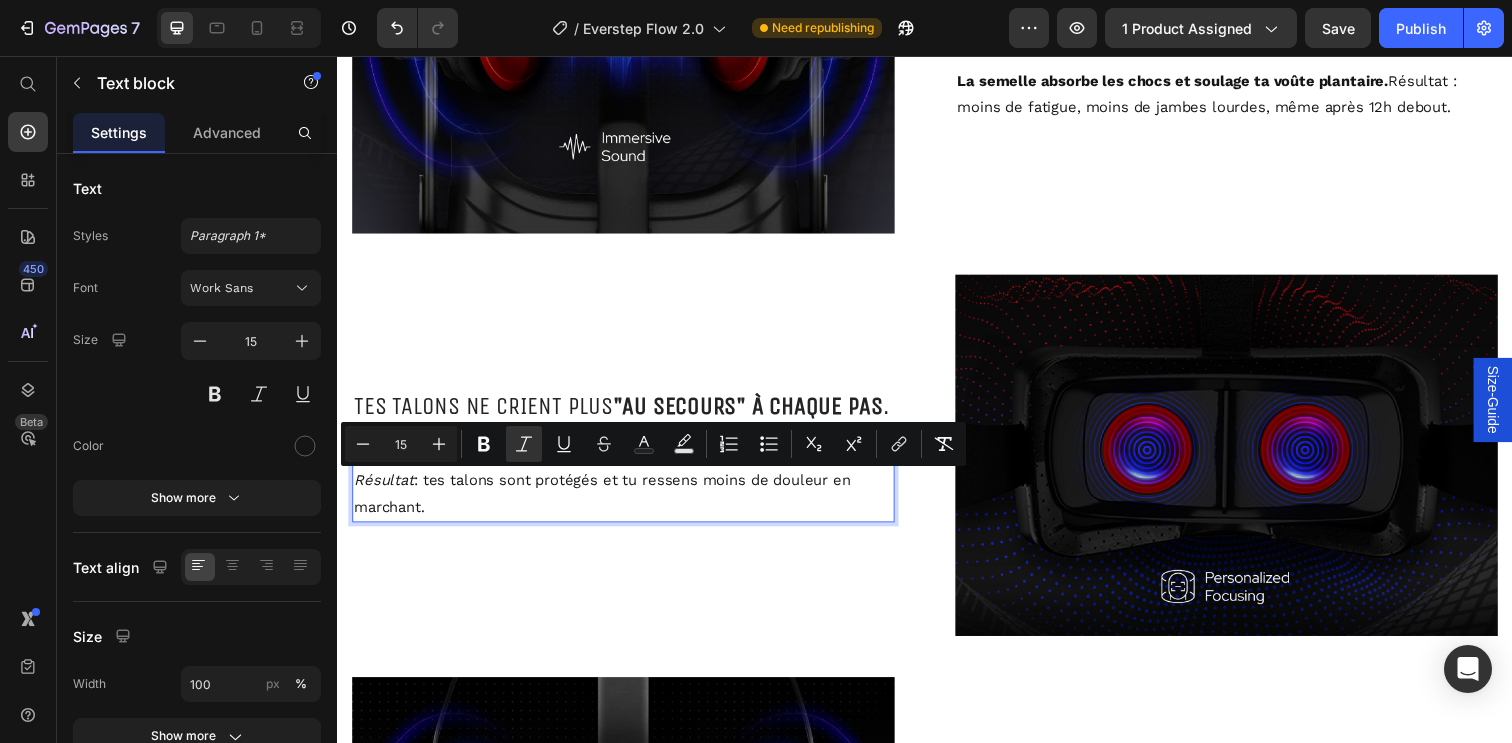 click on "La semelle intérieure répartit la pression sous le pied. Résultat  : tes talons sont protégés et tu ressens moins de douleur en marchant." at bounding box center (629, 489) 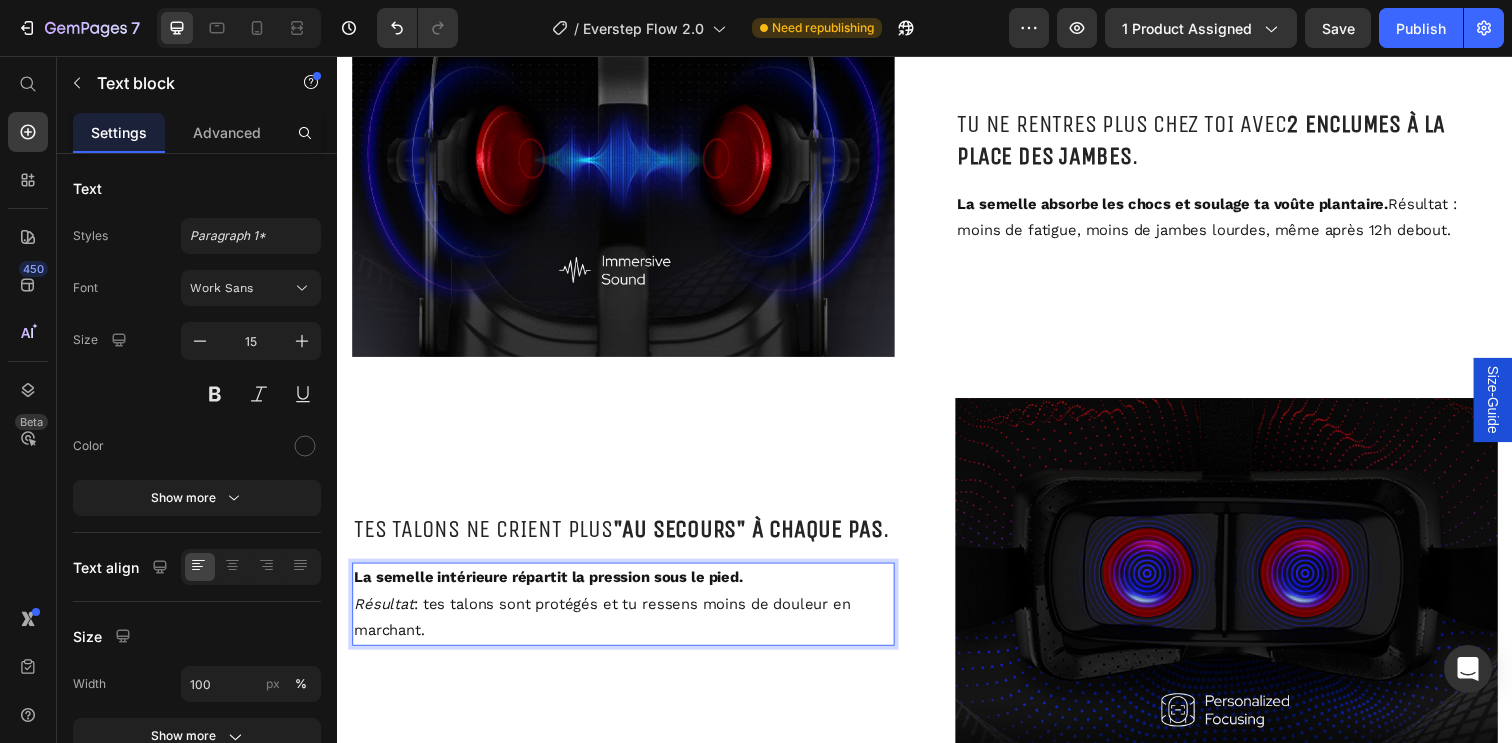 scroll, scrollTop: 2940, scrollLeft: 0, axis: vertical 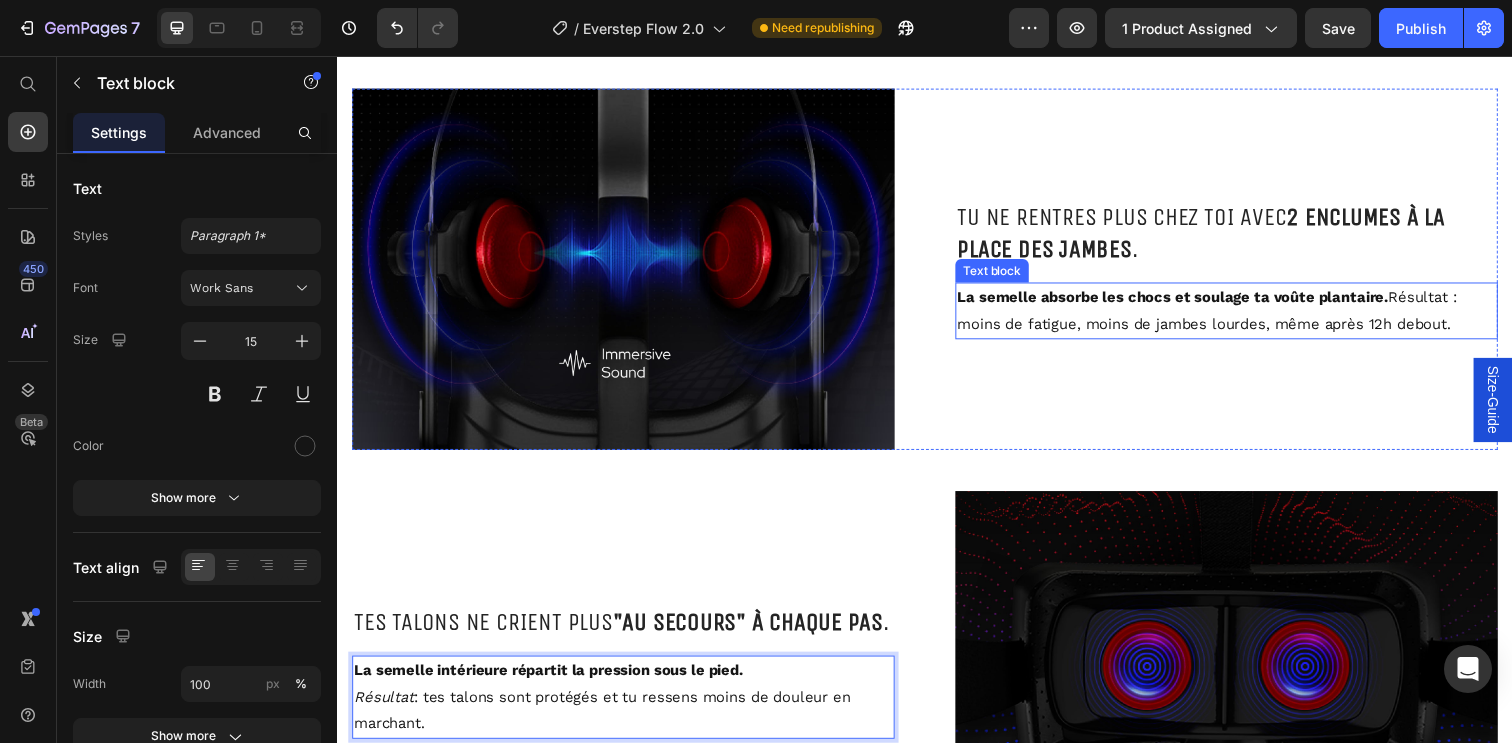 click on "La semelle absorbe les chocs et soulage ta voûte plantaire.  Résultat : moins de fatigue, moins de jambes lourdes, même après 12h debout." at bounding box center (1245, 316) 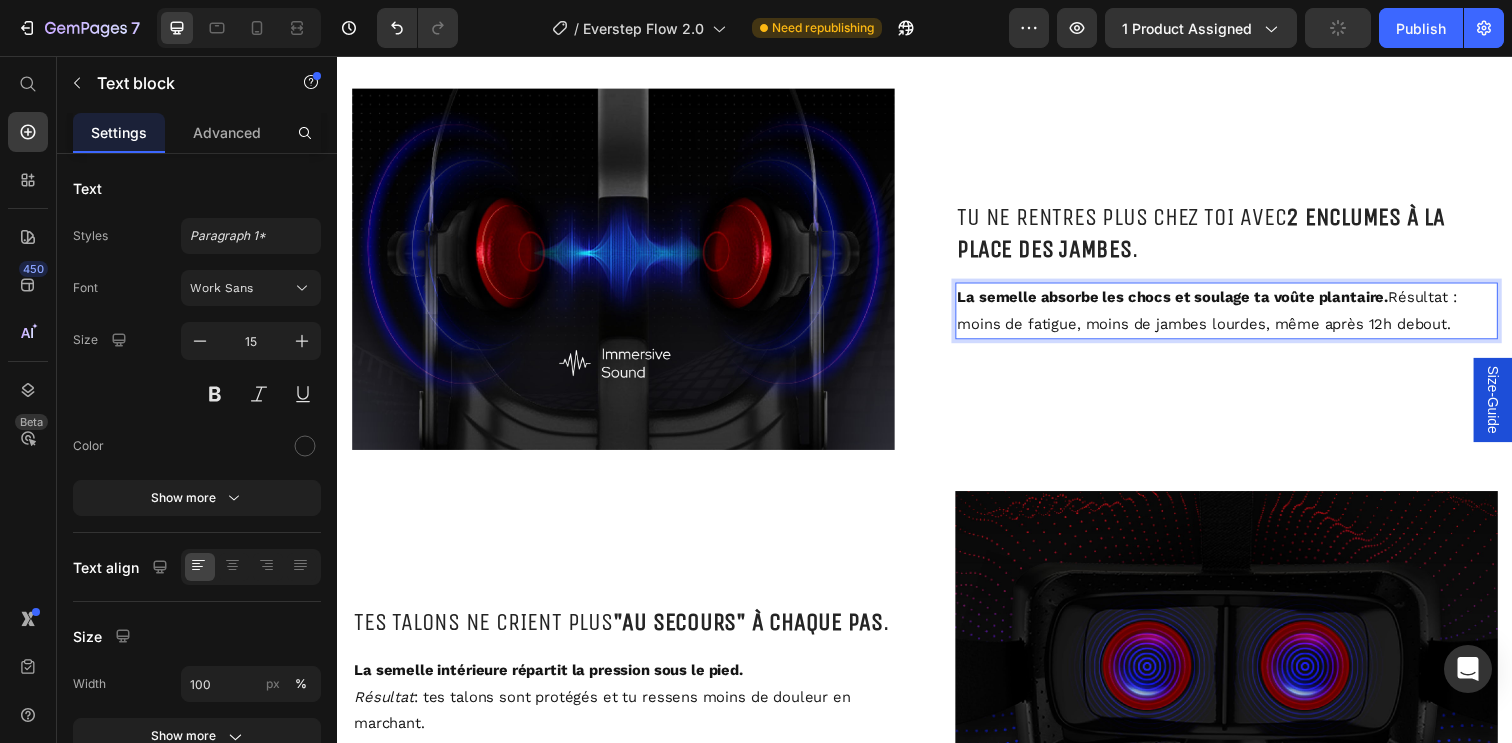 click on "La semelle absorbe les chocs et soulage ta voûte plantaire.  Résultat : moins de fatigue, moins de jambes lourdes, même après 12h debout." at bounding box center (1245, 316) 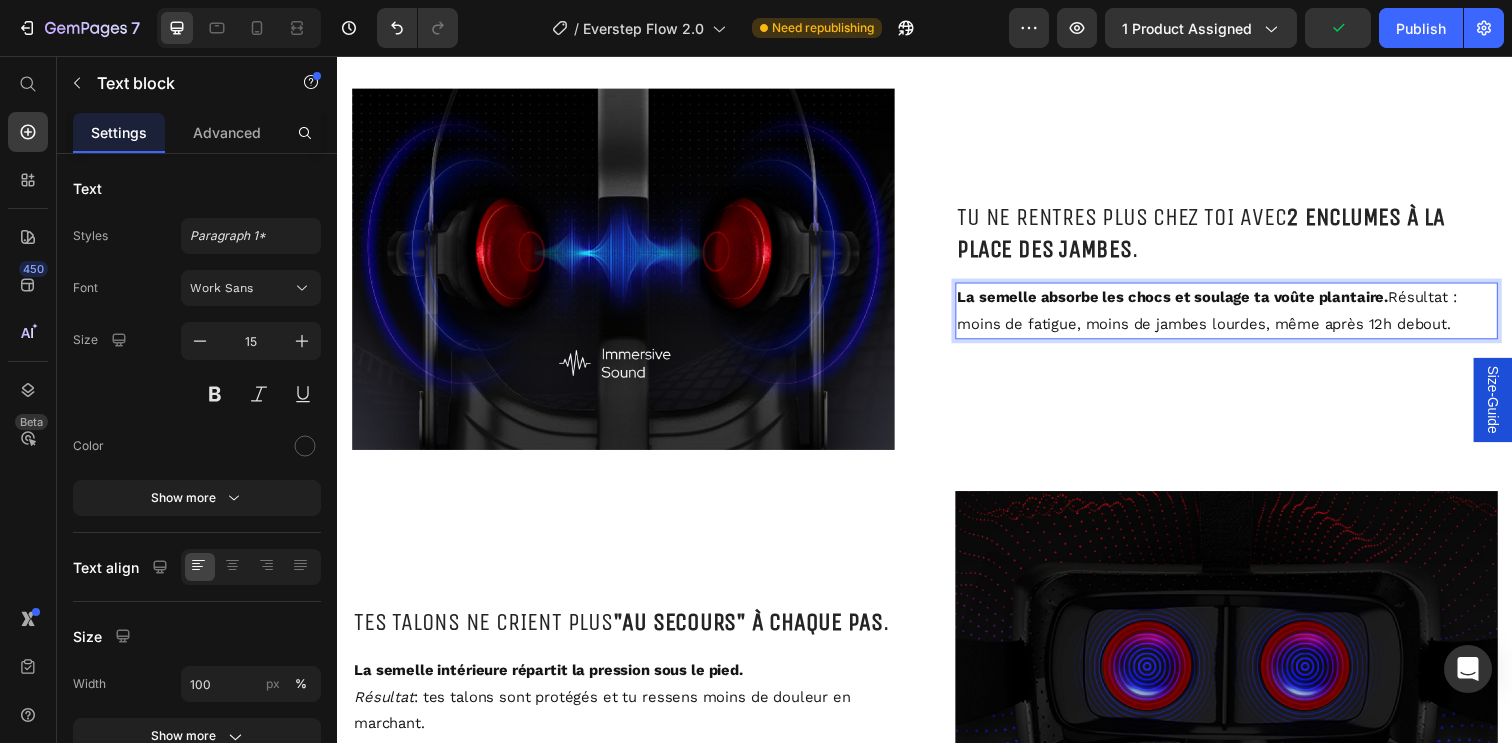 scroll, scrollTop: 2926, scrollLeft: 0, axis: vertical 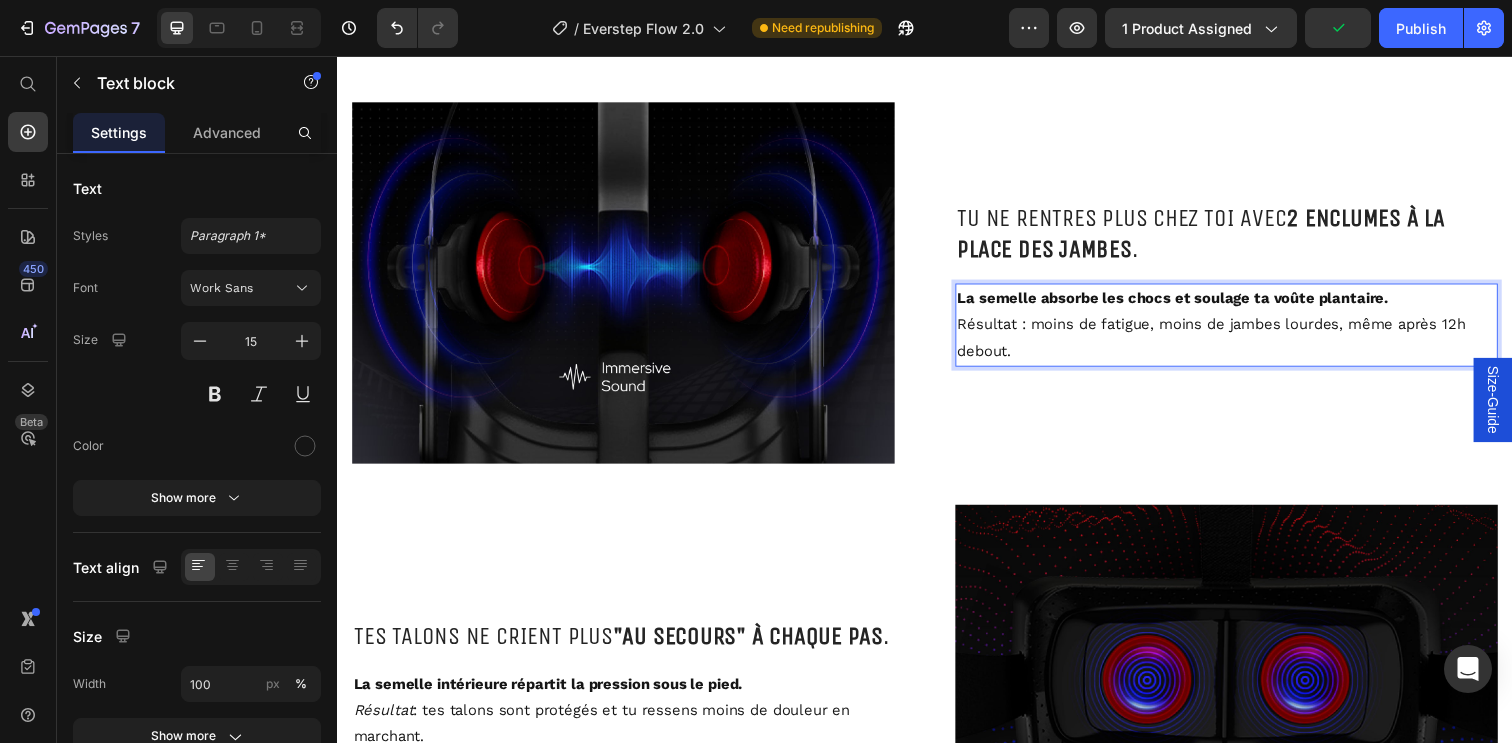 click on "⁠⁠⁠⁠⁠⁠⁠ Résultat : moins de fatigue, moins de jambes lourdes, même après 12h debout." at bounding box center (1245, 344) 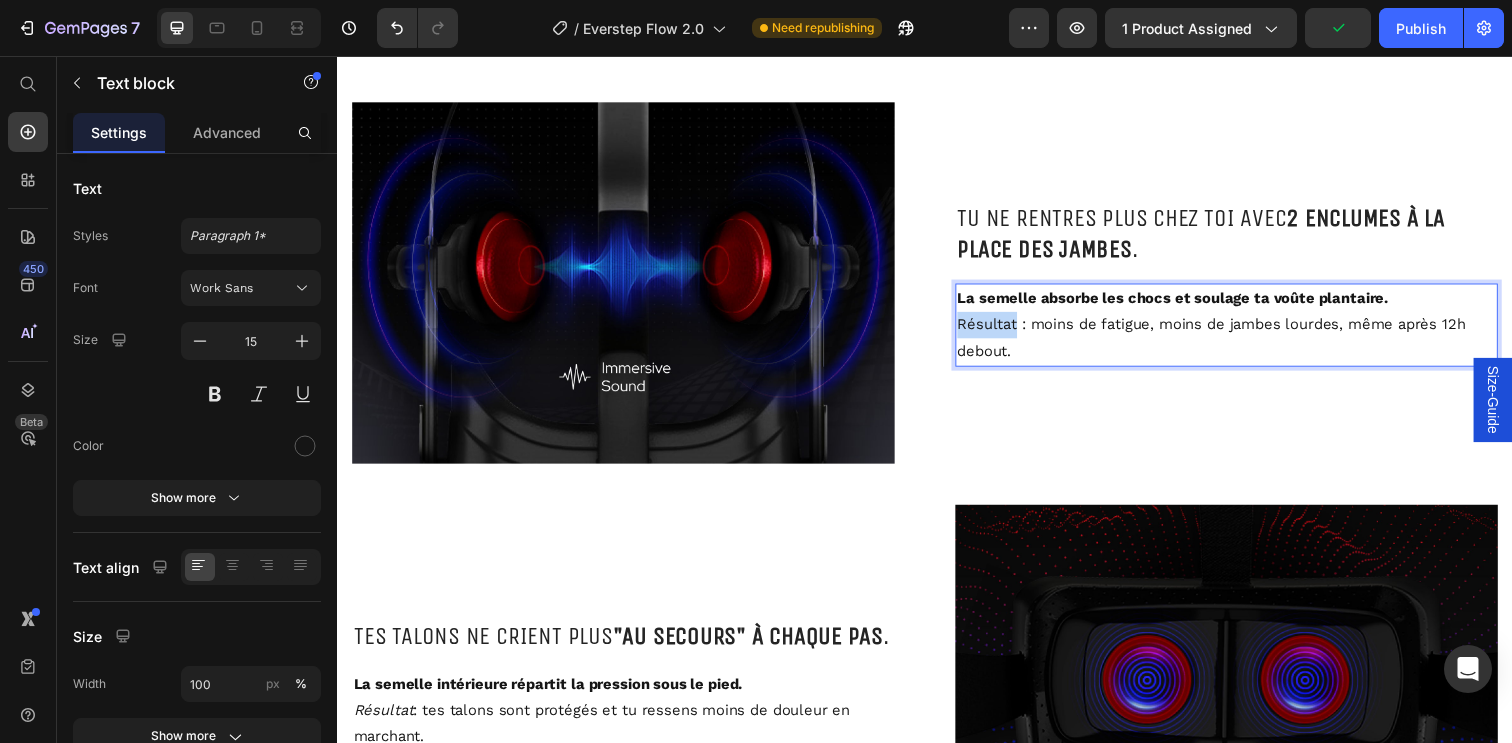 click on "Résultat : moins de fatigue, moins de jambes lourdes, même après 12h debout." at bounding box center [1245, 344] 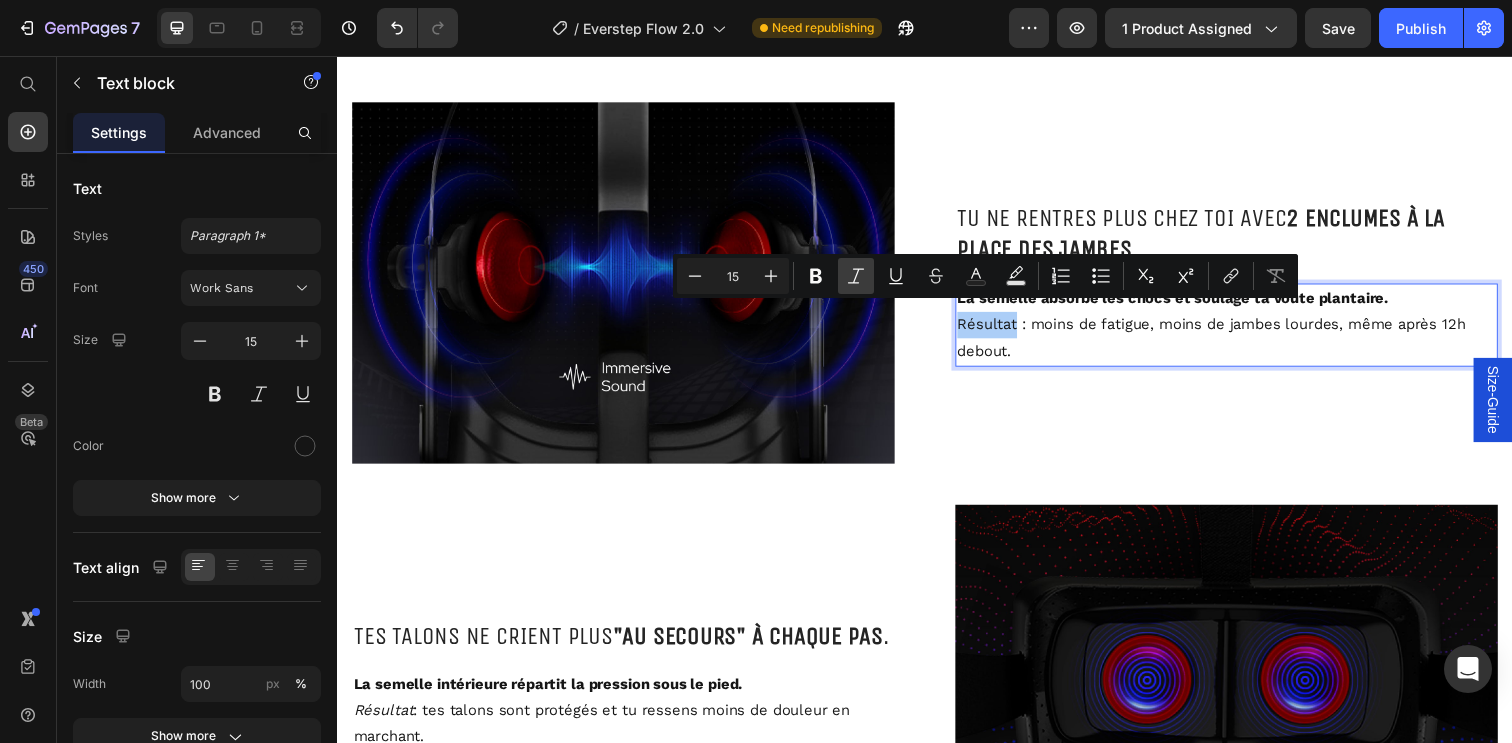 click 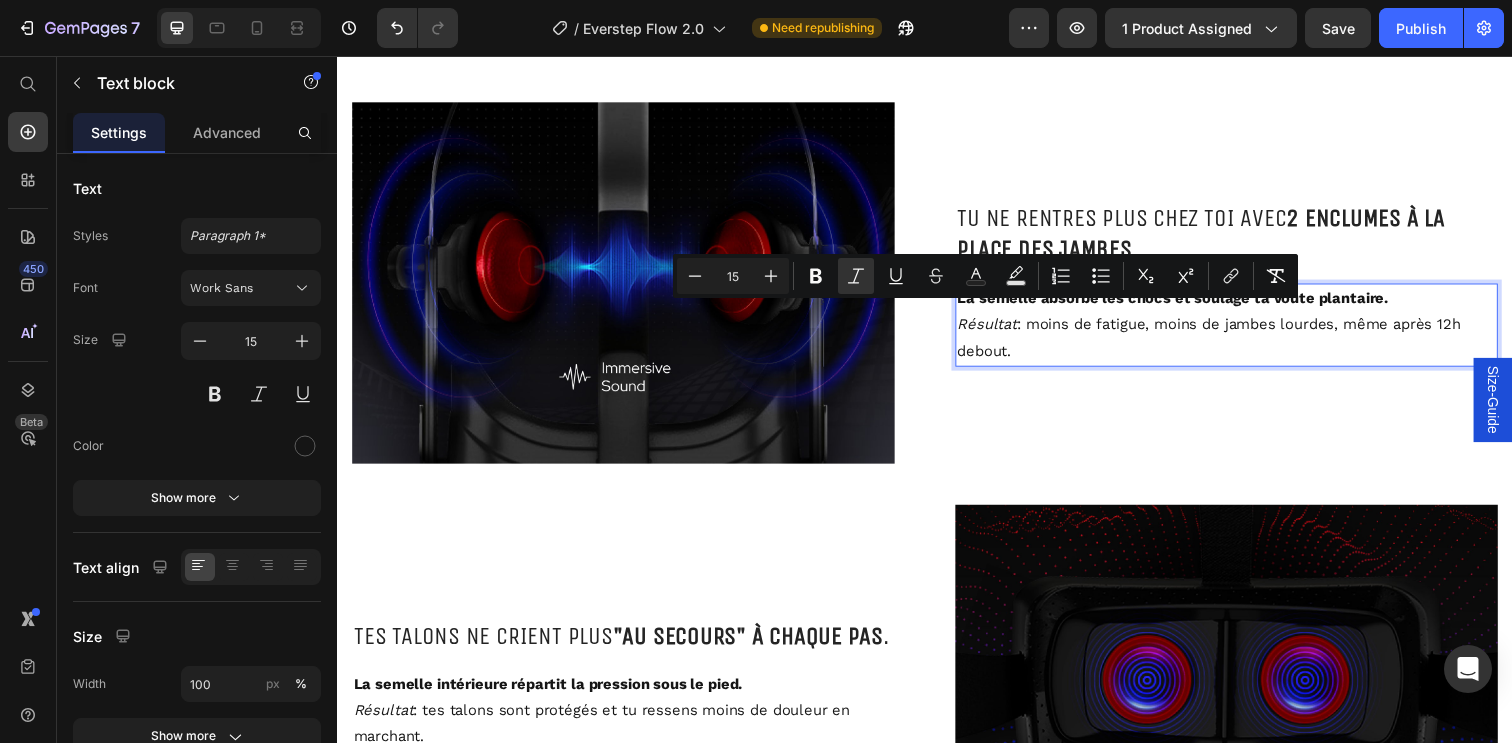 click on "Tu ne rentres plus chez toi avec  2 enclumes à la place des jambes . Heading La semelle absorbe les chocs et soulage ta voûte plantaire. Résultat  : moins de fatigue, moins de jambes lourdes, même après 12h debout. Text block   0" at bounding box center (1245, 287) 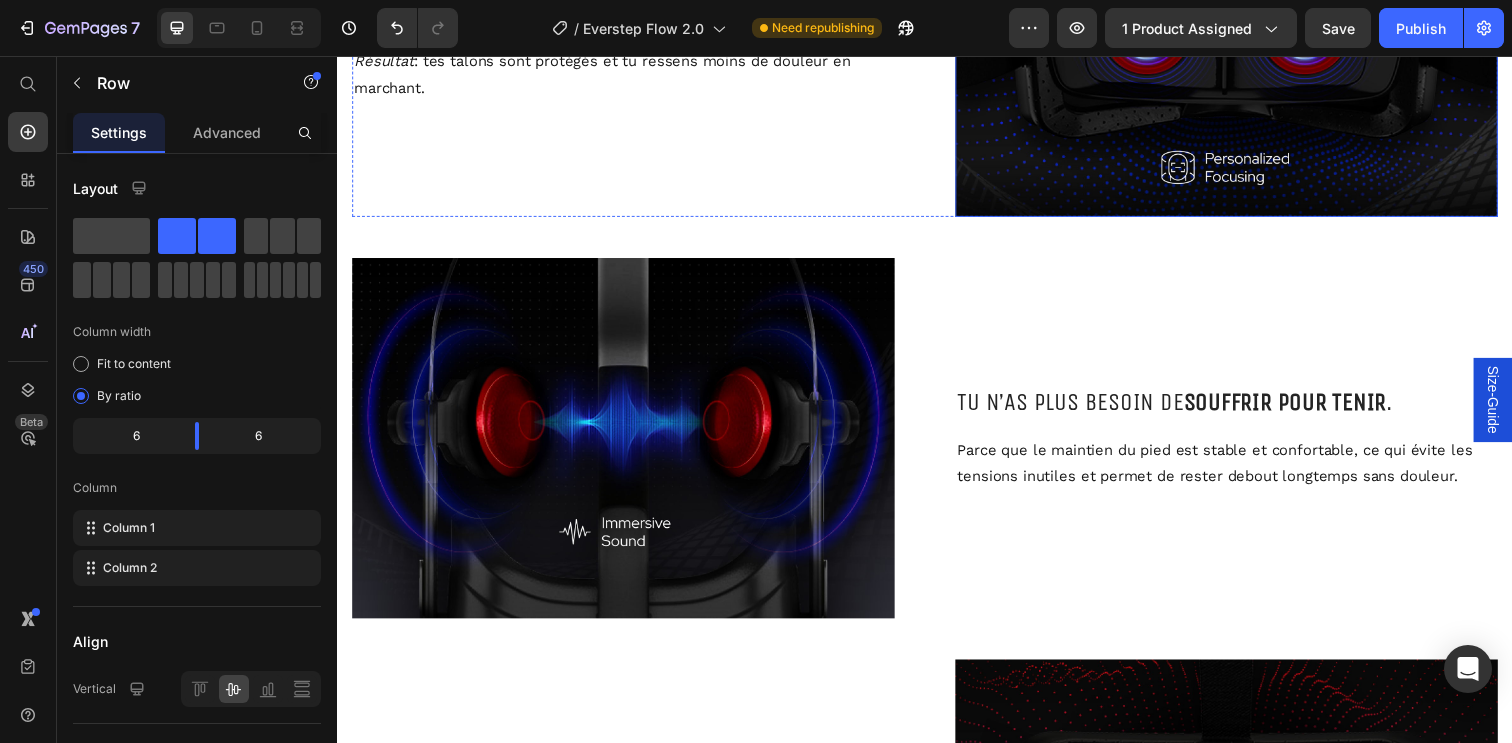 scroll, scrollTop: 3674, scrollLeft: 0, axis: vertical 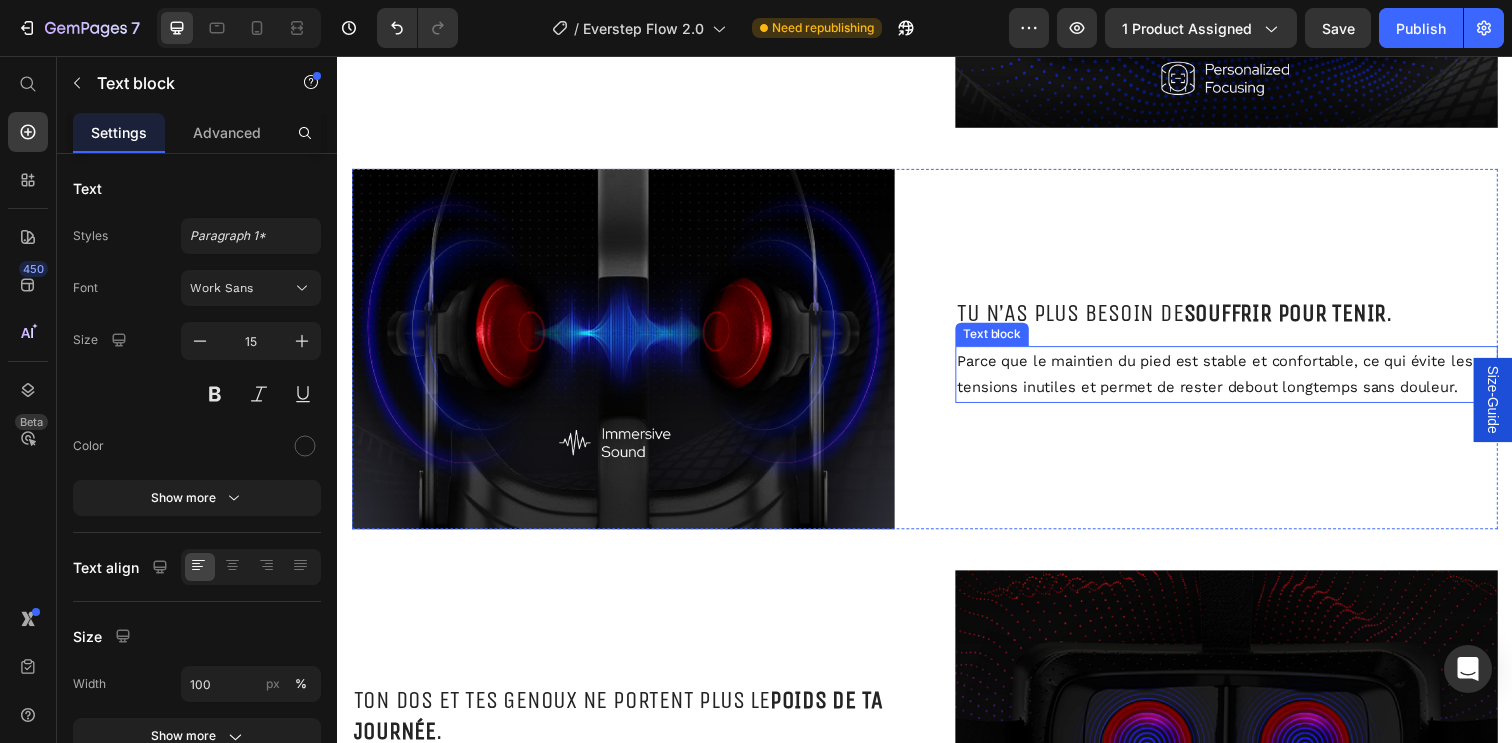 click on "Parce que le maintien du pied est stable et confortable, ce qui évite les tensions inutiles et permet de rester debout longtemps sans douleur." at bounding box center [1245, 381] 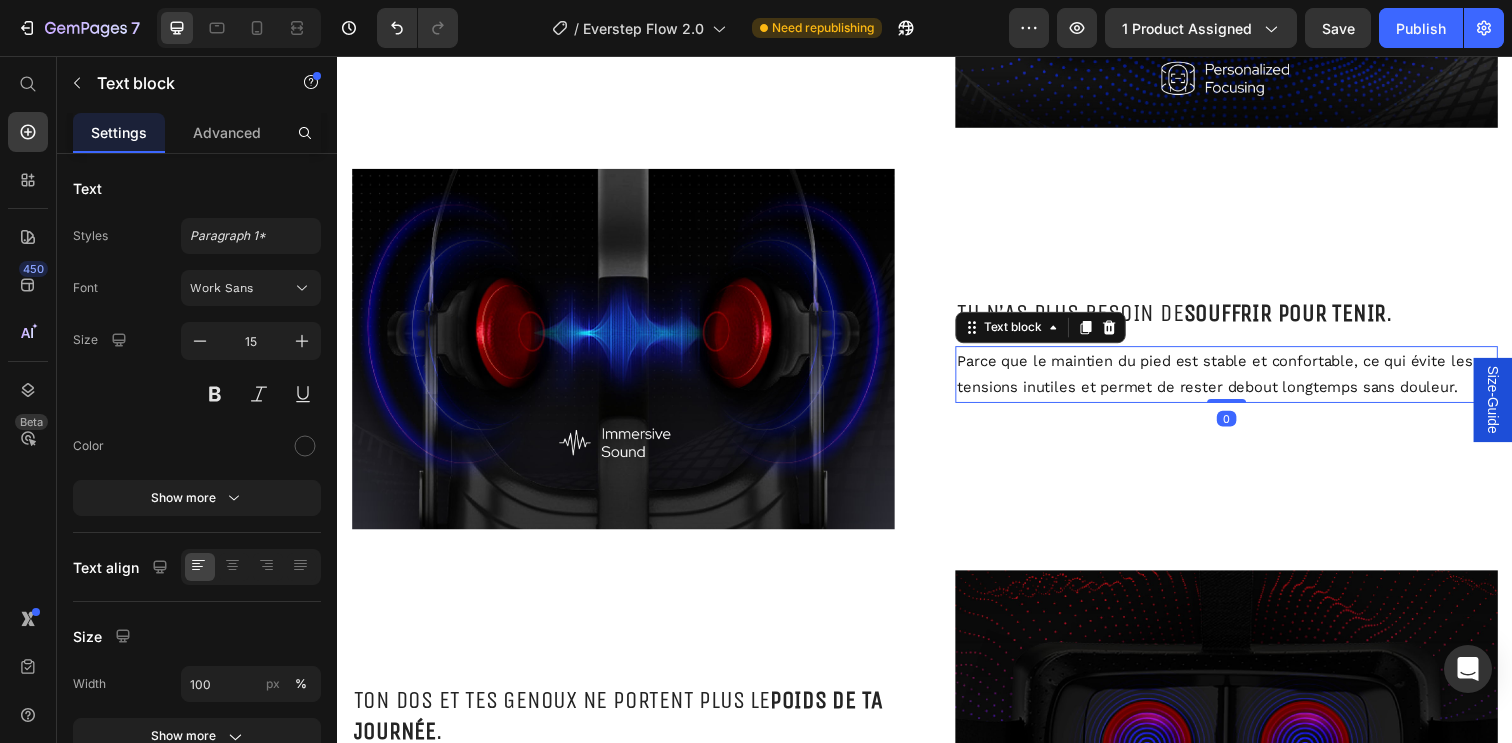 click on "Parce que le maintien du pied est stable et confortable, ce qui évite les tensions inutiles et permet de rester debout longtemps sans douleur." at bounding box center (1245, 381) 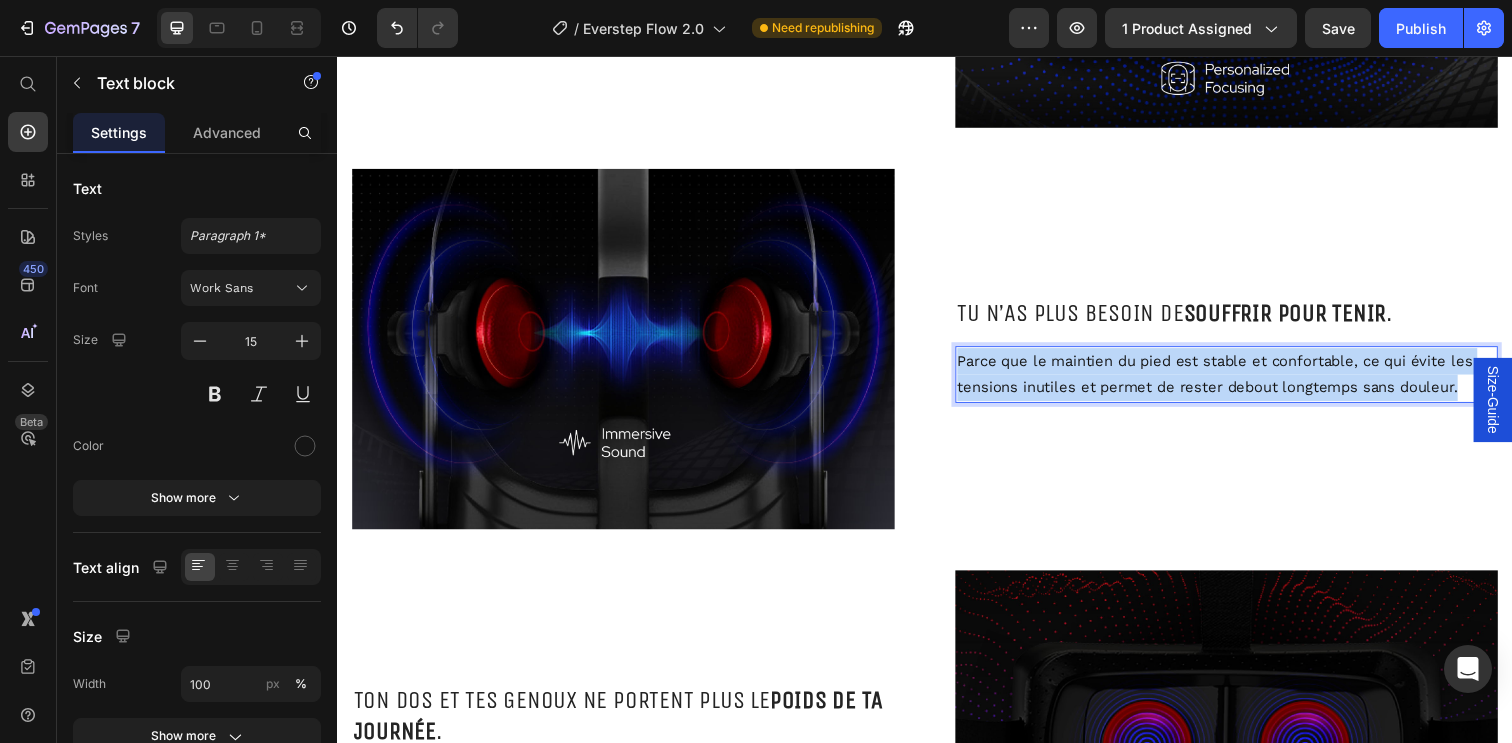 click on "Parce que le maintien du pied est stable et confortable, ce qui évite les tensions inutiles et permet de rester debout longtemps sans douleur." at bounding box center (1245, 381) 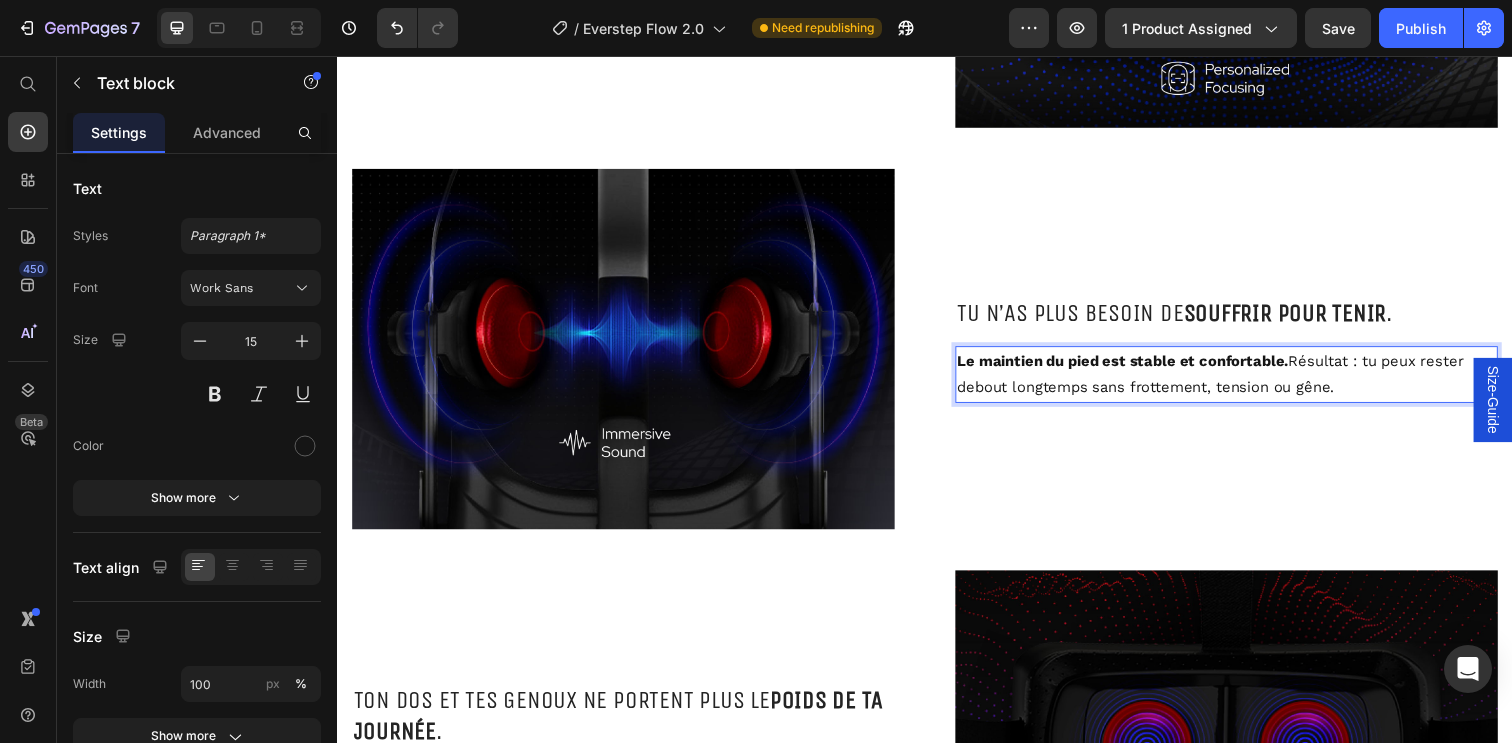 click on "Le maintien du pied est stable et confortable.  Résultat : tu peux rester debout longtemps sans frottement, tension ou gêne." at bounding box center [1245, 381] 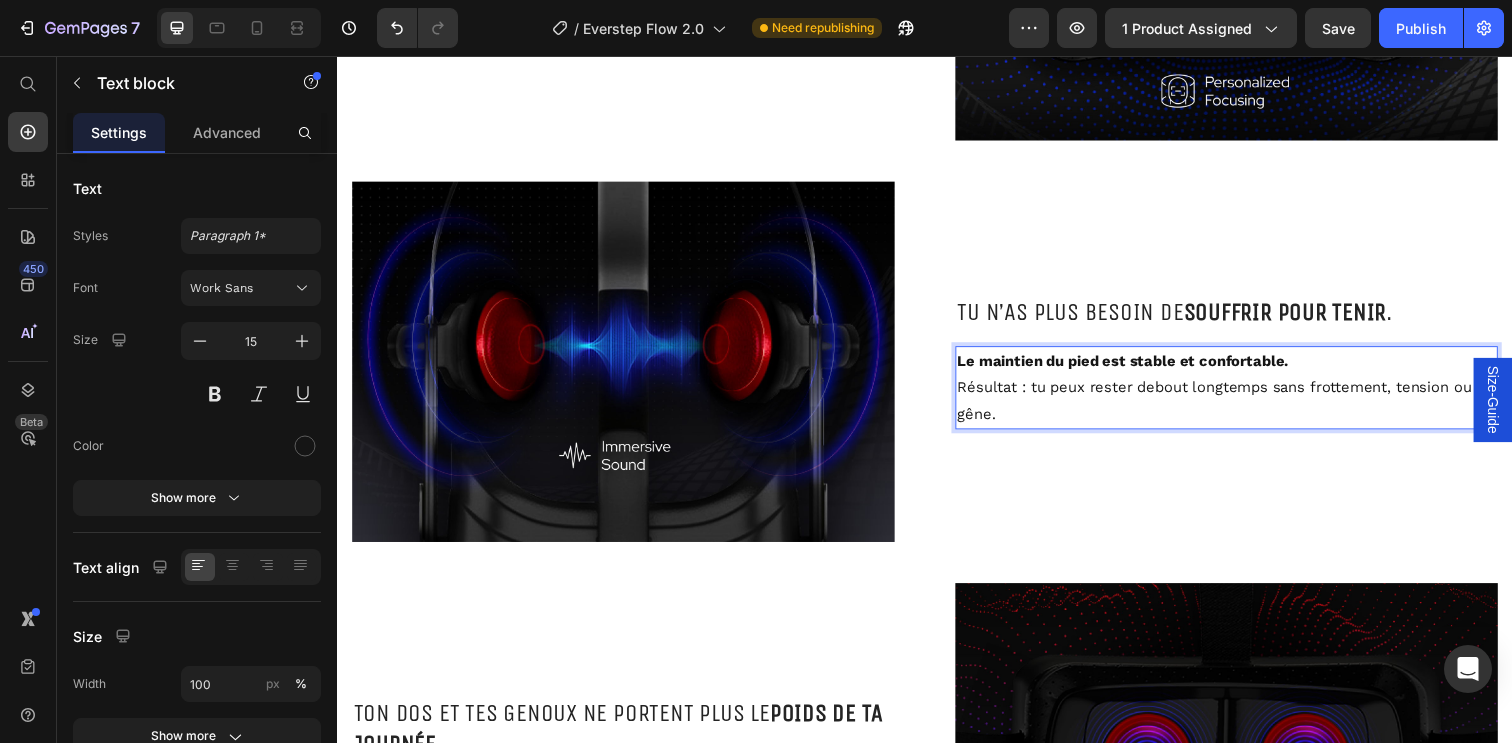click on "Résultat : tu peux rester debout longtemps sans frottement, tension ou gêne." at bounding box center [1245, 408] 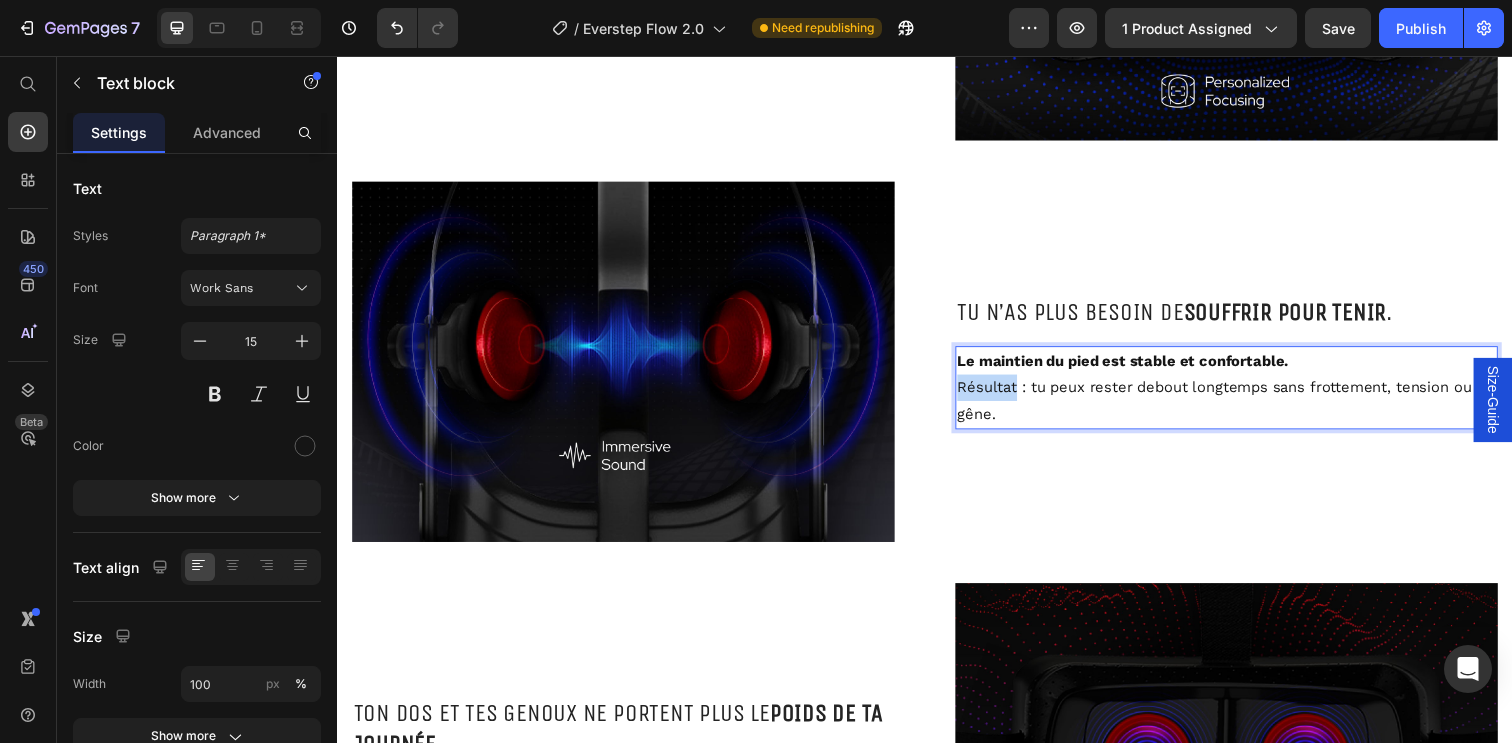 click on "Résultat : tu peux rester debout longtemps sans frottement, tension ou gêne." at bounding box center [1245, 408] 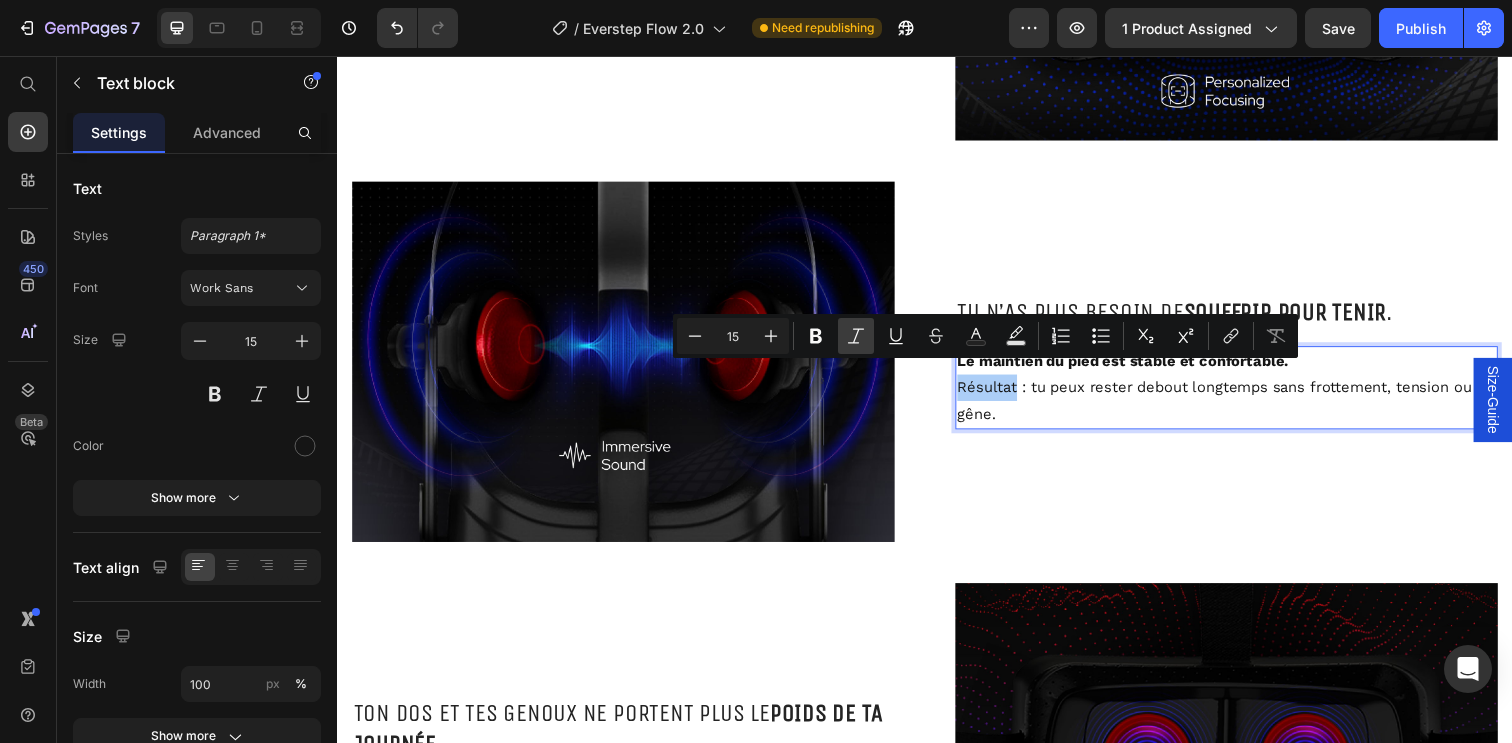 click 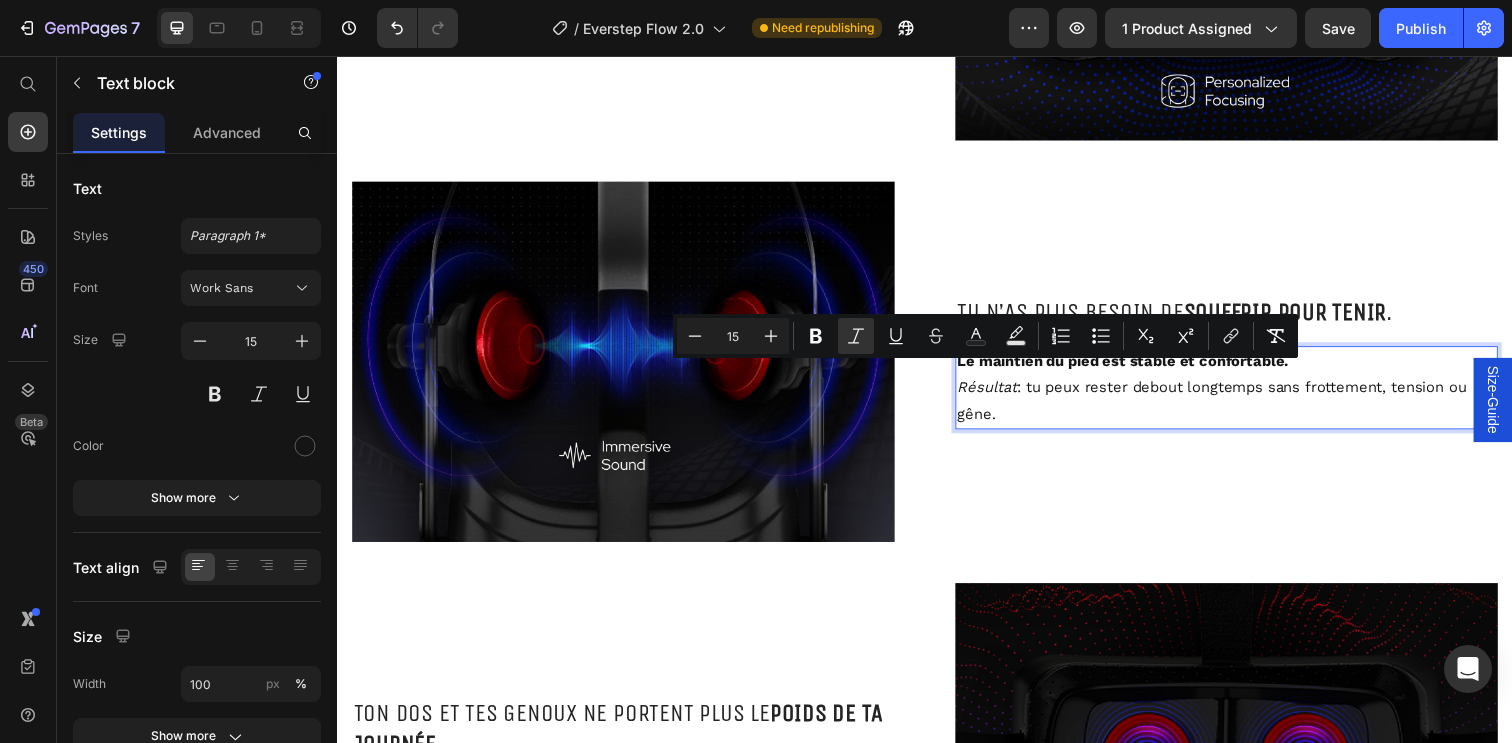 click on "Résultat  : tu peux rester debout longtemps sans frottement, tension ou gêne." at bounding box center (1245, 408) 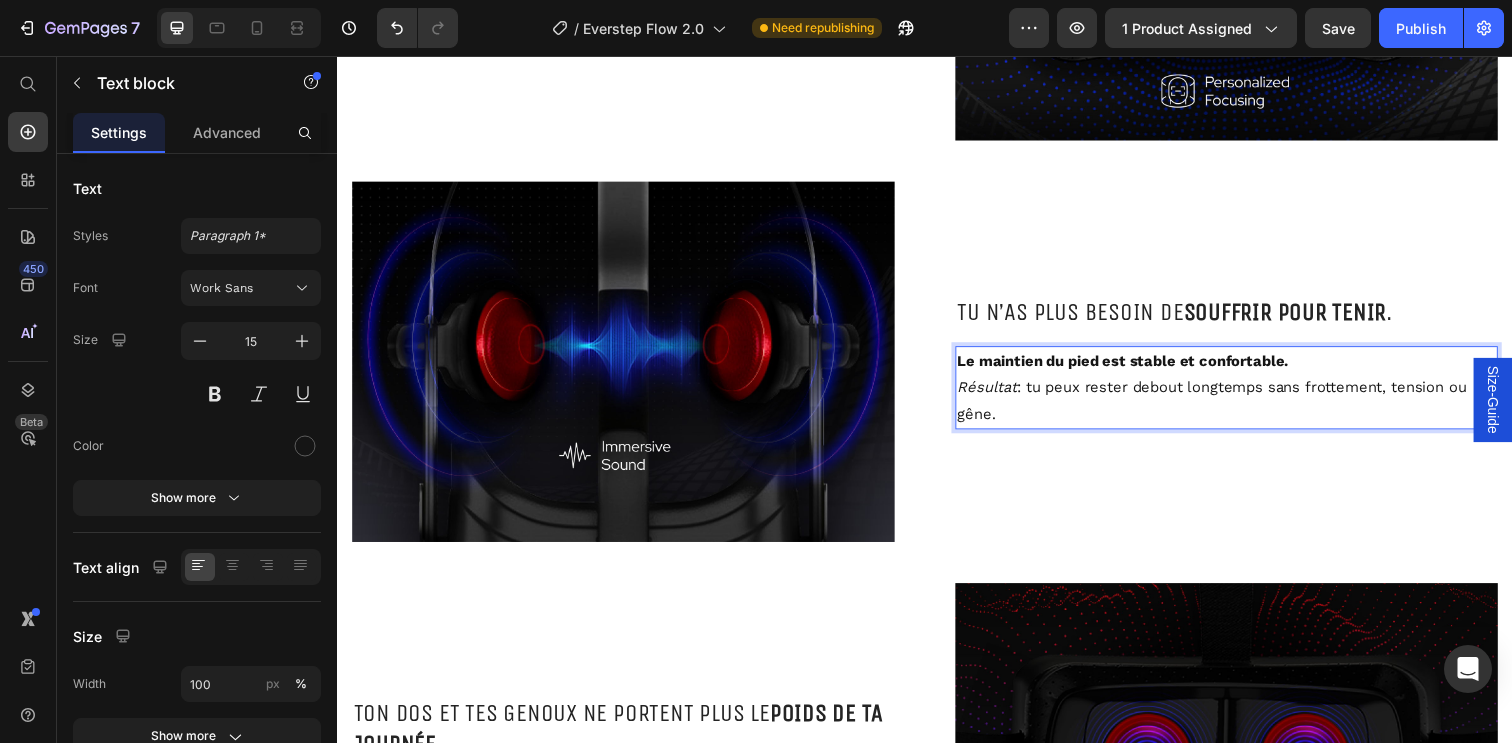 click on "Tu n’as plus besoin de souffrir pour tenir . Heading Le maintien du pied est stable et confortable. Résultat : tu peux rester debout longtemps sans frottement, tension ou gêne. Text block 0" at bounding box center [1245, 368] 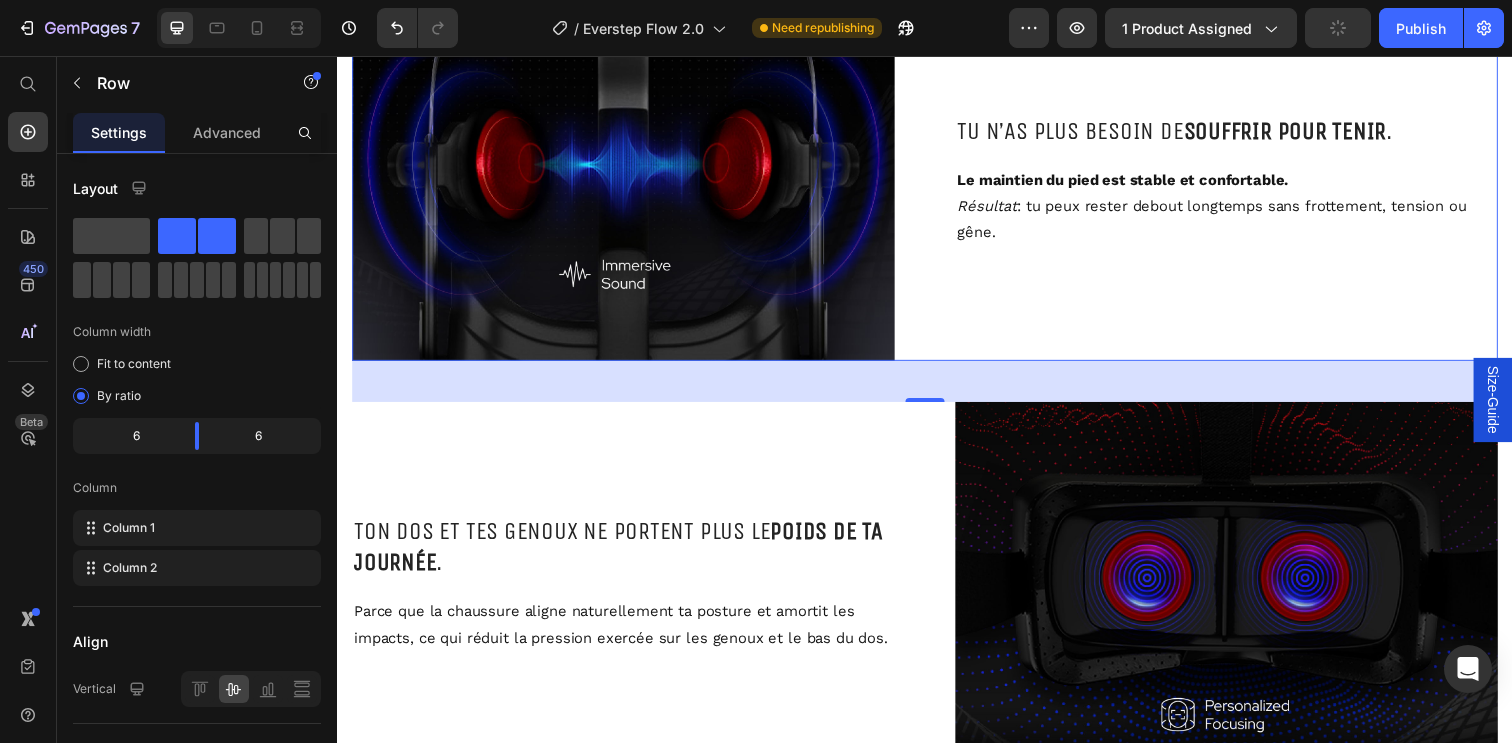 scroll, scrollTop: 3857, scrollLeft: 0, axis: vertical 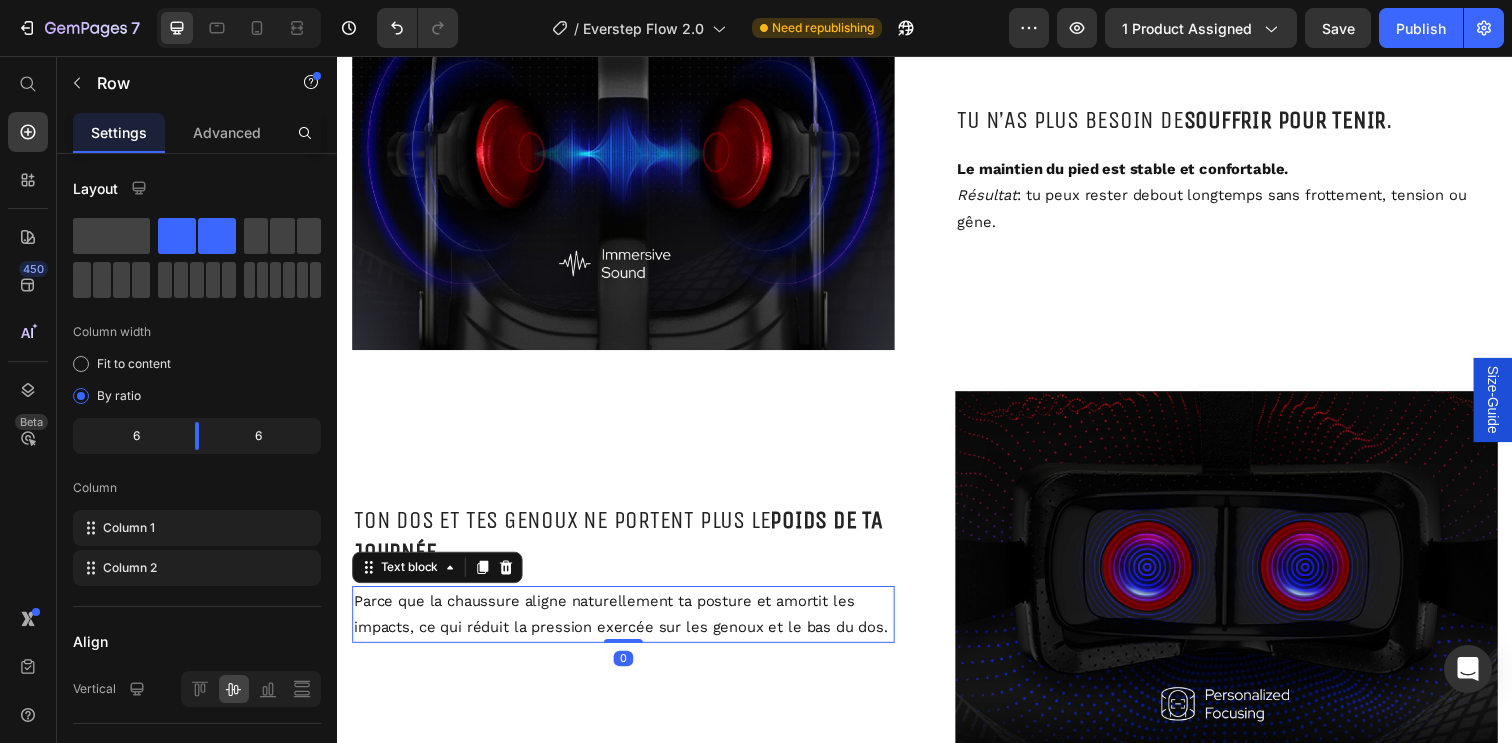 click on "Parce que la chaussure aligne naturellement ta posture et amortit les impacts, ce qui réduit la pression exercée sur les genoux et le bas du dos." at bounding box center [629, 626] 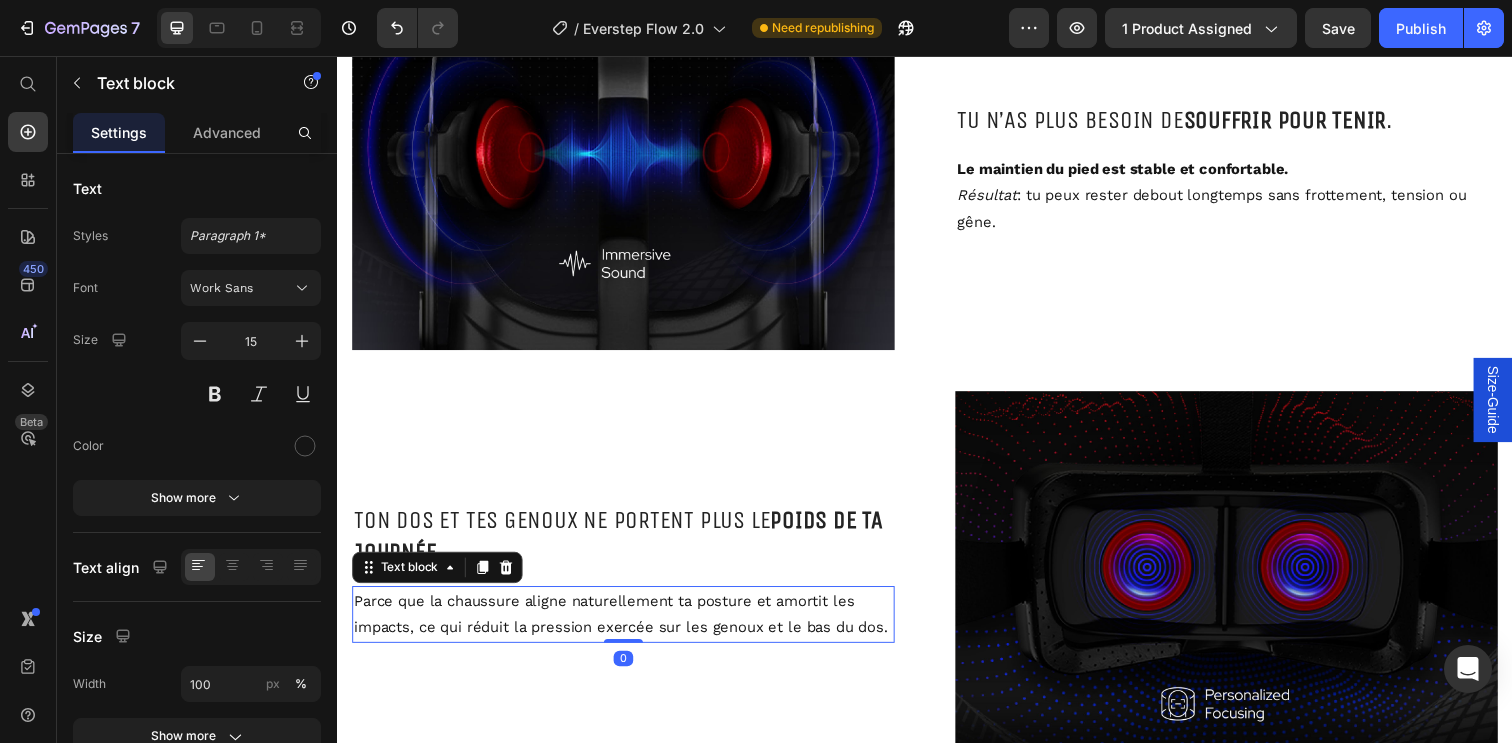 click on "Parce que la chaussure aligne naturellement ta posture et amortit les impacts, ce qui réduit la pression exercée sur les genoux et le bas du dos." at bounding box center (629, 626) 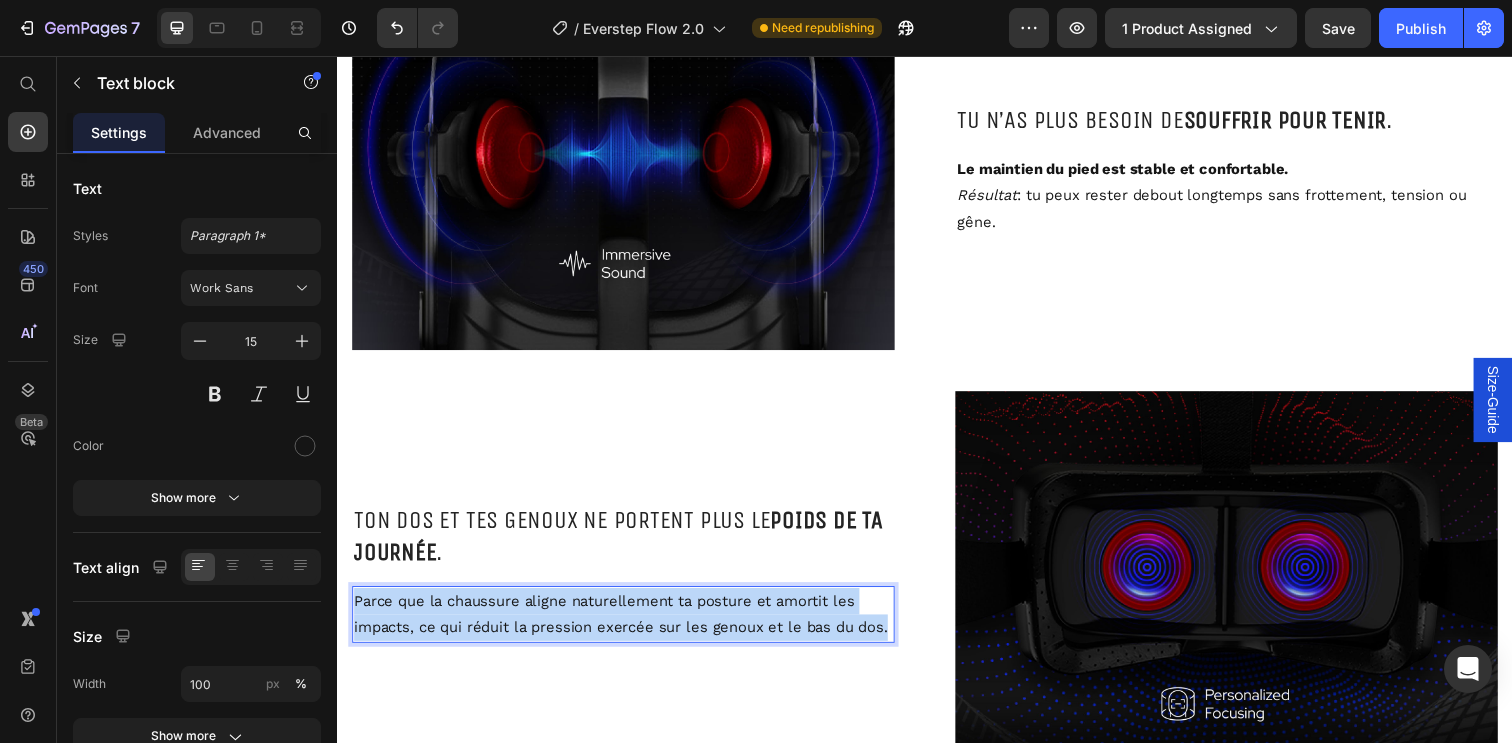 click on "Parce que la chaussure aligne naturellement ta posture et amortit les impacts, ce qui réduit la pression exercée sur les genoux et le bas du dos." at bounding box center (629, 626) 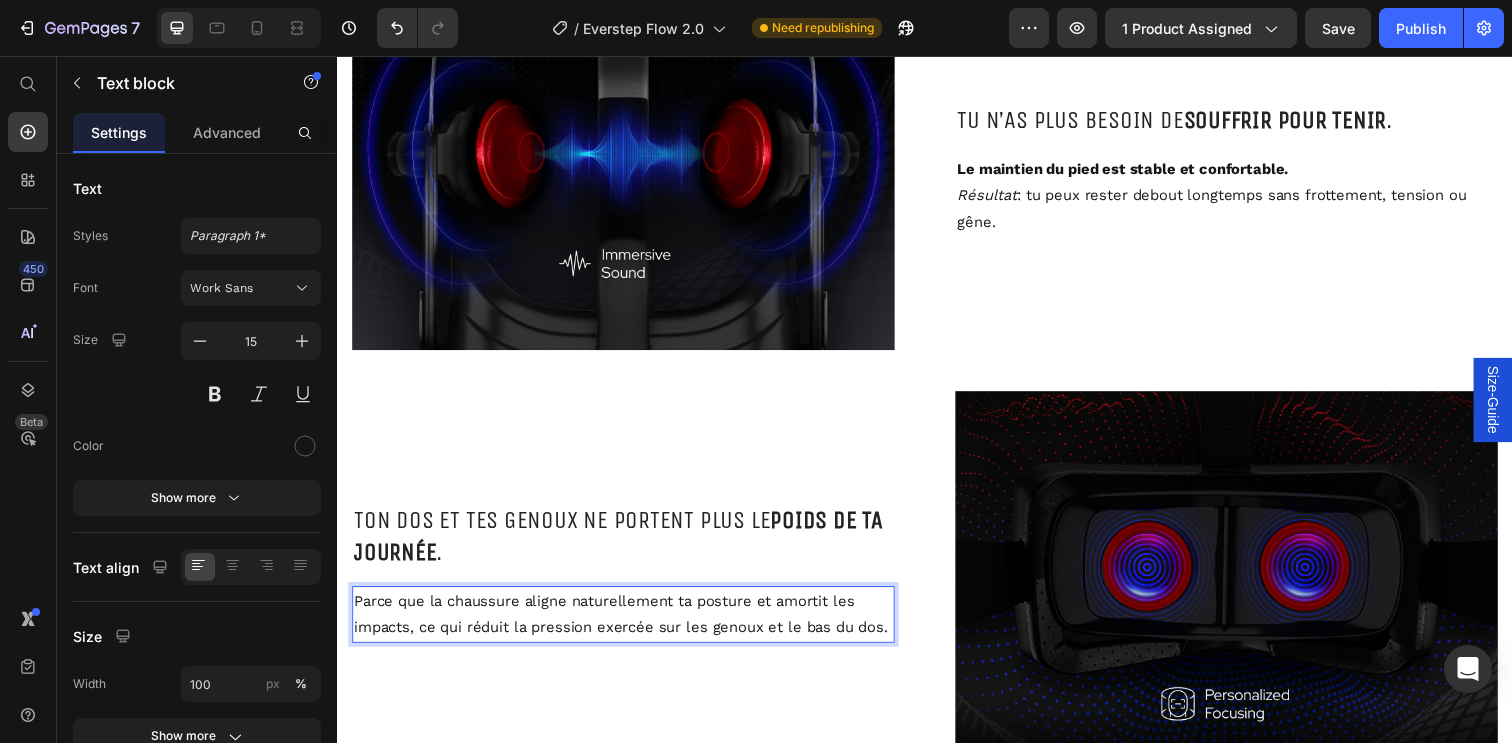 scroll, scrollTop: 3870, scrollLeft: 0, axis: vertical 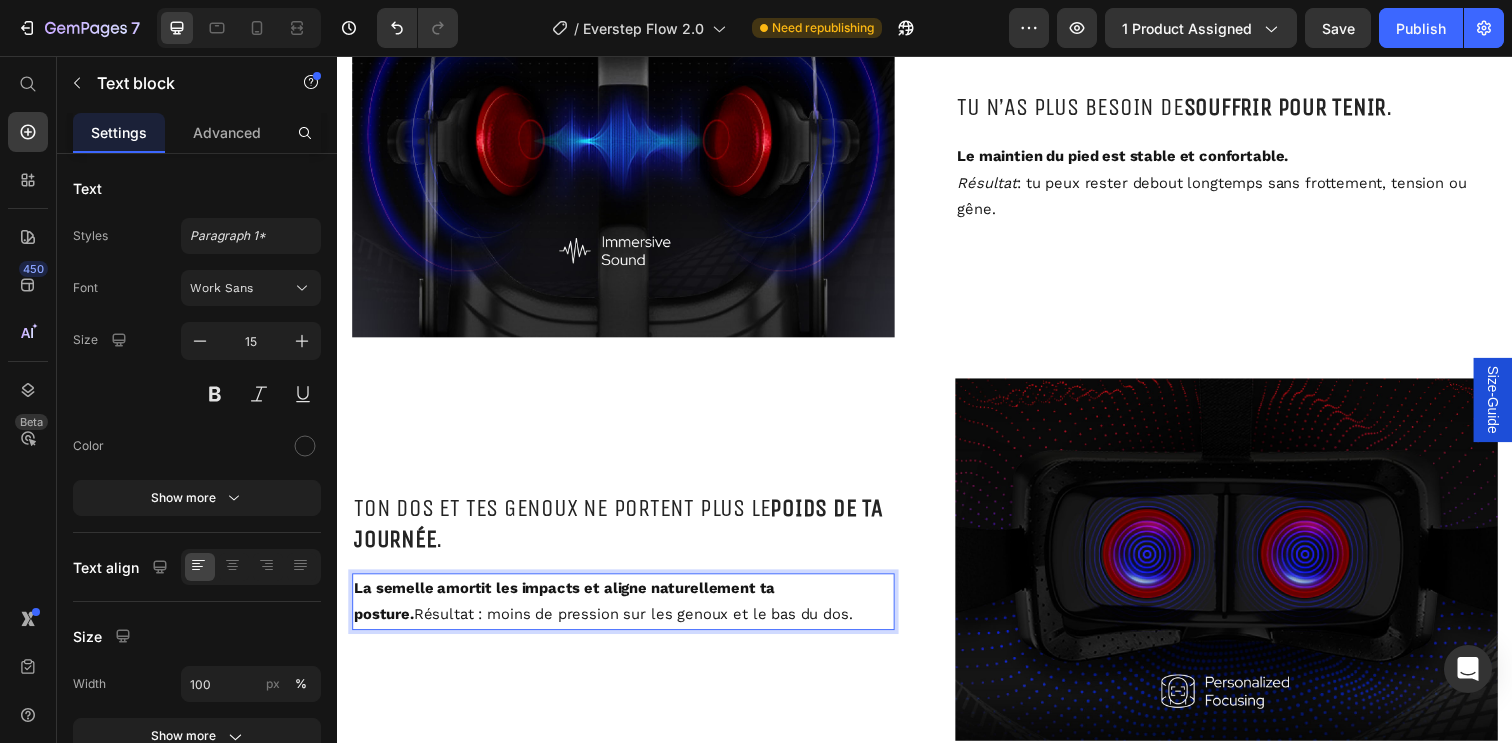 click on "La semelle amortit les impacts et aligne naturellement ta posture.  Résultat : moins de pression sur les genoux et le bas du dos." at bounding box center [629, 613] 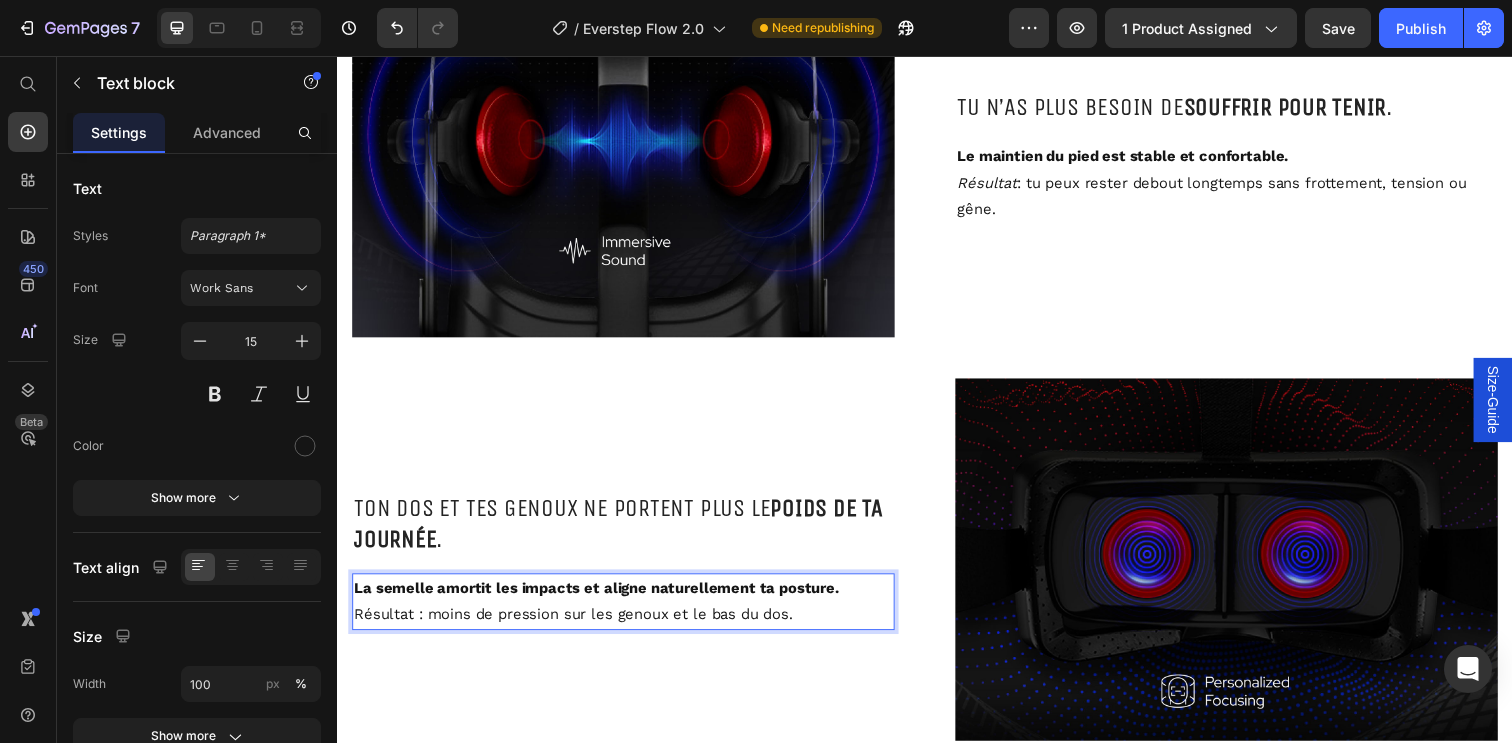 click on "⁠⁠⁠⁠⁠⁠⁠ Résultat : moins de pression sur les genoux et le bas du dos." at bounding box center (629, 626) 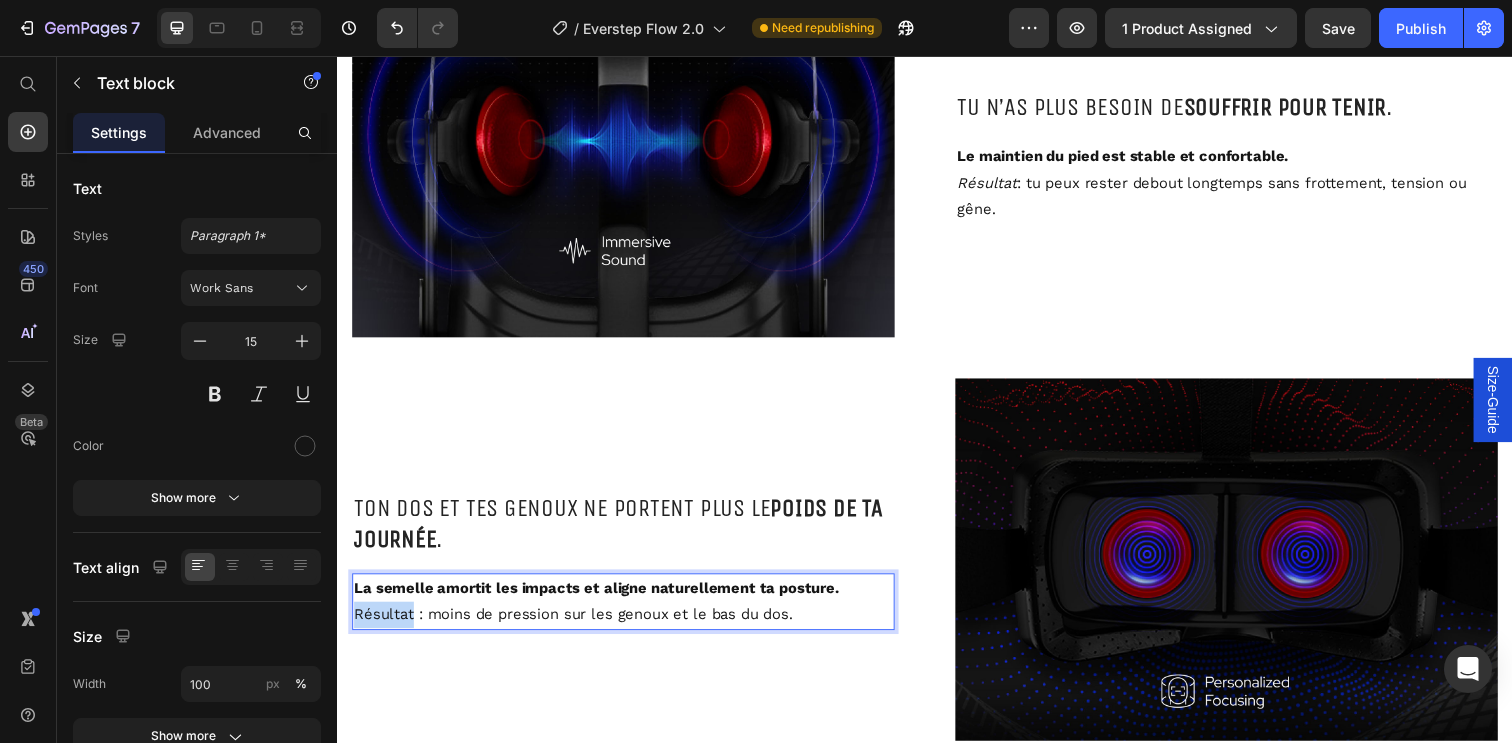 click on "Résultat : moins de pression sur les genoux et le bas du dos." at bounding box center [629, 626] 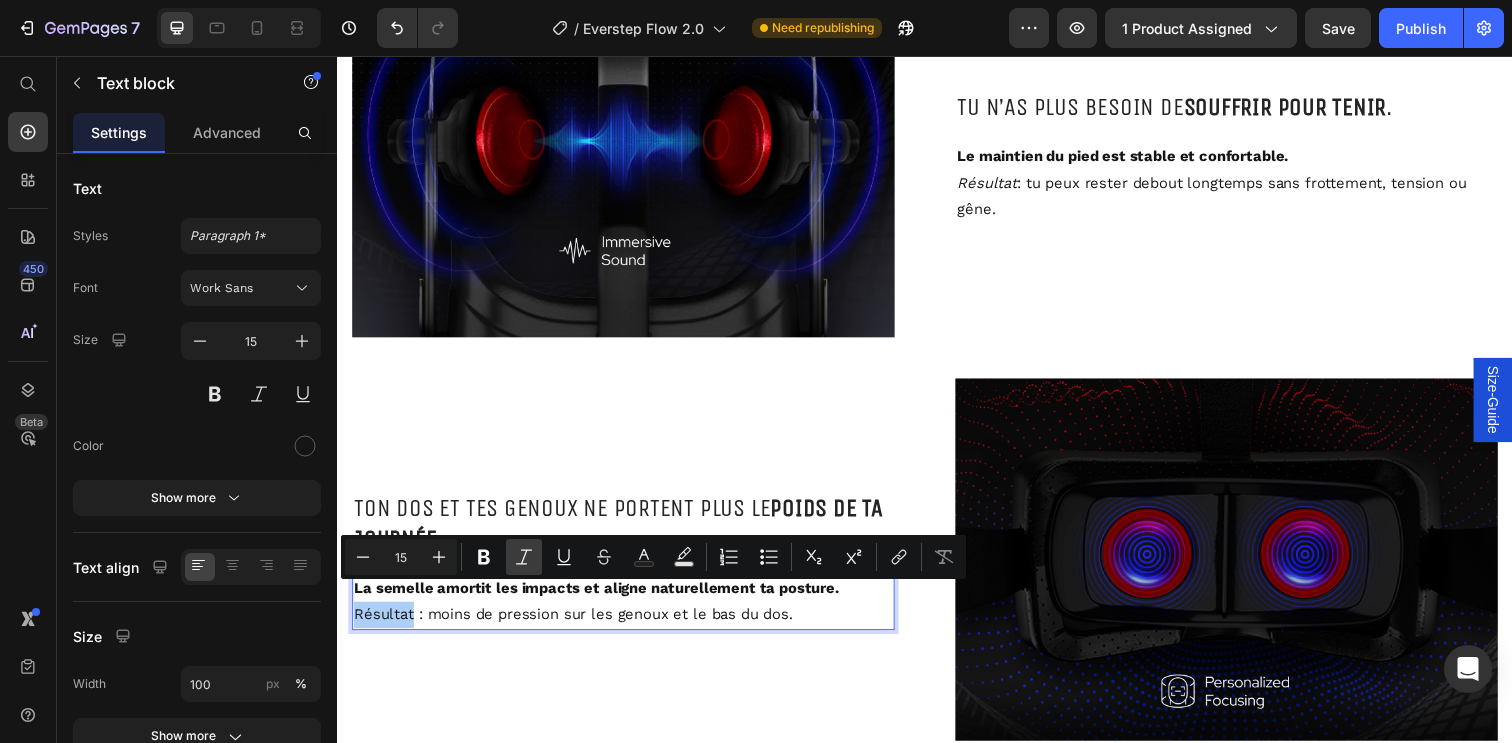 click 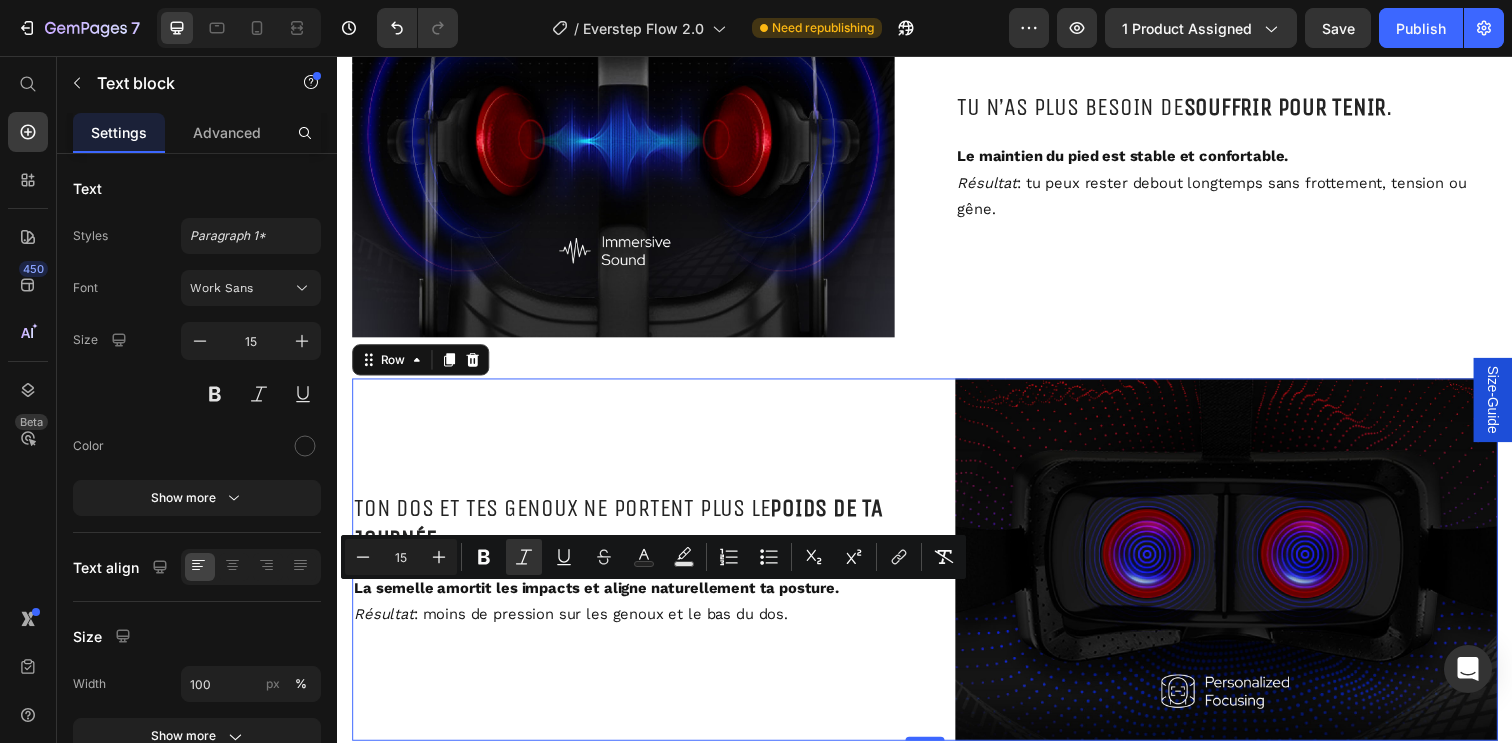 click on "Ton dos et tes genoux ne portent plus le poids de ta journée . Heading La semelle amortit les impacts et aligne naturellement ta posture. Résultat : moins de pression sur les genoux et le bas du dos. Text block" at bounding box center (629, 569) 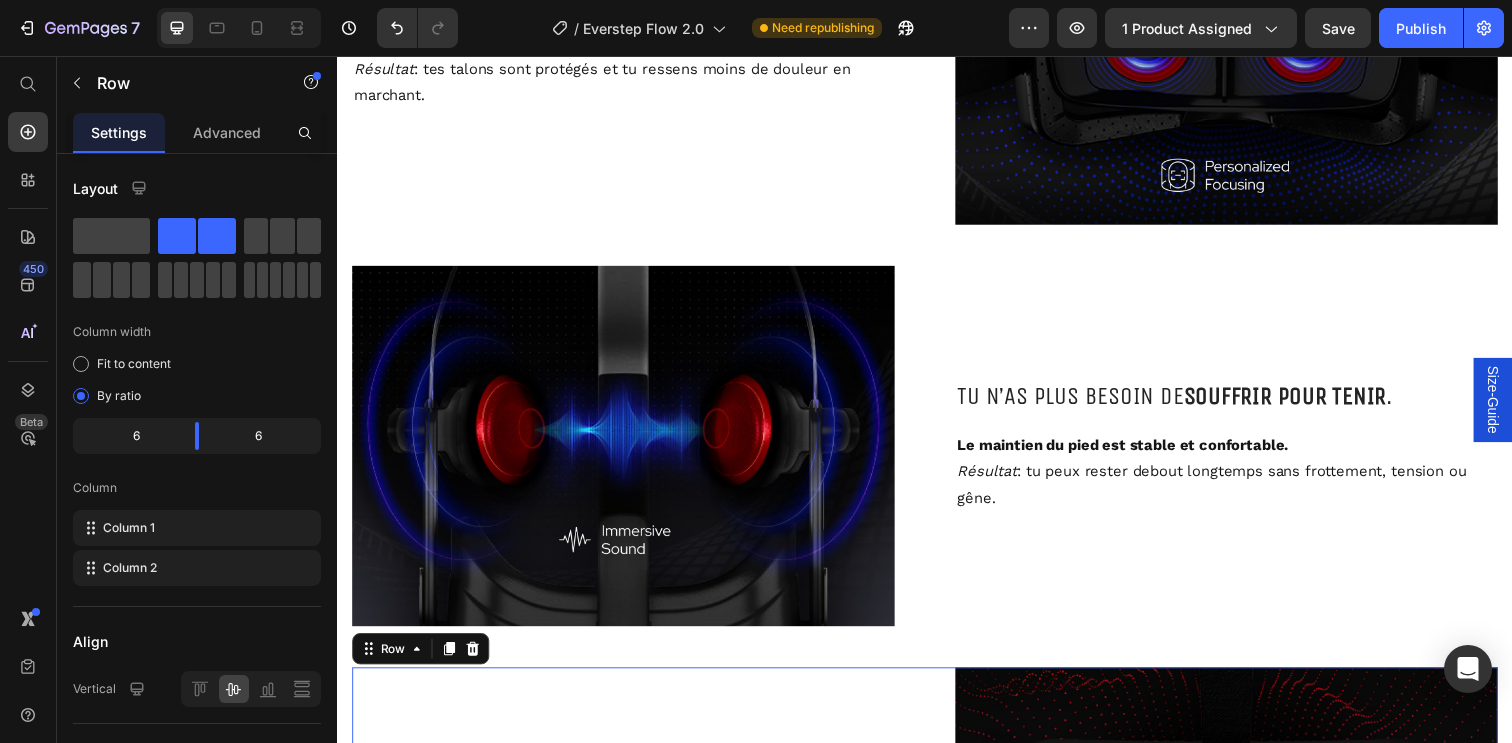 scroll, scrollTop: 3574, scrollLeft: 0, axis: vertical 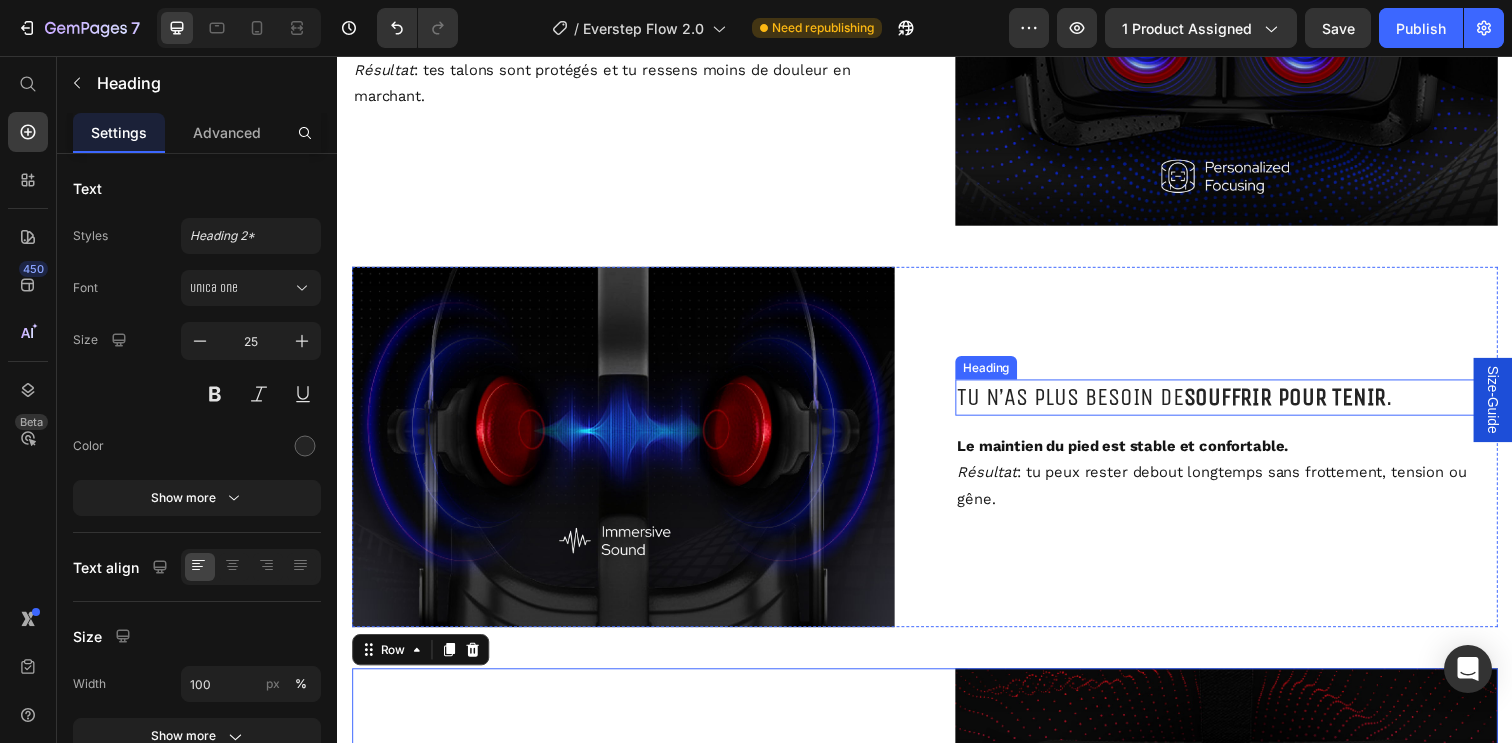 click on "Tu n’as plus besoin de souffrir pour tenir ." at bounding box center (1245, 404) 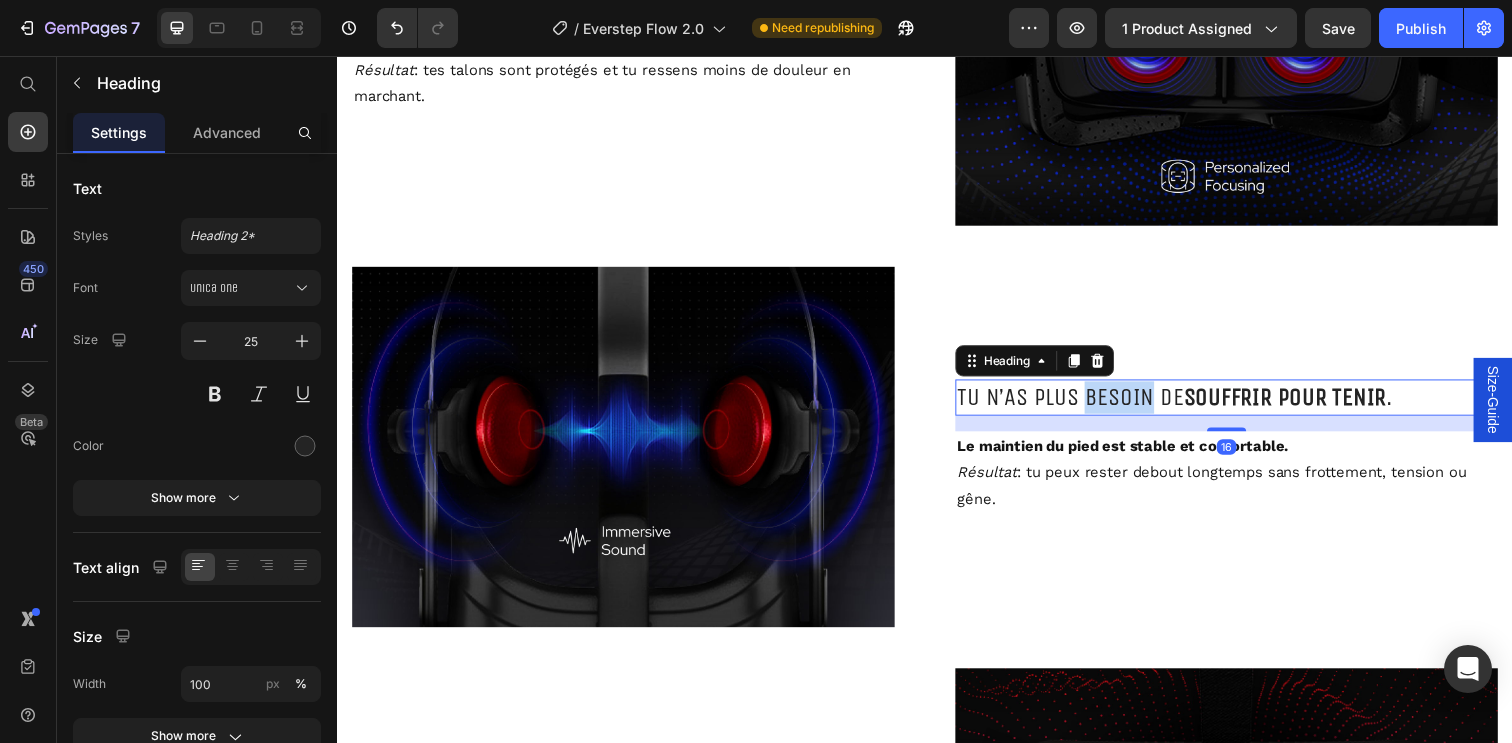 click on "Tu n’as plus besoin de souffrir pour tenir ." at bounding box center [1245, 404] 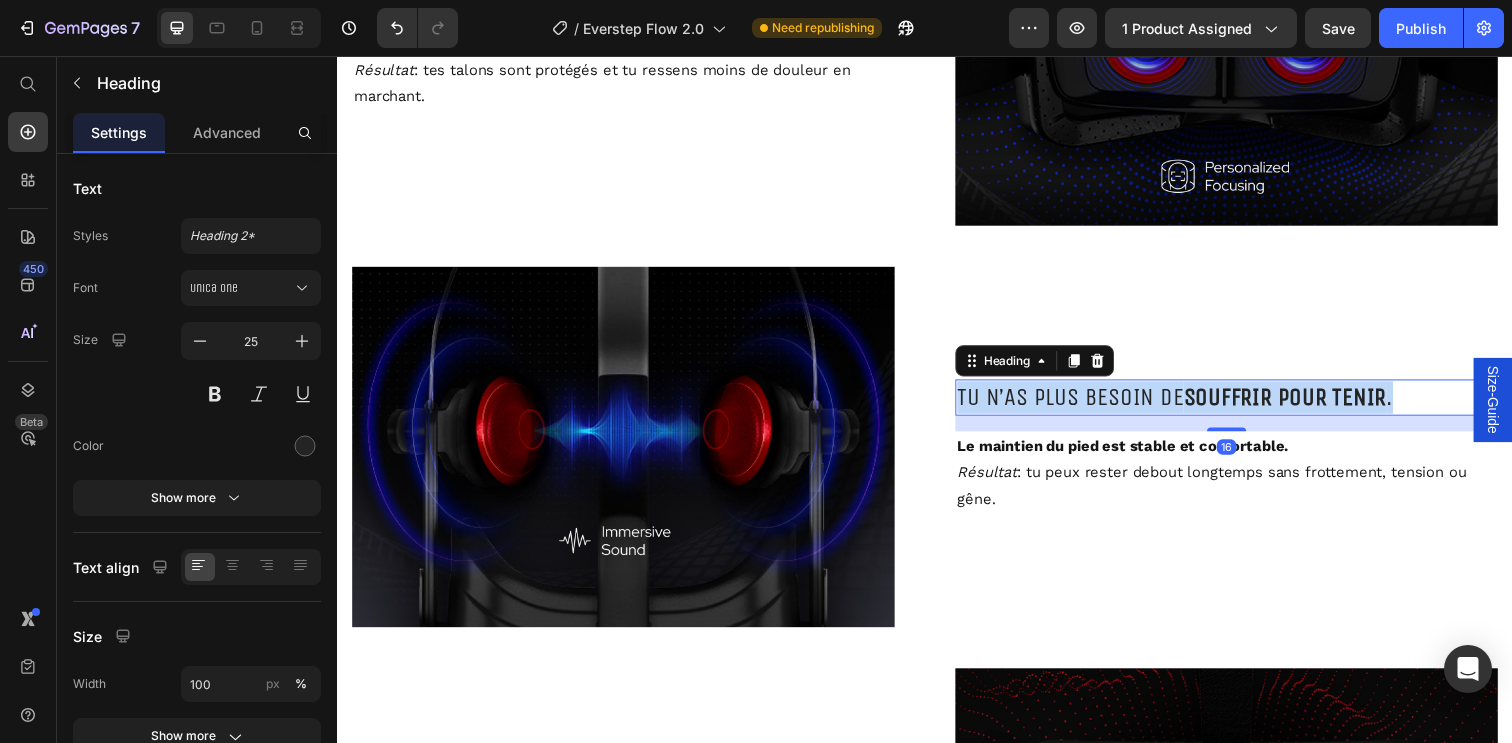 click on "Tu n’as plus besoin de souffrir pour tenir ." at bounding box center (1245, 404) 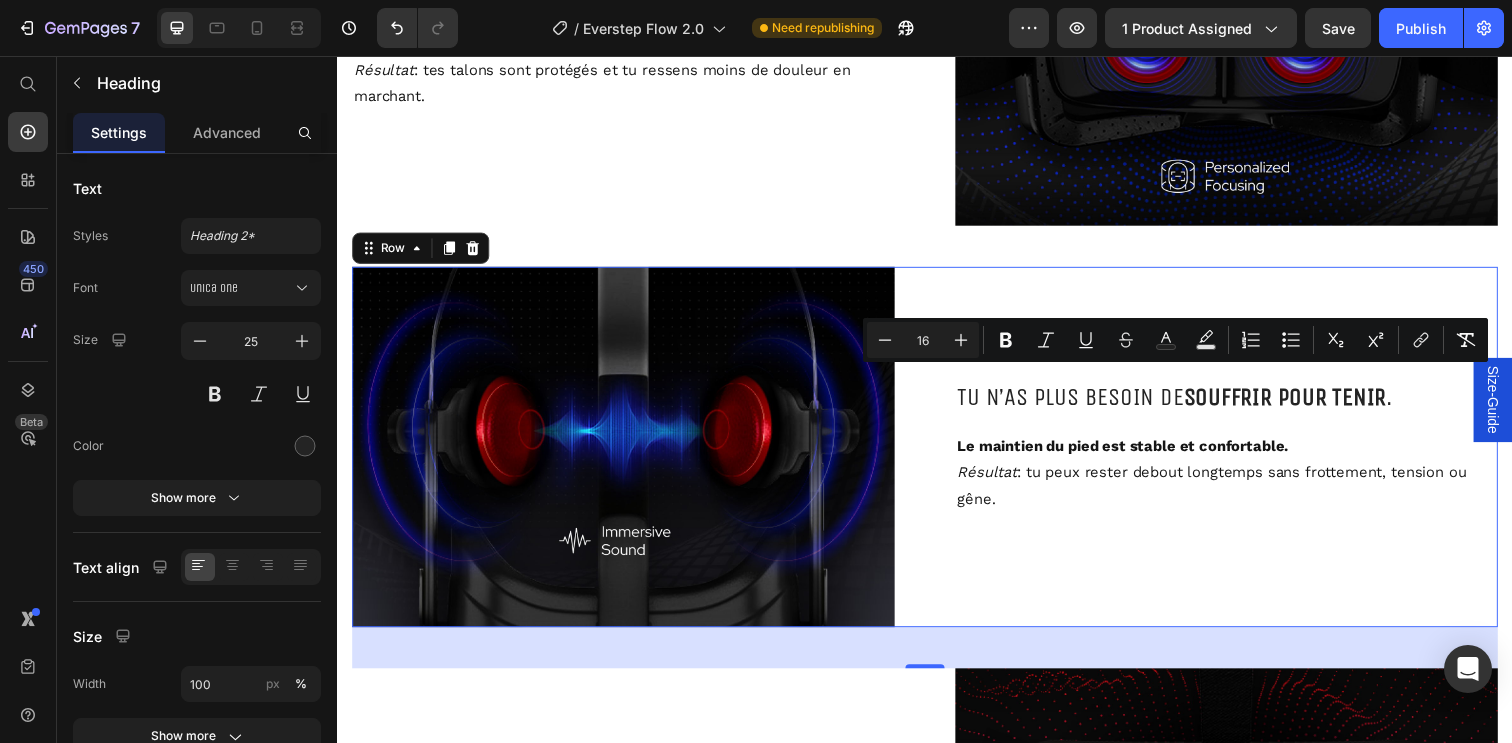 click on "Tu n’as plus besoin de  souffrir pour tenir . Heading Le maintien du pied est stable et confortable.   Résultat  : tu peux rester debout longtemps sans frottement, tension ou gêne. Text block" at bounding box center [1245, 455] 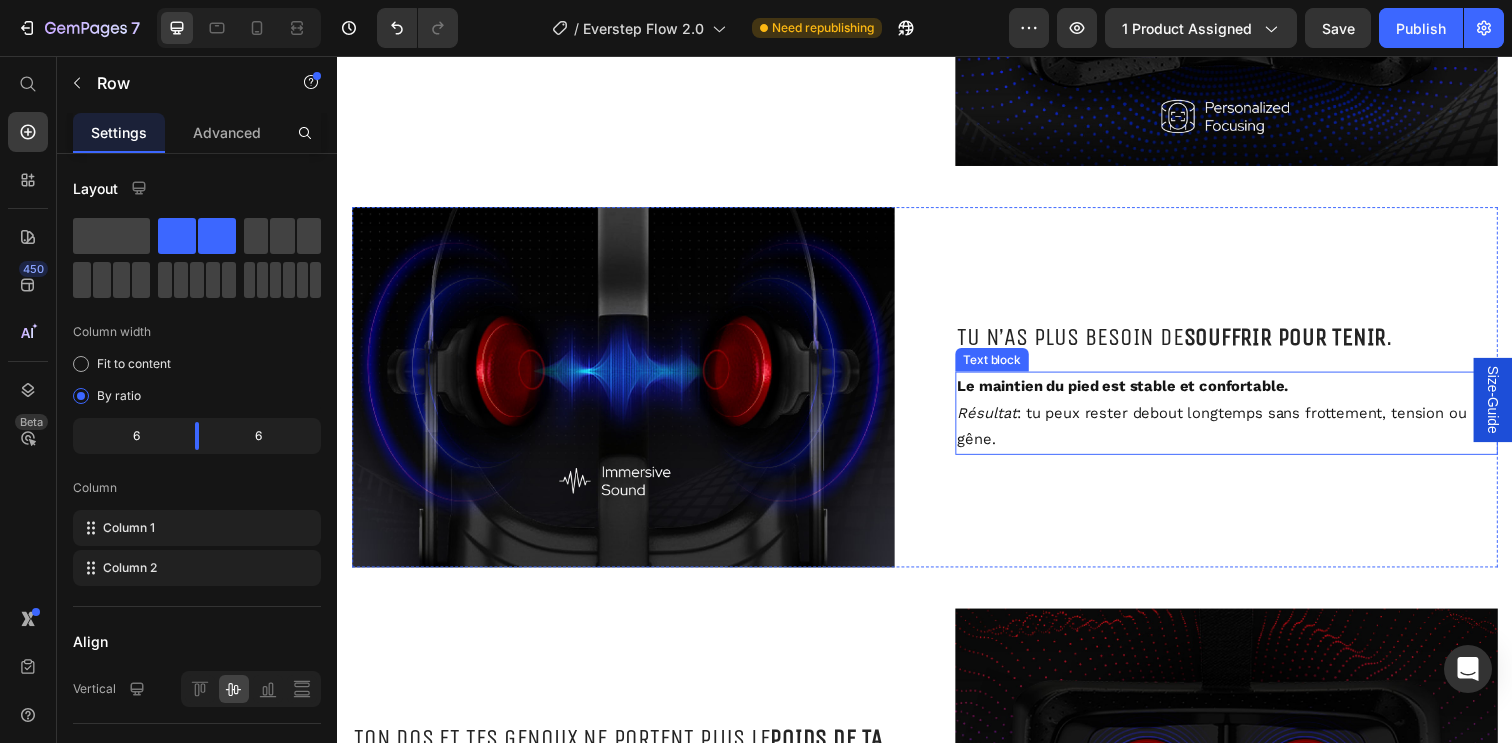 scroll, scrollTop: 3633, scrollLeft: 0, axis: vertical 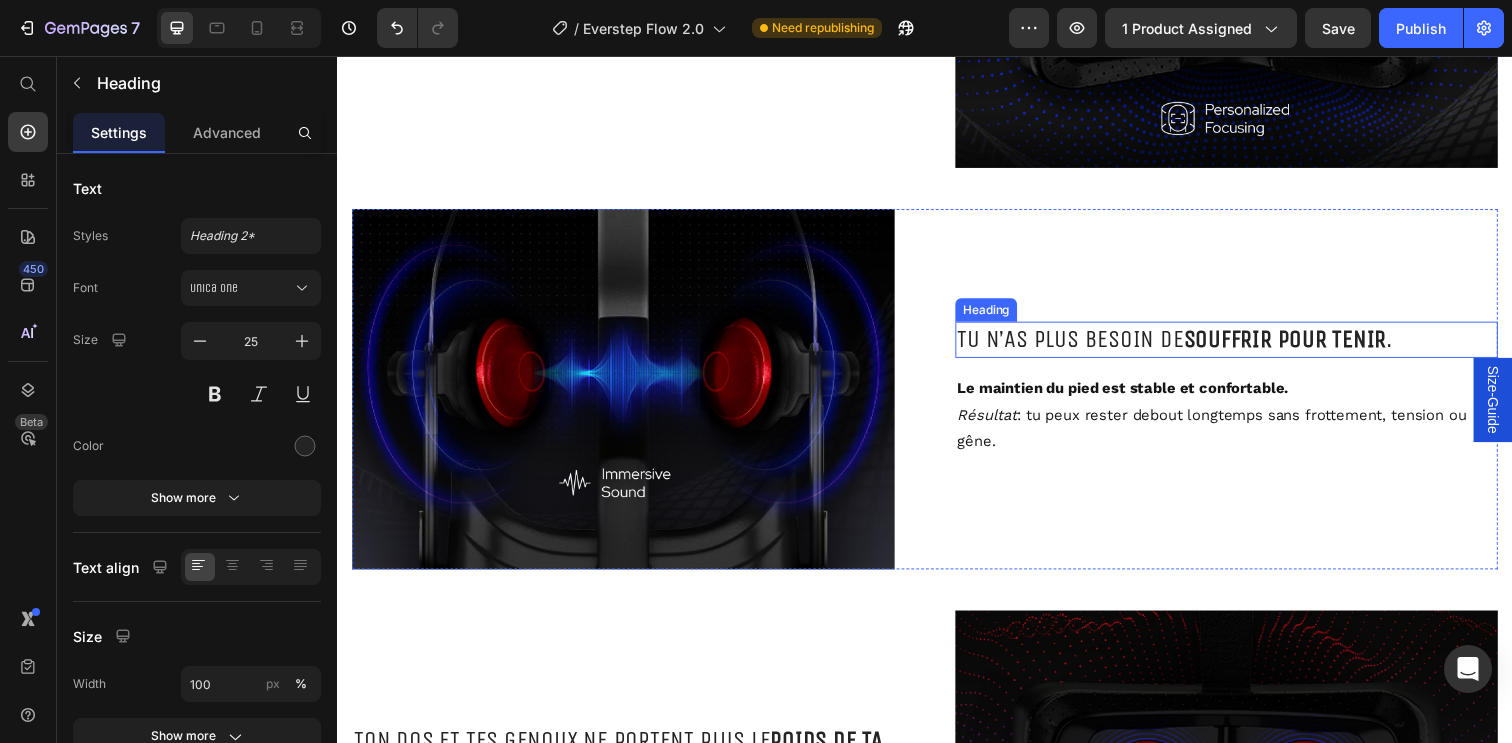 click on "Tu n’as plus besoin de souffrir pour tenir ." at bounding box center [1245, 345] 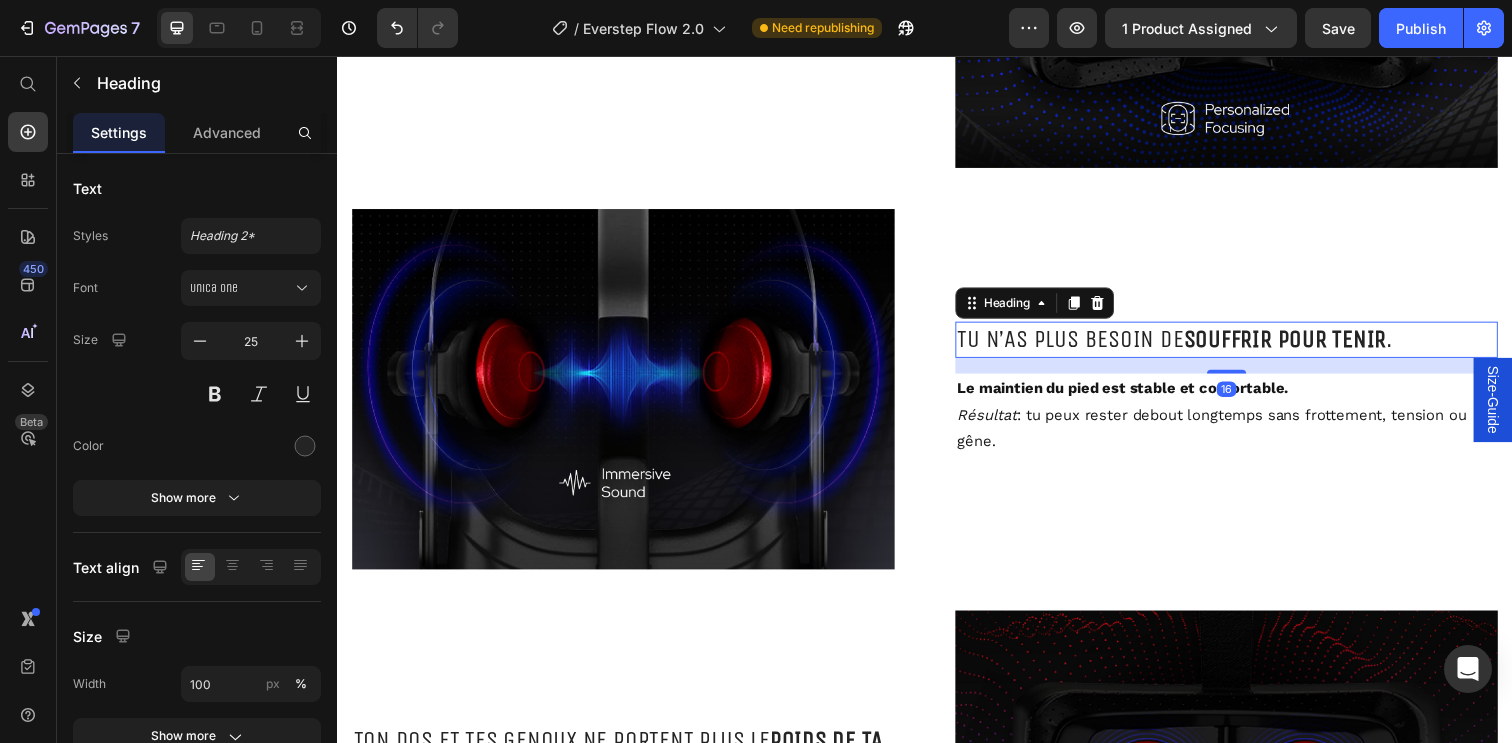 click on "Tu n’as plus besoin de souffrir pour tenir ." at bounding box center (1245, 345) 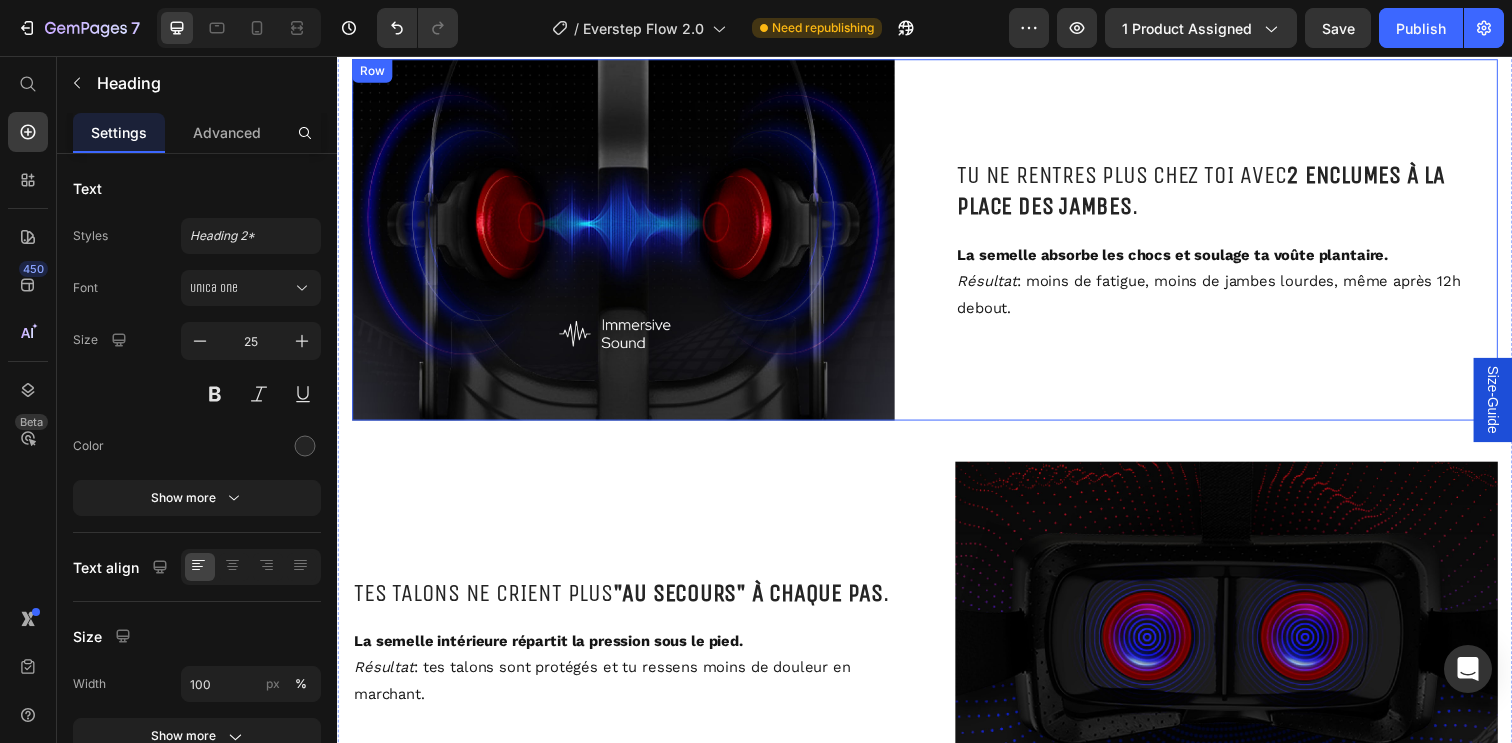 scroll, scrollTop: 2799, scrollLeft: 0, axis: vertical 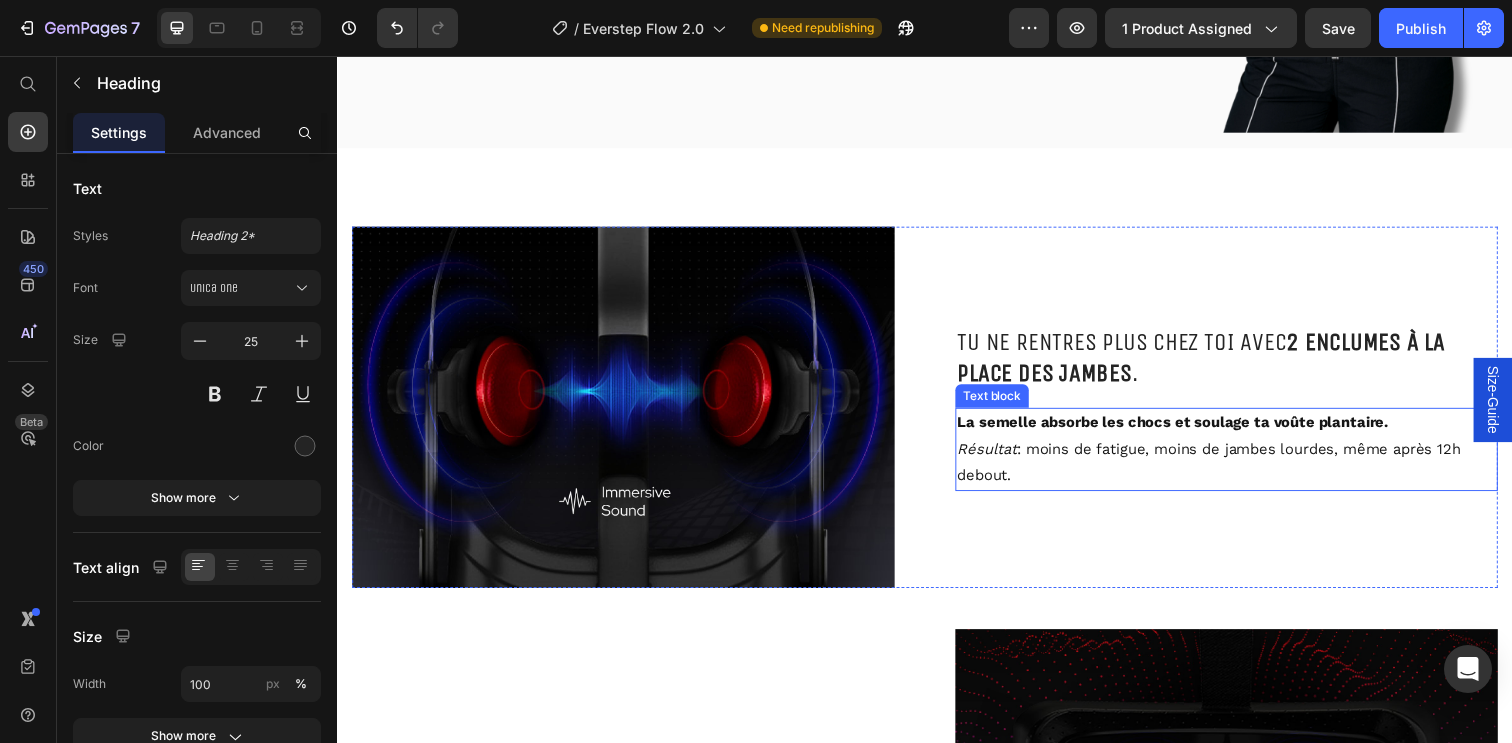 click on "Résultat  : moins de fatigue, moins de jambes lourdes, même après 12h debout." at bounding box center [1245, 471] 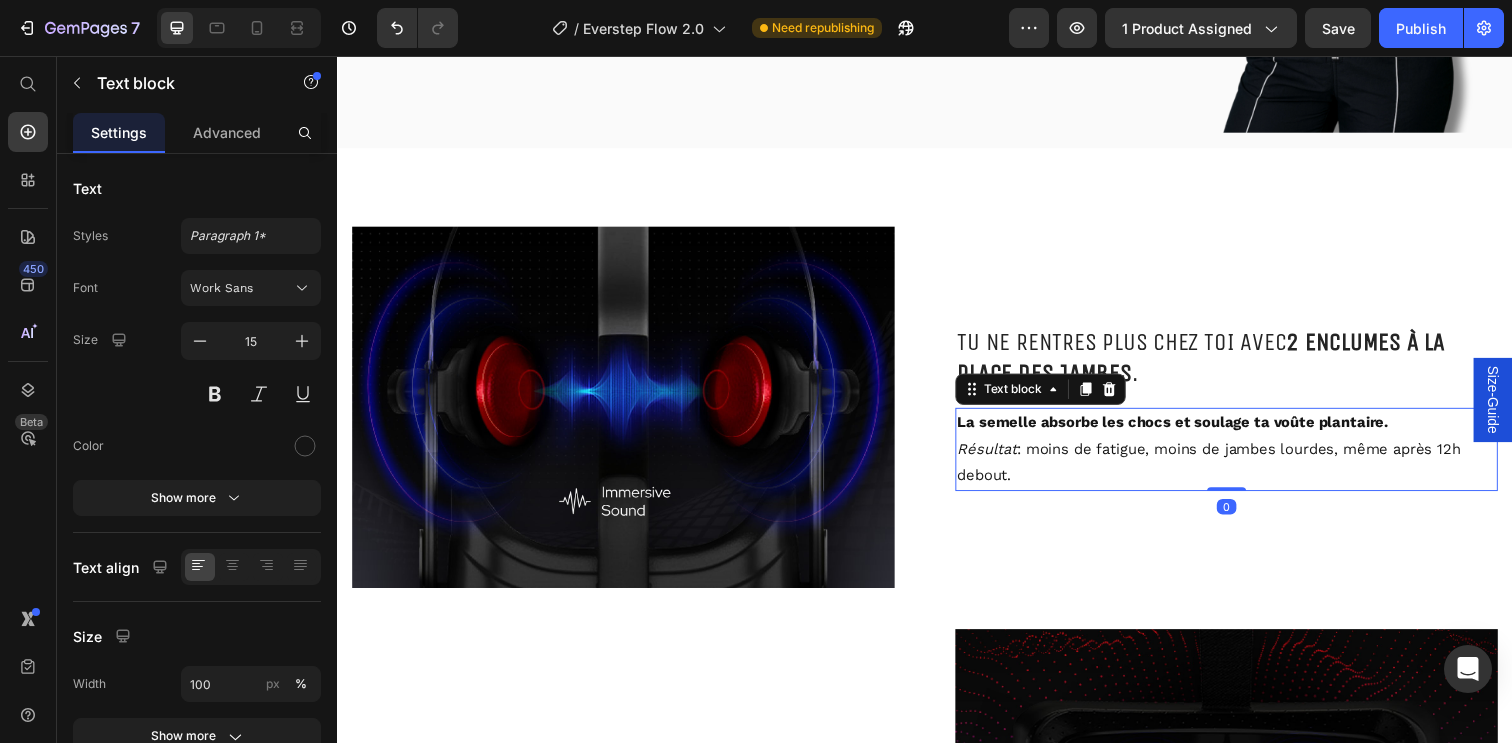 click on "Résultat  : moins de fatigue, moins de jambes lourdes, même après 12h debout." at bounding box center [1245, 471] 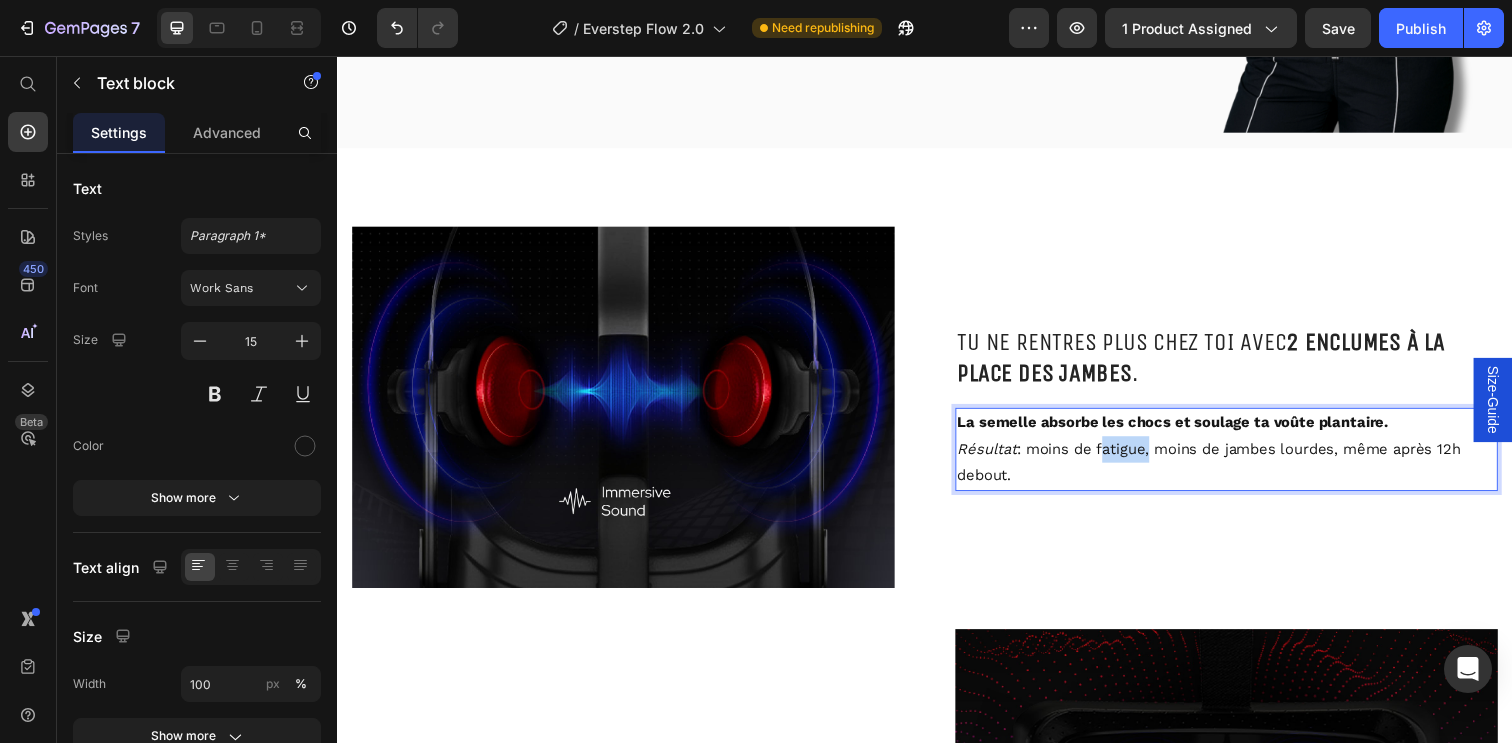 click on "Résultat  : moins de fatigue, moins de jambes lourdes, même après 12h debout." at bounding box center [1245, 471] 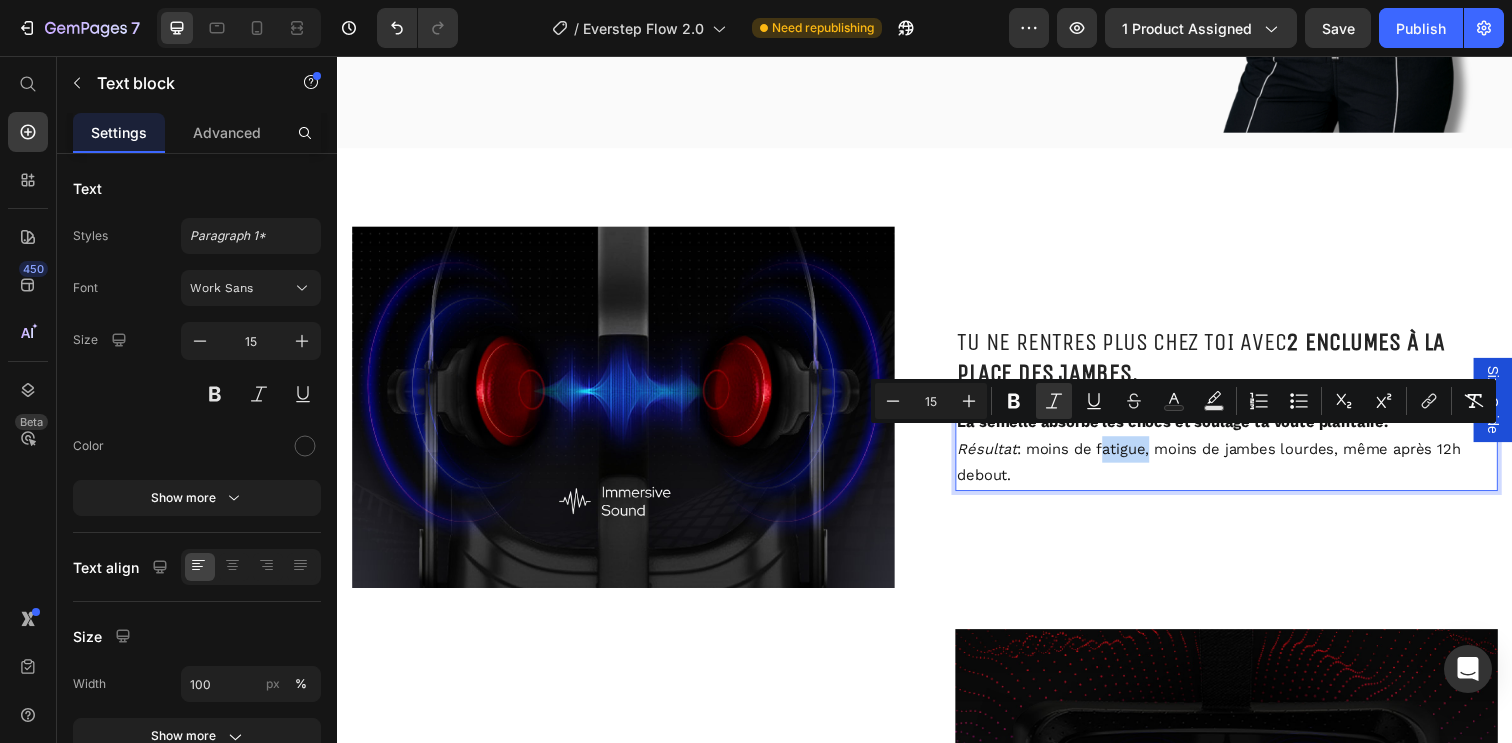 click on "Résultat  : moins de fatigue, moins de jambes lourdes, même après 12h debout." at bounding box center (1245, 471) 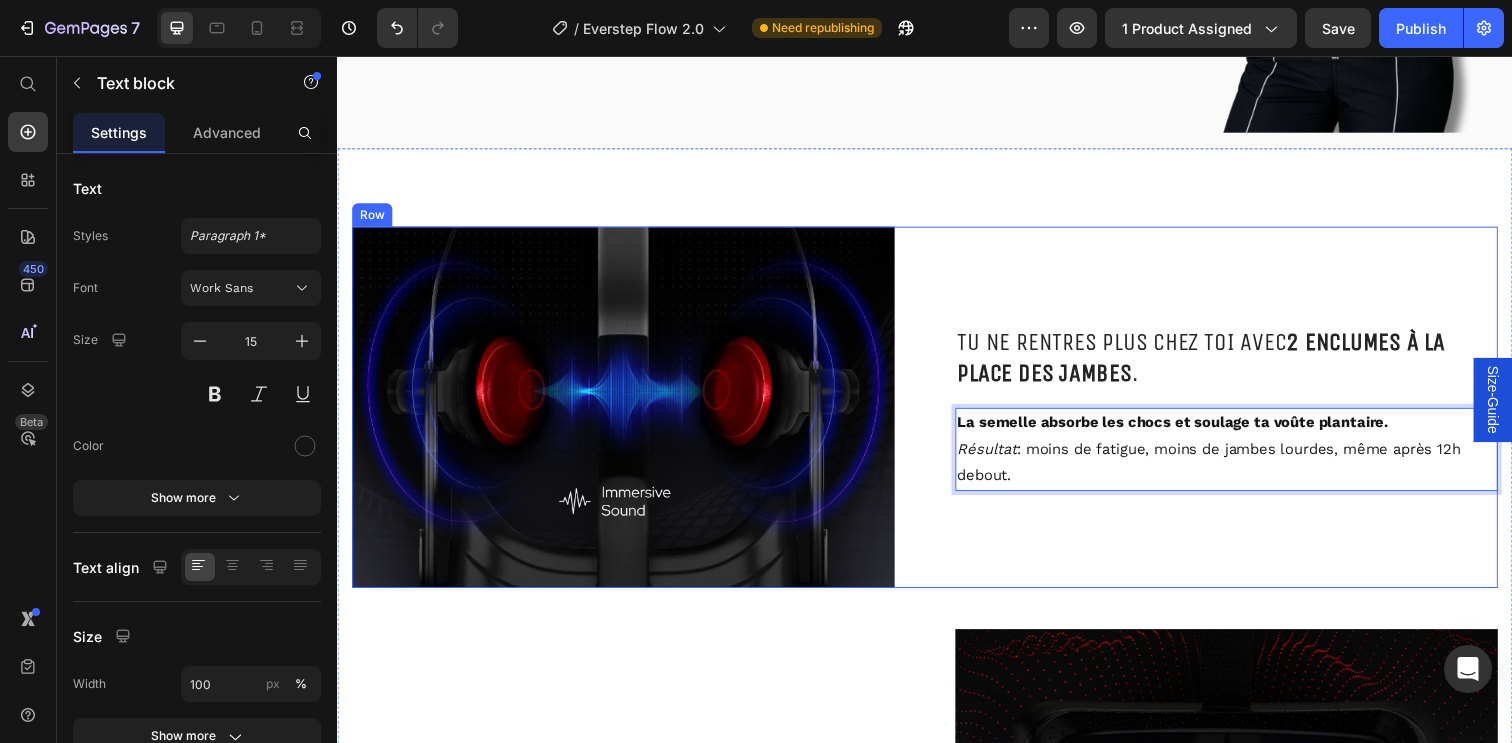 drag, startPoint x: 1053, startPoint y: 453, endPoint x: 936, endPoint y: 404, distance: 126.84637 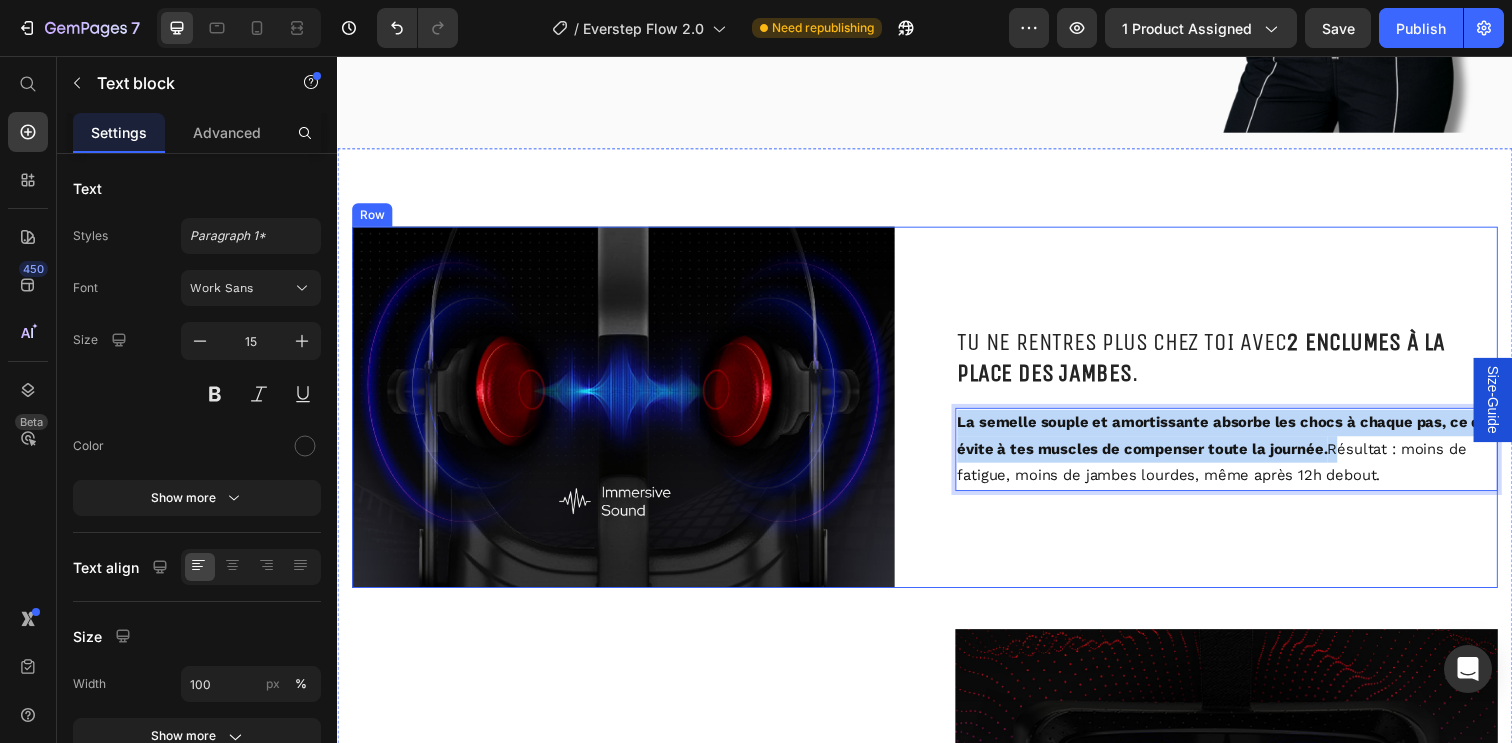 drag, startPoint x: 1372, startPoint y: 449, endPoint x: 958, endPoint y: 416, distance: 415.31314 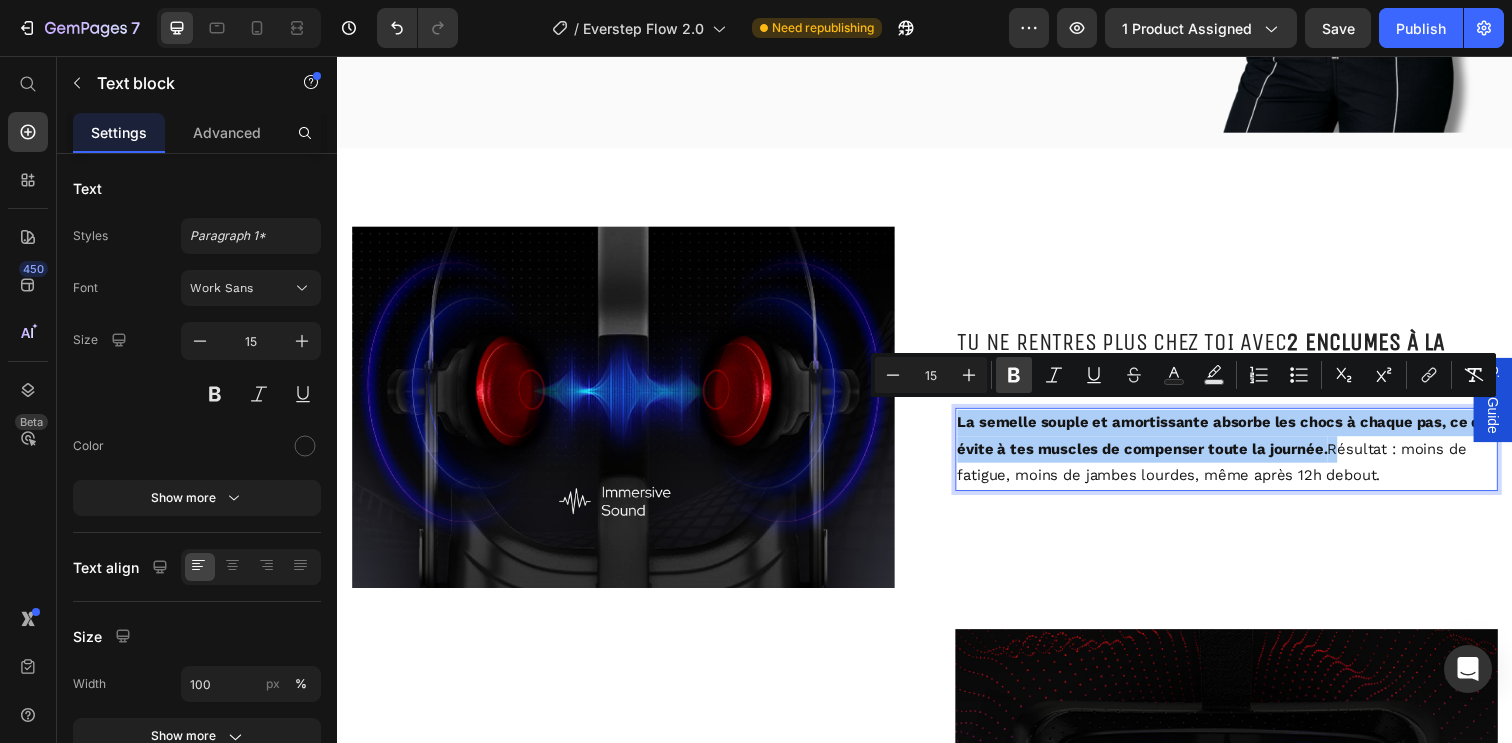 drag, startPoint x: 1007, startPoint y: 375, endPoint x: 726, endPoint y: 370, distance: 281.0445 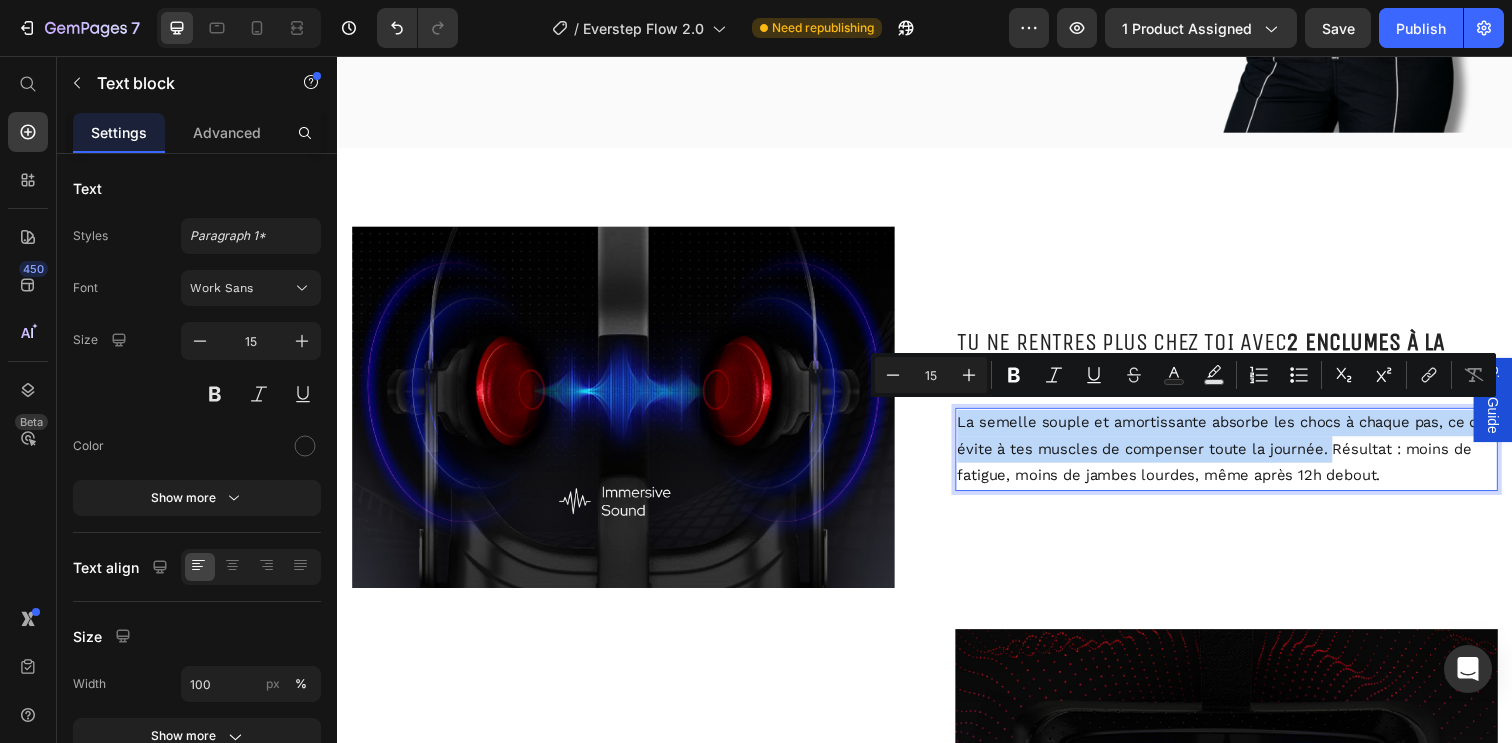 click on "La semelle souple et amortissante absorbe les chocs à chaque pas, ce qui évite à tes muscles de compenser toute la journée. Résultat : moins de fatigue, moins de jambes lourdes, même après 12h debout." at bounding box center (1245, 457) 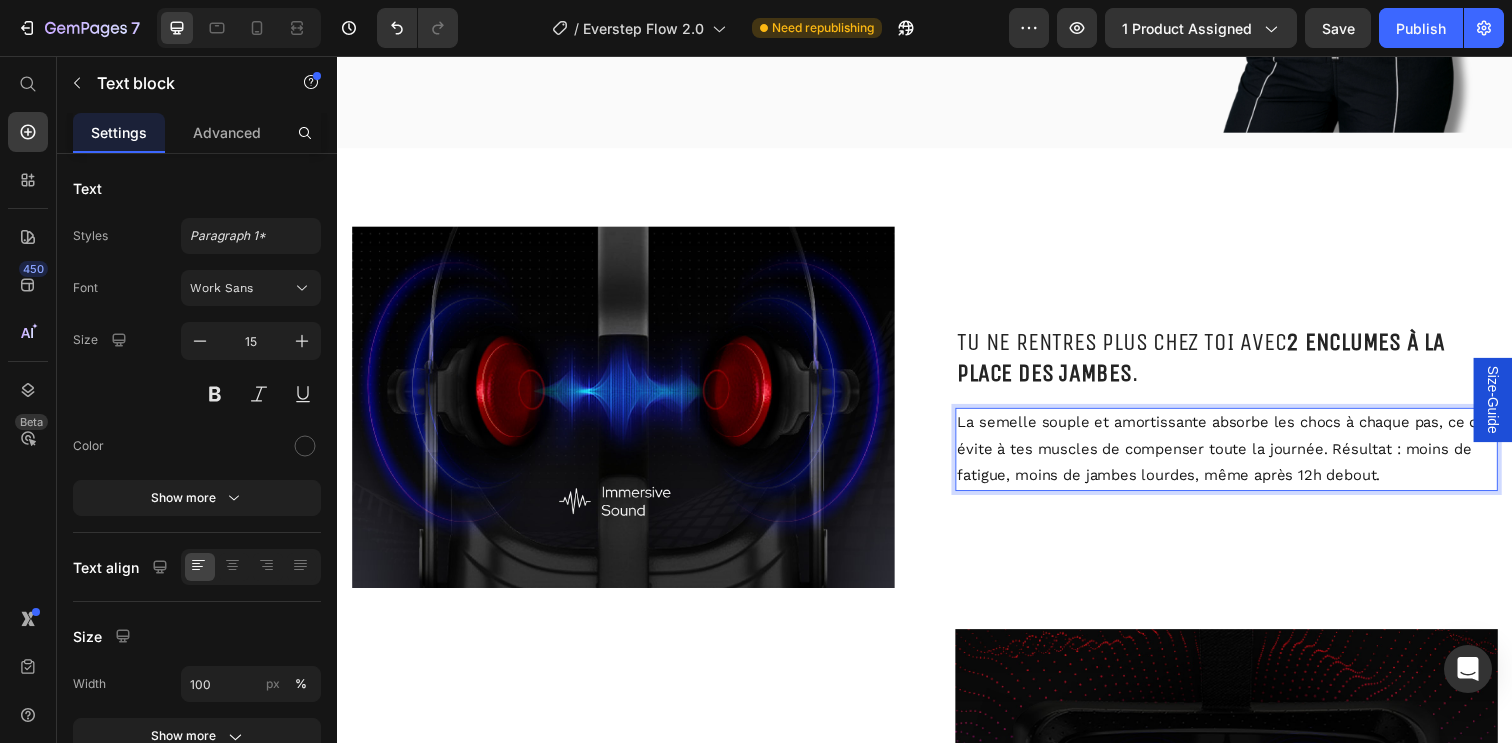 click on "La semelle souple et amortissante absorbe les chocs à chaque pas, ce qui évite à tes muscles de compenser toute la journée. Résultat : moins de fatigue, moins de jambes lourdes, même après 12h debout." at bounding box center [1245, 457] 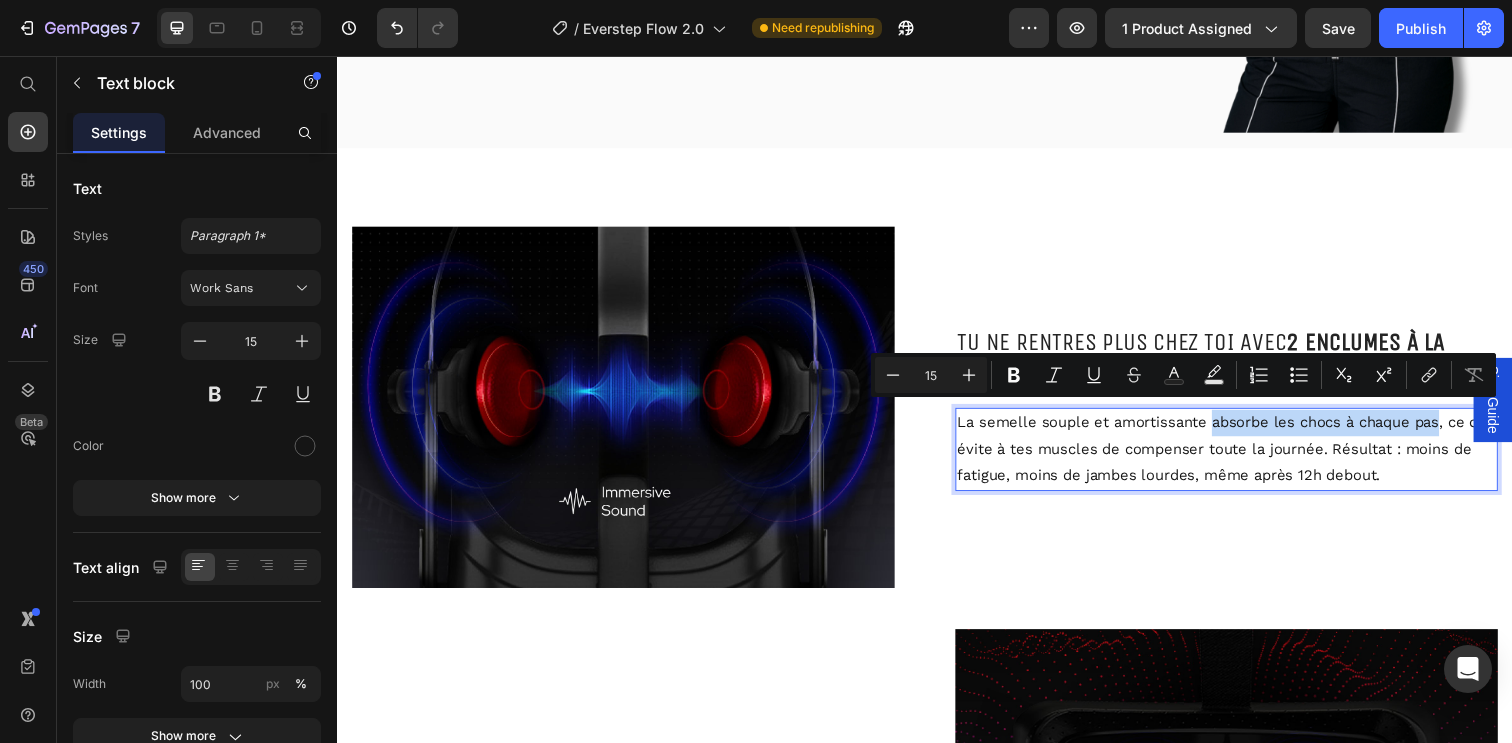 drag, startPoint x: 1222, startPoint y: 421, endPoint x: 1459, endPoint y: 417, distance: 237.03375 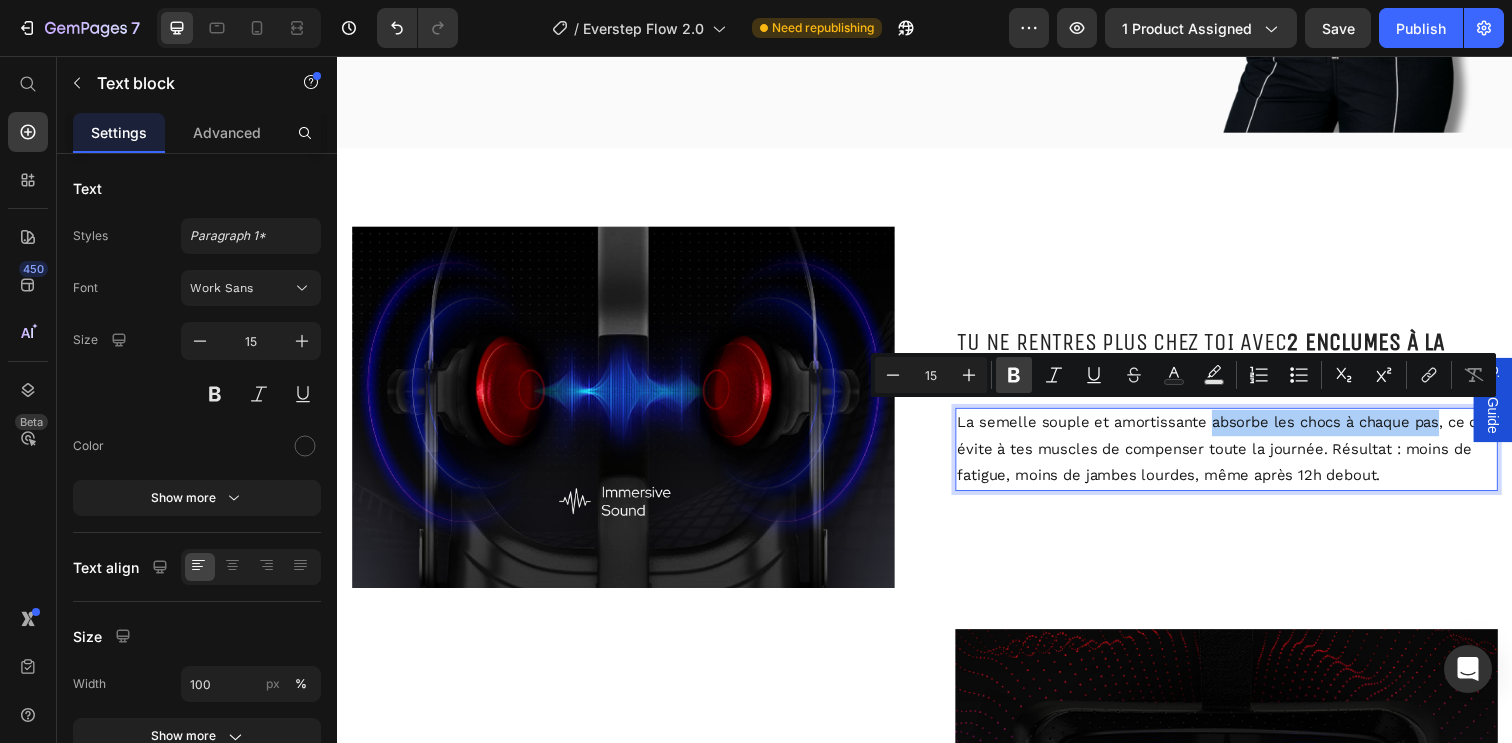 drag, startPoint x: 1007, startPoint y: 379, endPoint x: 816, endPoint y: 351, distance: 193.04144 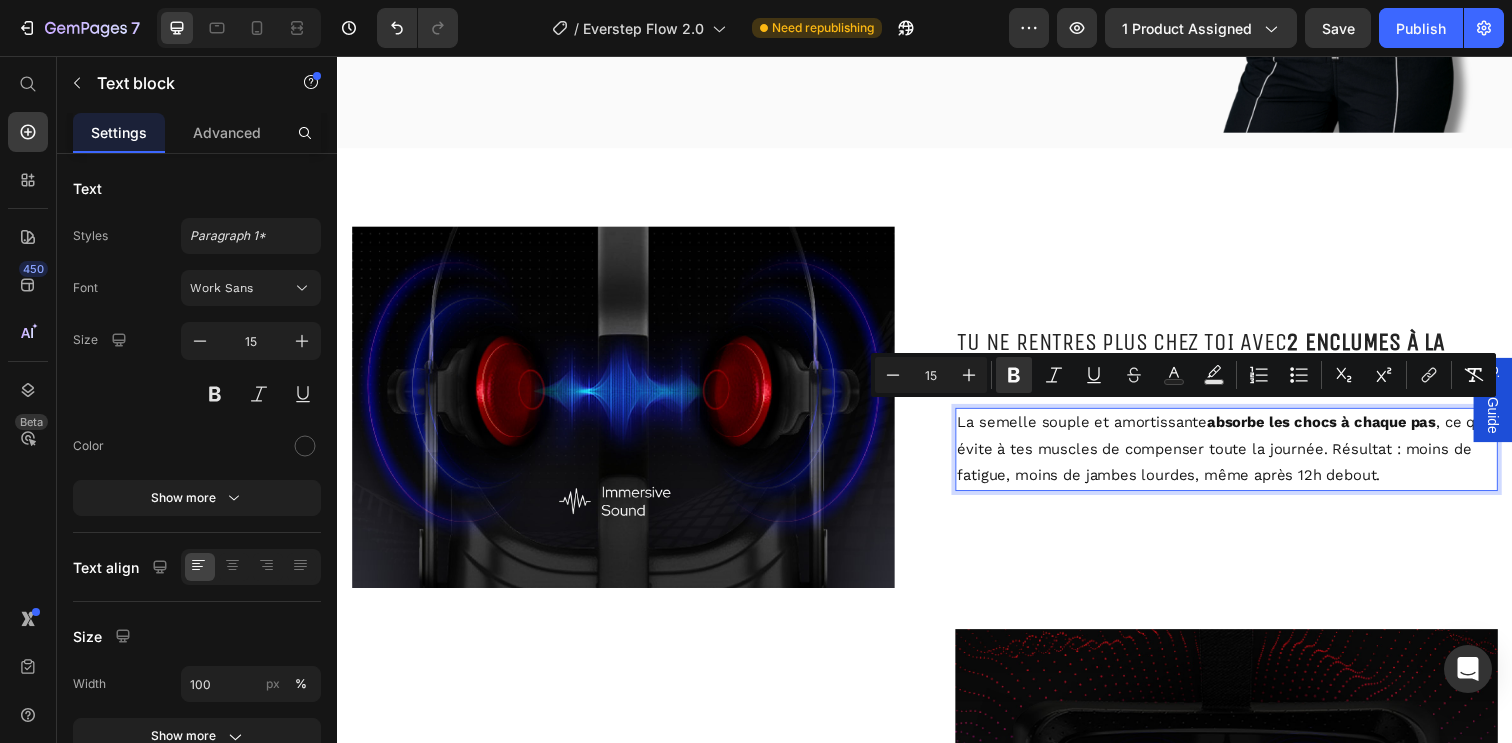 click on "absorbe les chocs à chaque pas" at bounding box center (1342, 430) 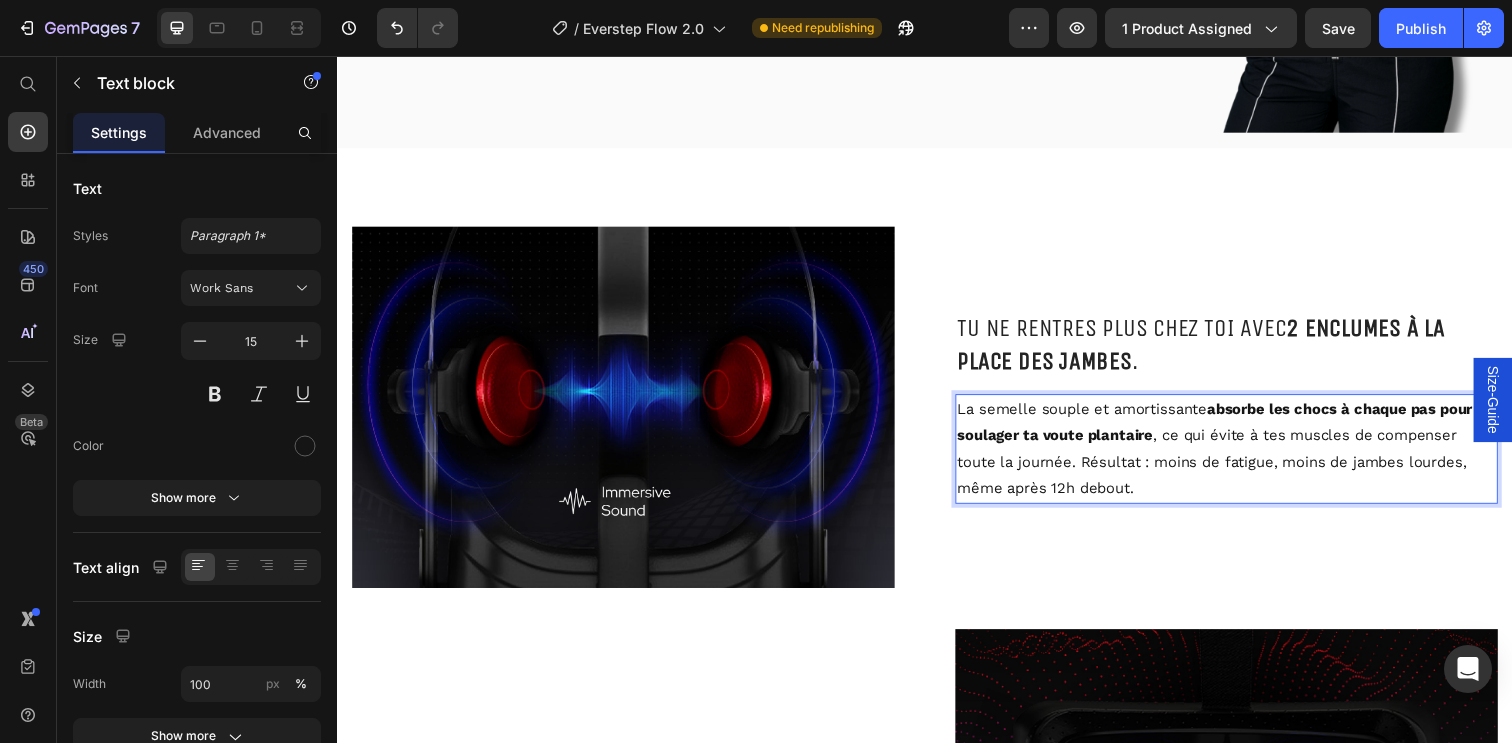 click on "absorbe les chocs à chaque pas pour soulager ta voute plantaire" at bounding box center (1233, 429) 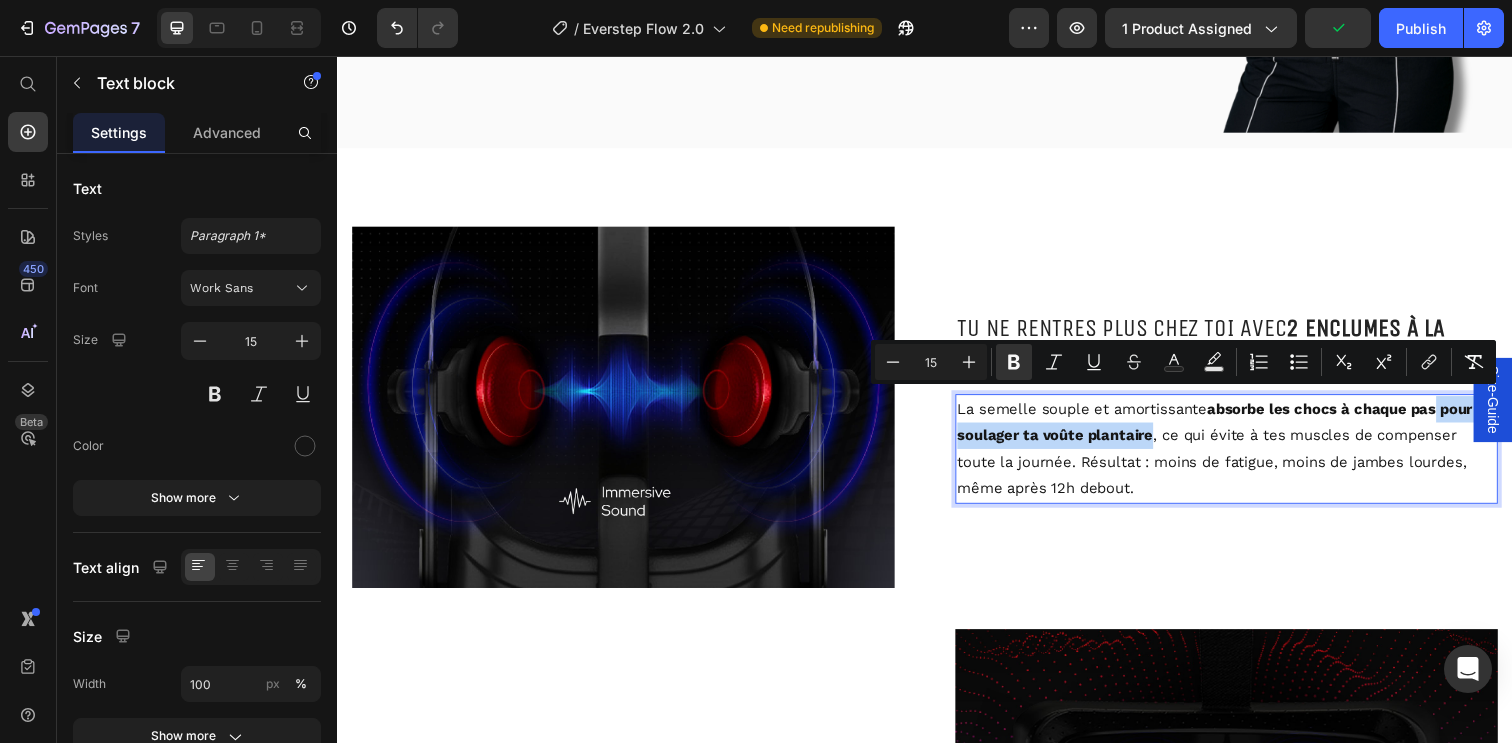 drag, startPoint x: 1160, startPoint y: 437, endPoint x: 1455, endPoint y: 411, distance: 296.14355 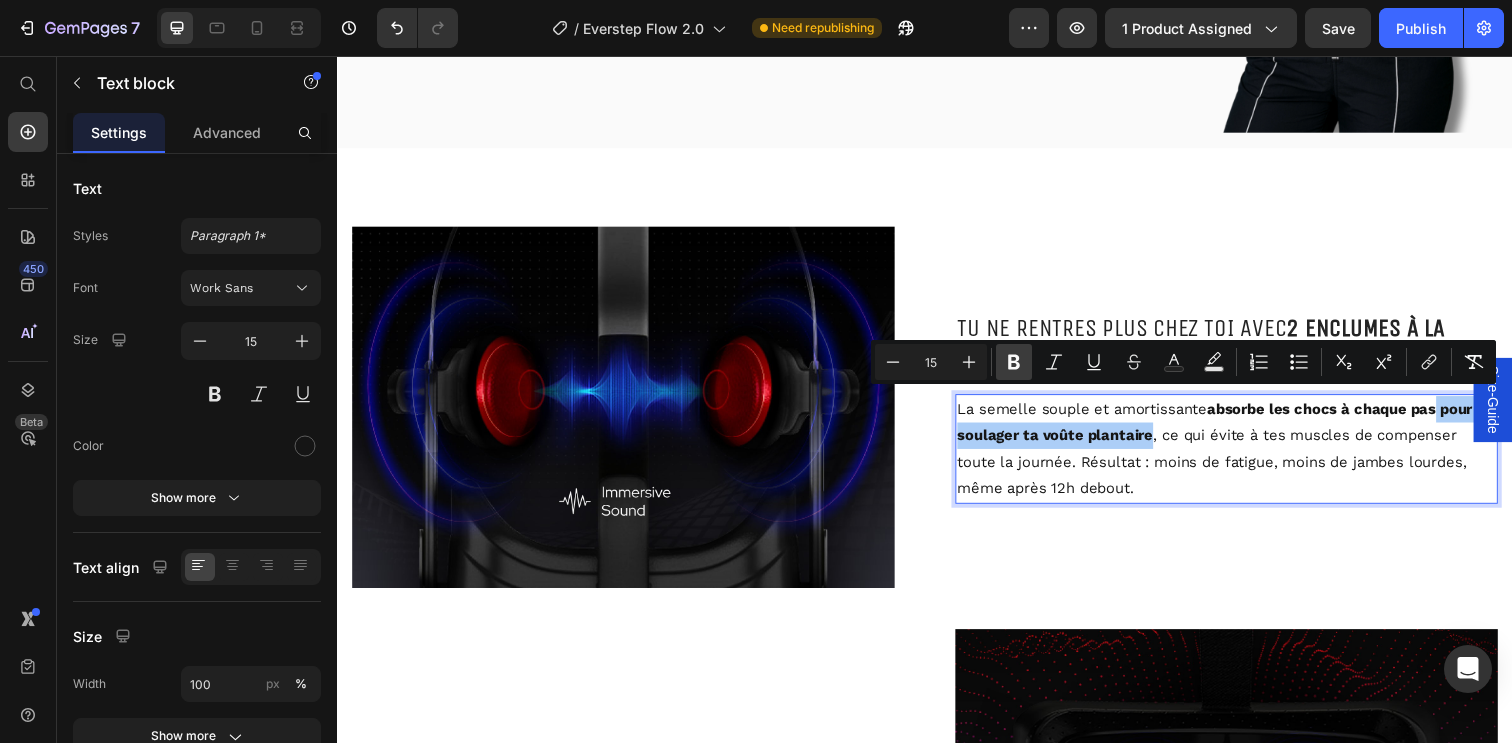 click 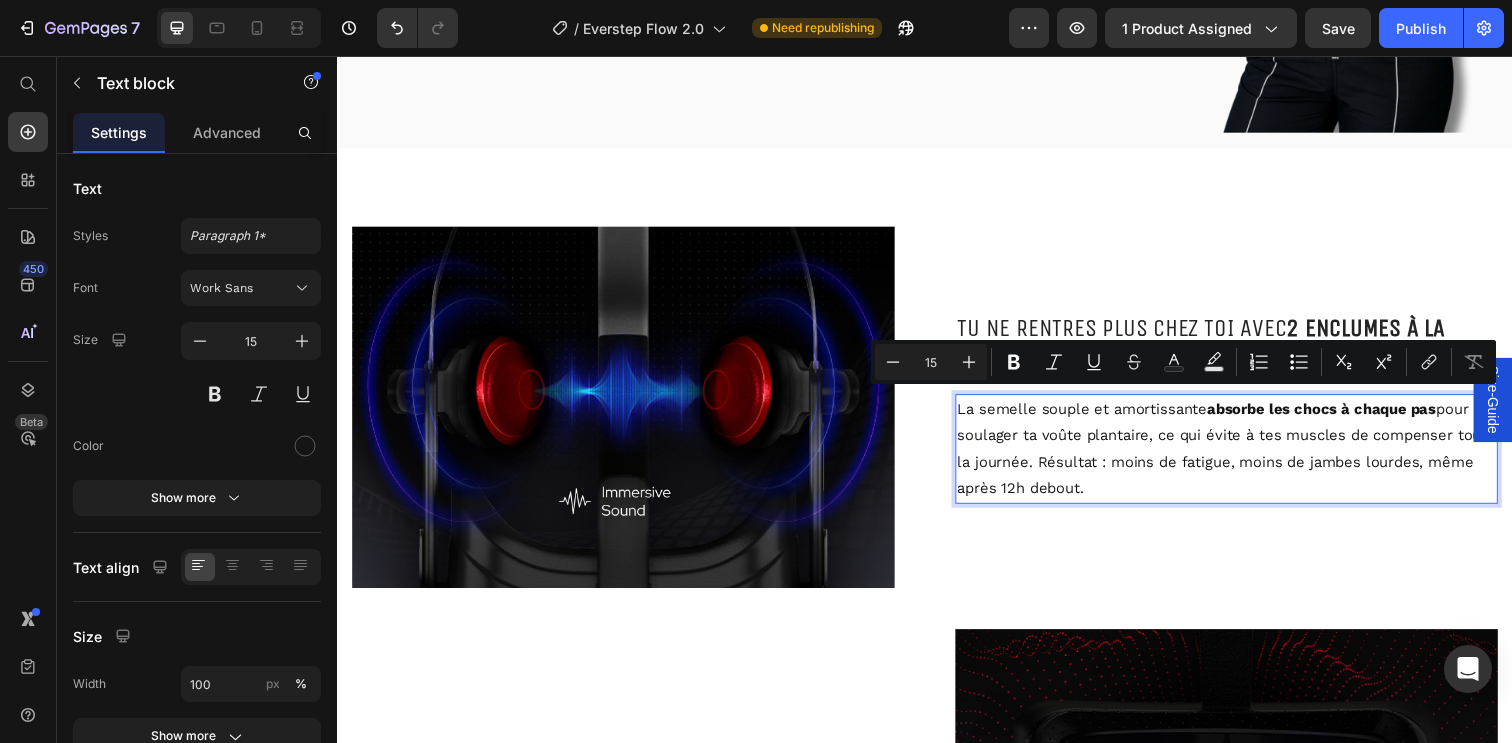 click on "La semelle souple et amortissante absorbe les chocs à chaque pas pour soulager ta voûte plantaire, ce qui évite à tes muscles de compenser toute la journée. Résultat : moins de fatigue, moins de jambes lourdes, même après 12h debout." at bounding box center [1245, 457] 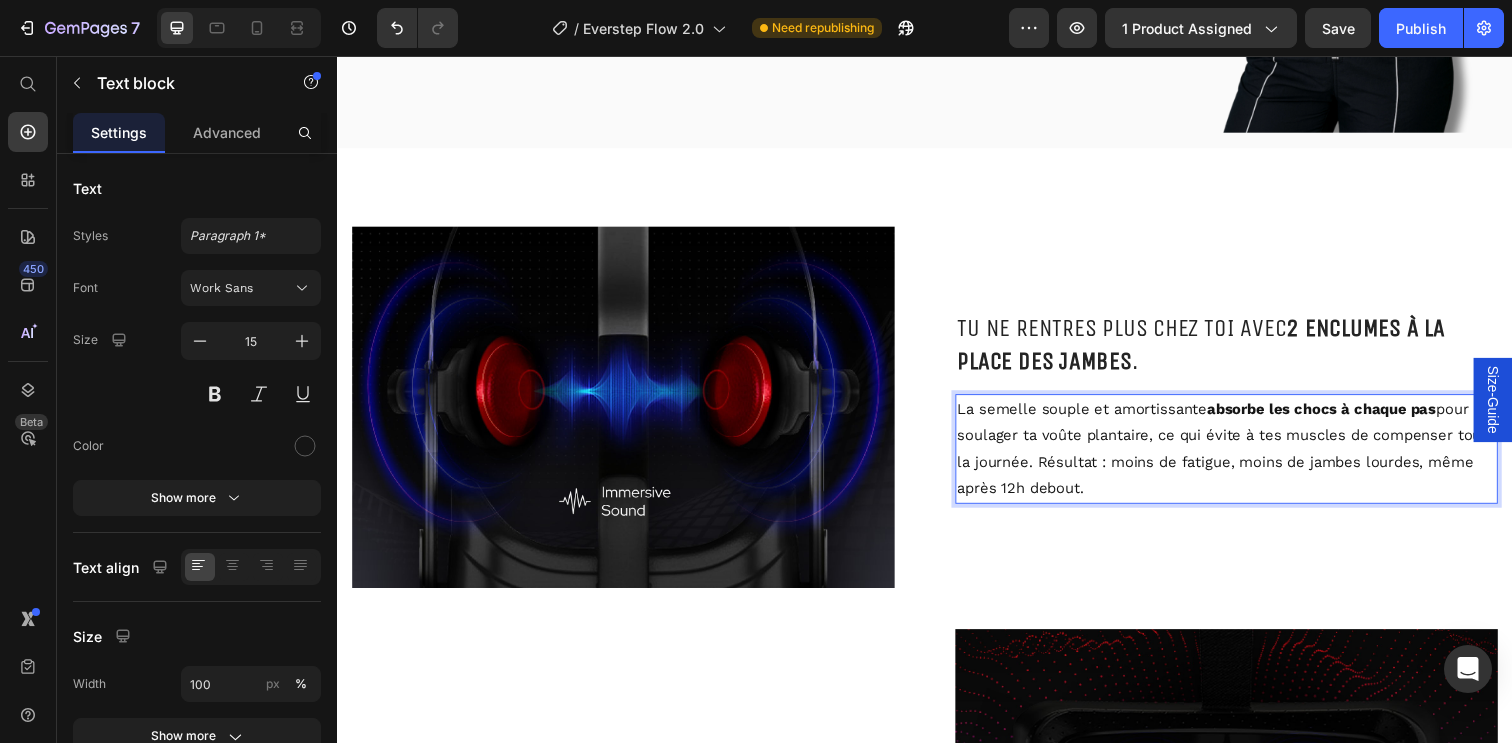 click on "La semelle souple et amortissante absorbe les chocs à chaque pas pour soulager ta voûte plantaire, ce qui évite à tes muscles de compenser toute la journée. Résultat : moins de fatigue, moins de jambes lourdes, même après 12h debout." at bounding box center (1245, 457) 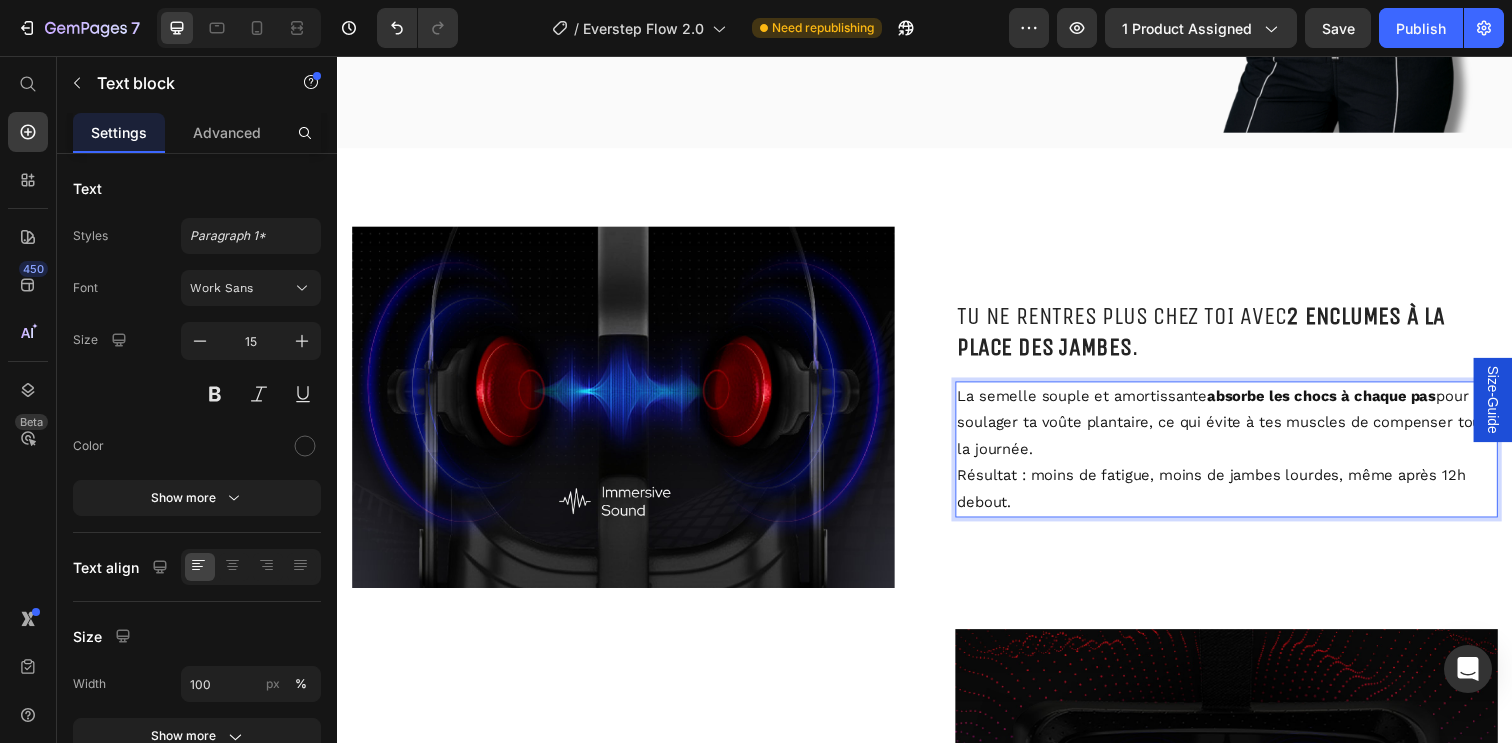 click on "Résultat : moins de fatigue, moins de jambes lourdes, même après 12h debout." at bounding box center [1245, 498] 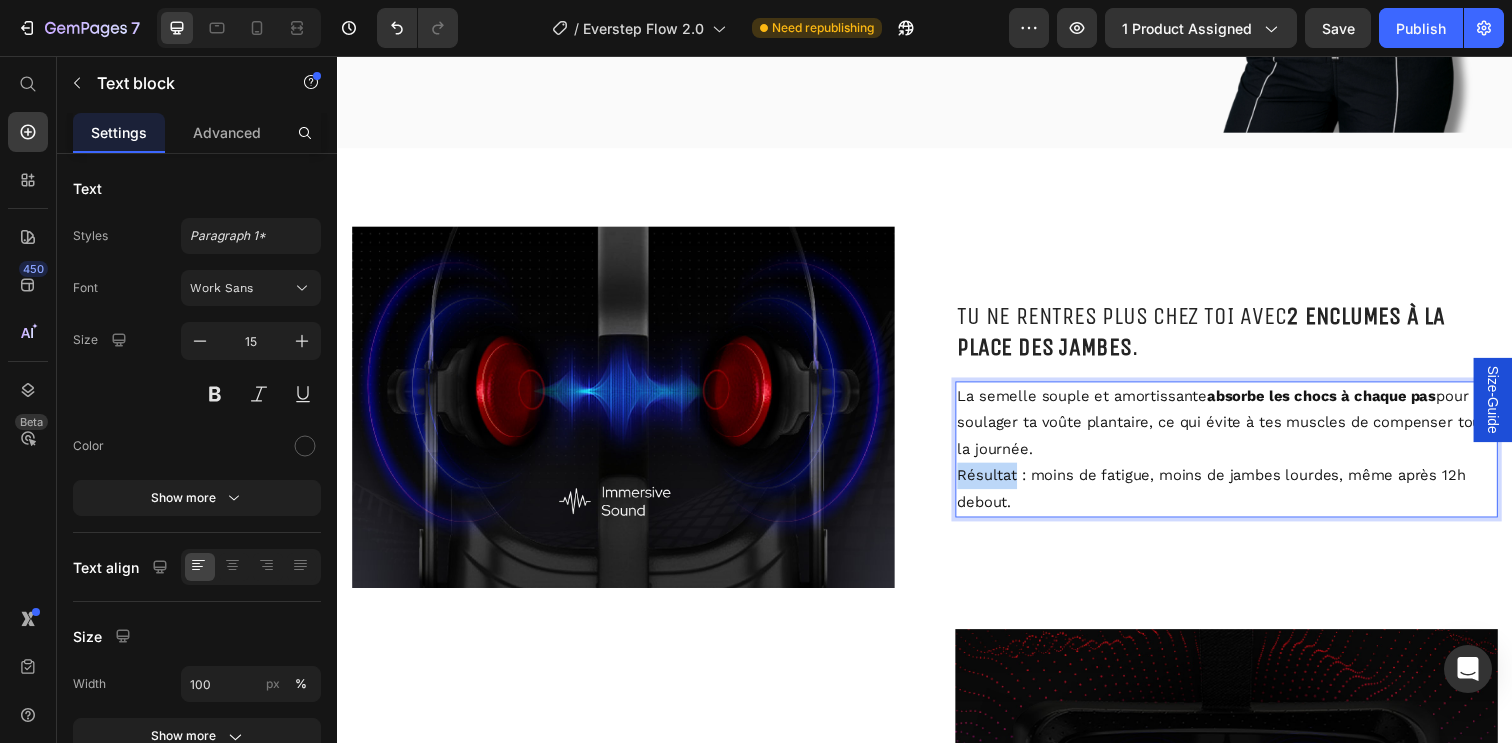 click on "Résultat : moins de fatigue, moins de jambes lourdes, même après 12h debout." at bounding box center [1245, 498] 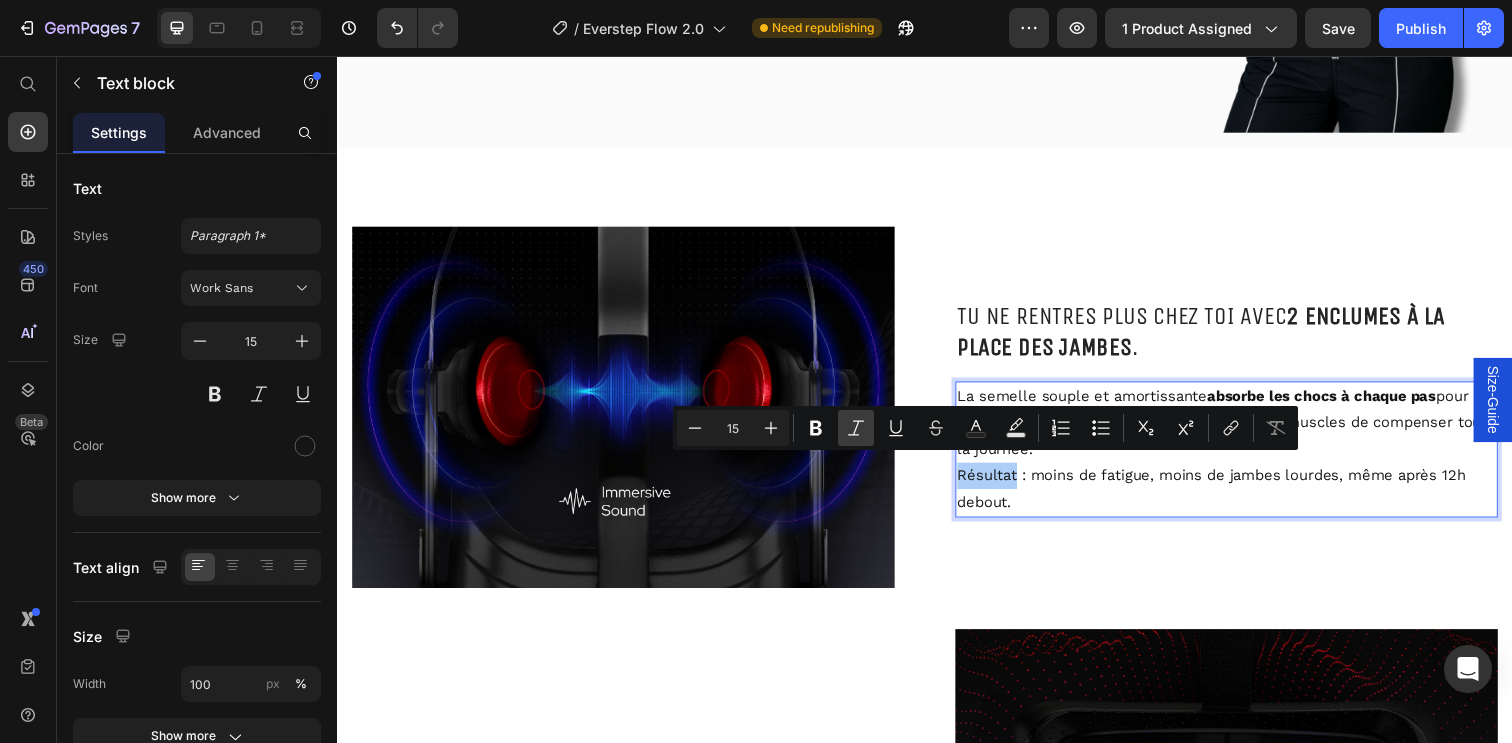 click 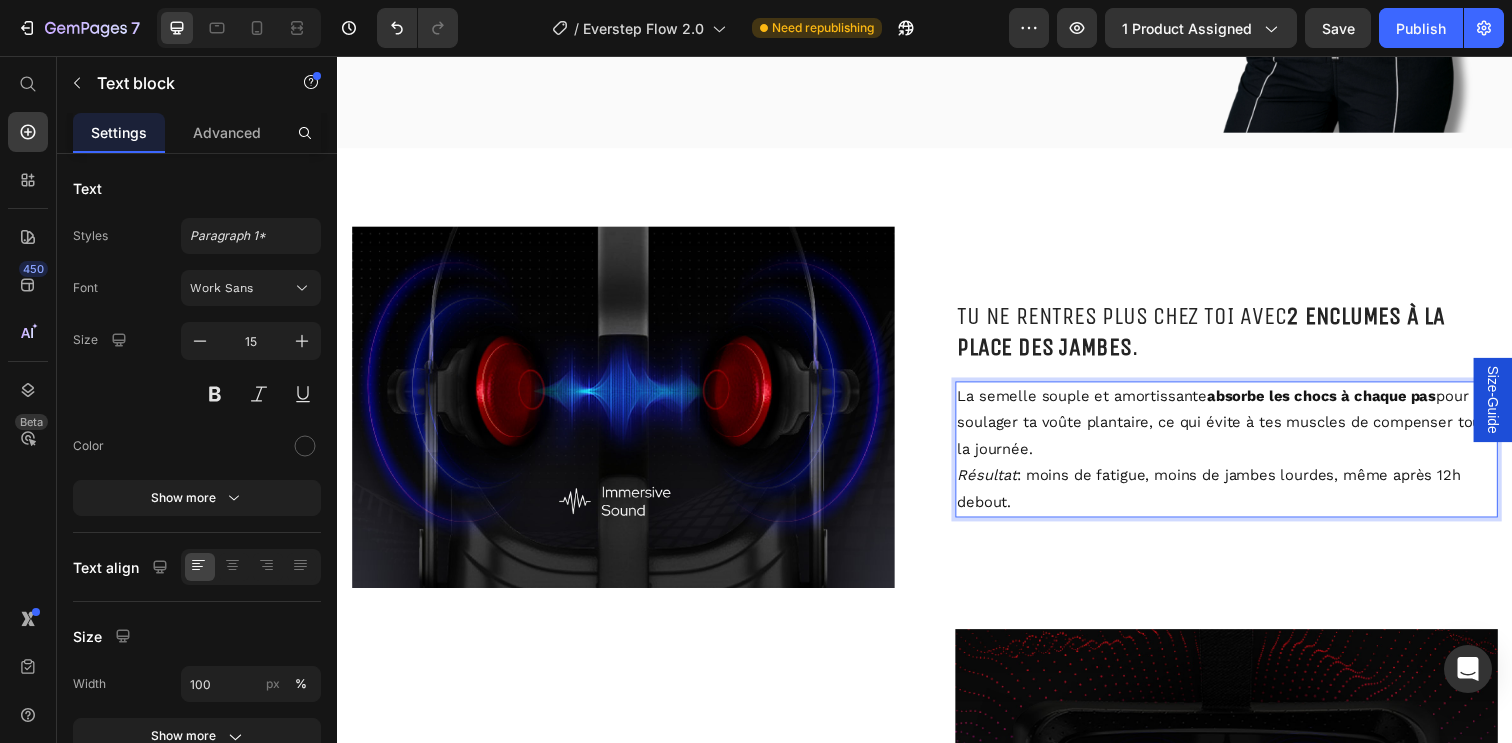 click on "Résultat  : moins de fatigue, moins de jambes lourdes, même après 12h debout." at bounding box center (1245, 498) 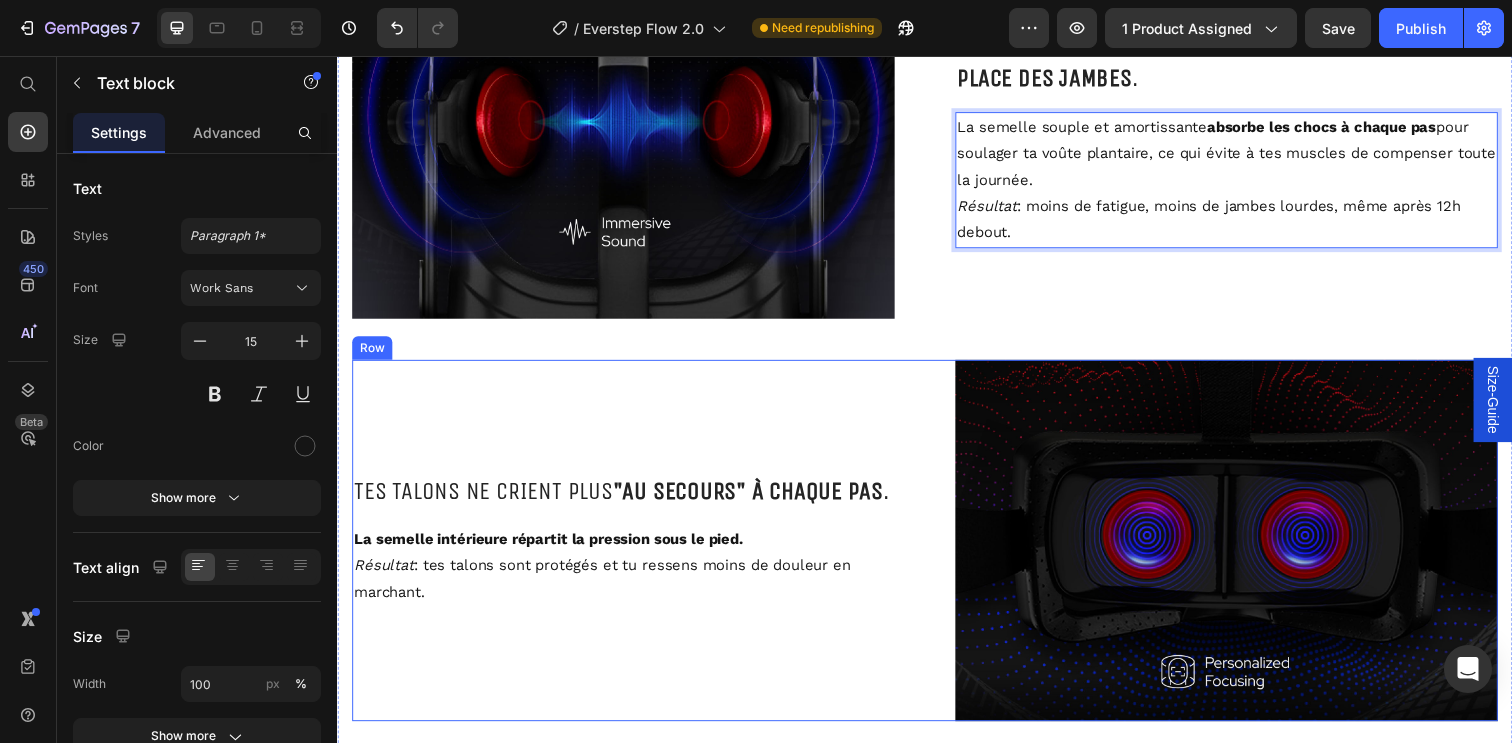 scroll, scrollTop: 3076, scrollLeft: 0, axis: vertical 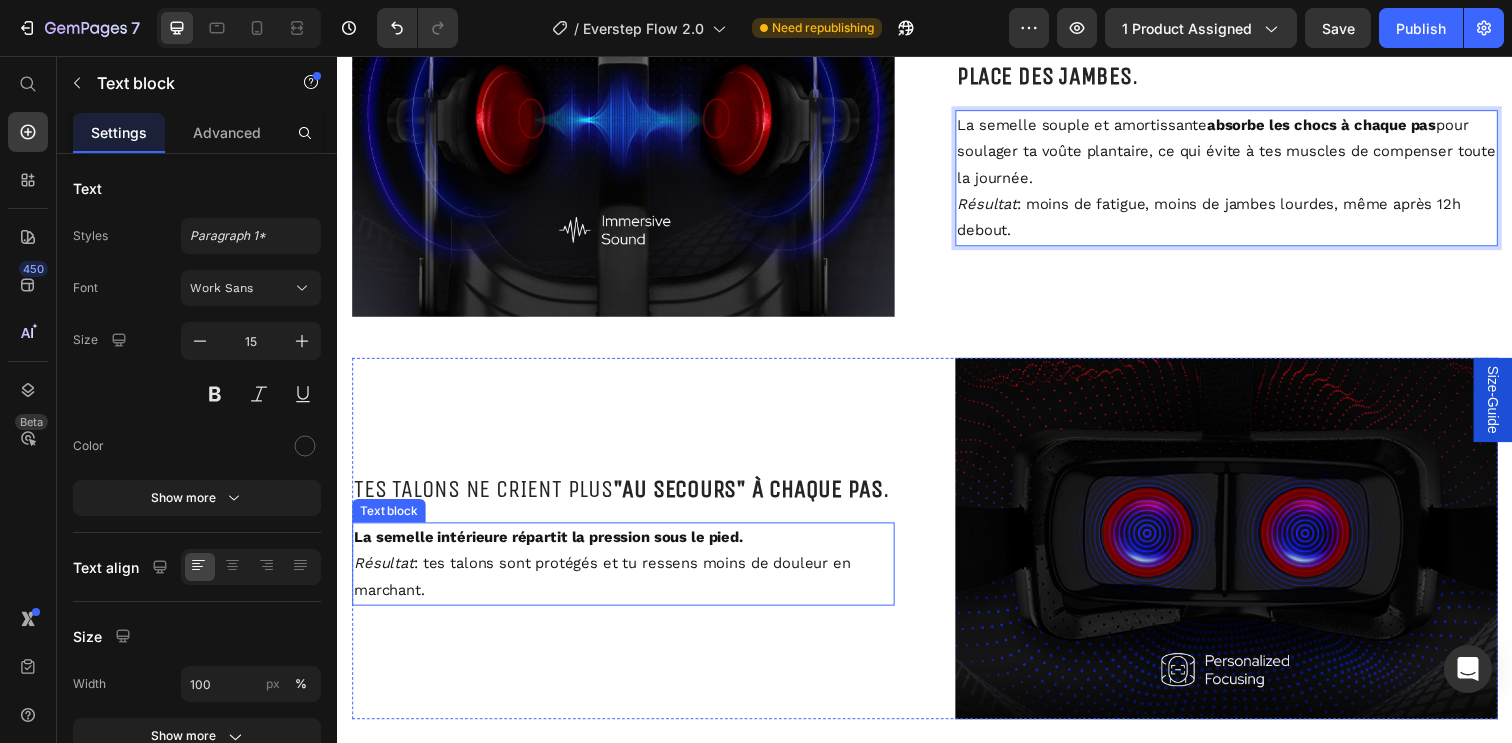 click on "Résultat : tes talons sont protégés et tu ressens moins de douleur en marchant." at bounding box center (629, 588) 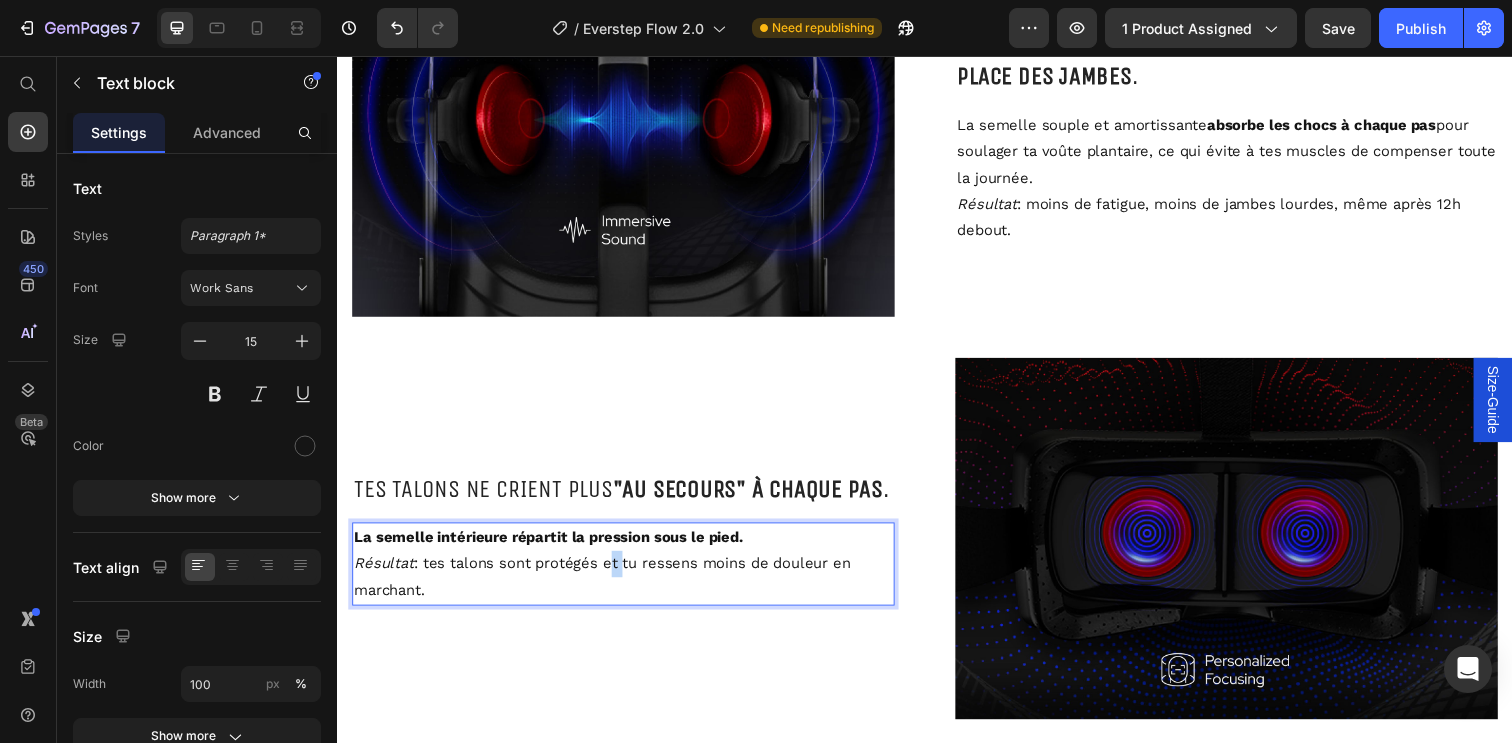 click on "Résultat : tes talons sont protégés et tu ressens moins de douleur en marchant." at bounding box center [629, 588] 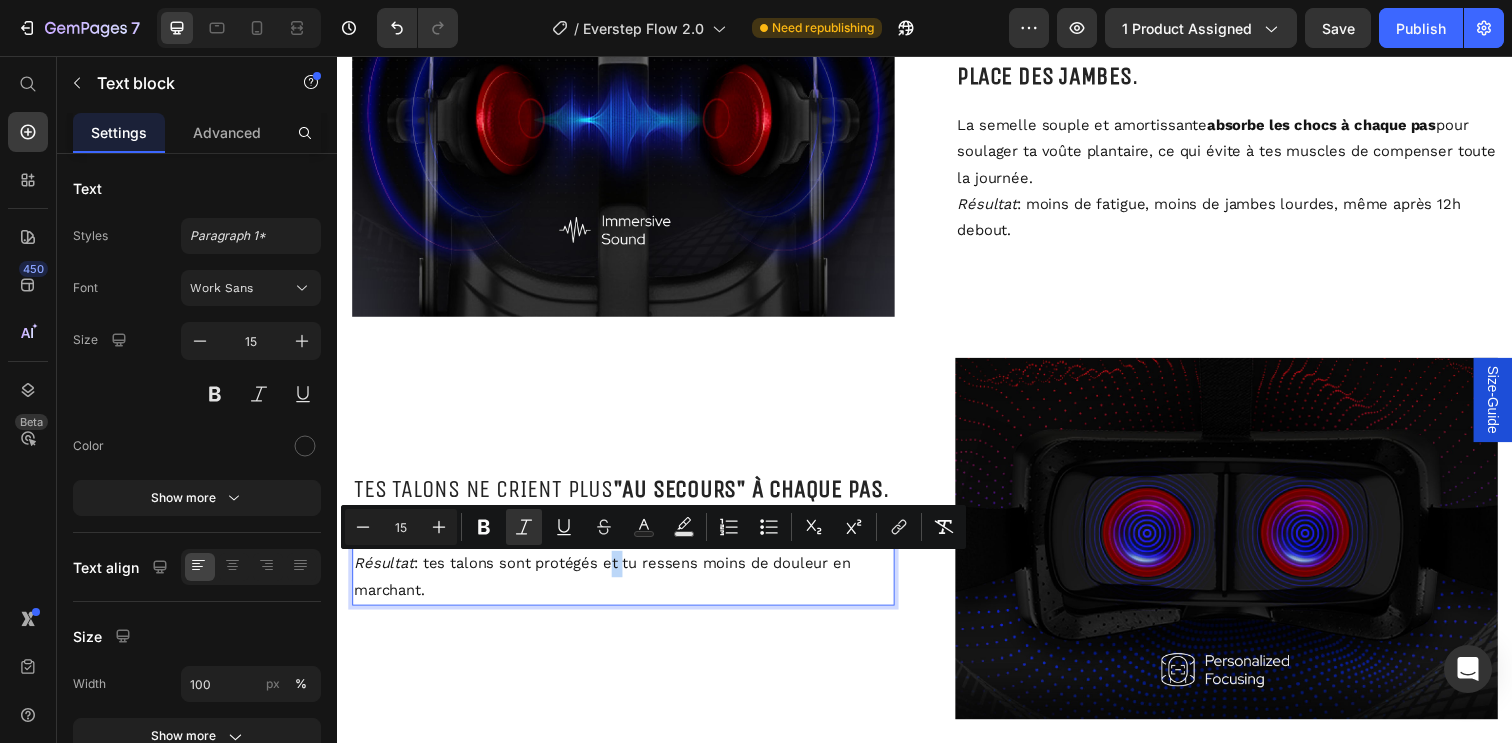 click on "Résultat : tes talons sont protégés et tu ressens moins de douleur en marchant." at bounding box center (629, 588) 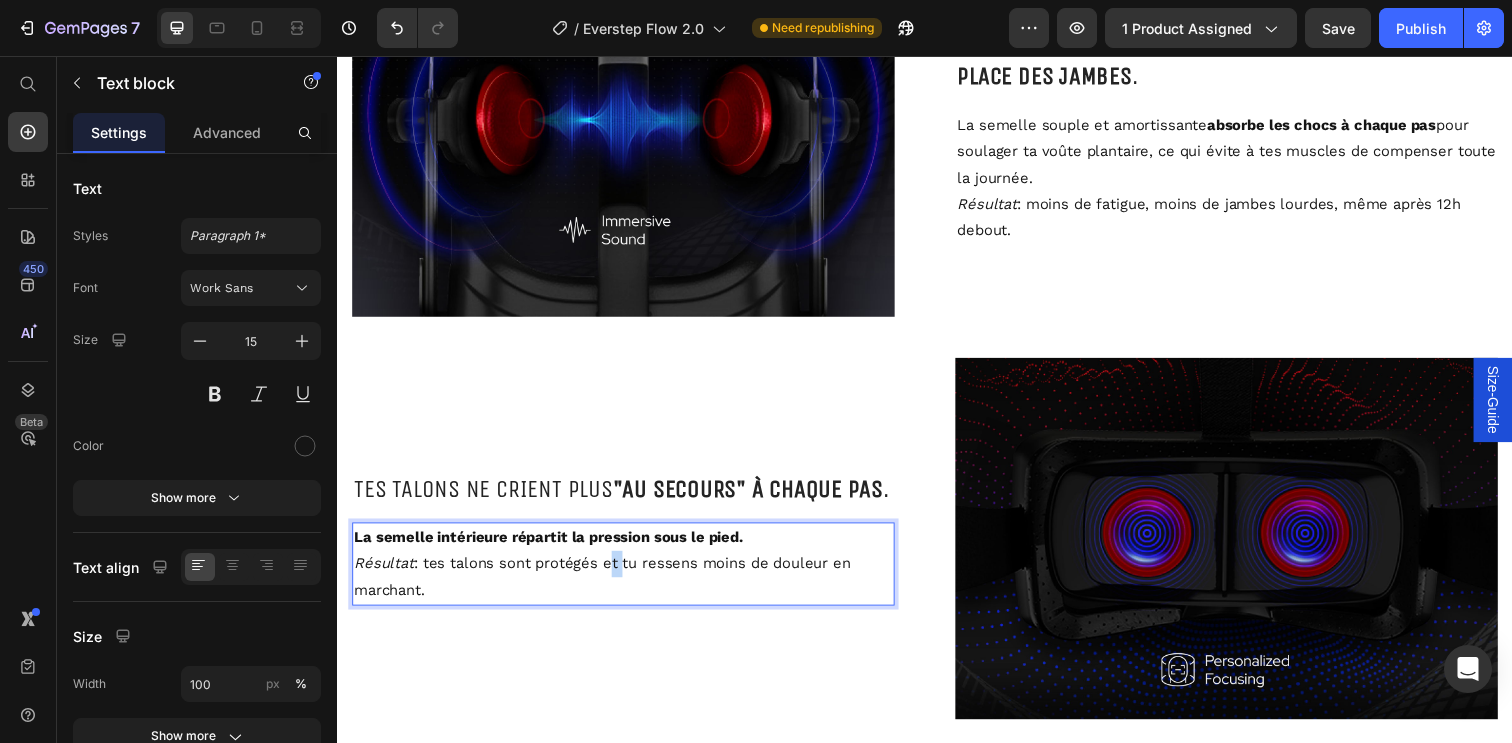 drag, startPoint x: 633, startPoint y: 602, endPoint x: 353, endPoint y: 536, distance: 287.67343 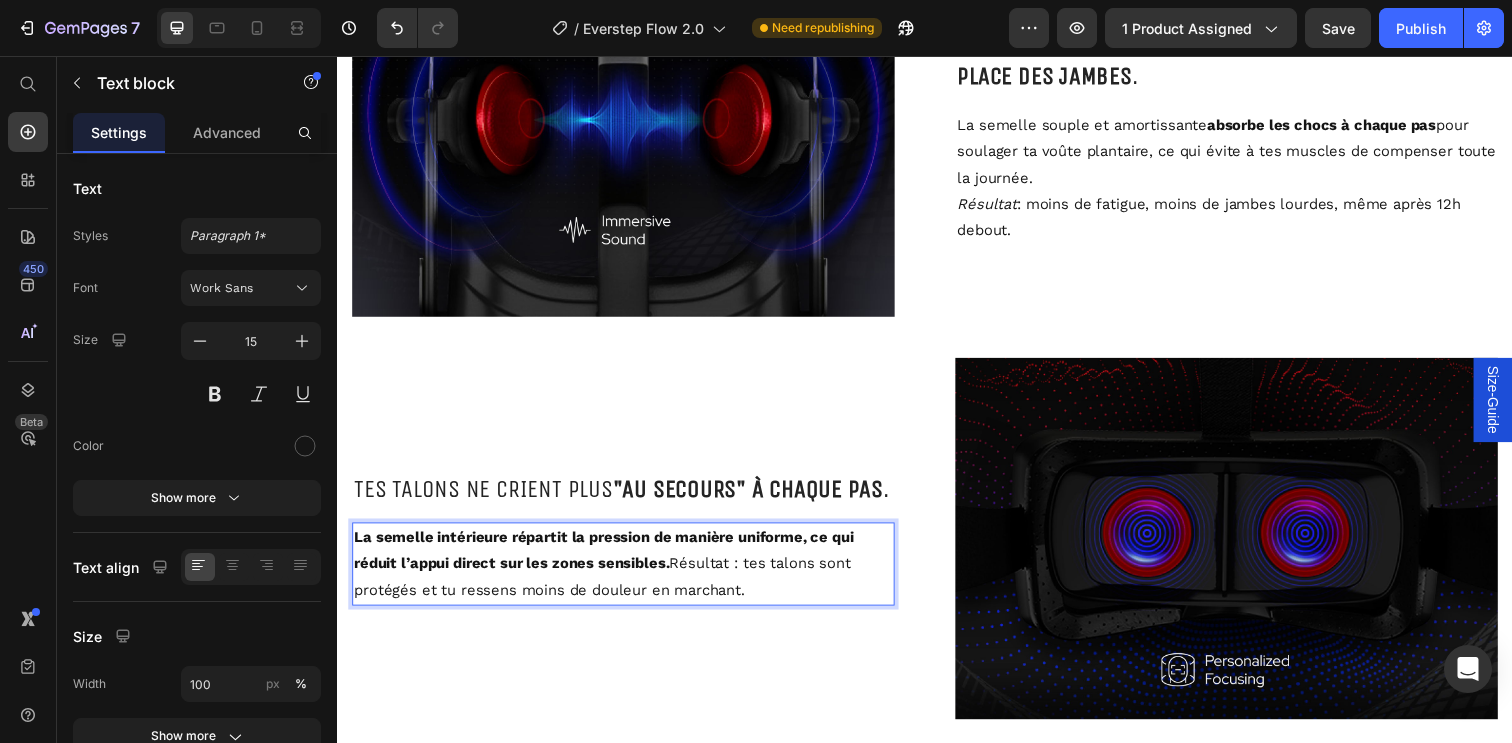 click on "La semelle intérieure répartit la pression de manière uniforme, ce qui réduit l’appui direct sur les zones sensibles. Résultat : tes talons sont protégés et tu ressens moins de douleur en marchant." at bounding box center [629, 574] 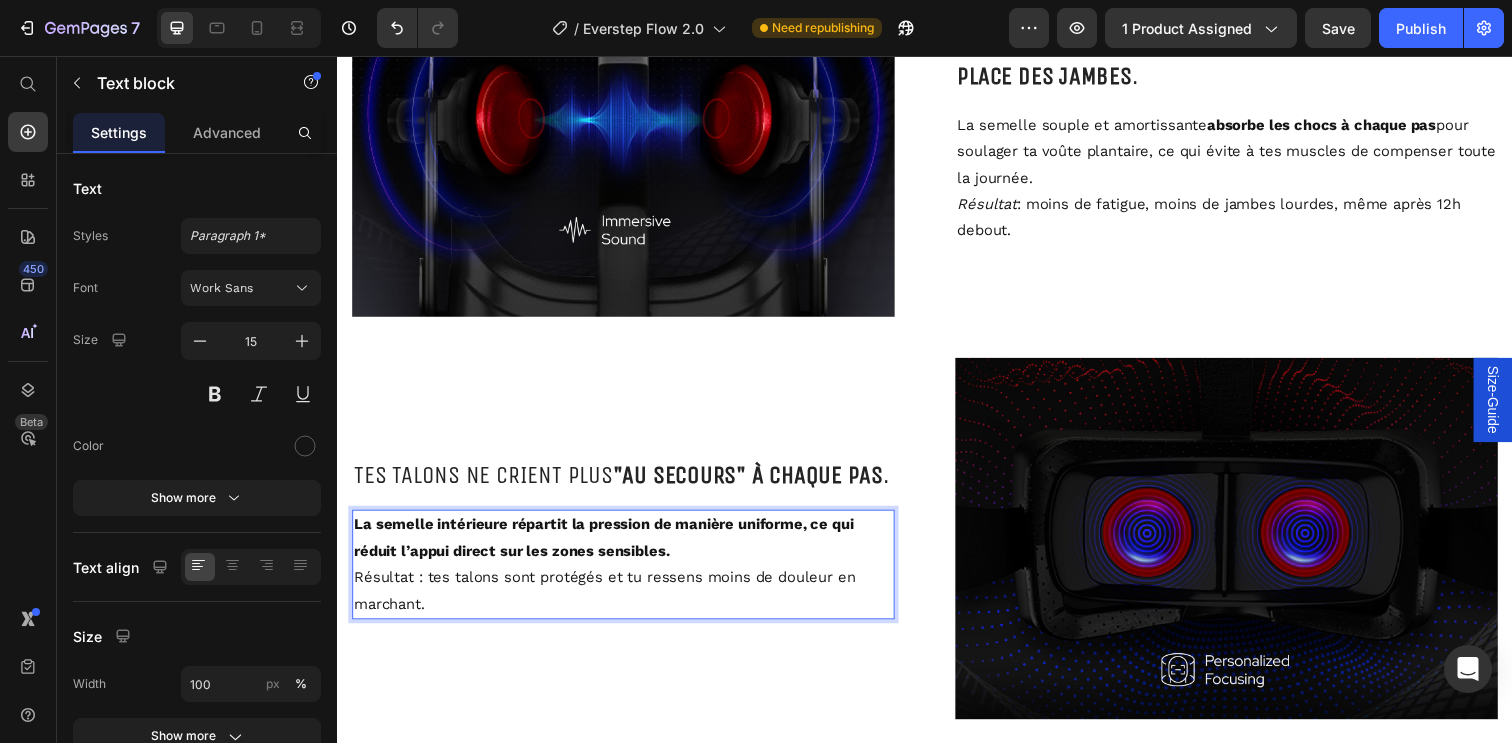 scroll, scrollTop: 3062, scrollLeft: 0, axis: vertical 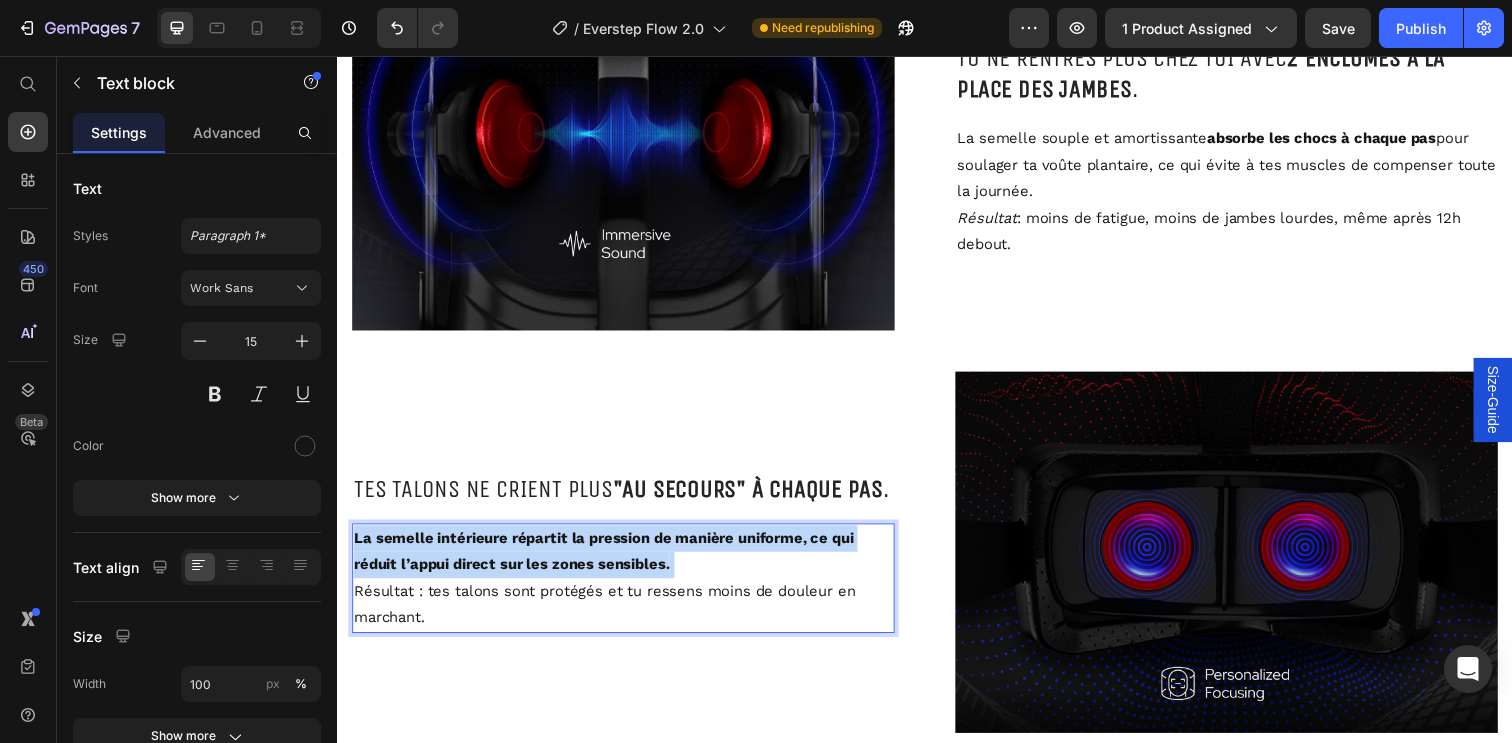 drag, startPoint x: 701, startPoint y: 572, endPoint x: 306, endPoint y: 553, distance: 395.4567 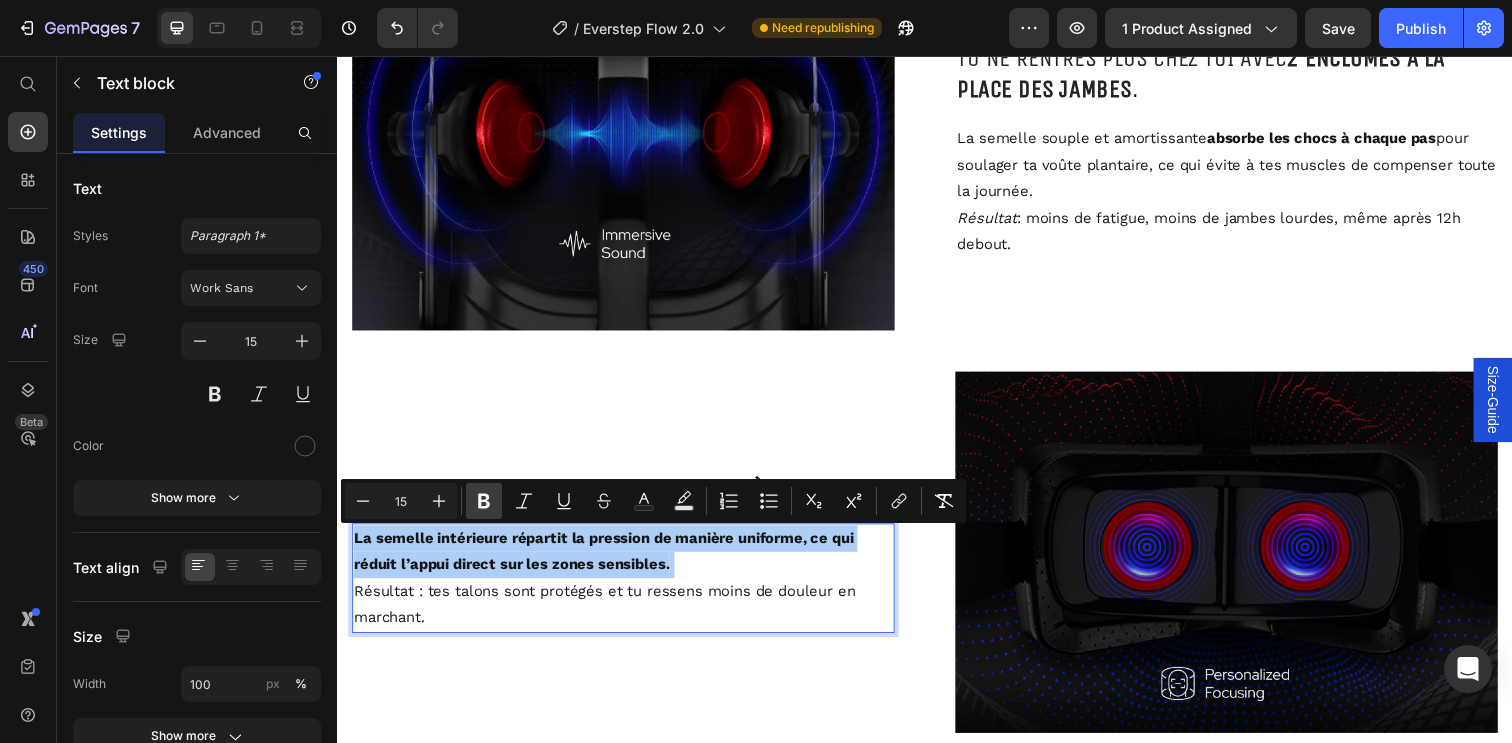 click on "Bold" at bounding box center [484, 501] 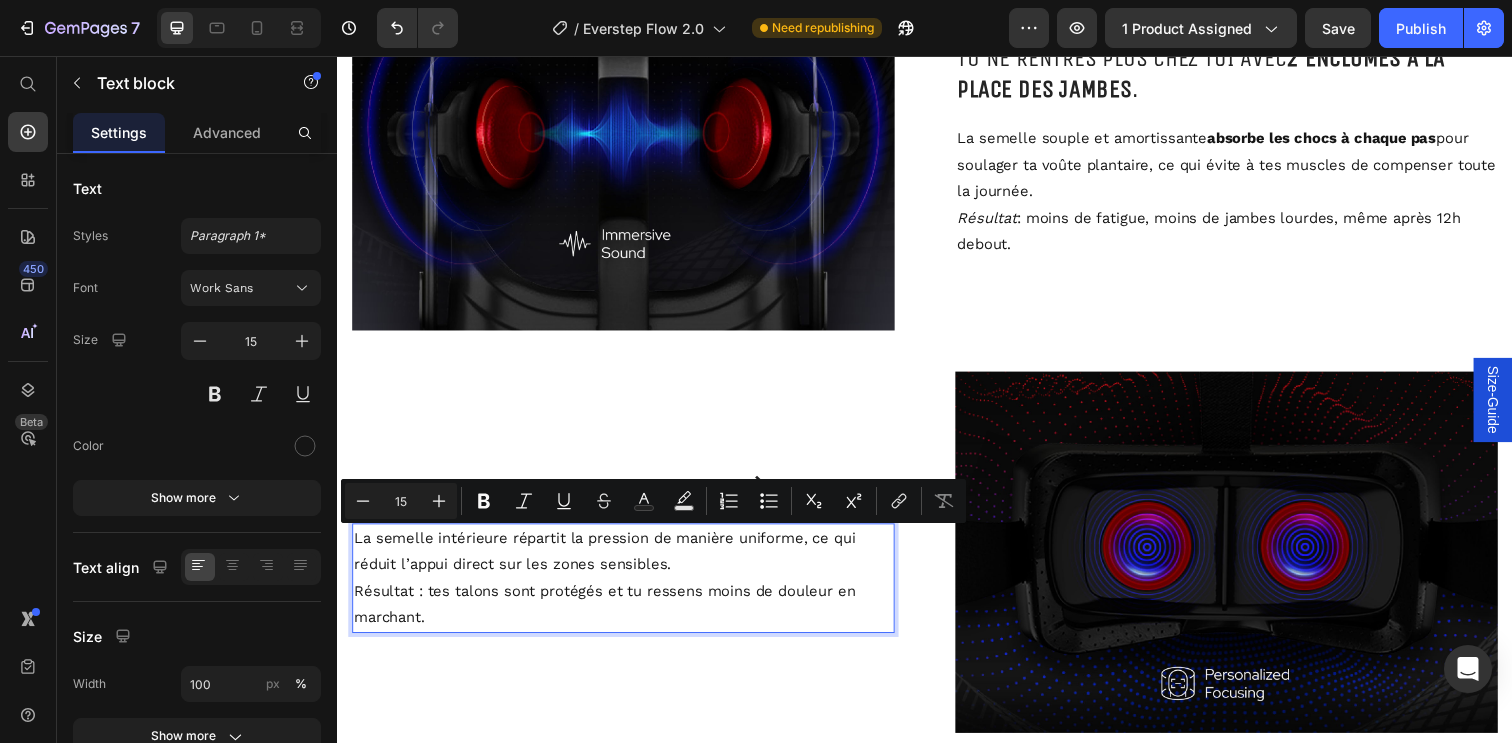 click on "La semelle intérieure répartit la pression de manière uniforme, ce qui réduit l’appui direct sur les zones sensibles." at bounding box center [629, 562] 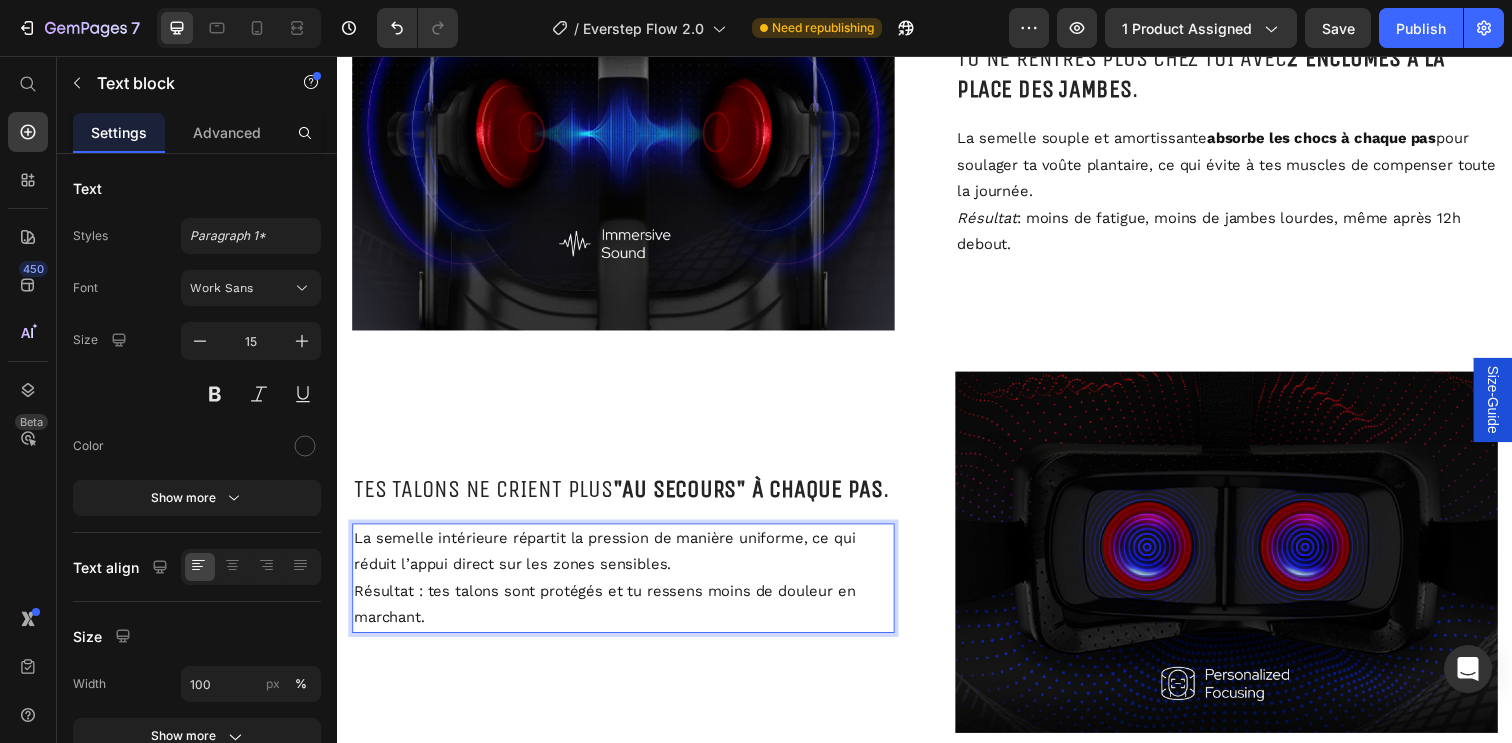 click on "La semelle intérieure répartit la pression de manière uniforme, ce qui réduit l’appui direct sur les zones sensibles." at bounding box center [629, 562] 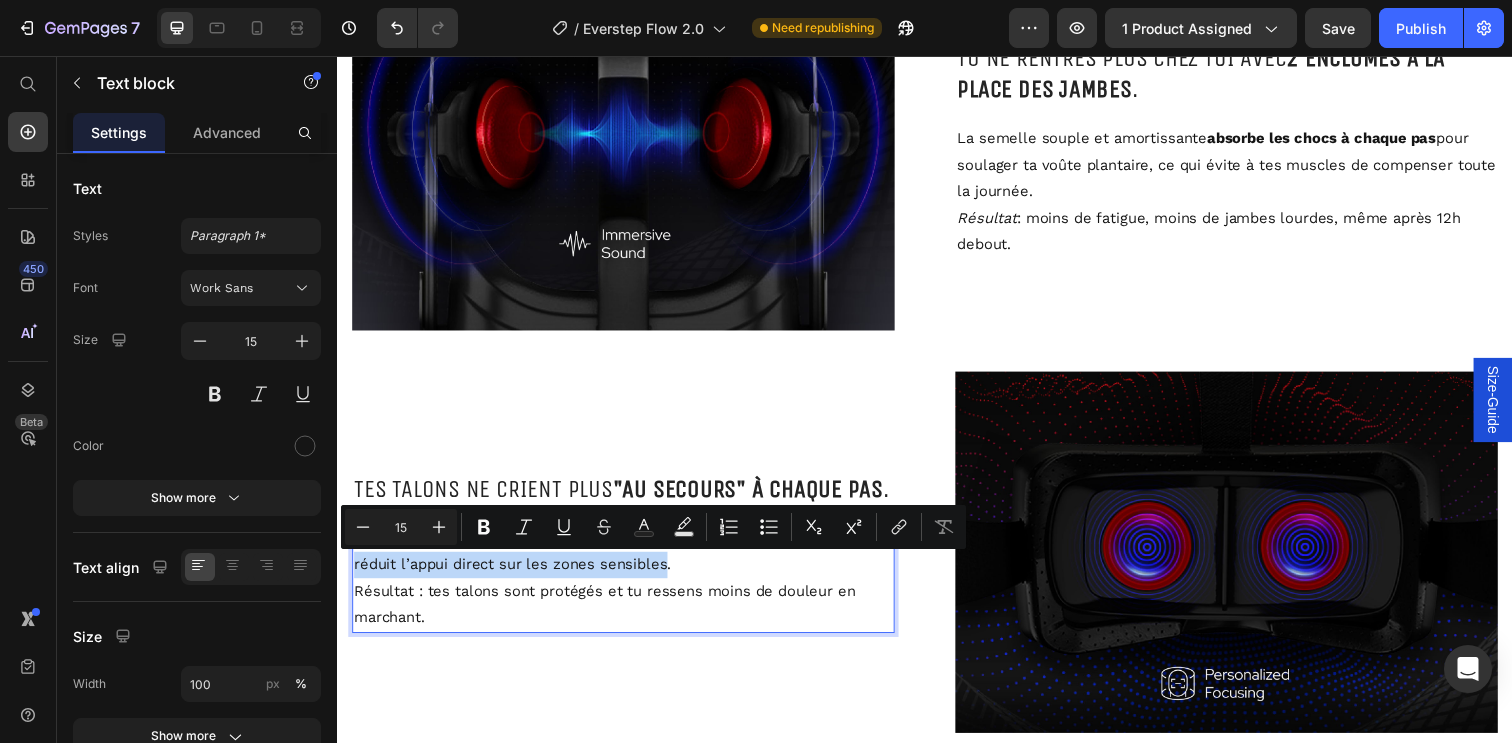 drag, startPoint x: 354, startPoint y: 578, endPoint x: 673, endPoint y: 572, distance: 319.05643 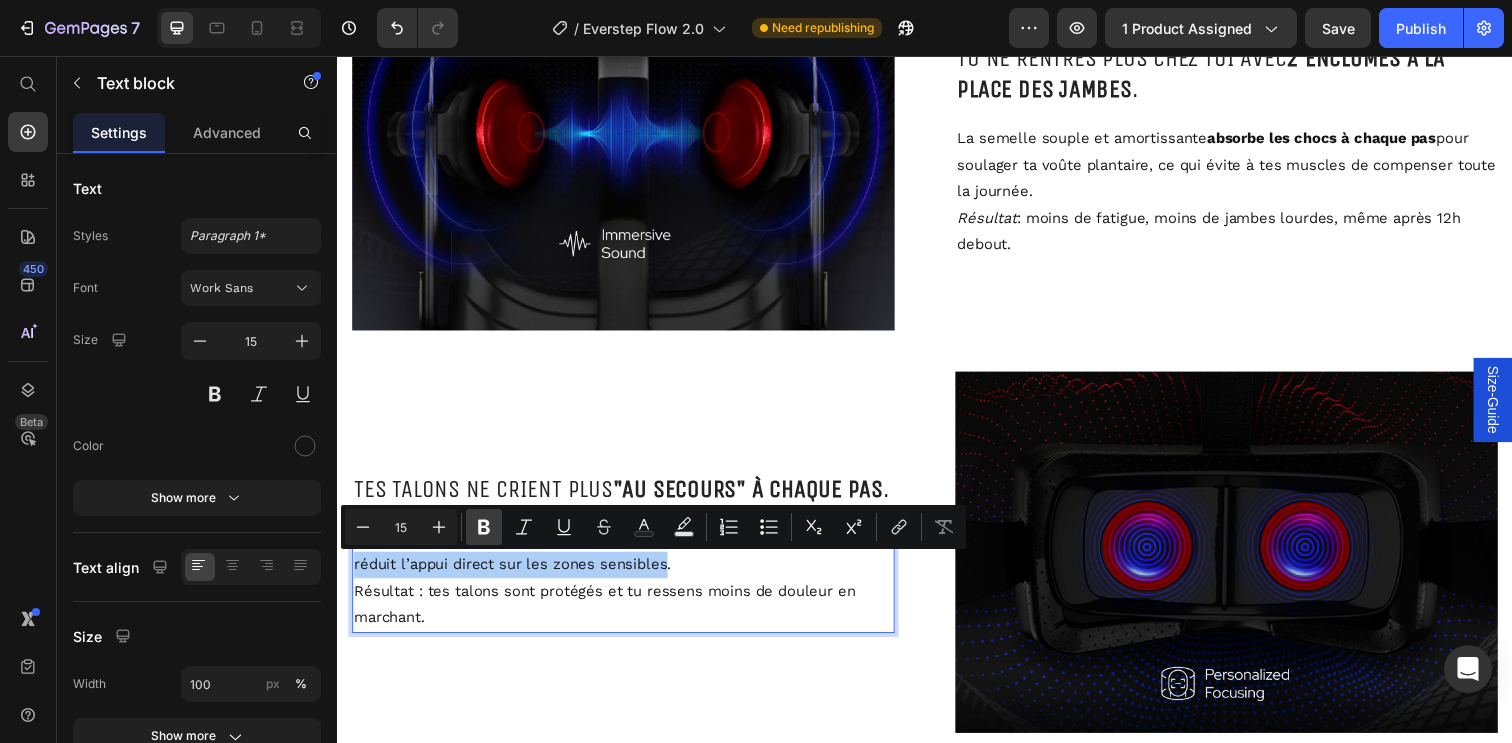 click on "Bold" at bounding box center (484, 527) 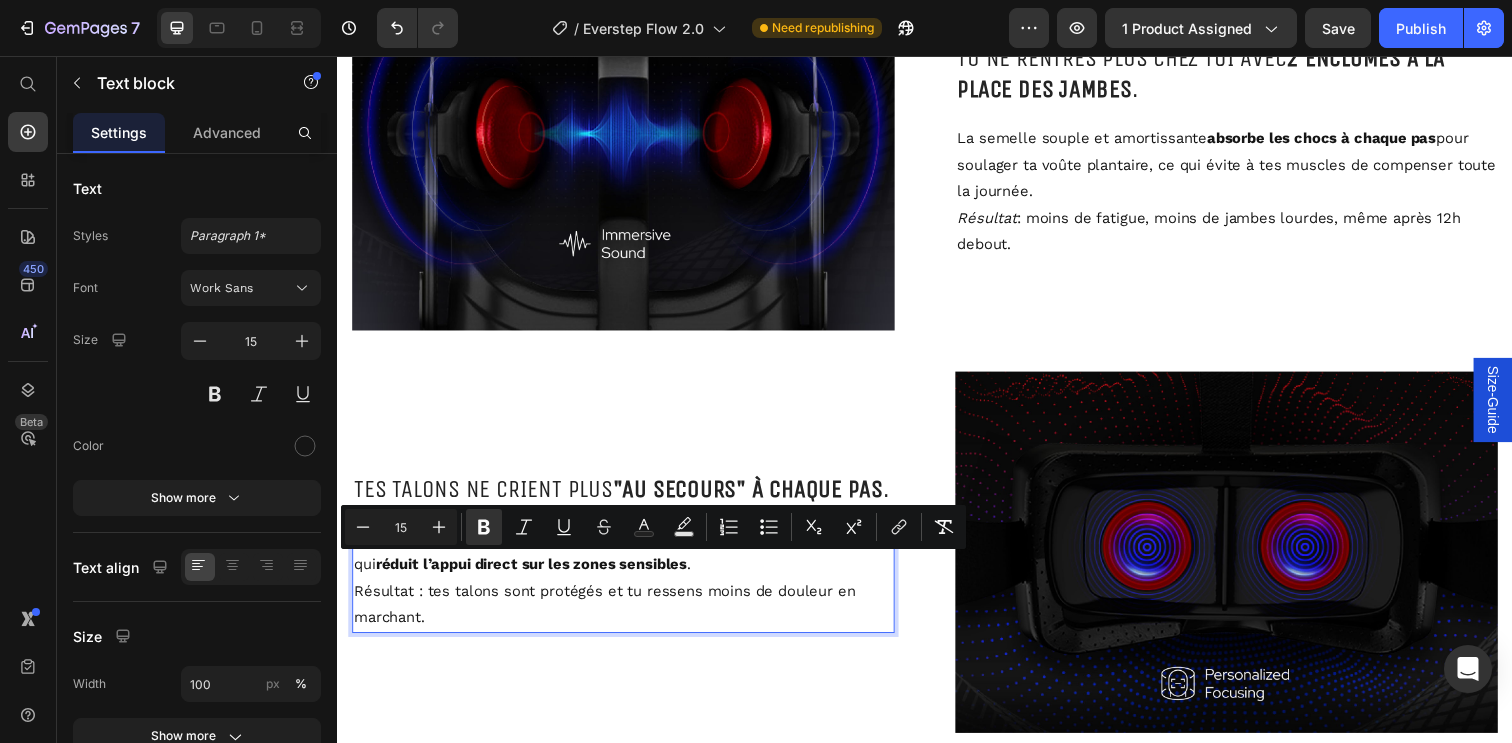 click on "Résultat : tes talons sont protégés et tu ressens moins de douleur en marchant." at bounding box center (629, 616) 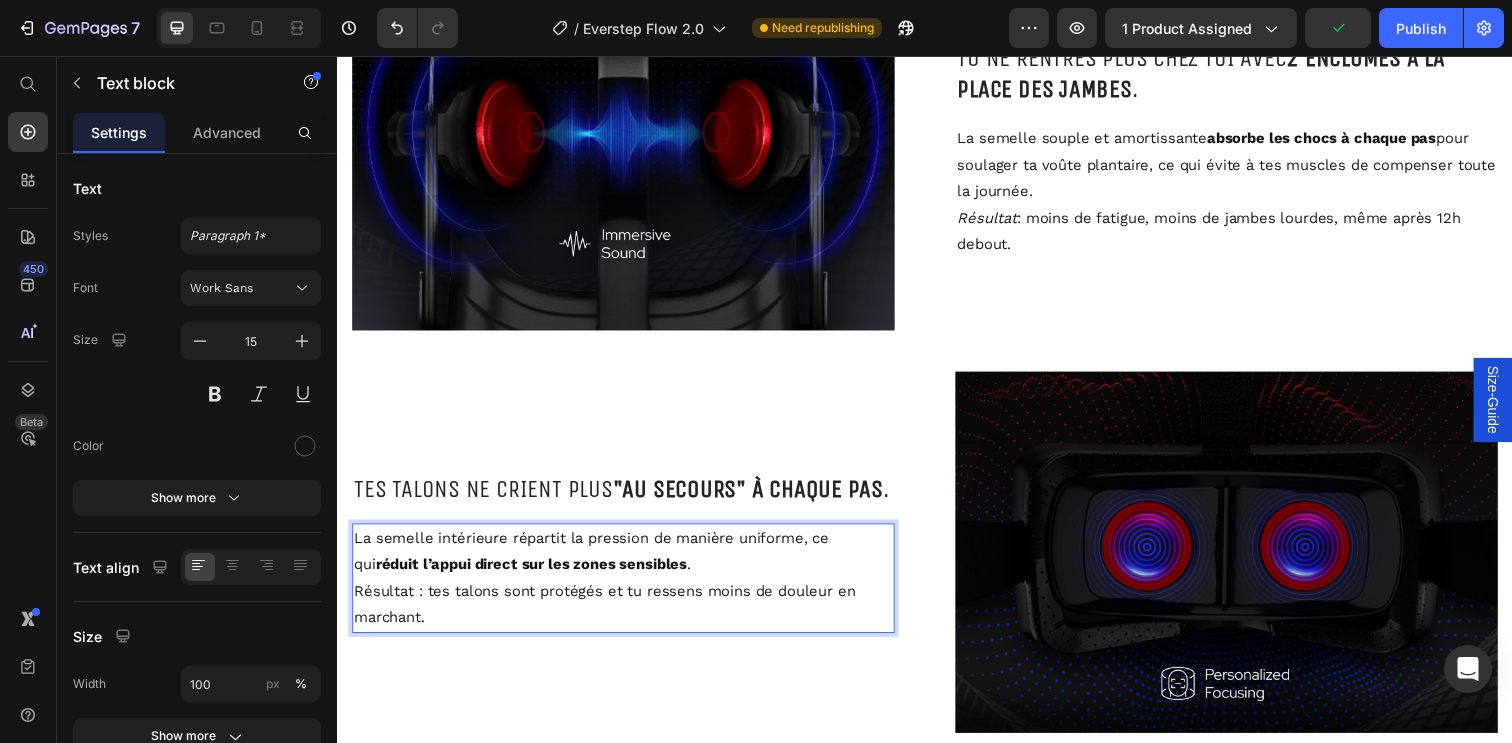 click on "Résultat : tes talons sont protégés et tu ressens moins de douleur en marchant." at bounding box center [629, 616] 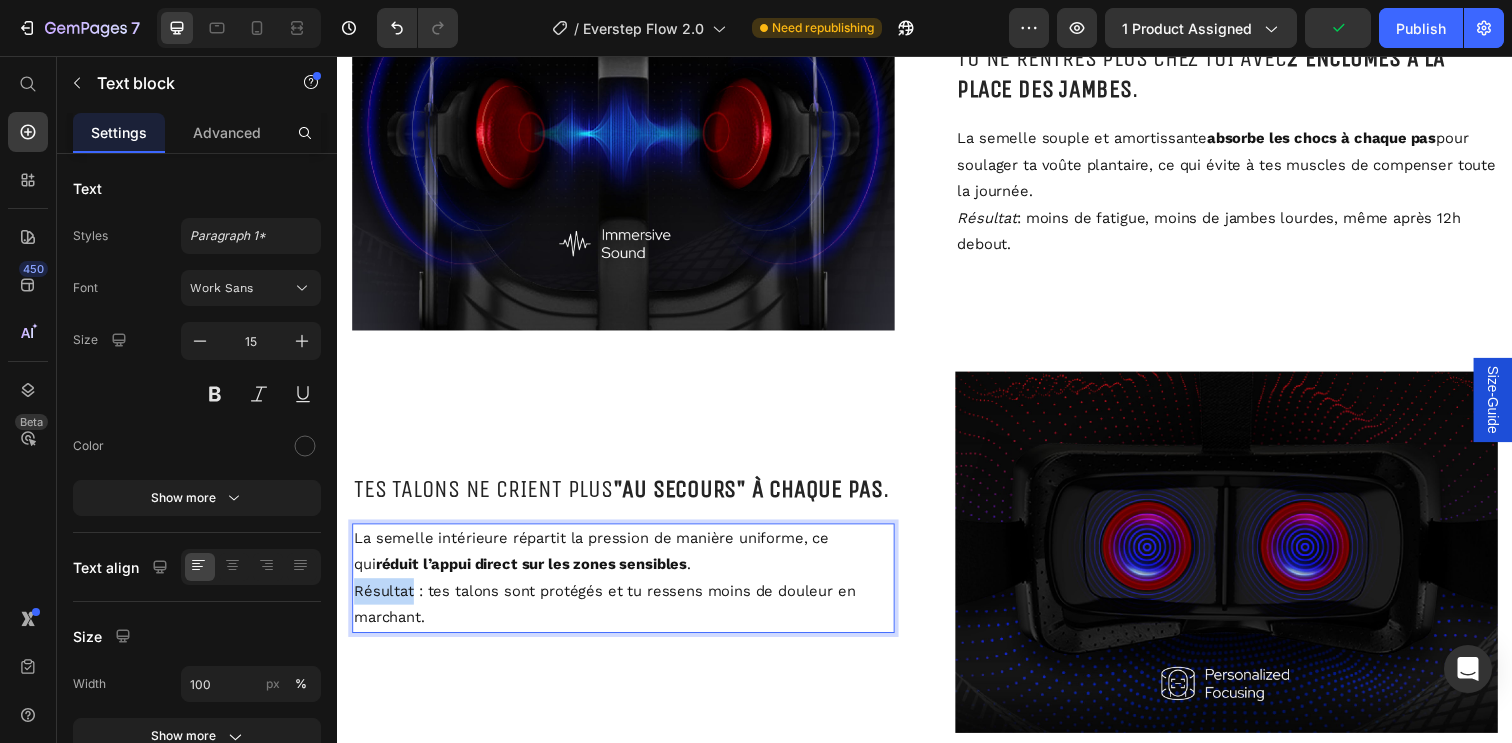 click on "Résultat : tes talons sont protégés et tu ressens moins de douleur en marchant." at bounding box center [629, 616] 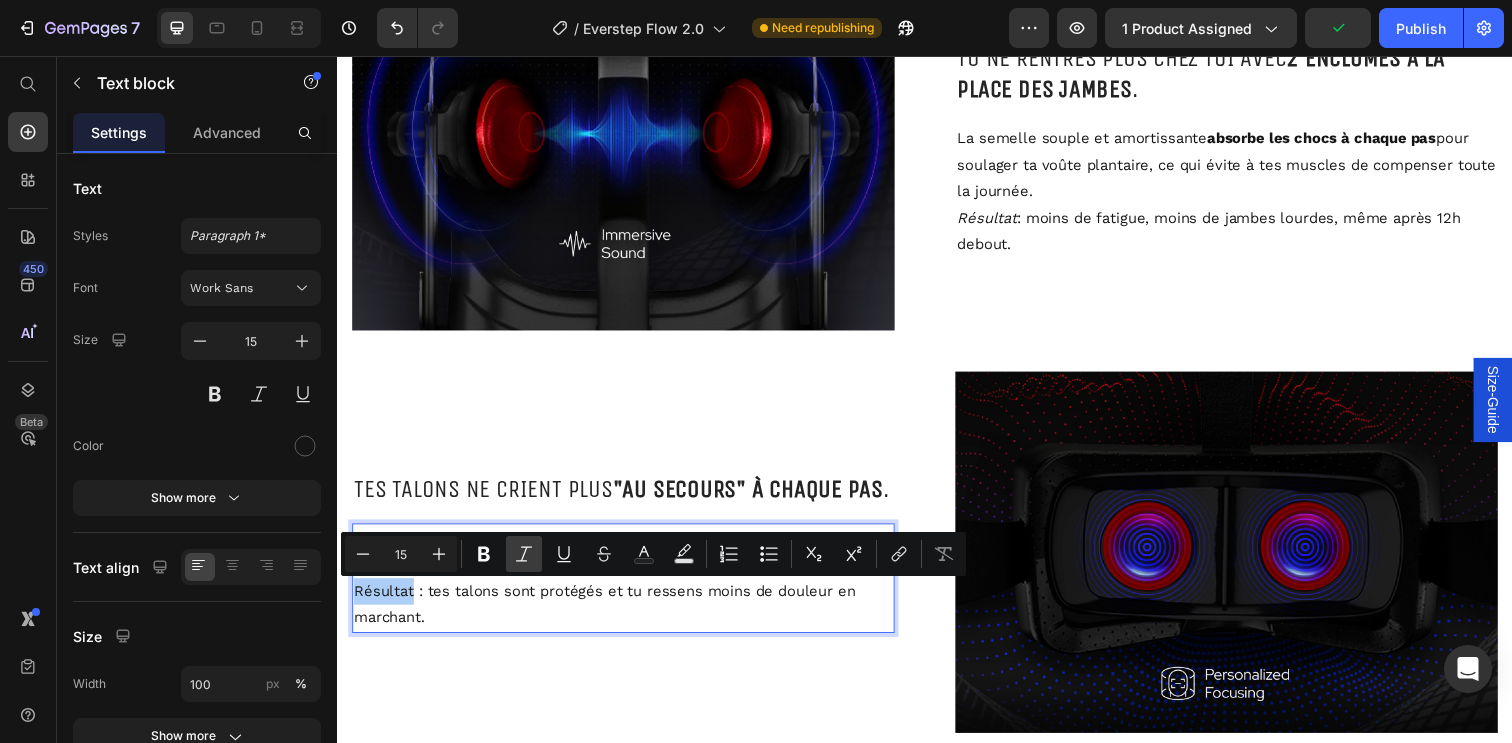 click 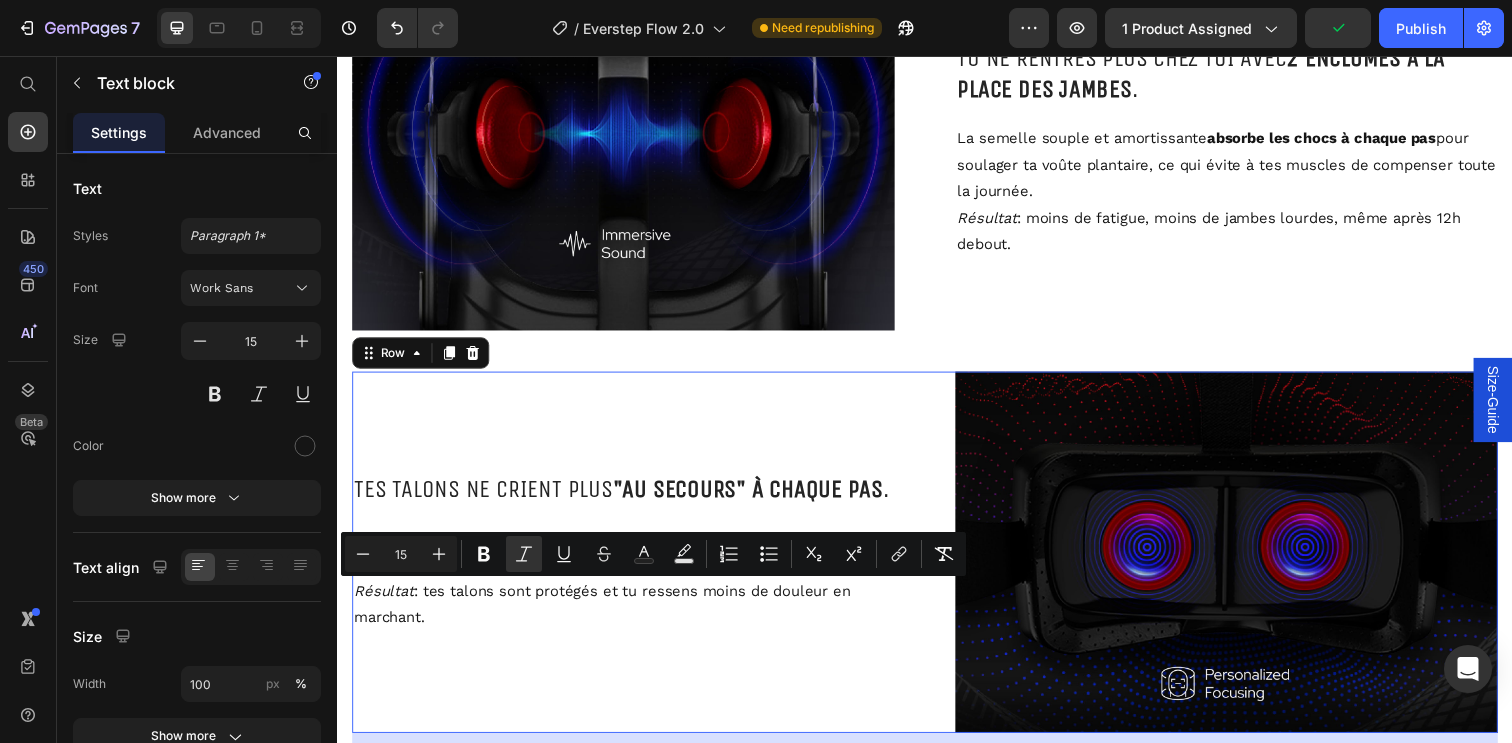 click on "Tes talons ne crient plus  "au secours" à chaque pas . Heading La semelle intérieure répartit la pression de manière uniforme, ce qui  réduit l’appui direct sur les zones sensibles .  Résultat  : tes talons sont protégés et tu ressens moins de douleur en marchant. Text block" at bounding box center (629, 562) 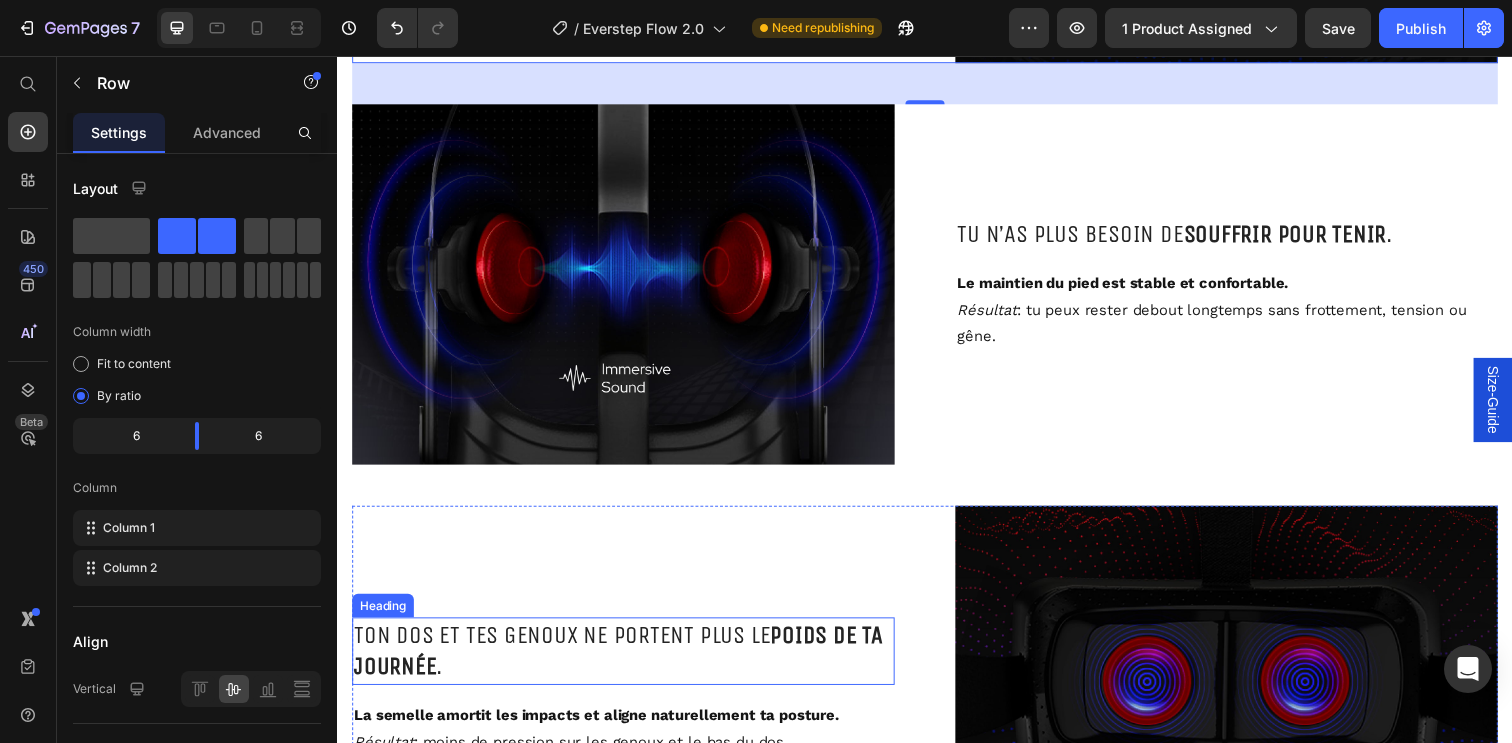 scroll, scrollTop: 3751, scrollLeft: 0, axis: vertical 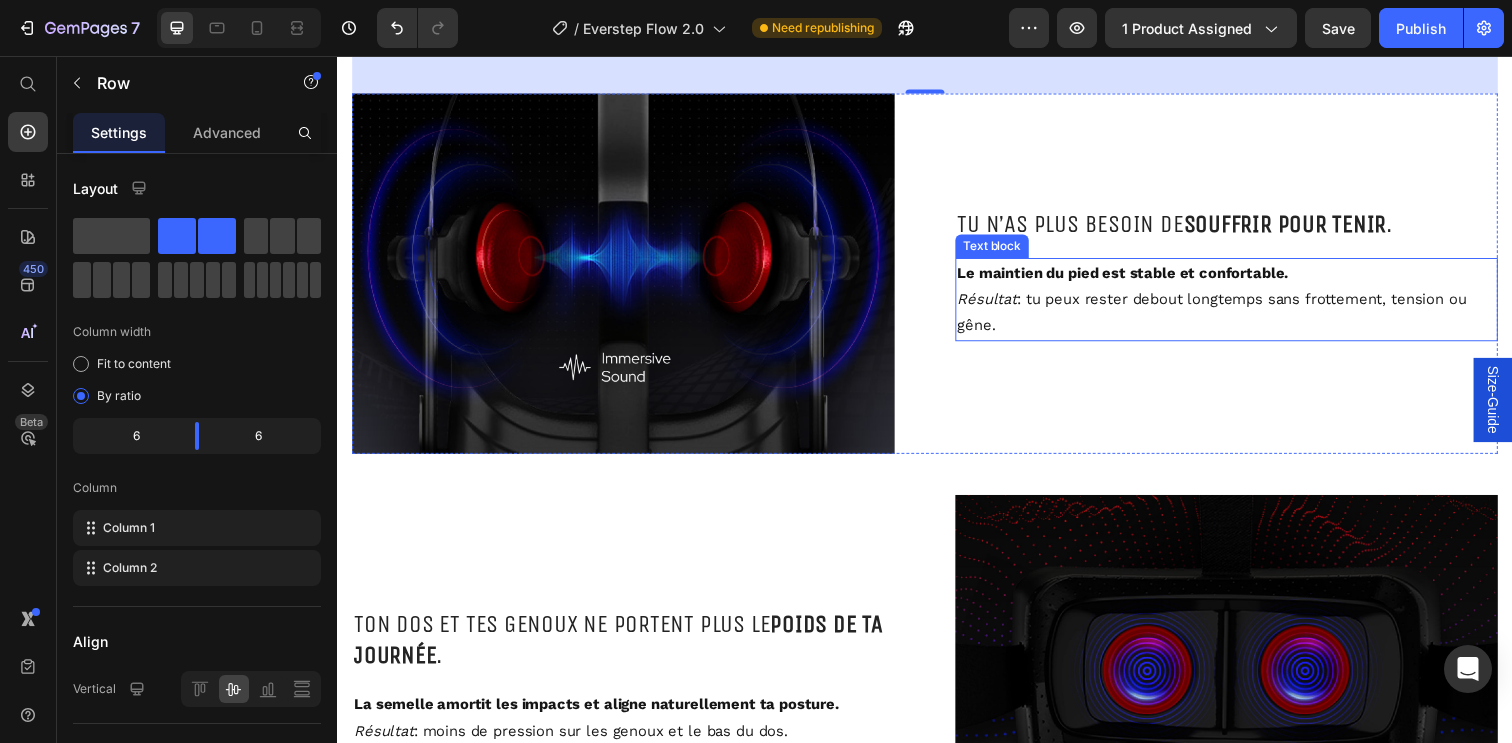 click on "Le maintien du pied est stable et confortable." at bounding box center [1139, 277] 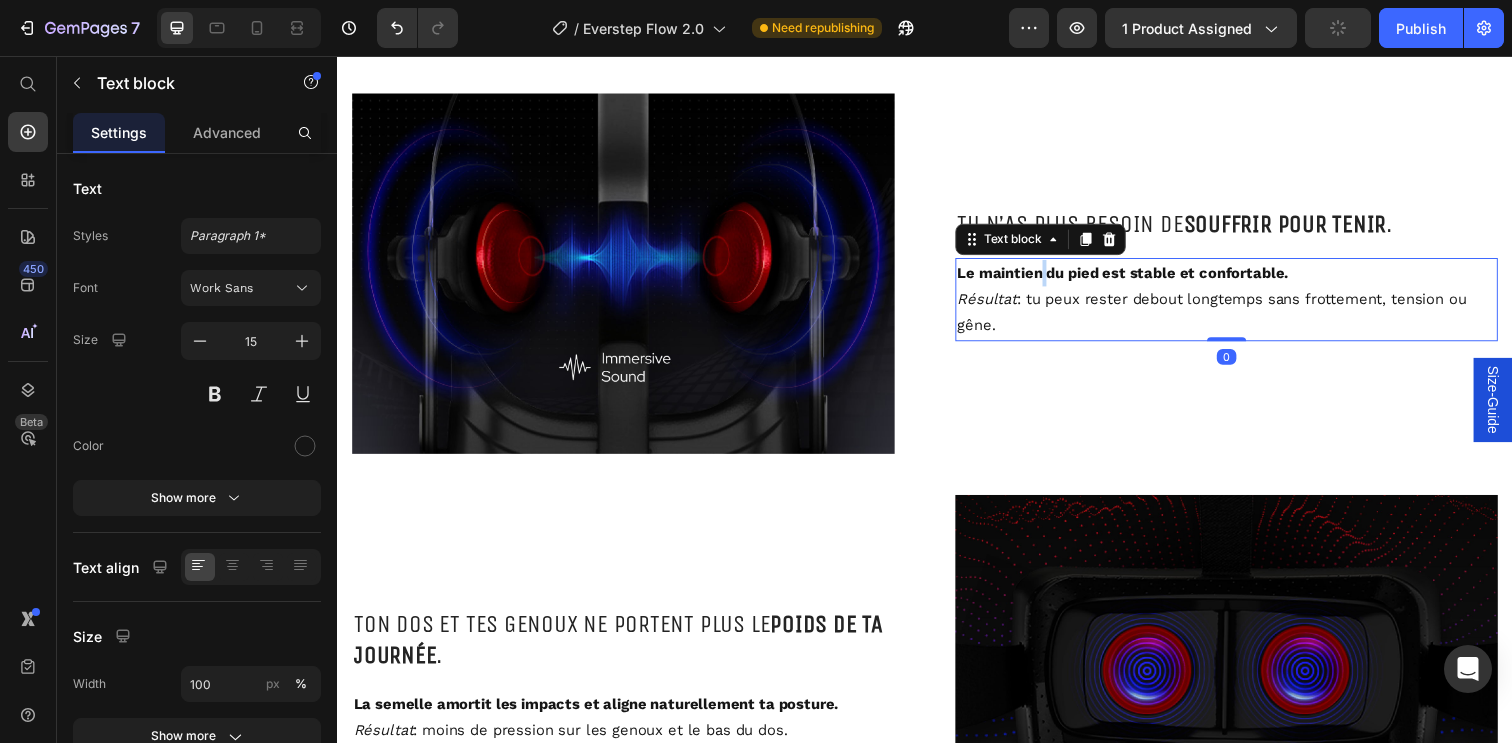 click on "Le maintien du pied est stable et confortable." at bounding box center [1139, 277] 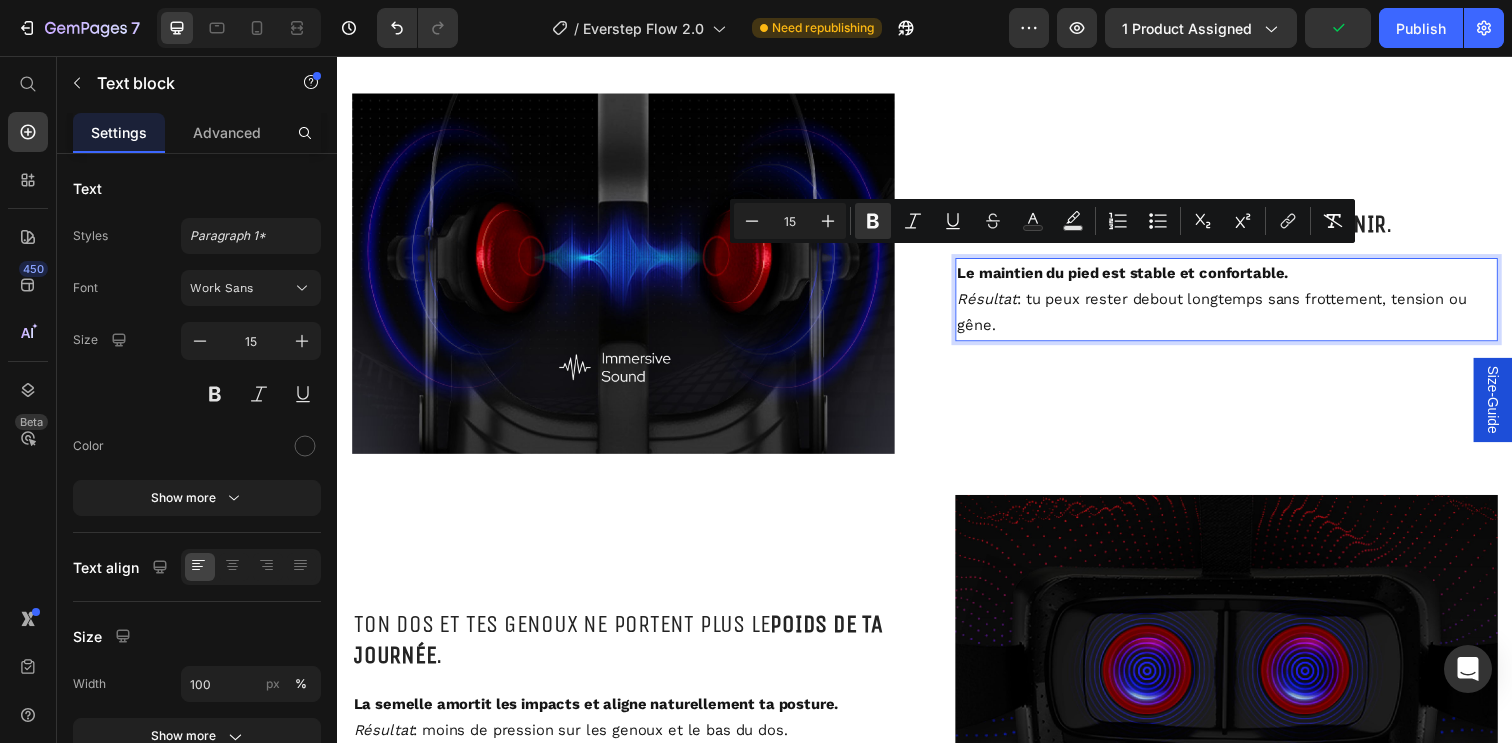click on "Résultat  : tu peux rester debout longtemps sans frottement, tension ou gêne." at bounding box center (1245, 318) 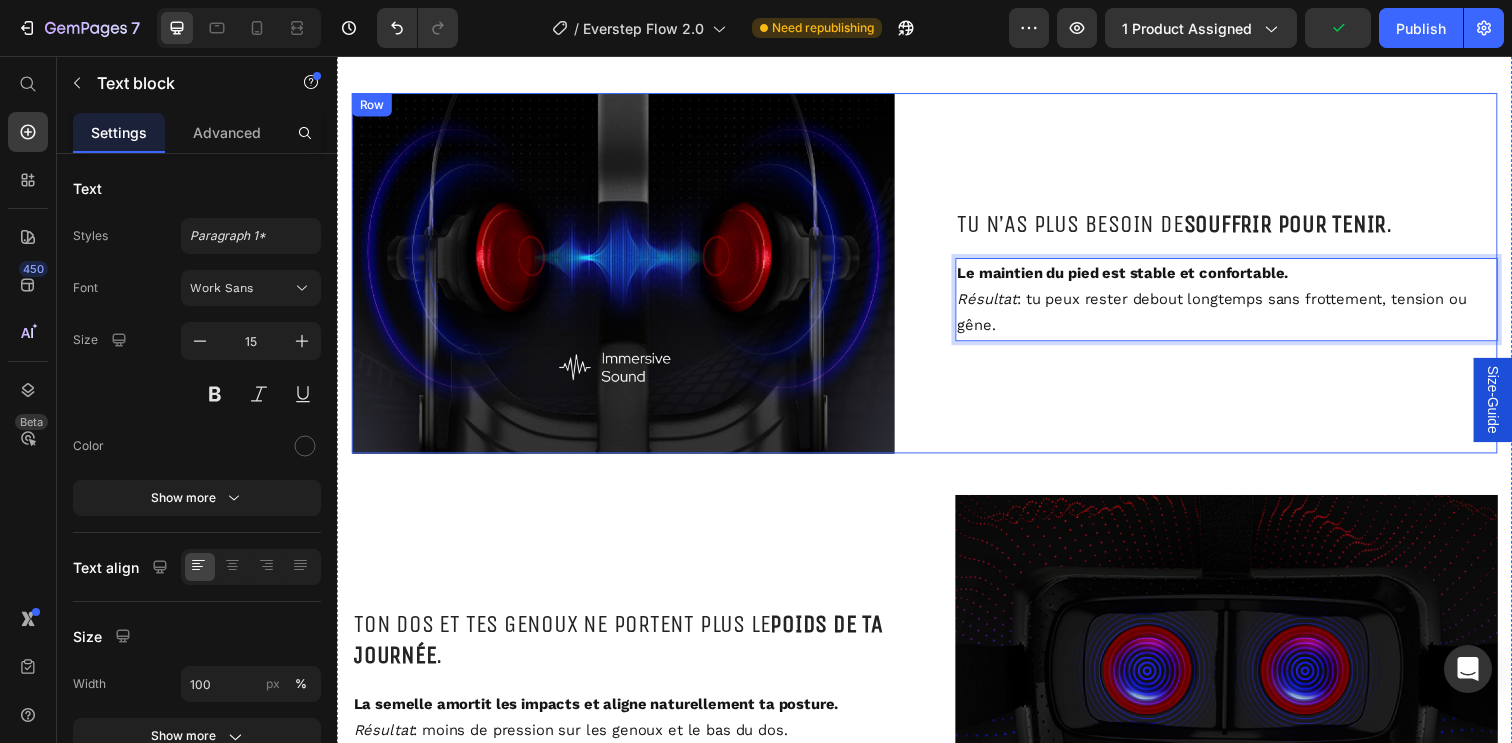 drag, startPoint x: 1027, startPoint y: 310, endPoint x: 943, endPoint y: 246, distance: 105.60303 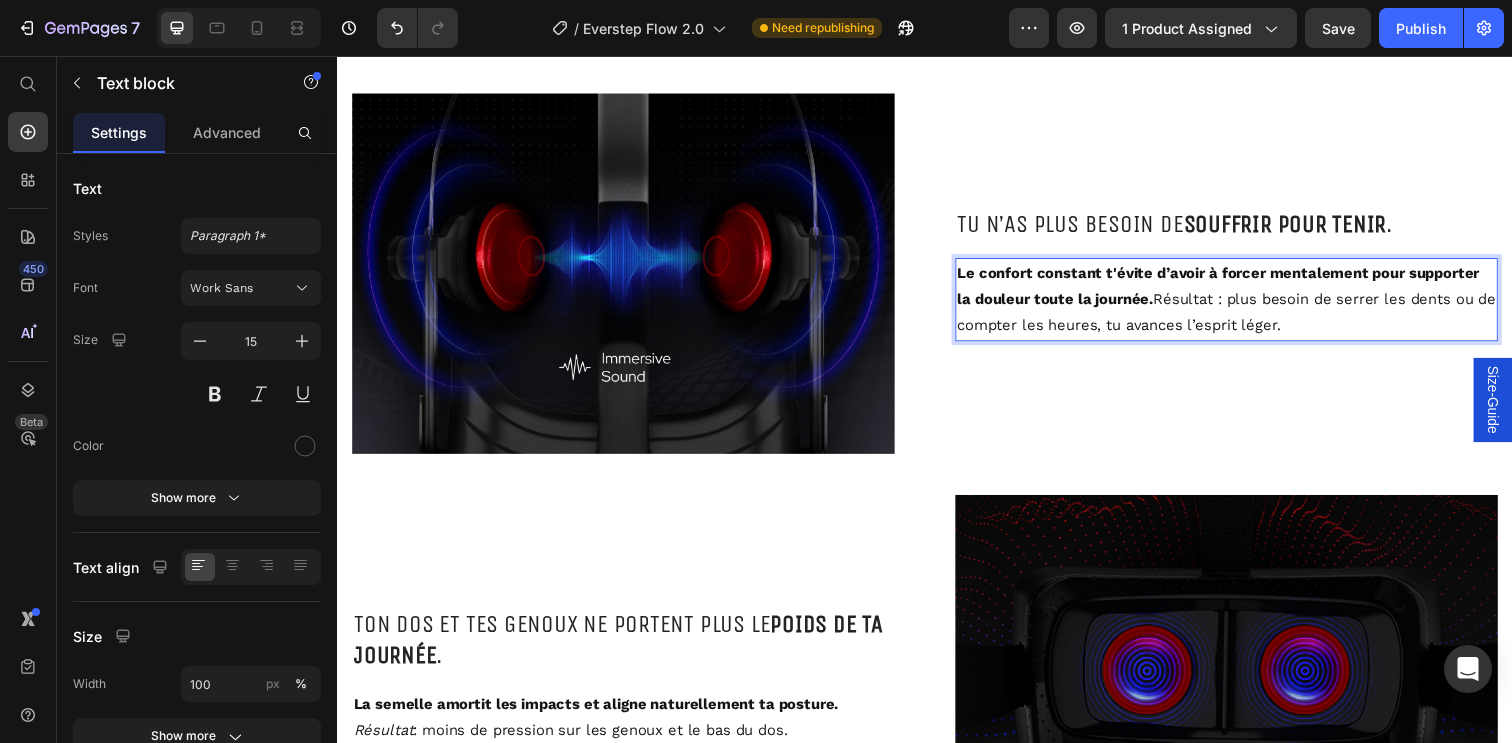 click on "Le confort constant t'évite d’avoir à forcer mentalement pour supporter la douleur toute la journée.  Résultat : plus besoin de serrer les dents ou de compter les heures, tu avances l’esprit léger." at bounding box center [1245, 304] 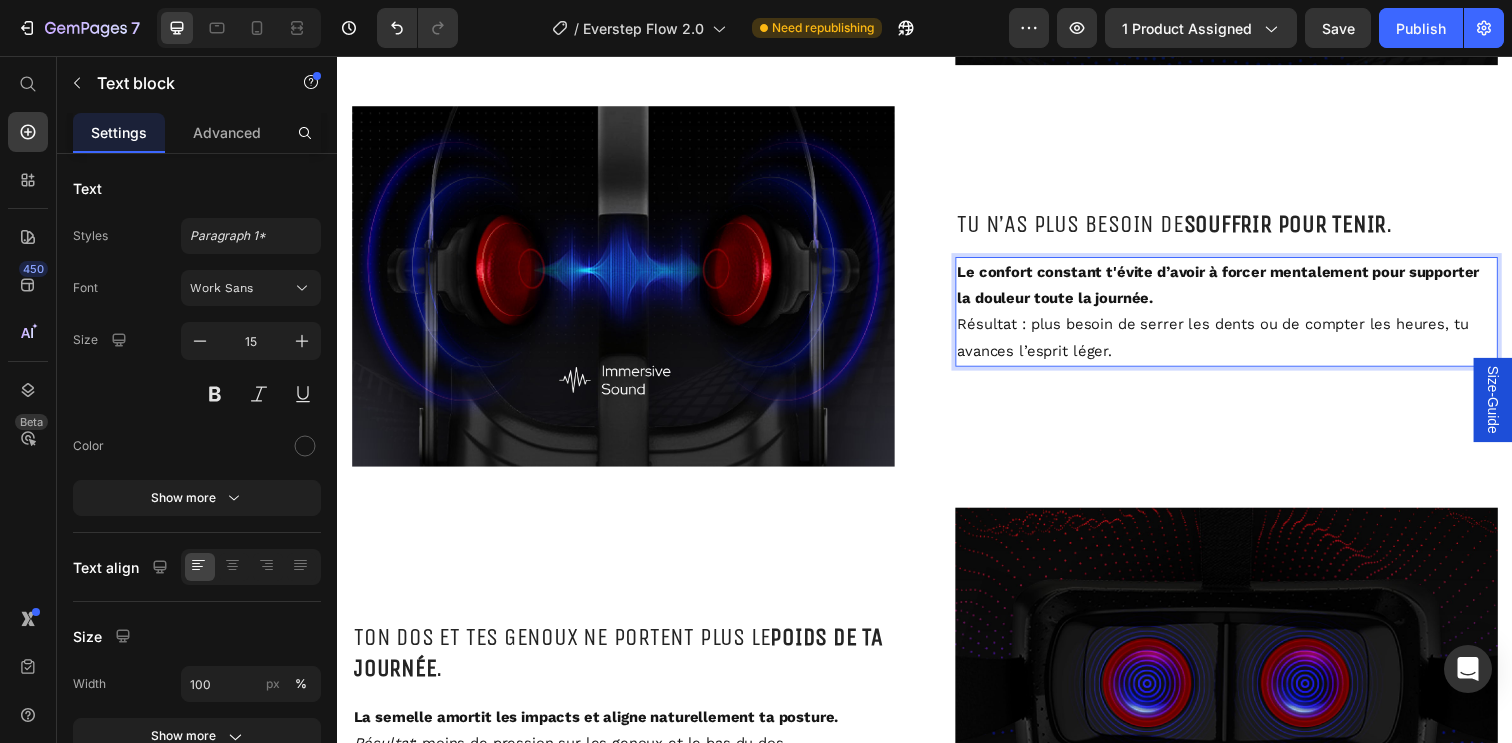 click on "Résultat : plus besoin de serrer les dents ou de compter les heures, tu avances l’esprit léger." at bounding box center (1245, 344) 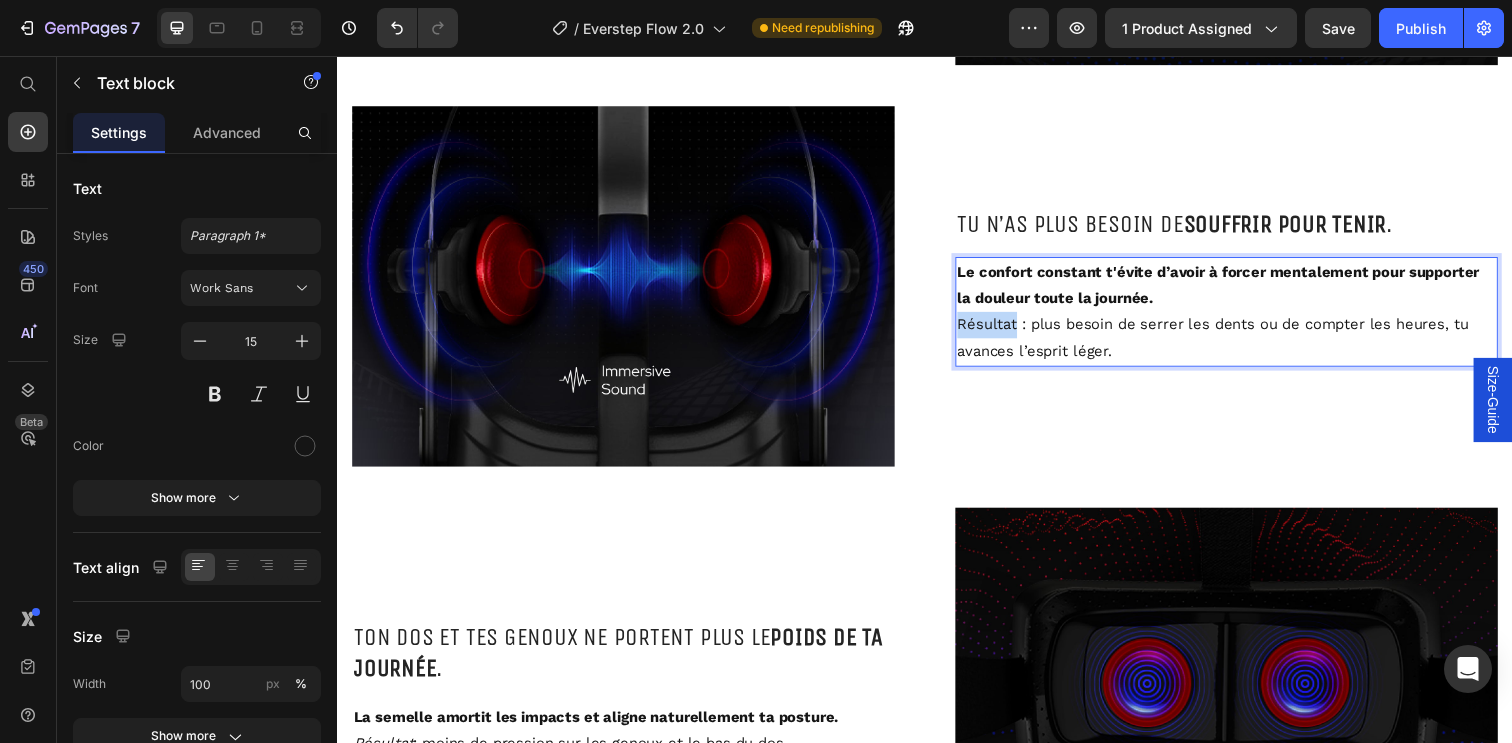 click on "Résultat : plus besoin de serrer les dents ou de compter les heures, tu avances l’esprit léger." at bounding box center (1245, 344) 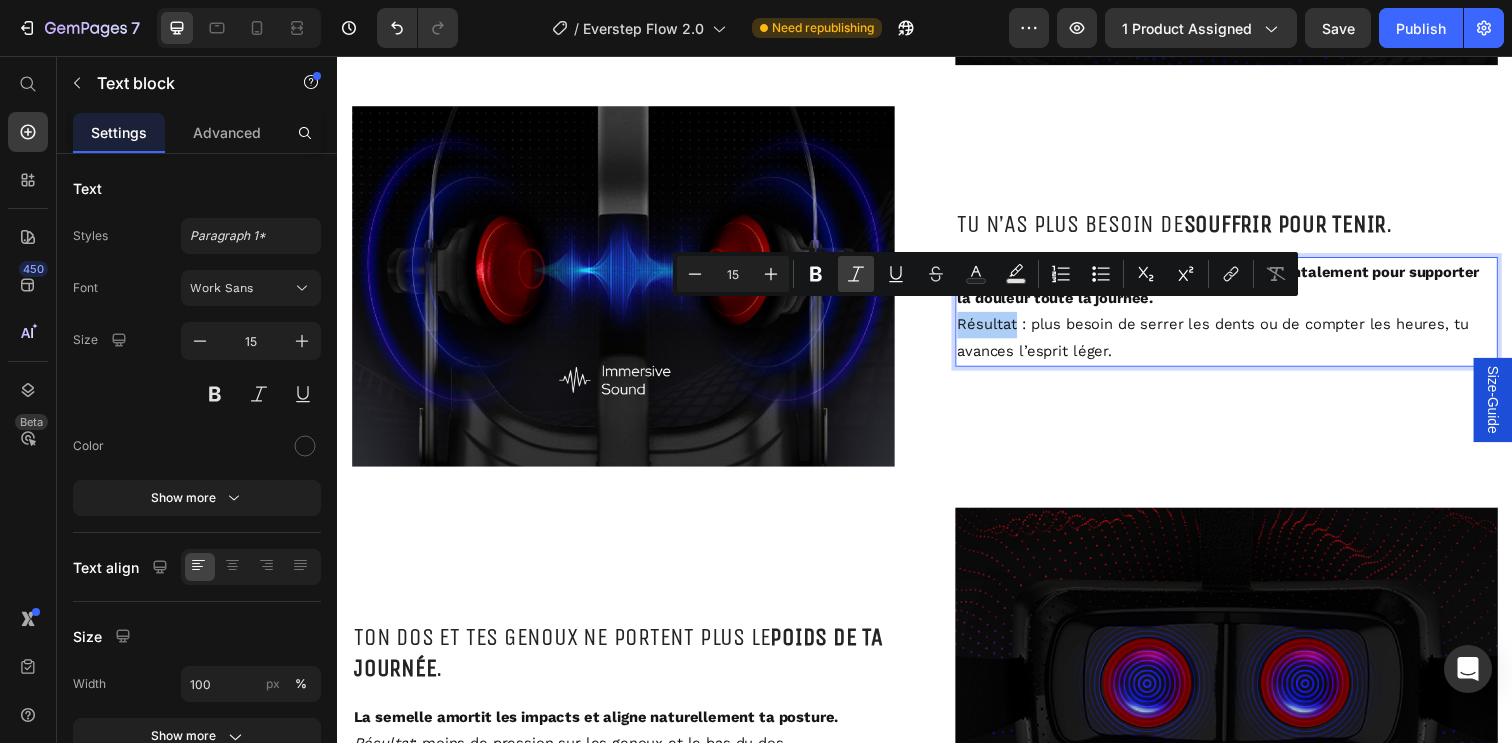 click 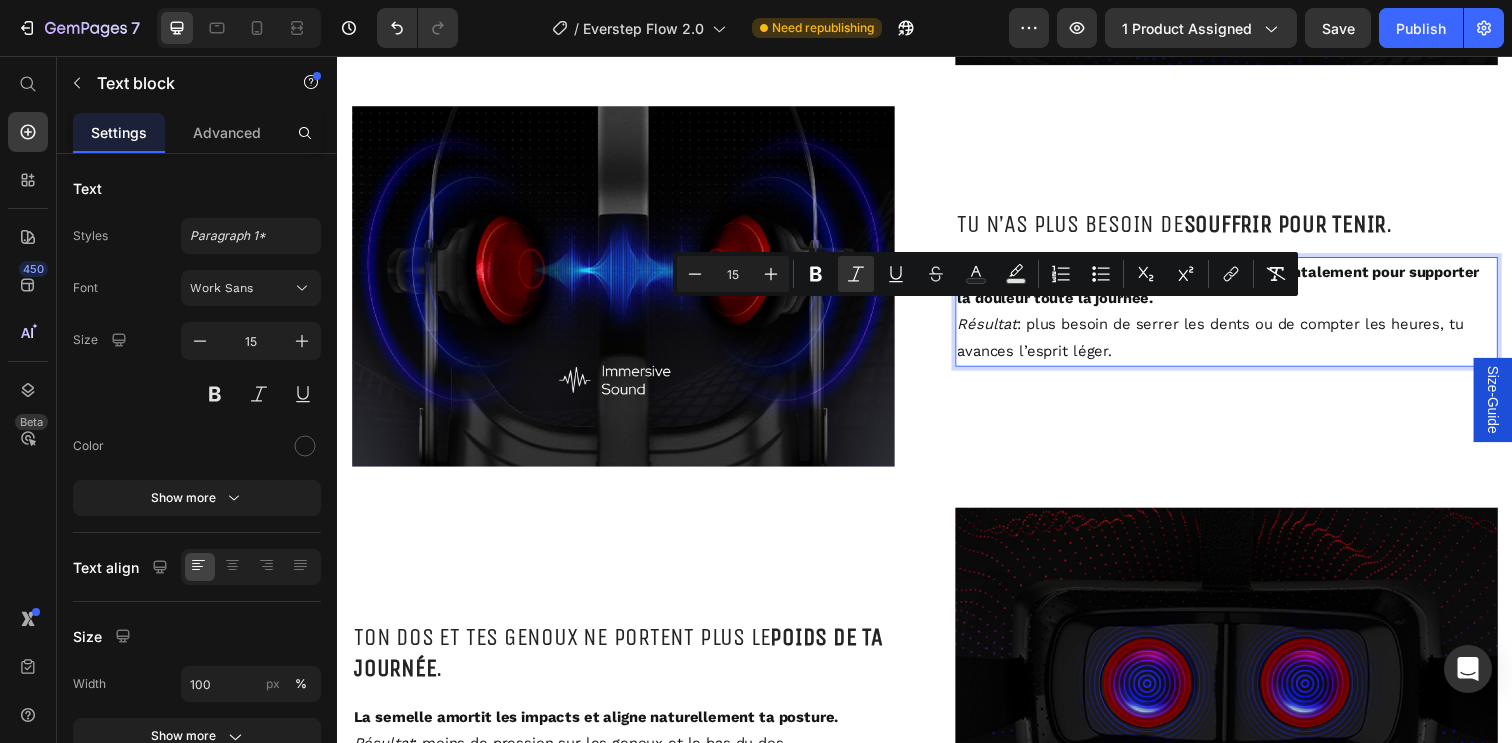 click on "Résultat  : plus besoin de serrer les dents ou de compter les heures, tu avances l’esprit léger." at bounding box center [1245, 344] 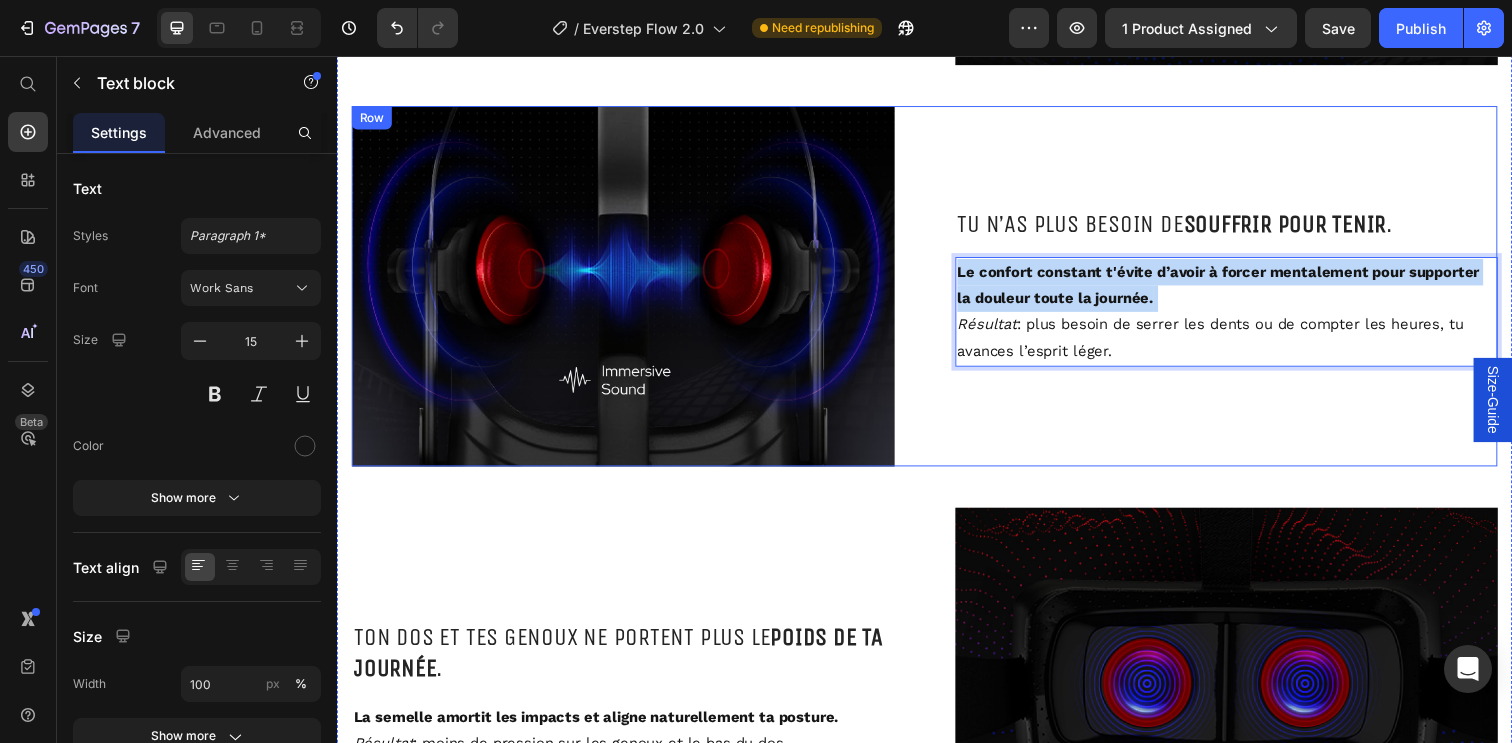 drag, startPoint x: 1155, startPoint y: 295, endPoint x: 910, endPoint y: 267, distance: 246.5948 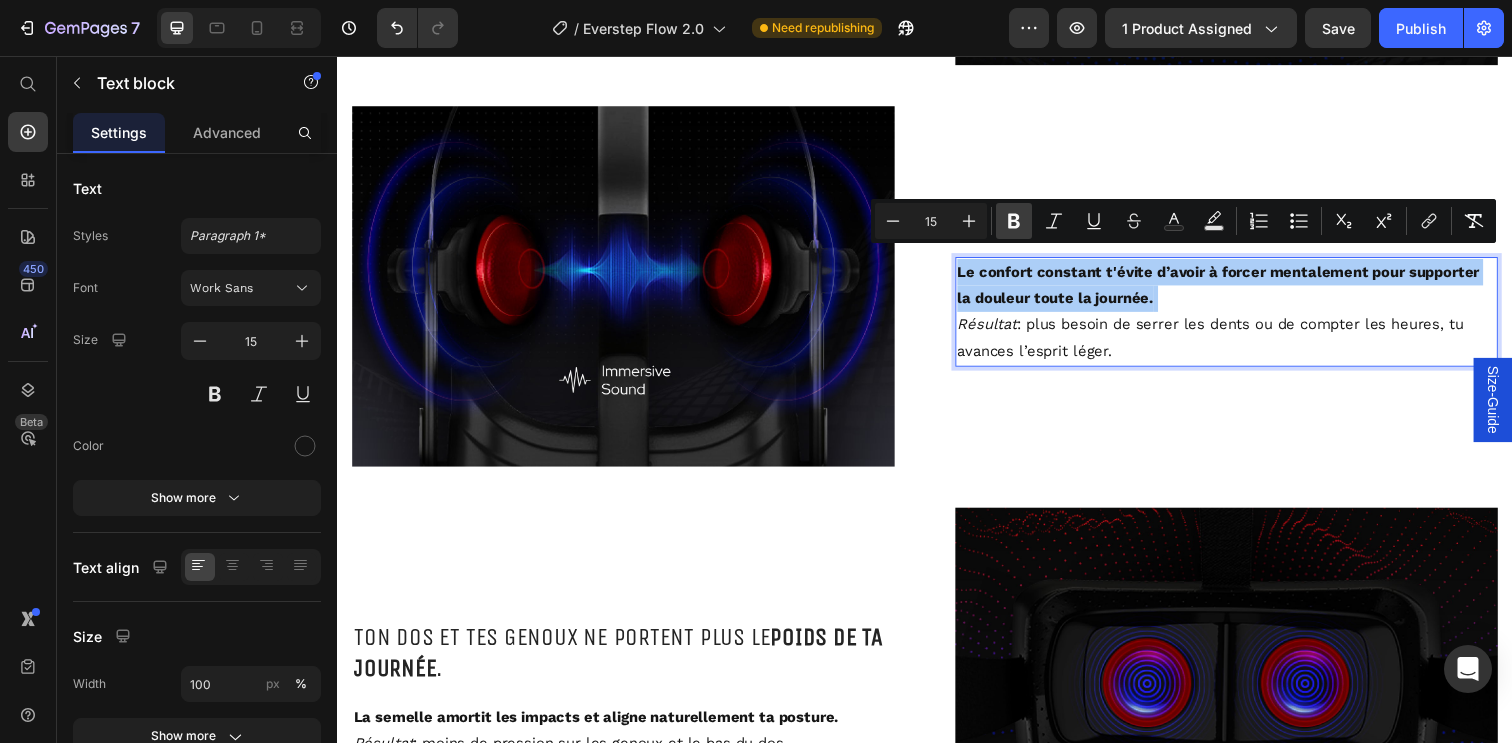 click 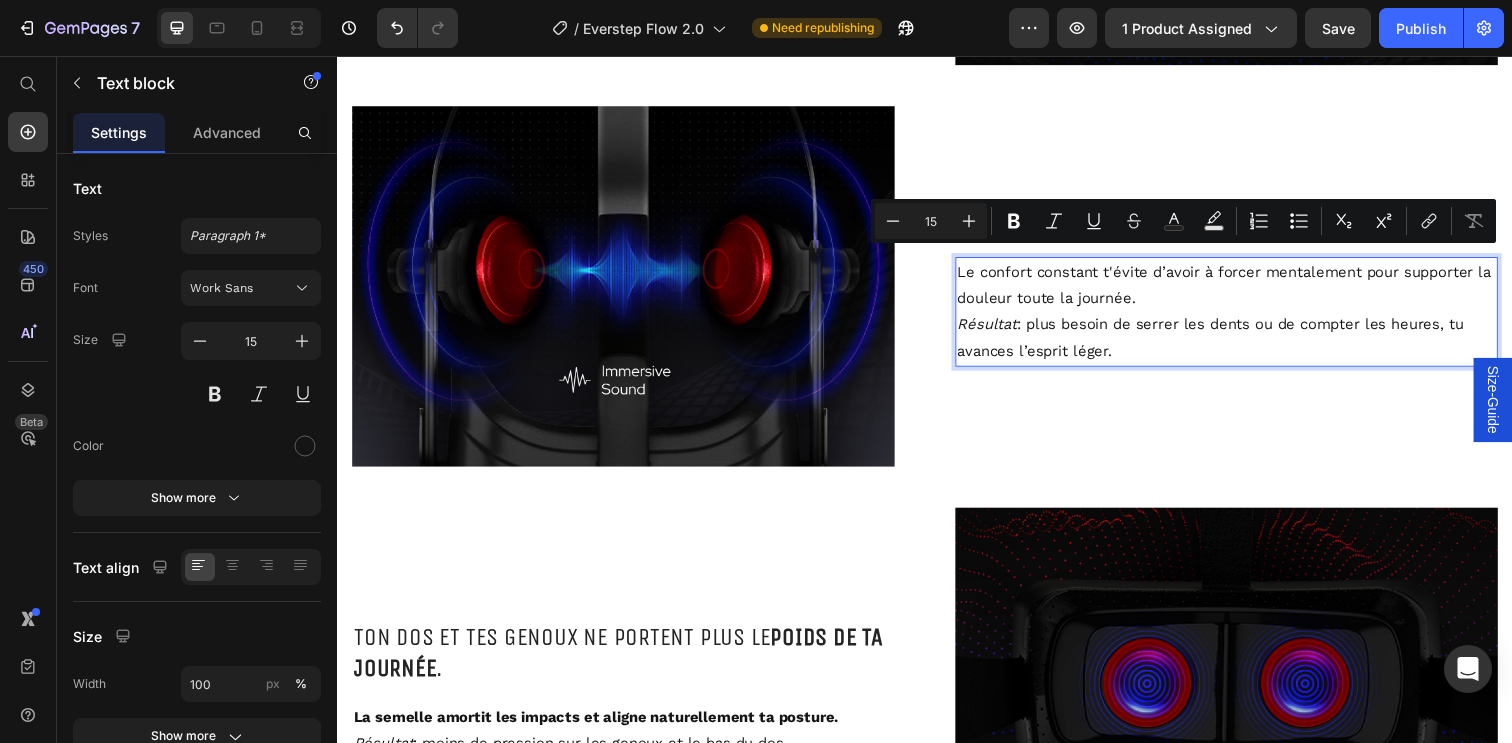 click on "Résultat  : plus besoin de serrer les dents ou de compter les heures, tu avances l’esprit léger." at bounding box center (1245, 344) 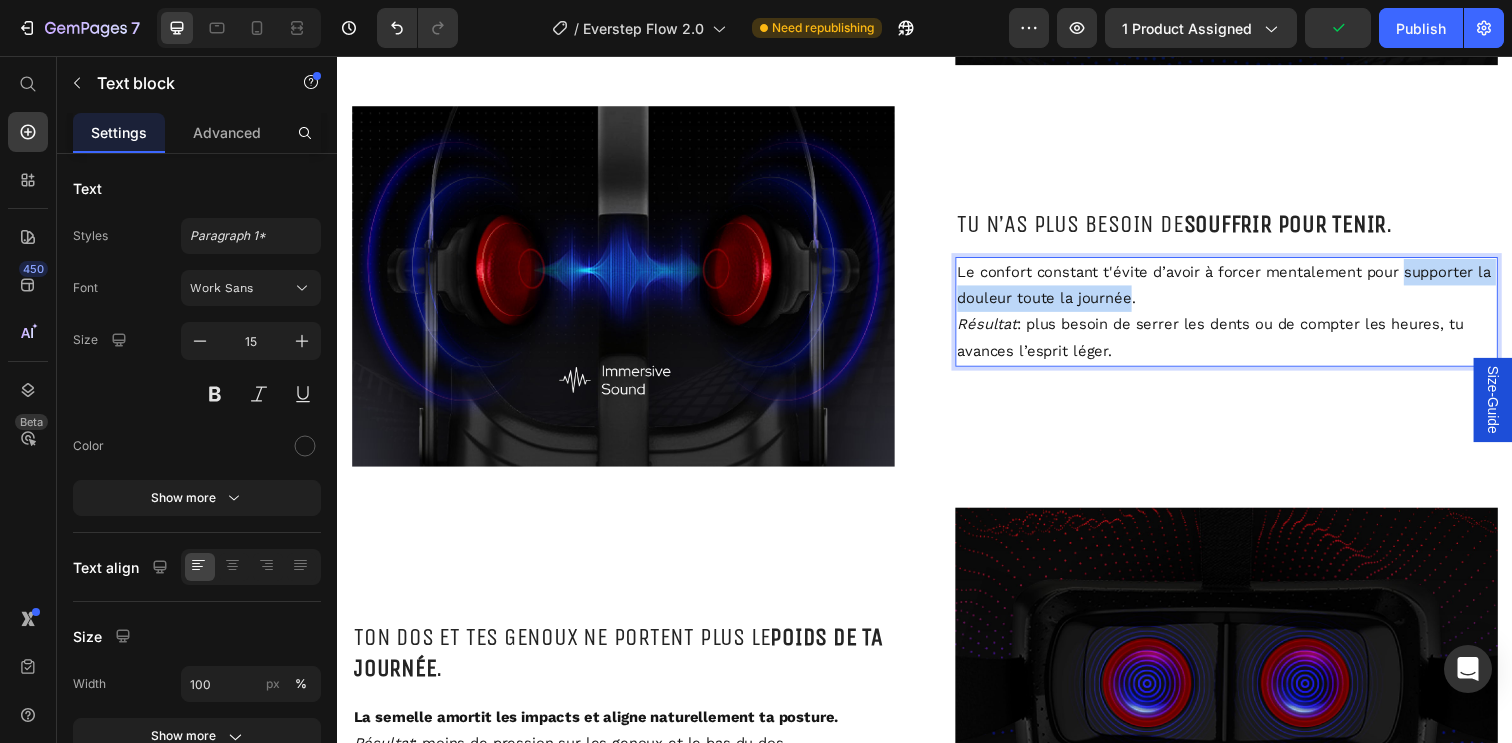 drag, startPoint x: 1420, startPoint y: 266, endPoint x: 1160, endPoint y: 294, distance: 261.50336 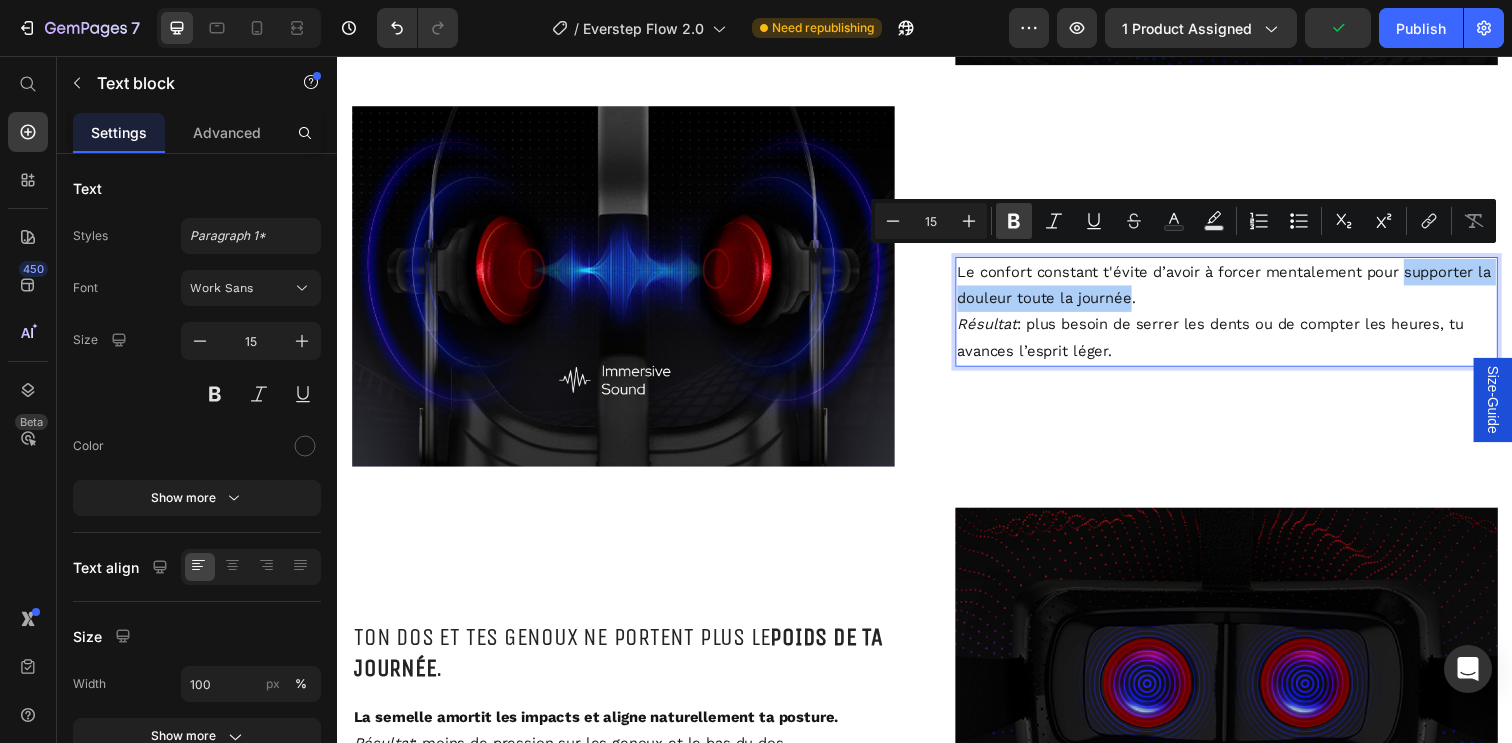 click 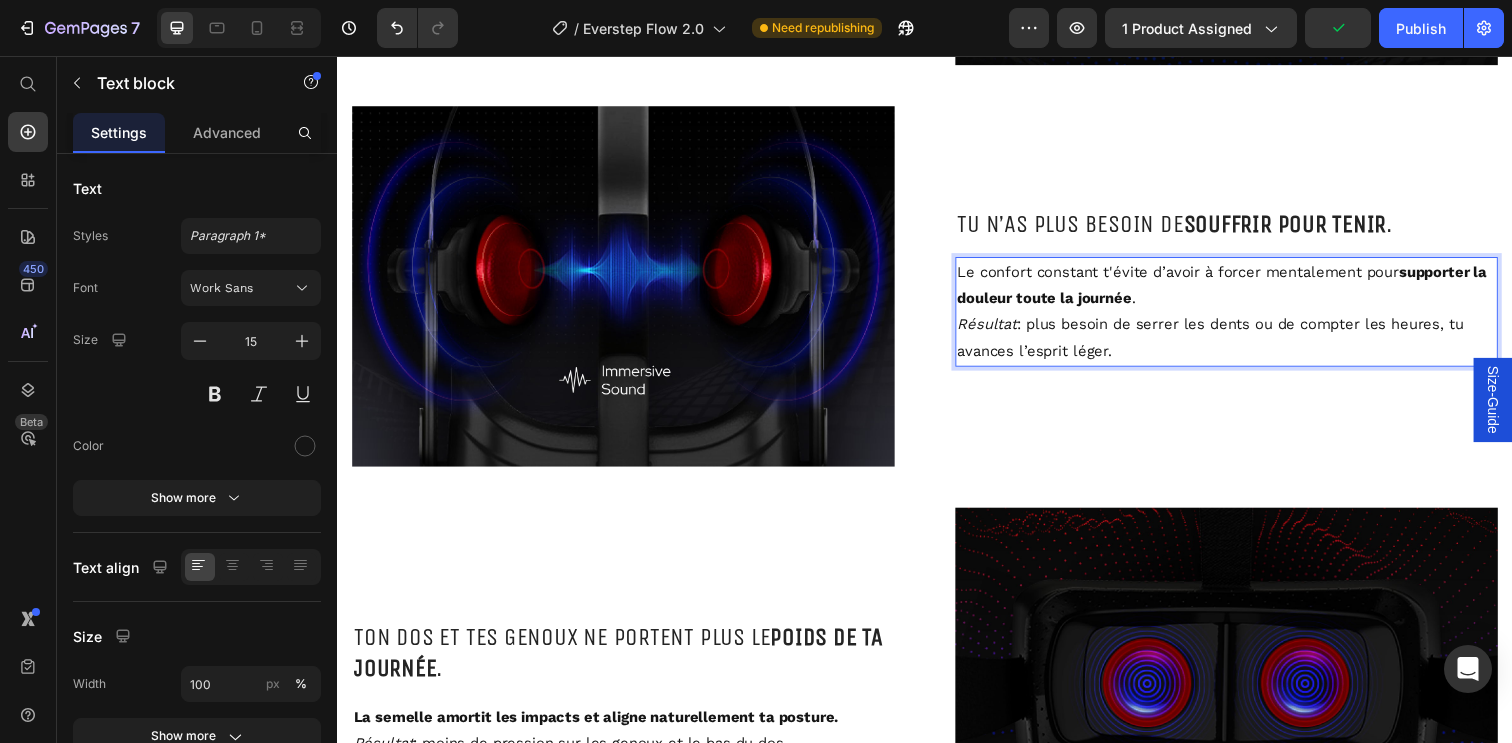 click on "Résultat  : plus besoin de serrer les dents ou de compter les heures, tu avances l’esprit léger." at bounding box center (1245, 344) 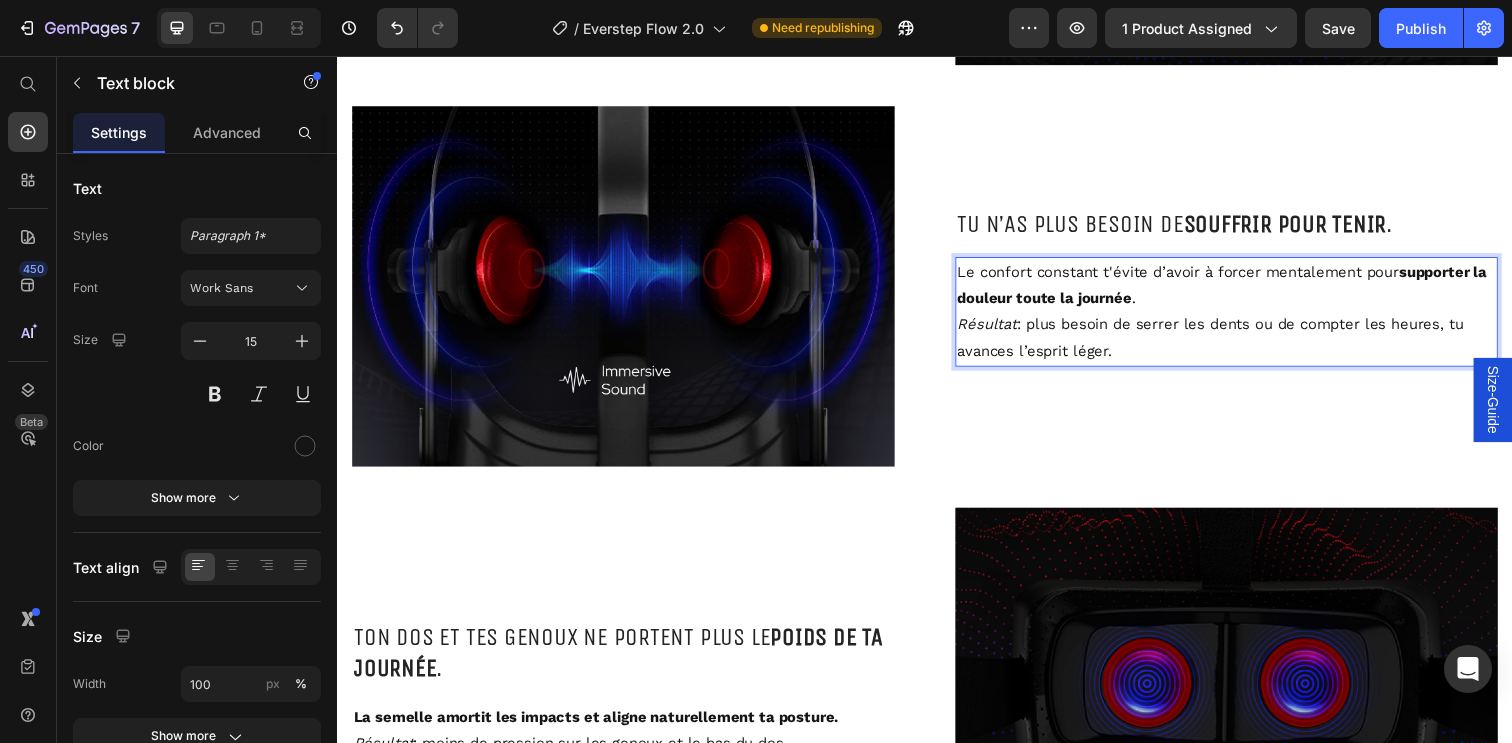click on "Résultat  : plus besoin de serrer les dents ou de compter les heures, tu avances l’esprit léger." at bounding box center [1245, 344] 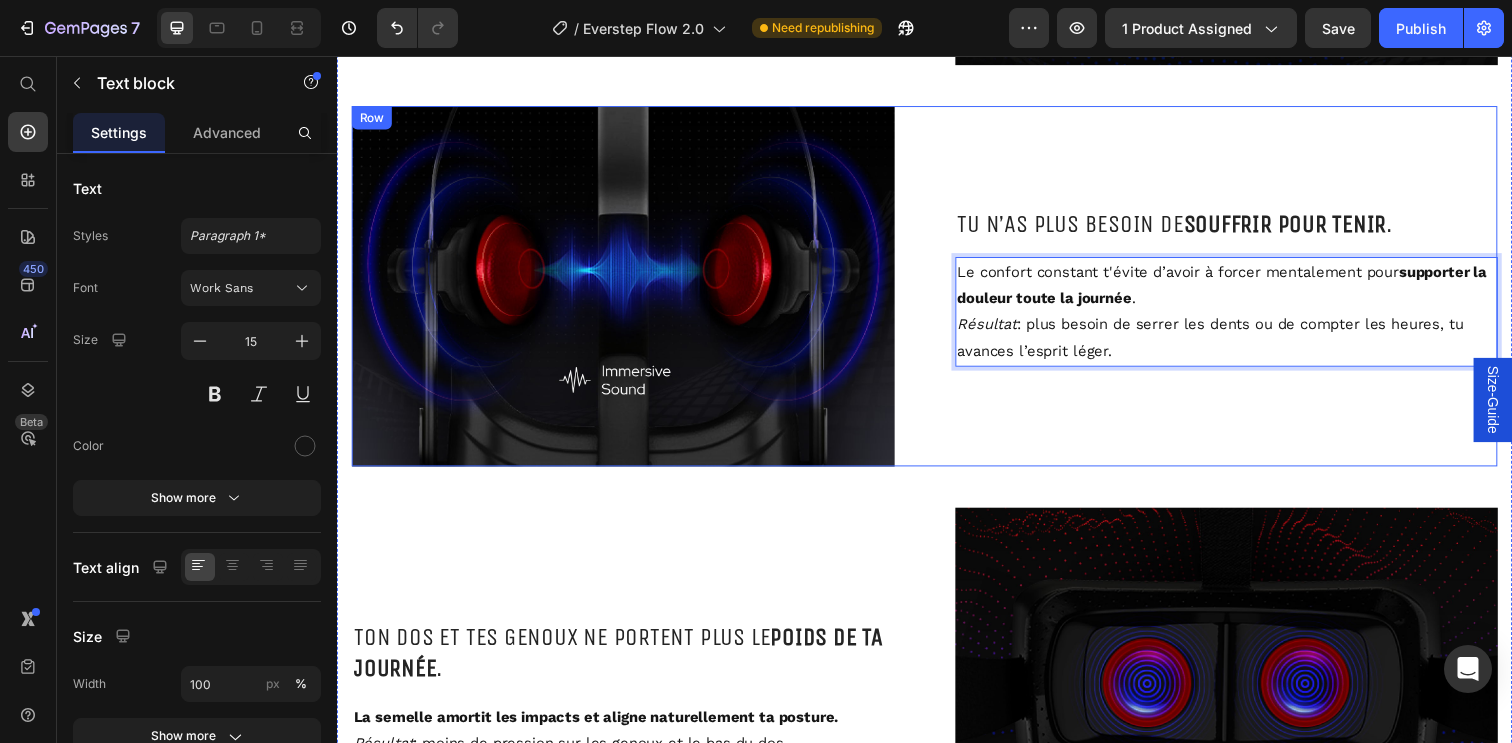 click on "Tu n’as plus besoin de souffrir pour tenir . Heading Le confort constant t'évite d’avoir à forcer mentalement pour supporter la douleur toute la journée . Résultat : plus besoin de serrer les dents ou de compter les heures, tu avances l’esprit léger. Text block 0" at bounding box center (1245, 291) 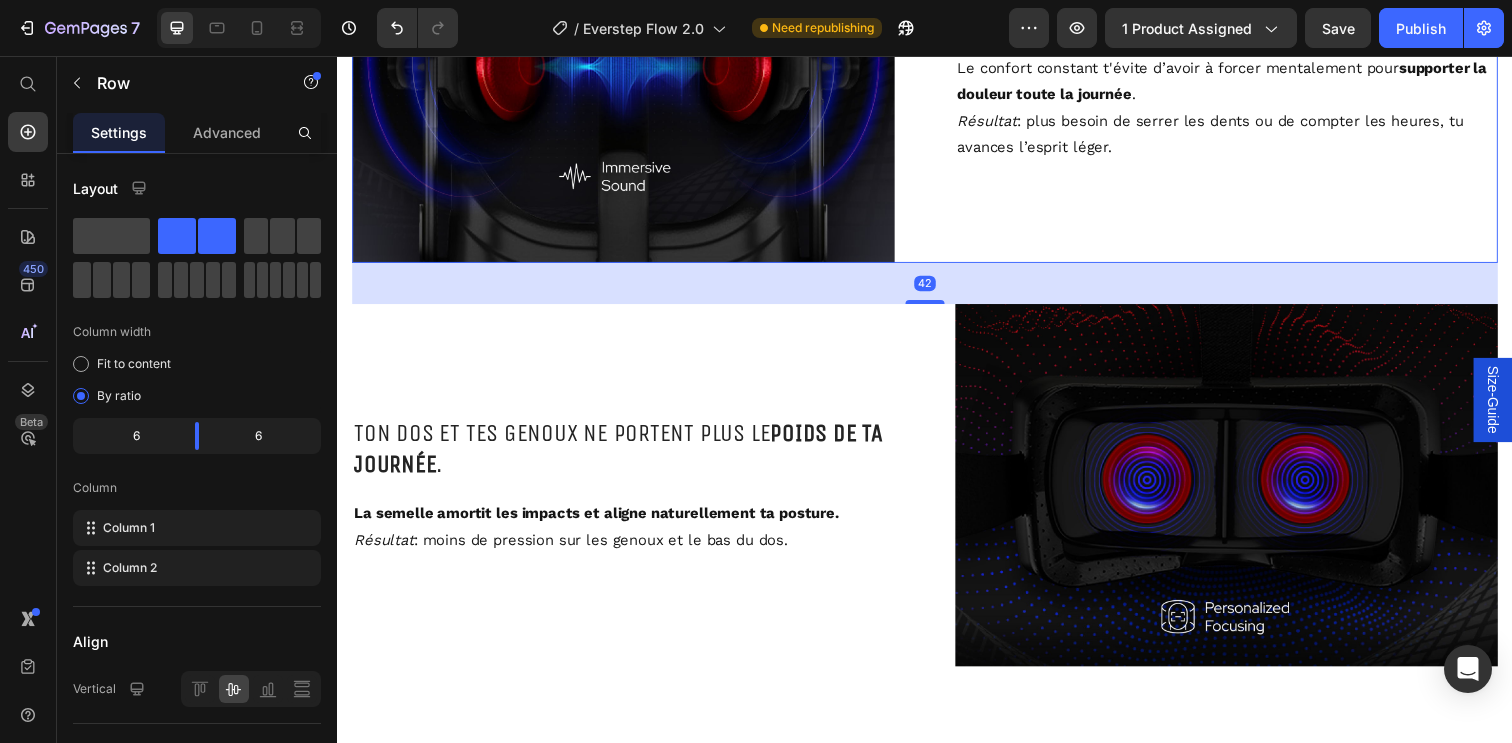 scroll, scrollTop: 4055, scrollLeft: 0, axis: vertical 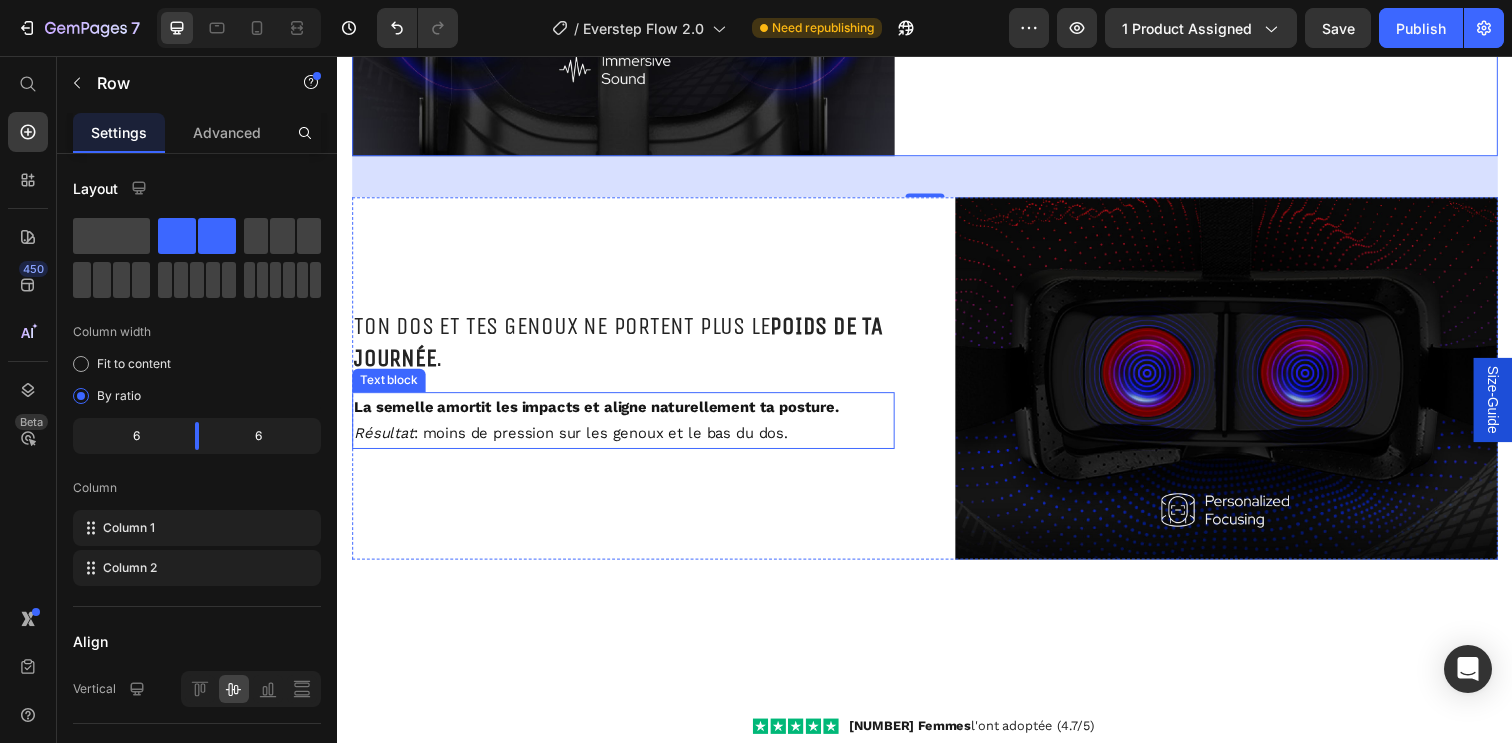 click on "La semelle amortit les impacts et aligne naturellement ta posture." at bounding box center (601, 414) 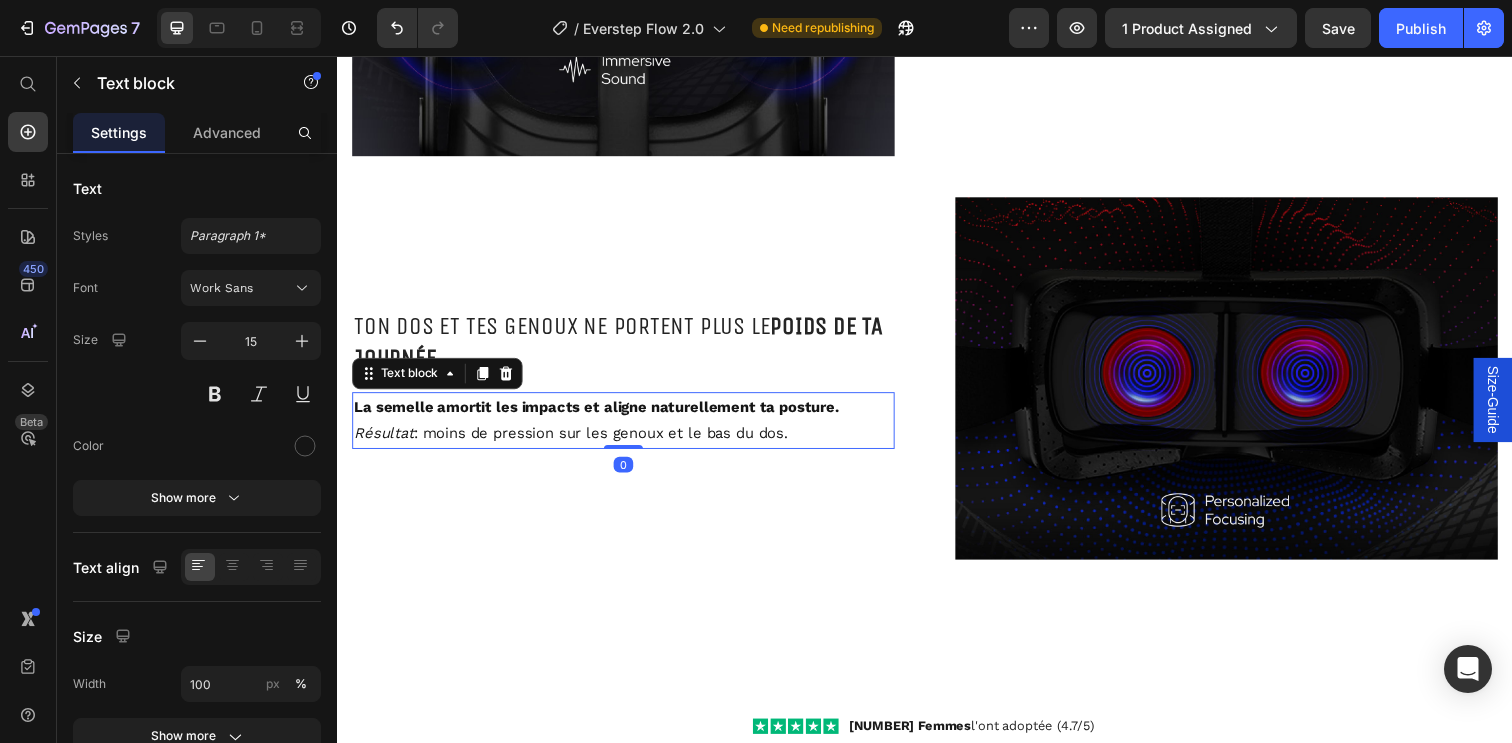click on "La semelle amortit les impacts et aligne naturellement ta posture." at bounding box center [601, 414] 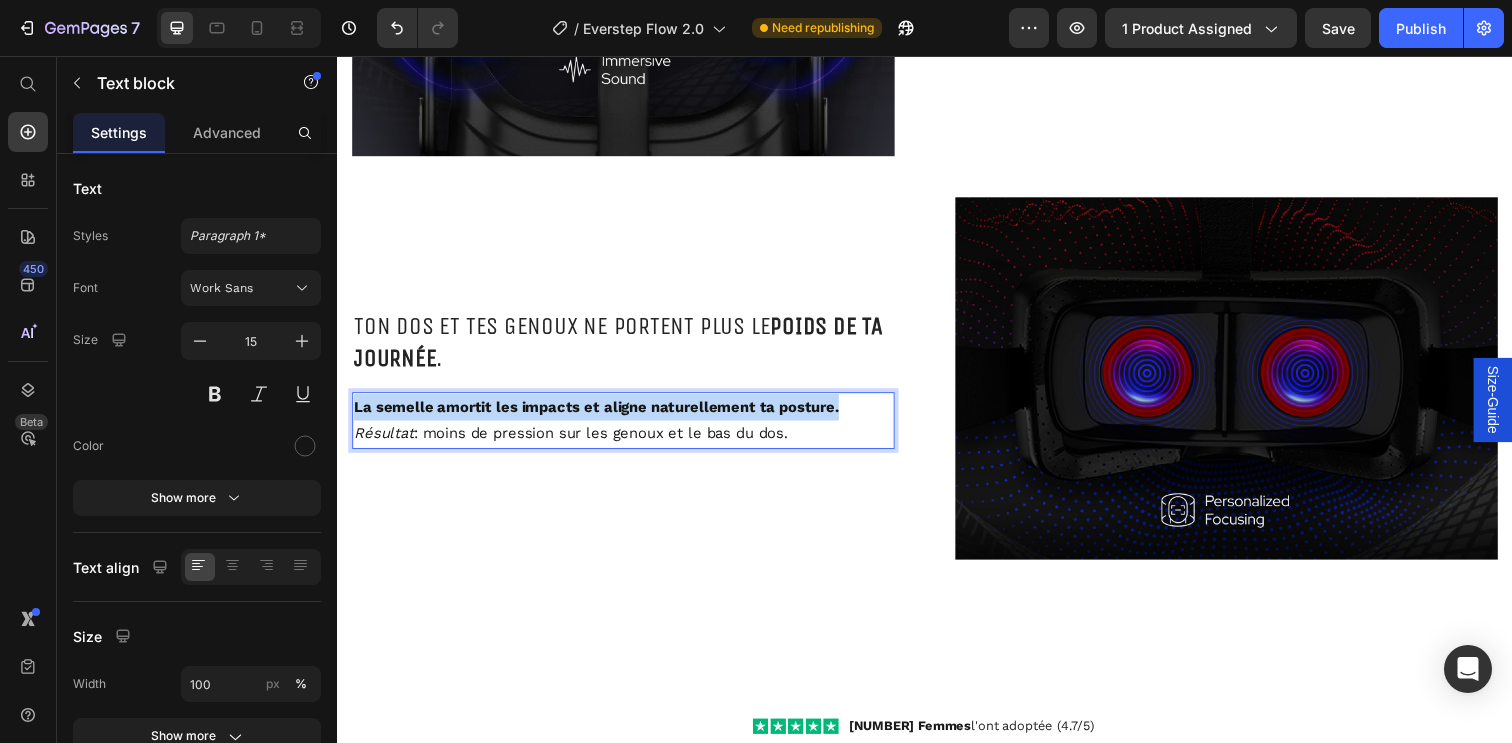 click on "La semelle amortit les impacts et aligne naturellement ta posture." at bounding box center (601, 414) 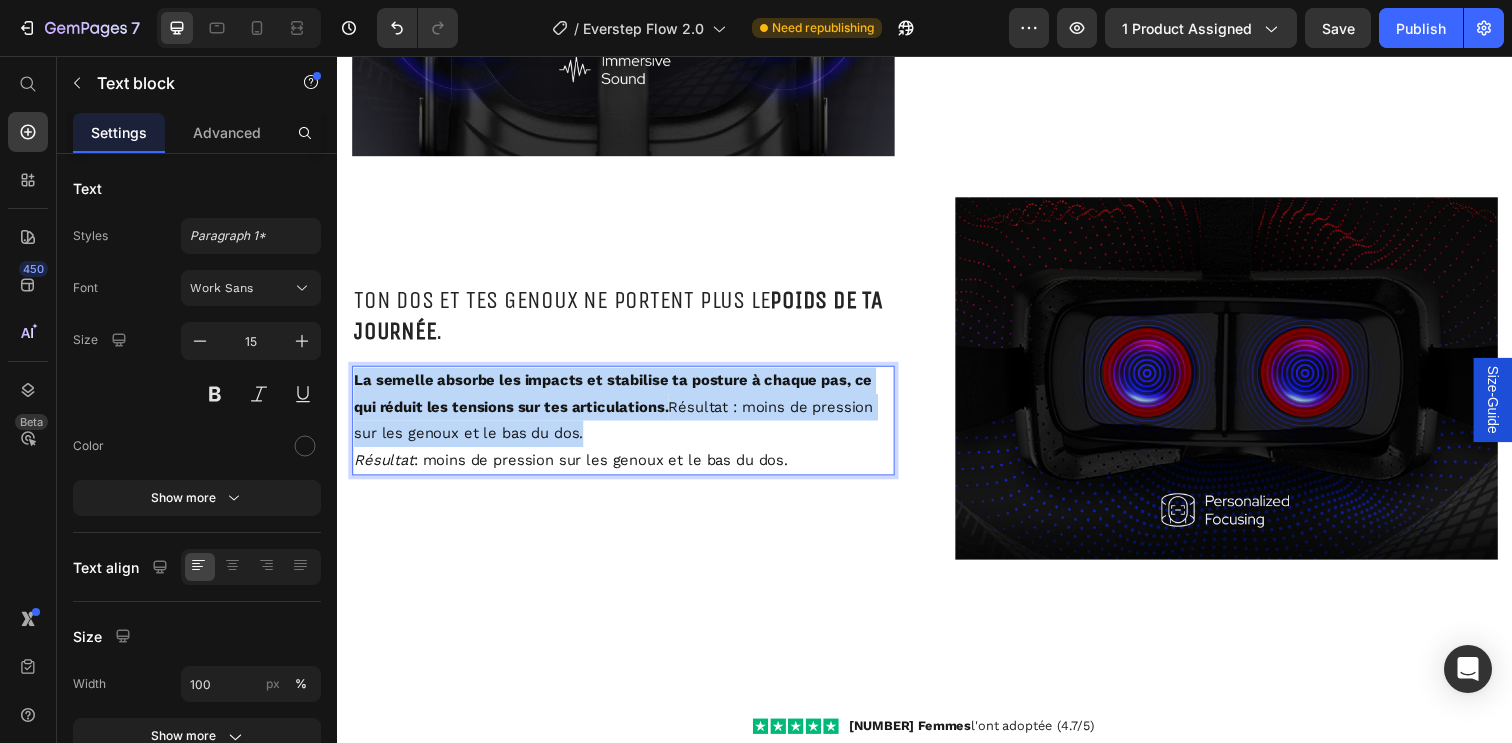 scroll, scrollTop: 4028, scrollLeft: 0, axis: vertical 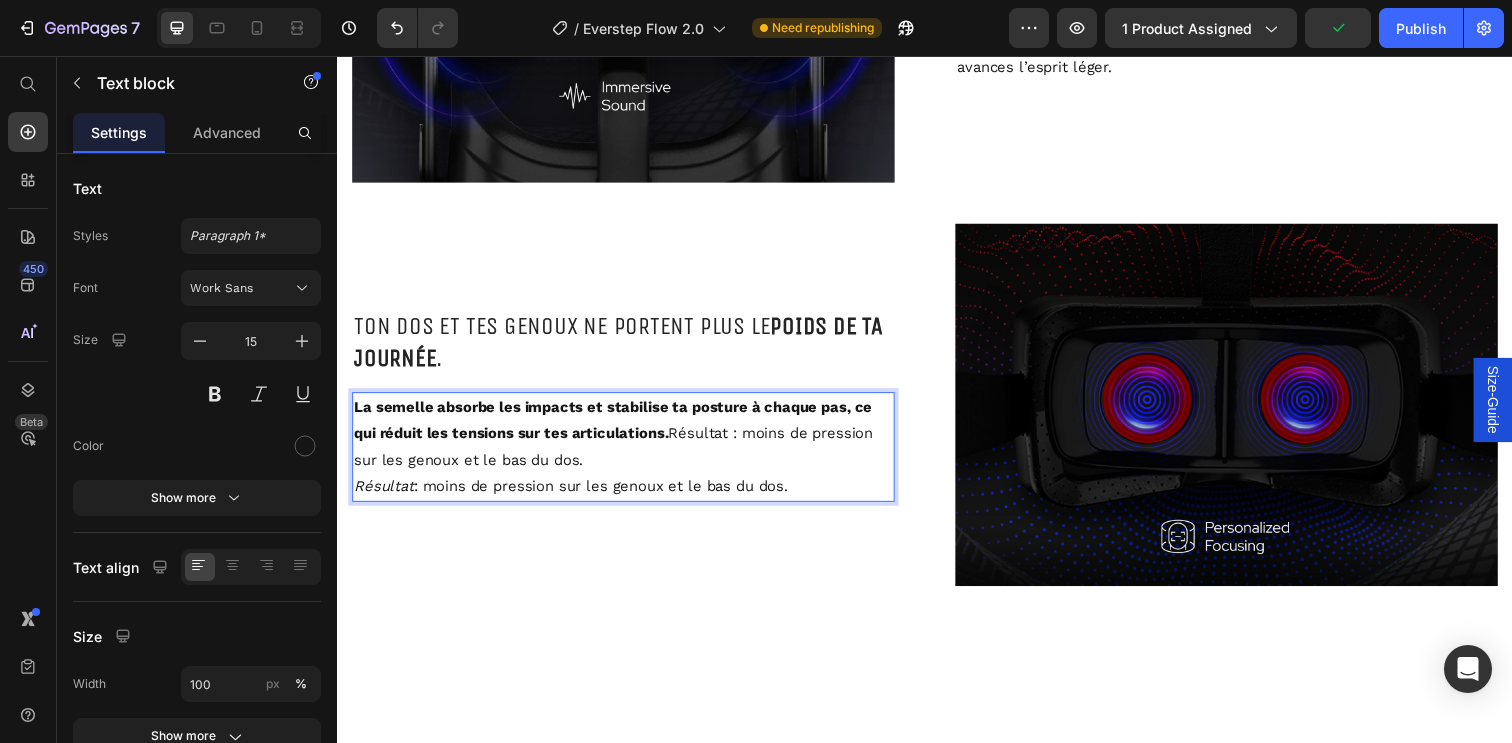 drag, startPoint x: 665, startPoint y: 453, endPoint x: 331, endPoint y: 363, distance: 345.91327 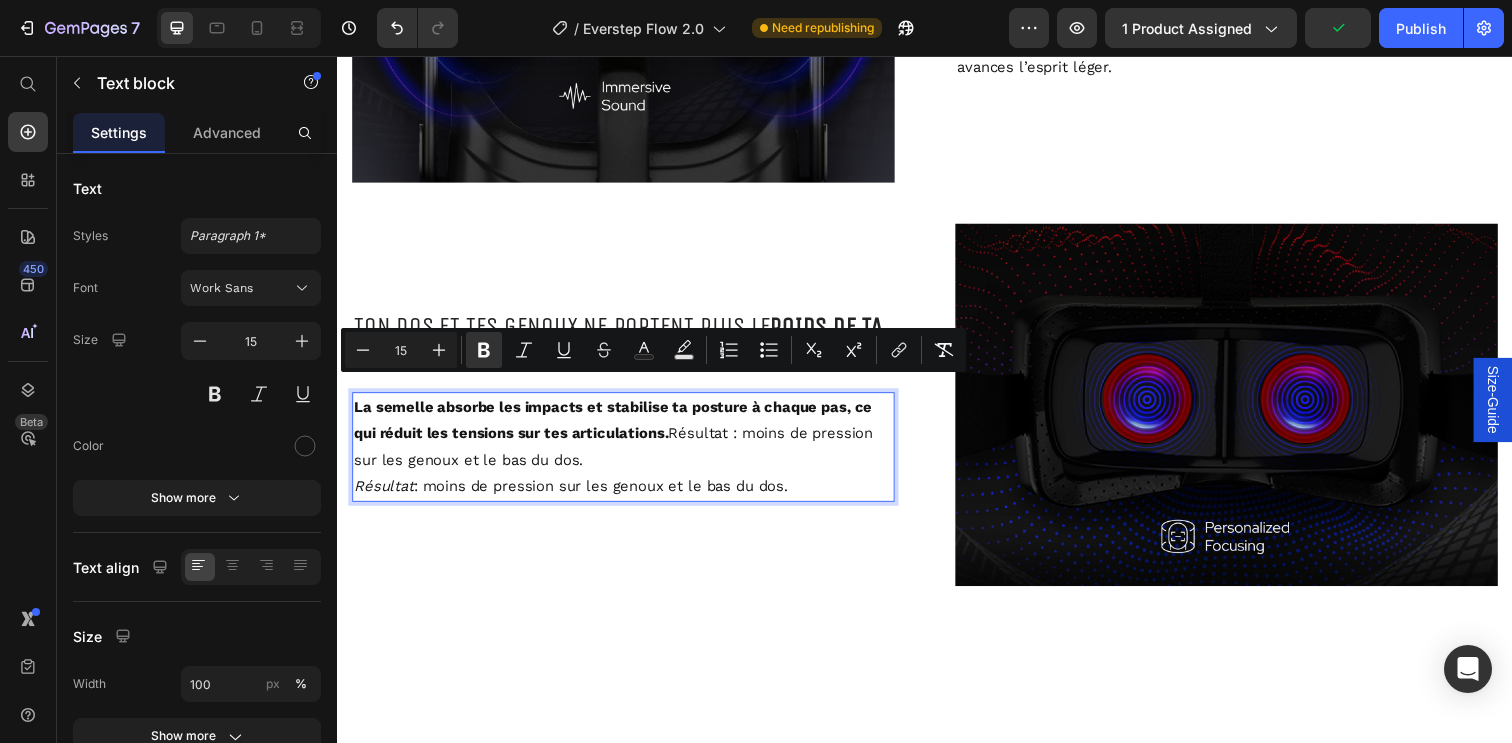 scroll, scrollTop: 4042, scrollLeft: 0, axis: vertical 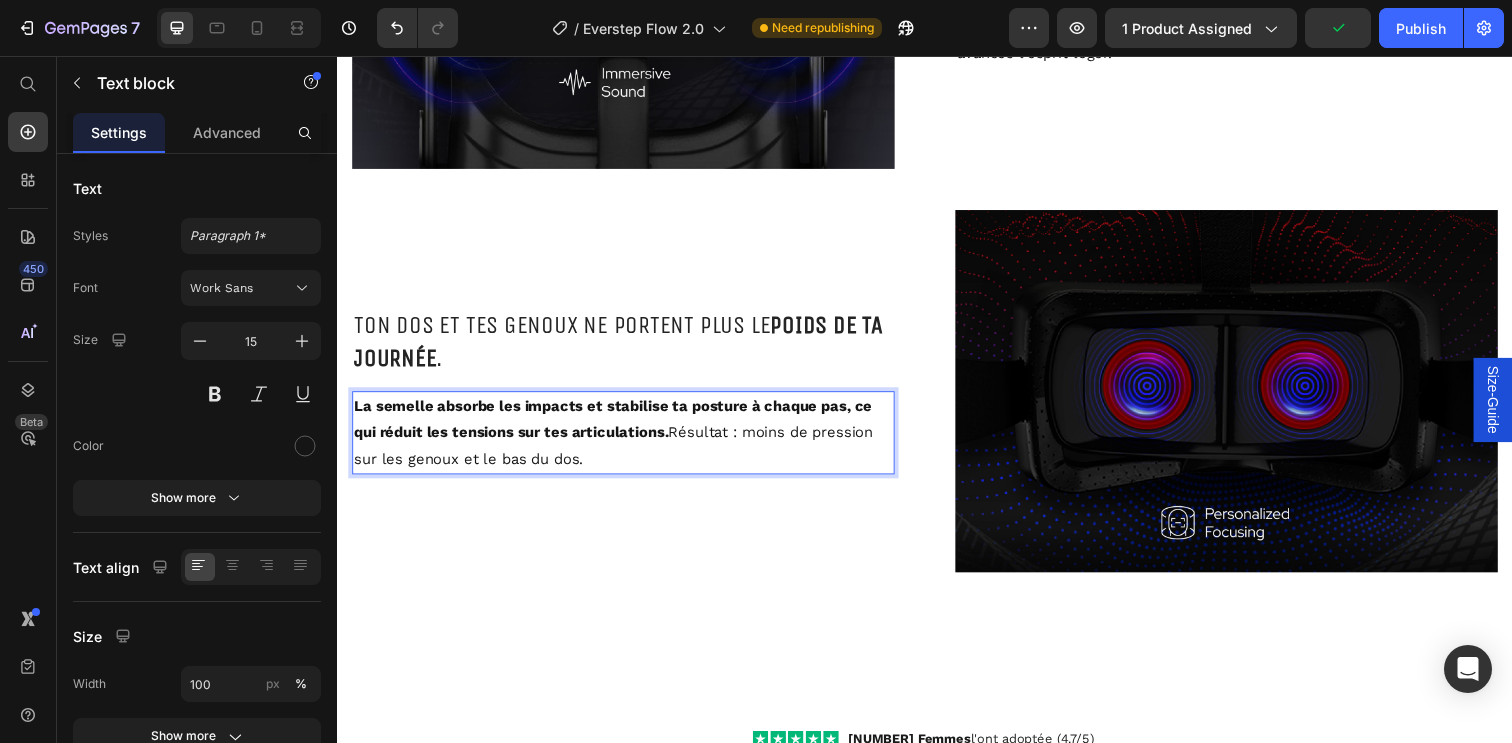 click on "La semelle absorbe les impacts et stabilise ta posture à chaque pas, ce qui réduit les tensions sur tes articulations." at bounding box center [618, 426] 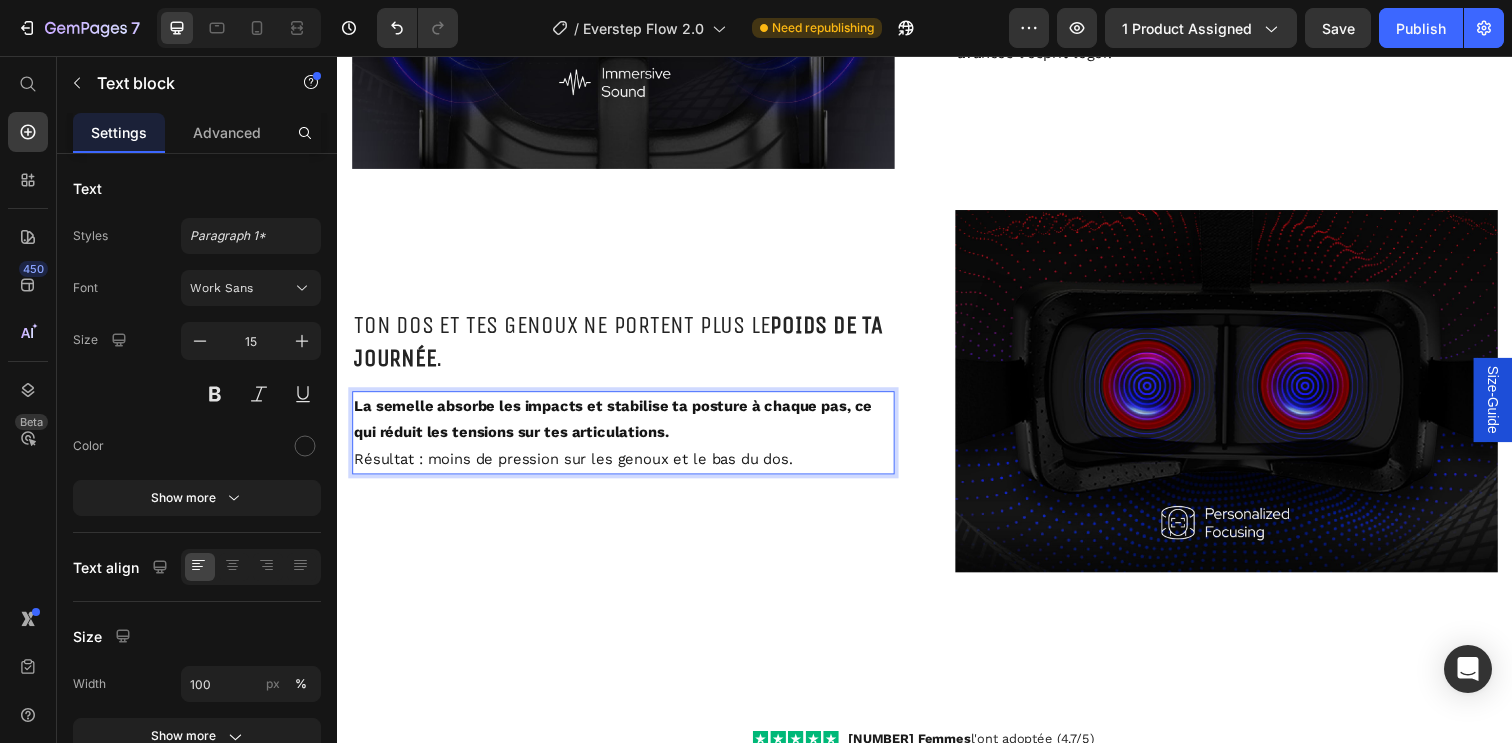 click on "Résultat : moins de pression sur les genoux et le bas du dos." at bounding box center [629, 467] 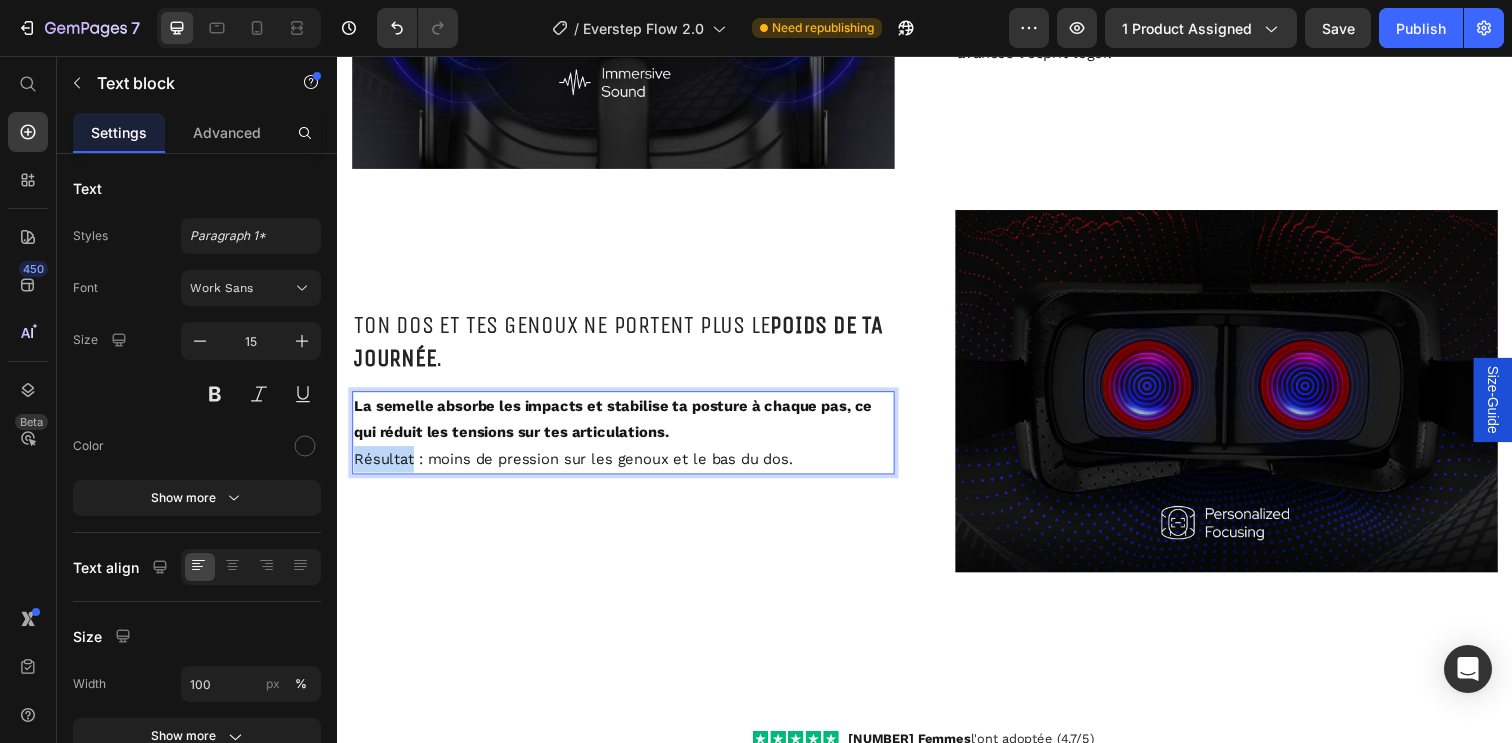 click on "Résultat : moins de pression sur les genoux et le bas du dos." at bounding box center [629, 467] 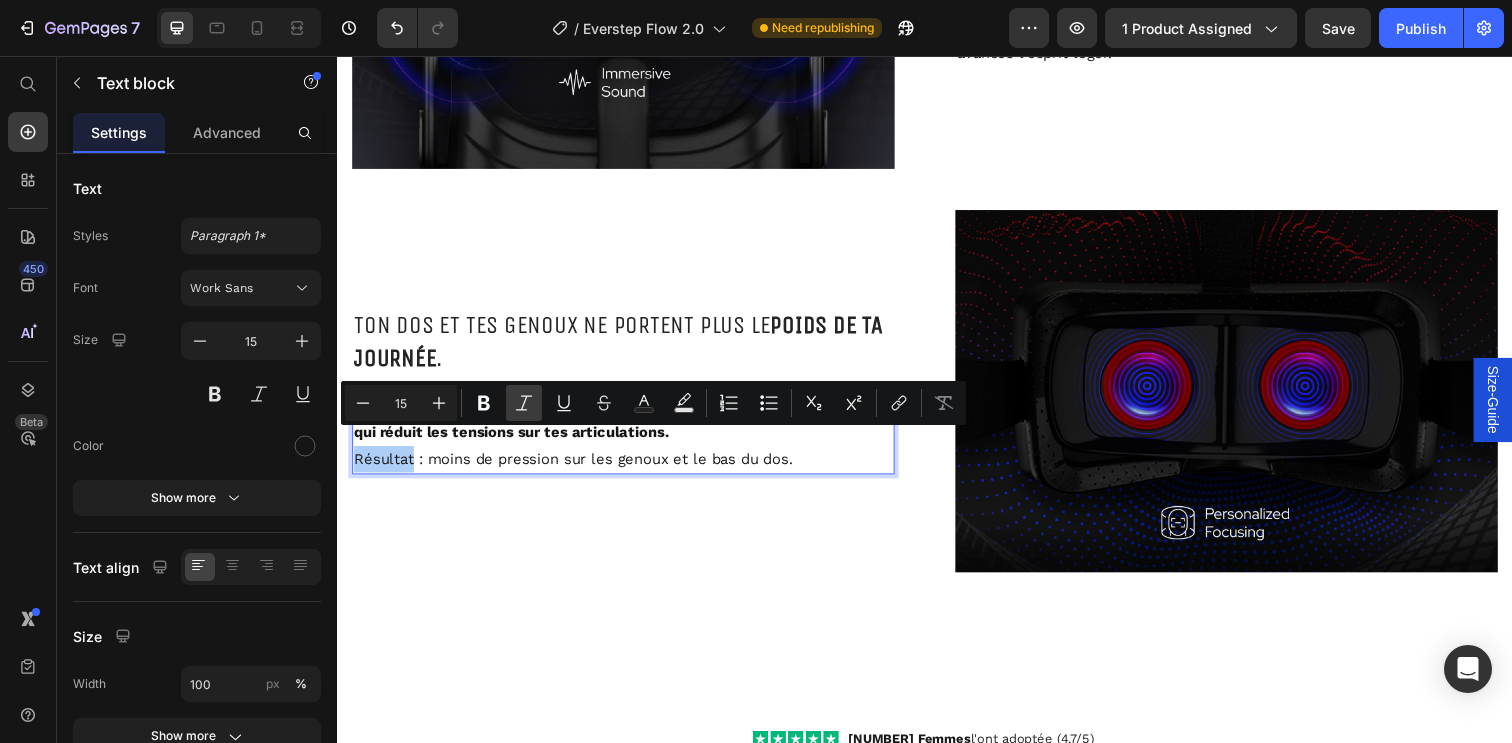 click on "Italic" at bounding box center (524, 403) 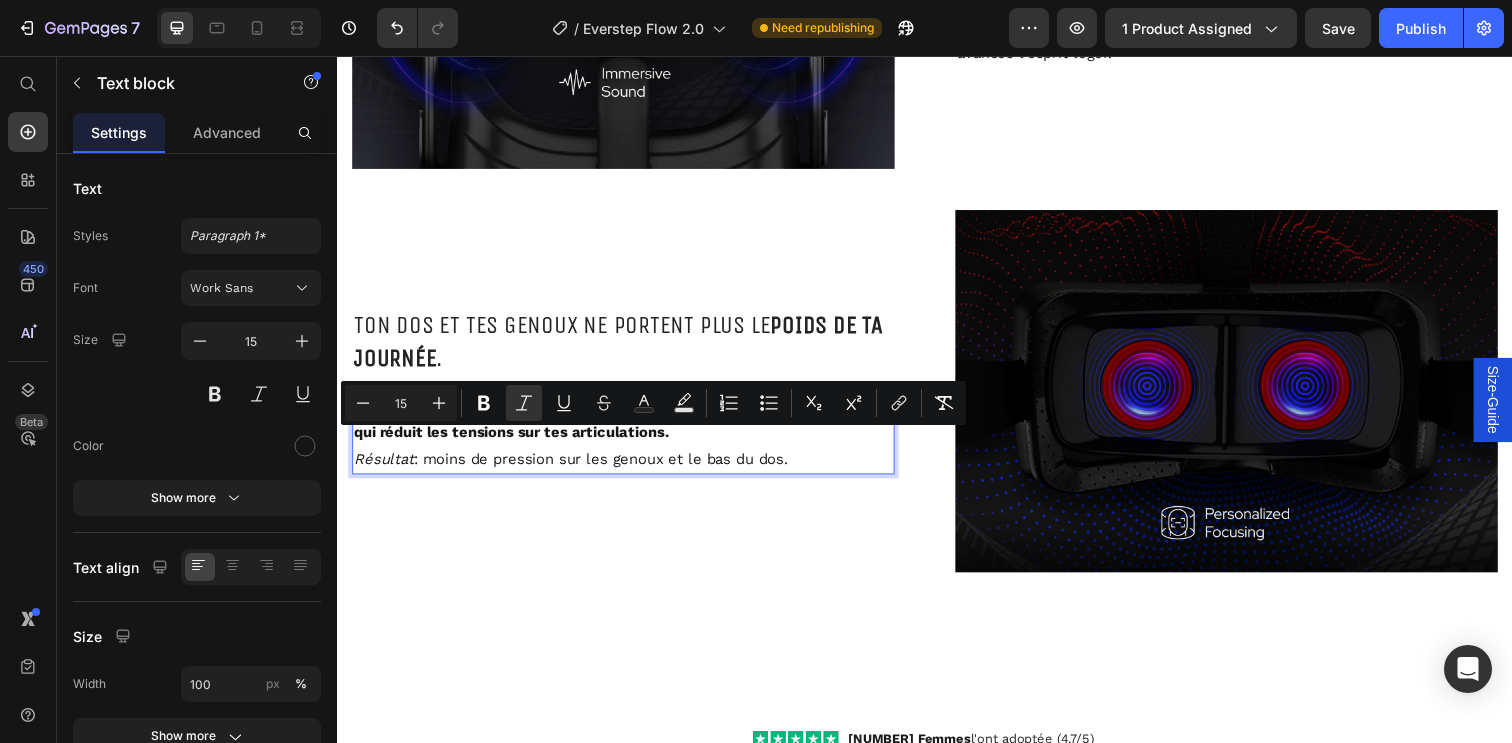 click on "La semelle absorbe les impacts et stabilise ta posture à chaque pas, ce qui réduit les tensions sur tes articulations." at bounding box center (629, 427) 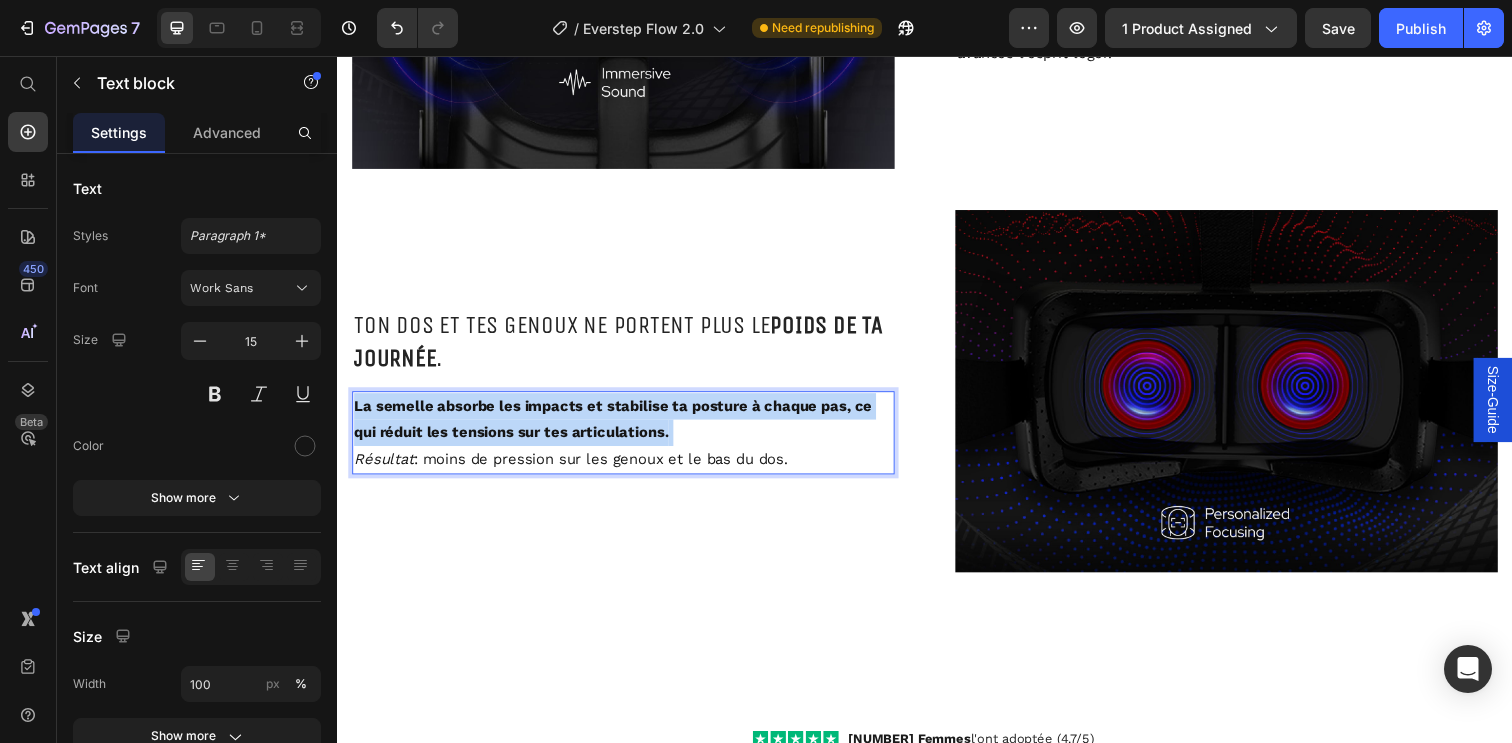 drag, startPoint x: 702, startPoint y: 425, endPoint x: 334, endPoint y: 393, distance: 369.38867 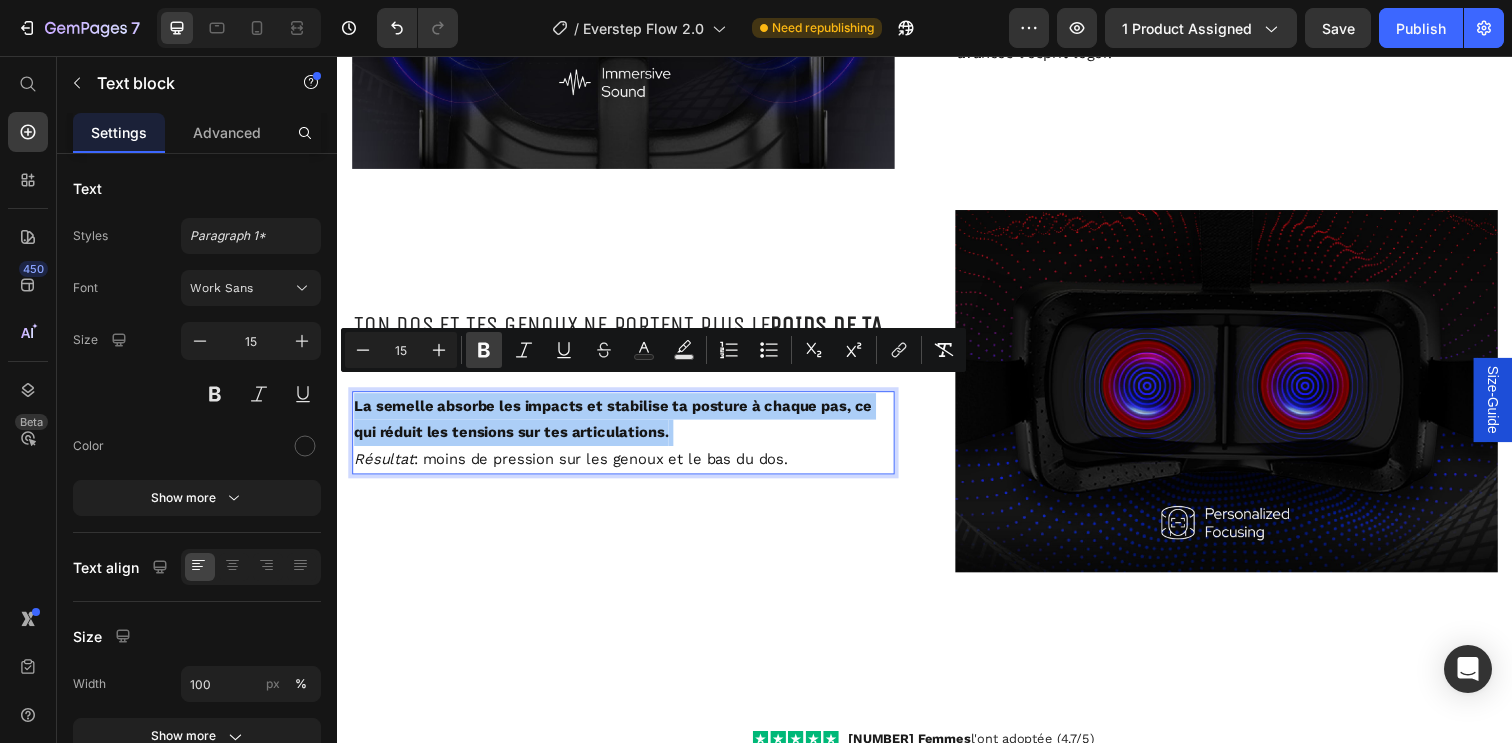 click 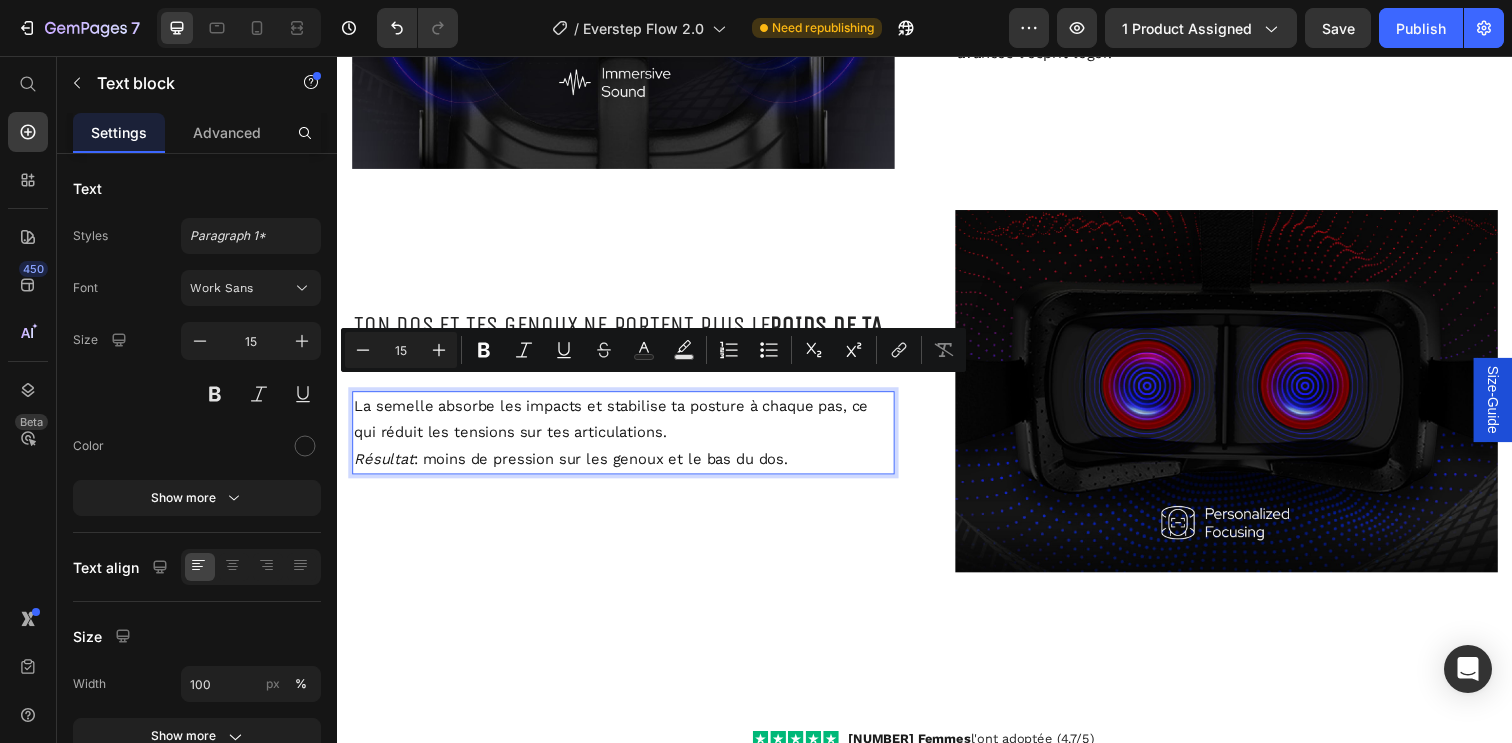click on "La semelle absorbe les impacts et stabilise ta posture à chaque pas, ce qui réduit les tensions sur tes articulations." at bounding box center (629, 427) 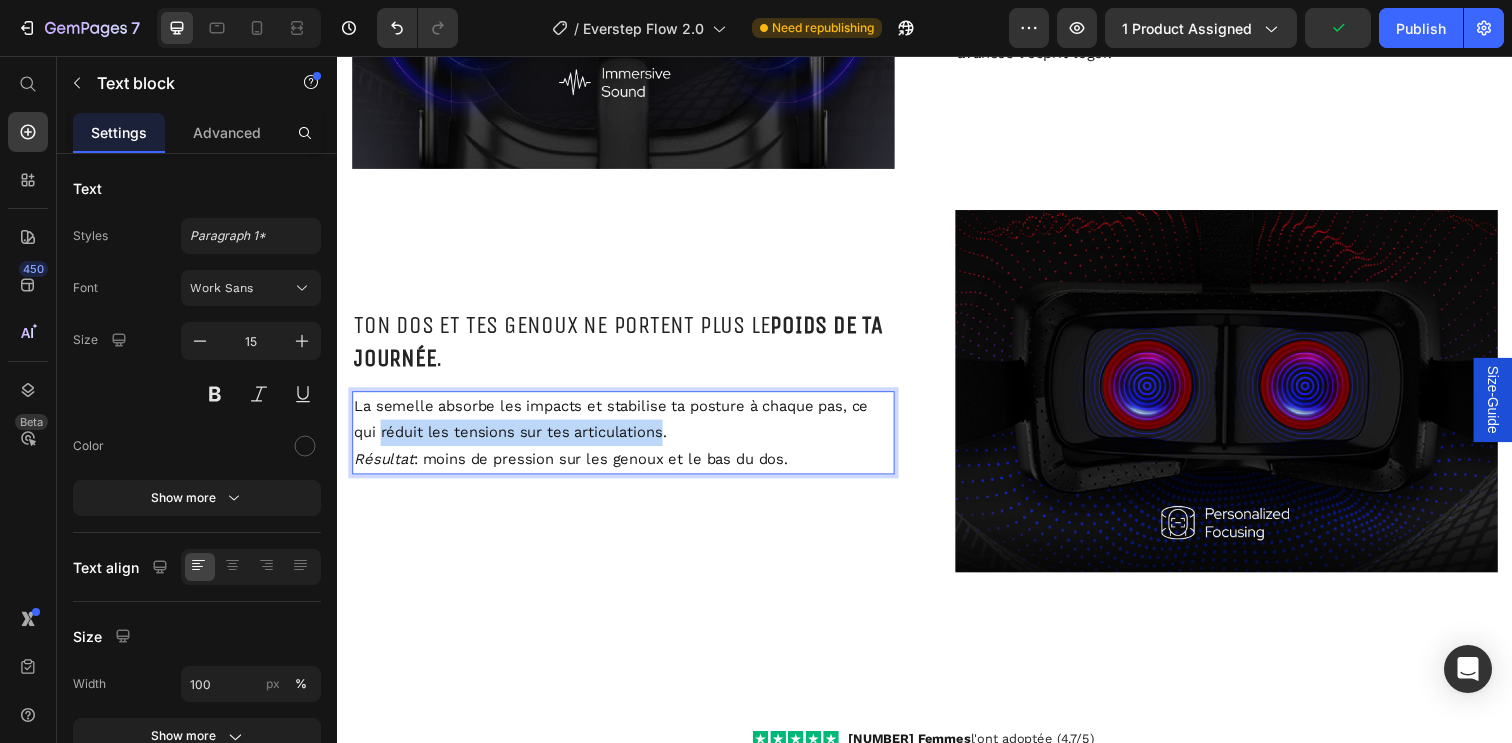 drag, startPoint x: 670, startPoint y: 424, endPoint x: 379, endPoint y: 431, distance: 291.08417 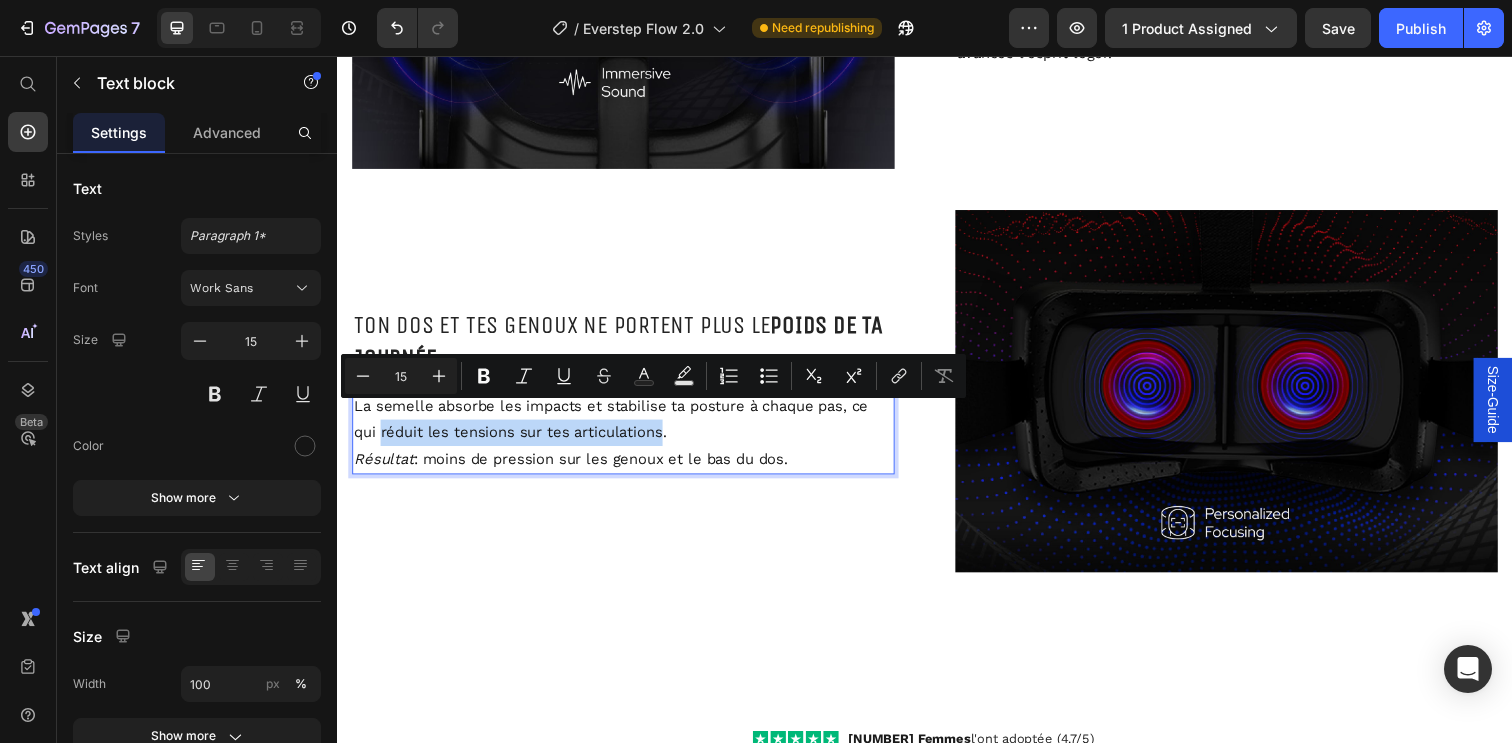 drag, startPoint x: 381, startPoint y: 424, endPoint x: 668, endPoint y: 426, distance: 287.00696 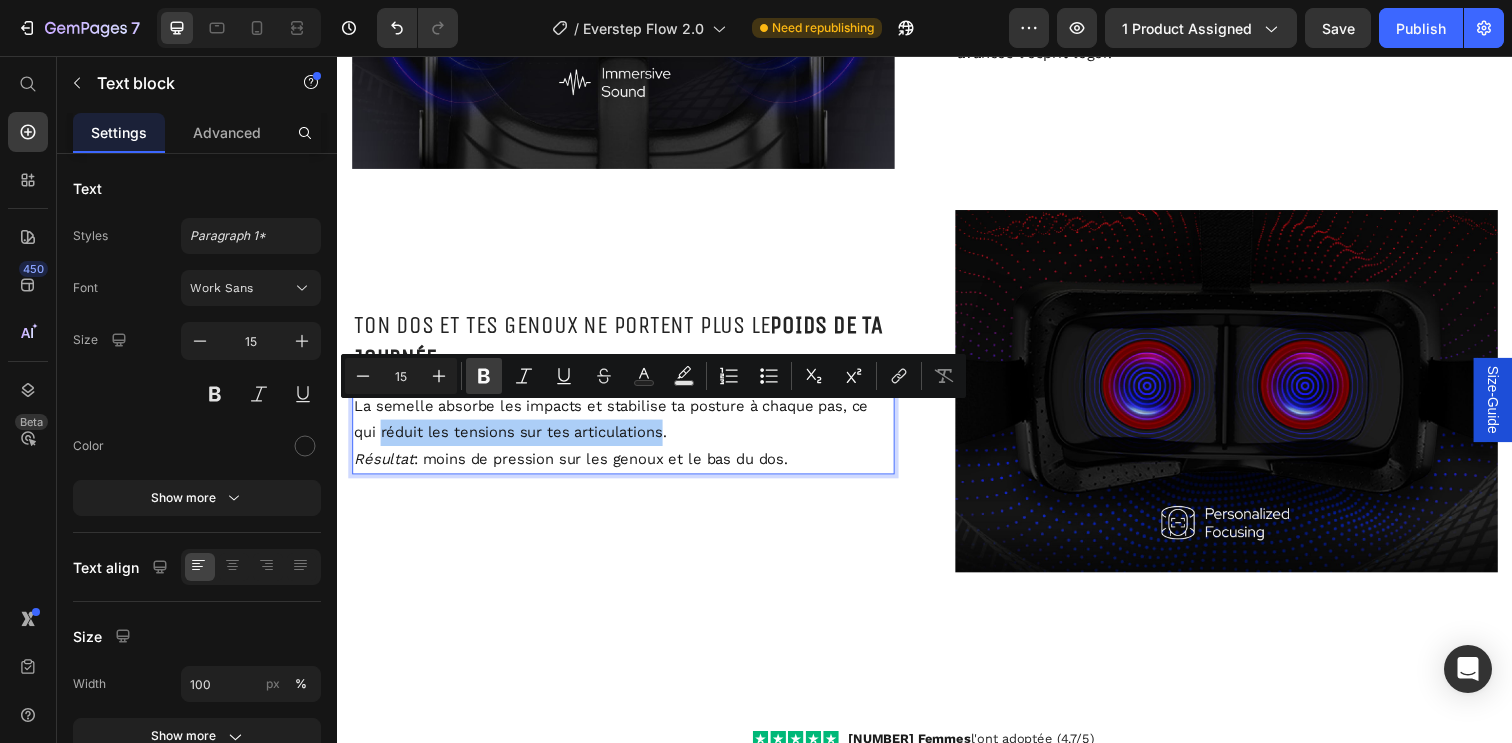 click 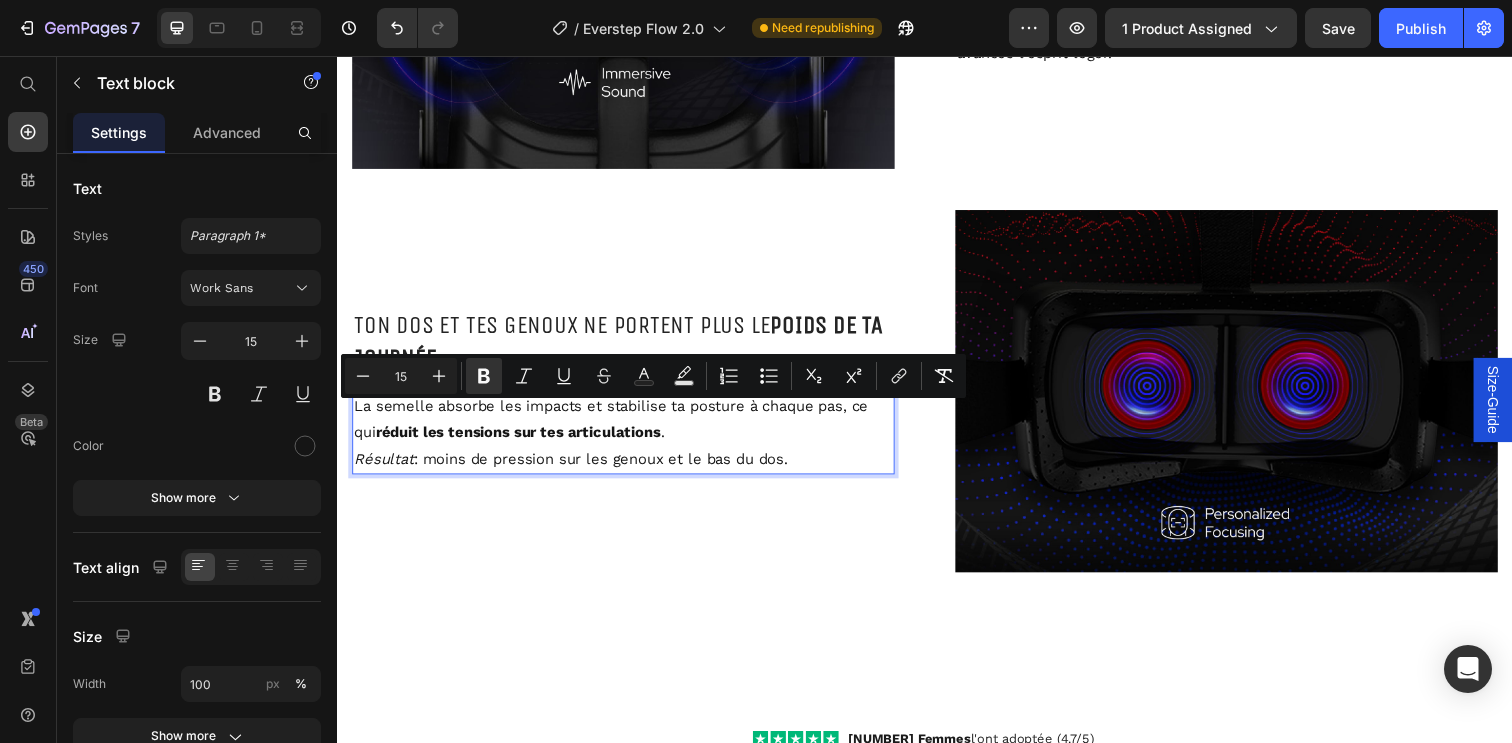 click on "Résultat  : moins de pression sur les genoux et le bas du dos." at bounding box center (629, 467) 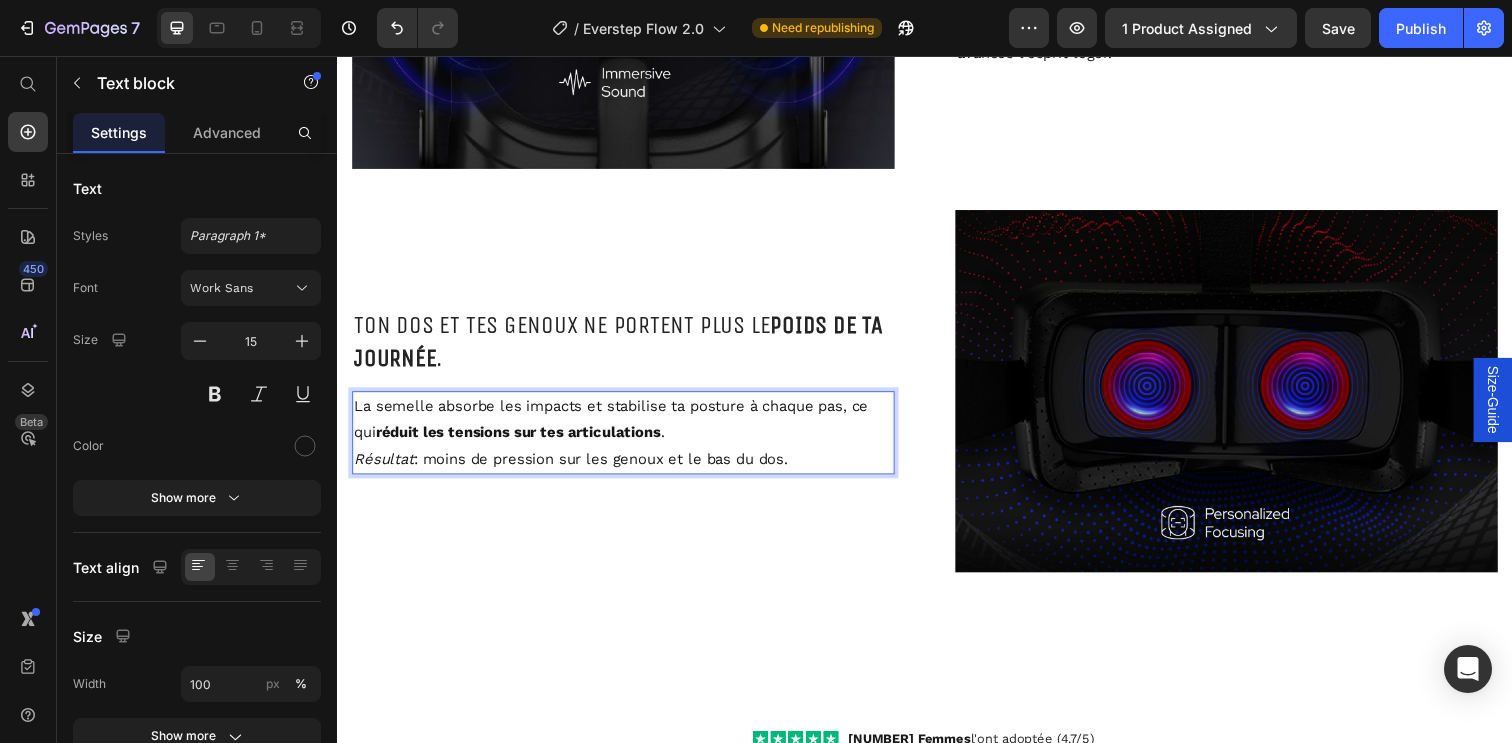 click on "Résultat  : moins de pression sur les genoux et le bas du dos." at bounding box center (629, 467) 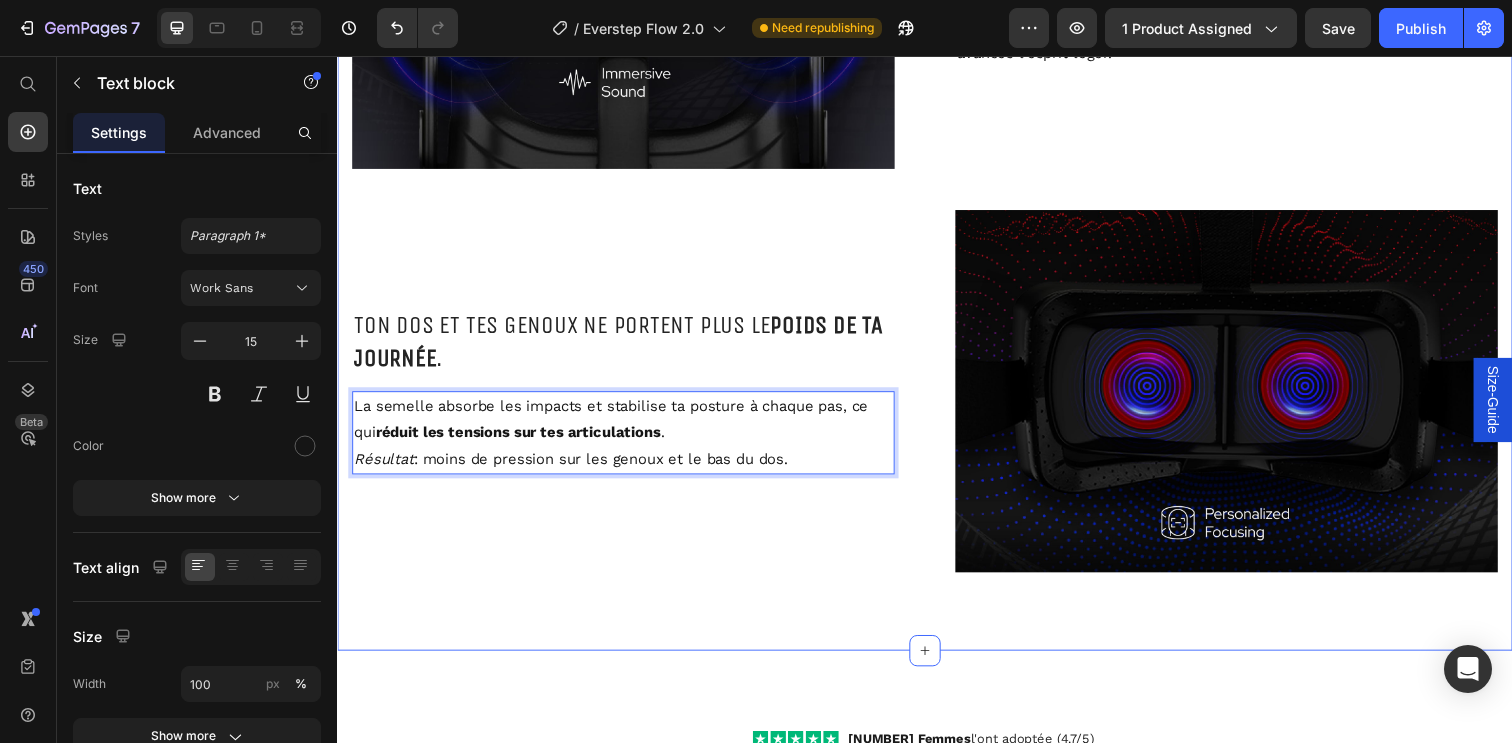 click on "Image Tu ne rentres plus chez toi avec  2 enclumes à la place des jambes . Heading La semelle souple et amortissante  absorbe les chocs à chaque pas  pour soulager ta voûte plantaire, ce qui évite à tes muscles de compenser toute la journée.  Résultat  : moins de fatigue, moins de jambes lourdes, même après 12h debout. Text block Row Tes talons ne crient plus  "au secours" à chaque pas . Heading La semelle intérieure répartit la pression de manière uniforme, ce qui  réduit l’appui direct sur les zones sensibles .  Résultat  : tes talons sont protégés et tu ressens moins de douleur en marchant. Text block Image Row Image Tu n’as plus besoin de  souffrir pour tenir . Heading Le confort constant t'évite d’avoir à forcer mentalement pour  supporter la douleur toute la journée .  Résultat  : plus besoin de serrer les dents ou de compter les heures, tu avances l’esprit léger. Text block Row Ton dos et tes genoux ne portent plus le  poids de ta journée . Heading .  Résultat   0" at bounding box center [937, -219] 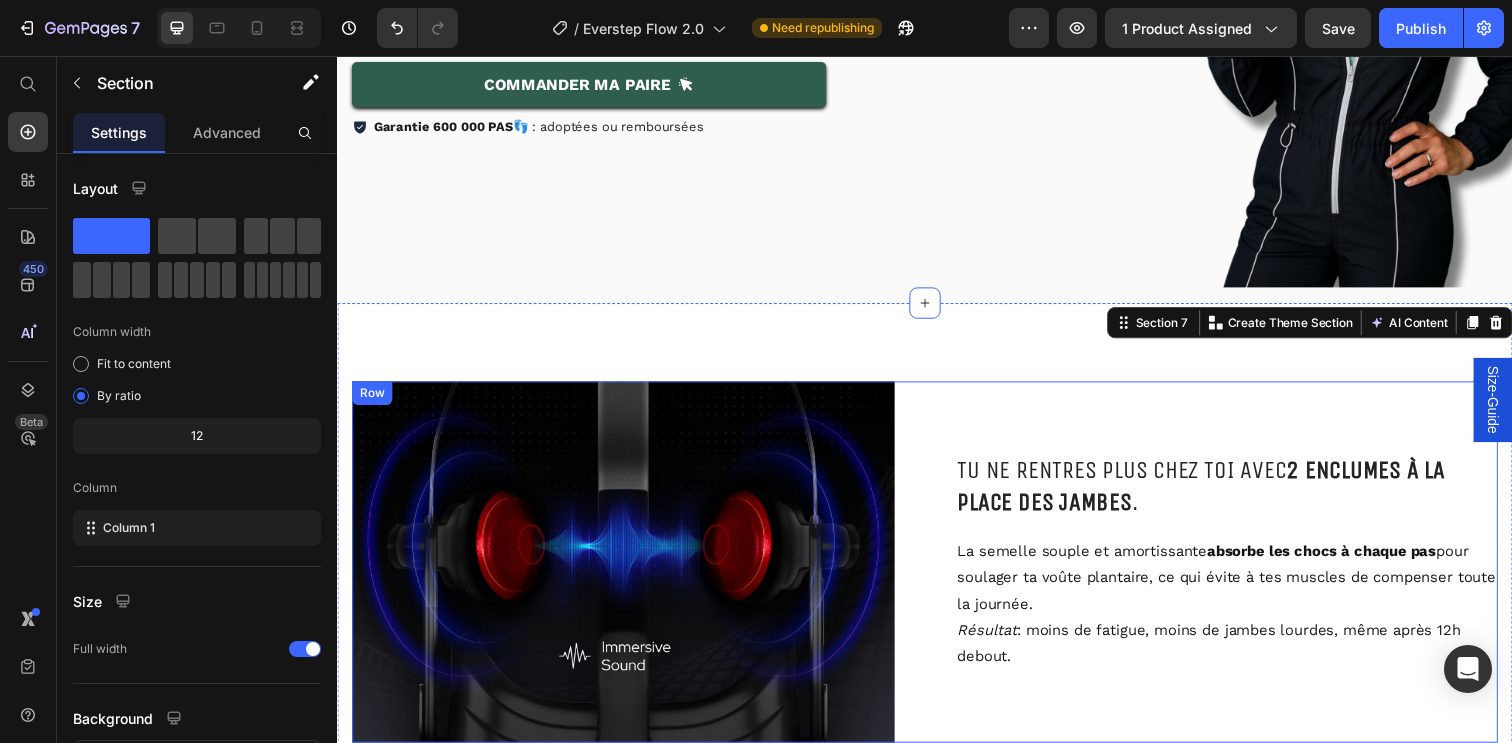 scroll, scrollTop: 2619, scrollLeft: 0, axis: vertical 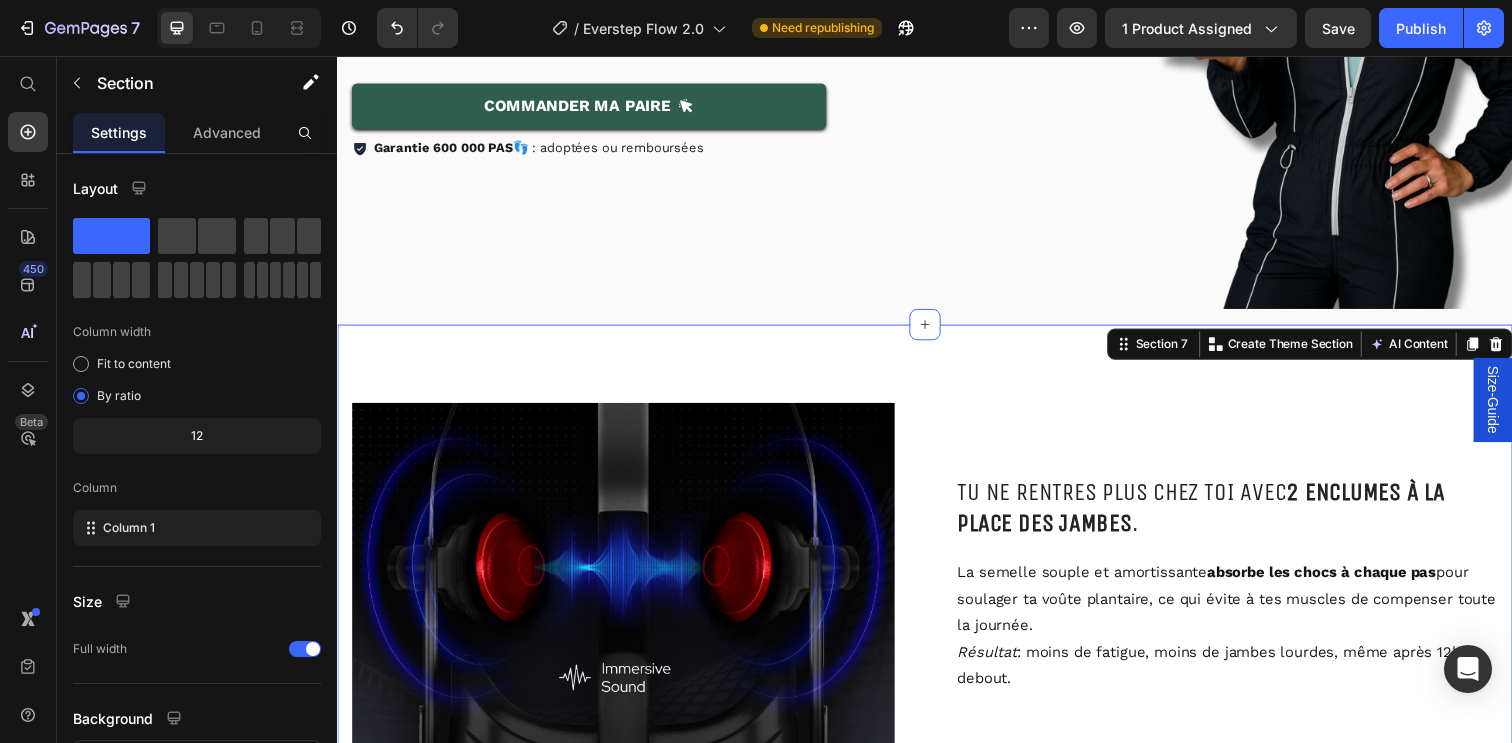 click on "Image Tu ne rentres plus chez toi avec  2 enclumes à la place des jambes . Heading La semelle souple et amortissante  absorbe les chocs à chaque pas  pour soulager ta voûte plantaire, ce qui évite à tes muscles de compenser toute la journée.  Résultat  : moins de fatigue, moins de jambes lourdes, même après 12h debout. Text block Row Tes talons ne crient plus  "au secours" à chaque pas . Heading La semelle intérieure répartit la pression de manière uniforme, ce qui  réduit l’appui direct sur les zones sensibles .  Résultat  : tes talons sont protégés et tu ressens moins de douleur en marchant. Text block Image Row Image Tu n’as plus besoin de  souffrir pour tenir . Heading Le confort constant t'évite d’avoir à forcer mentalement pour  supporter la douleur toute la journée .  Résultat  : plus besoin de serrer les dents ou de compter les heures, tu avances l’esprit léger. Text block Row Ton dos et tes genoux ne portent plus le  poids de ta journée . Heading .  Résultat Image" at bounding box center (937, 1210) 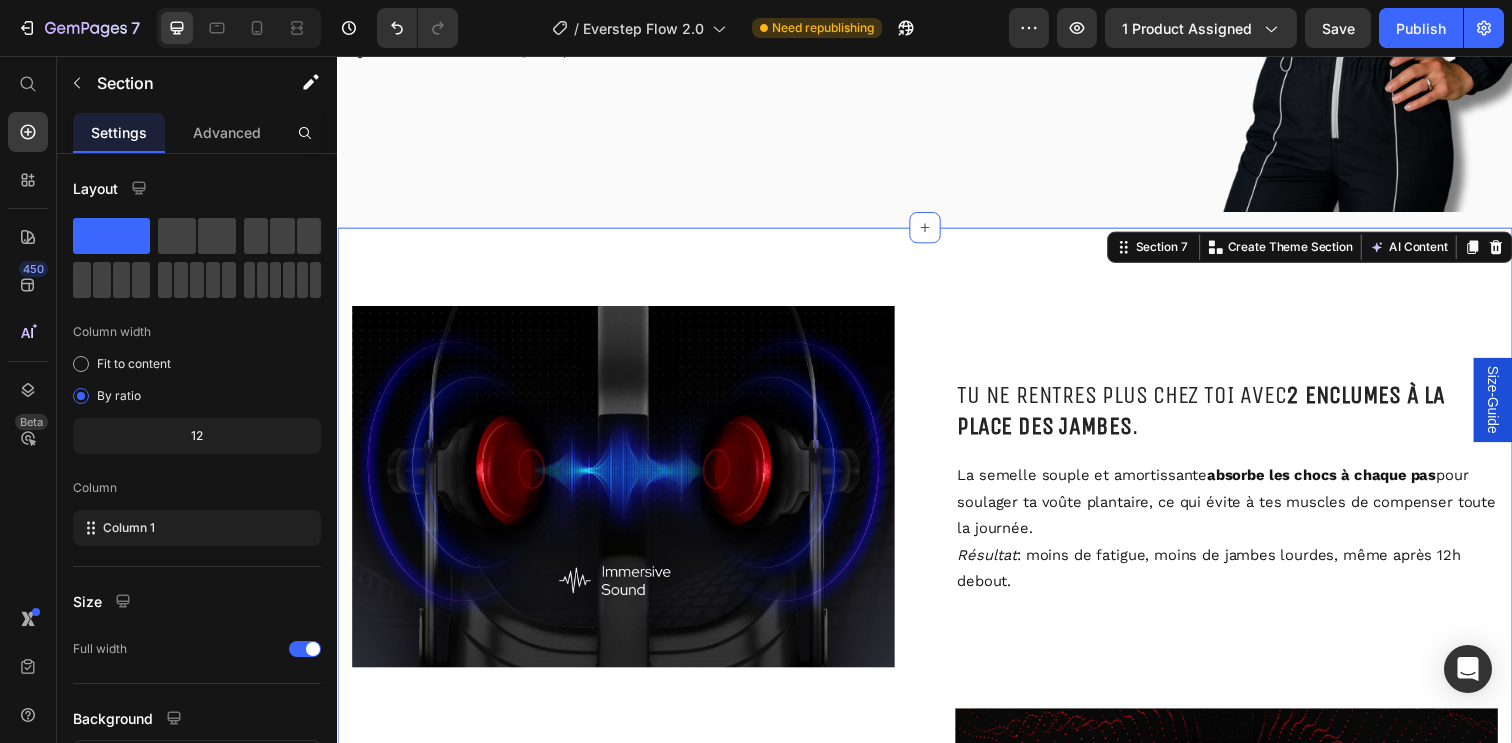 scroll, scrollTop: 2742, scrollLeft: 0, axis: vertical 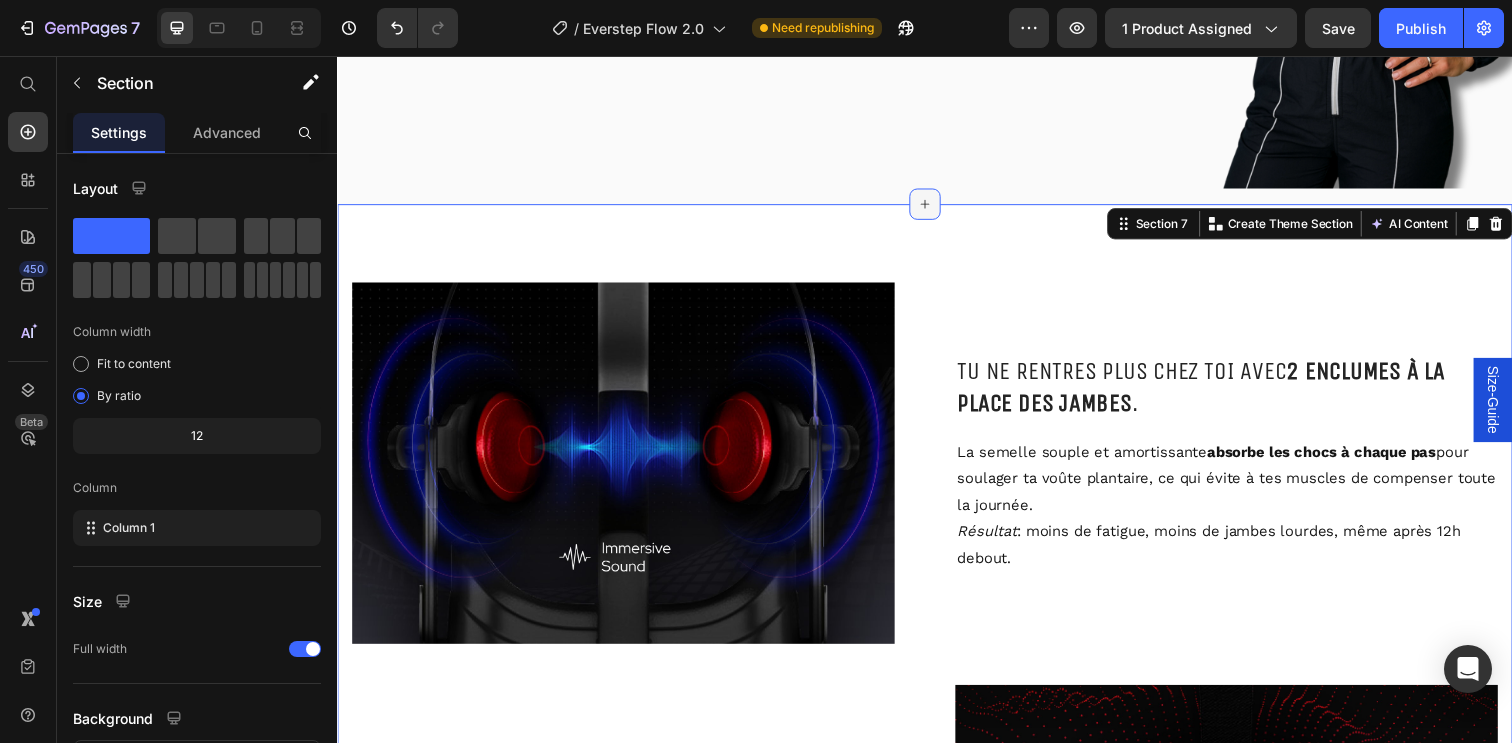 click at bounding box center (937, 207) 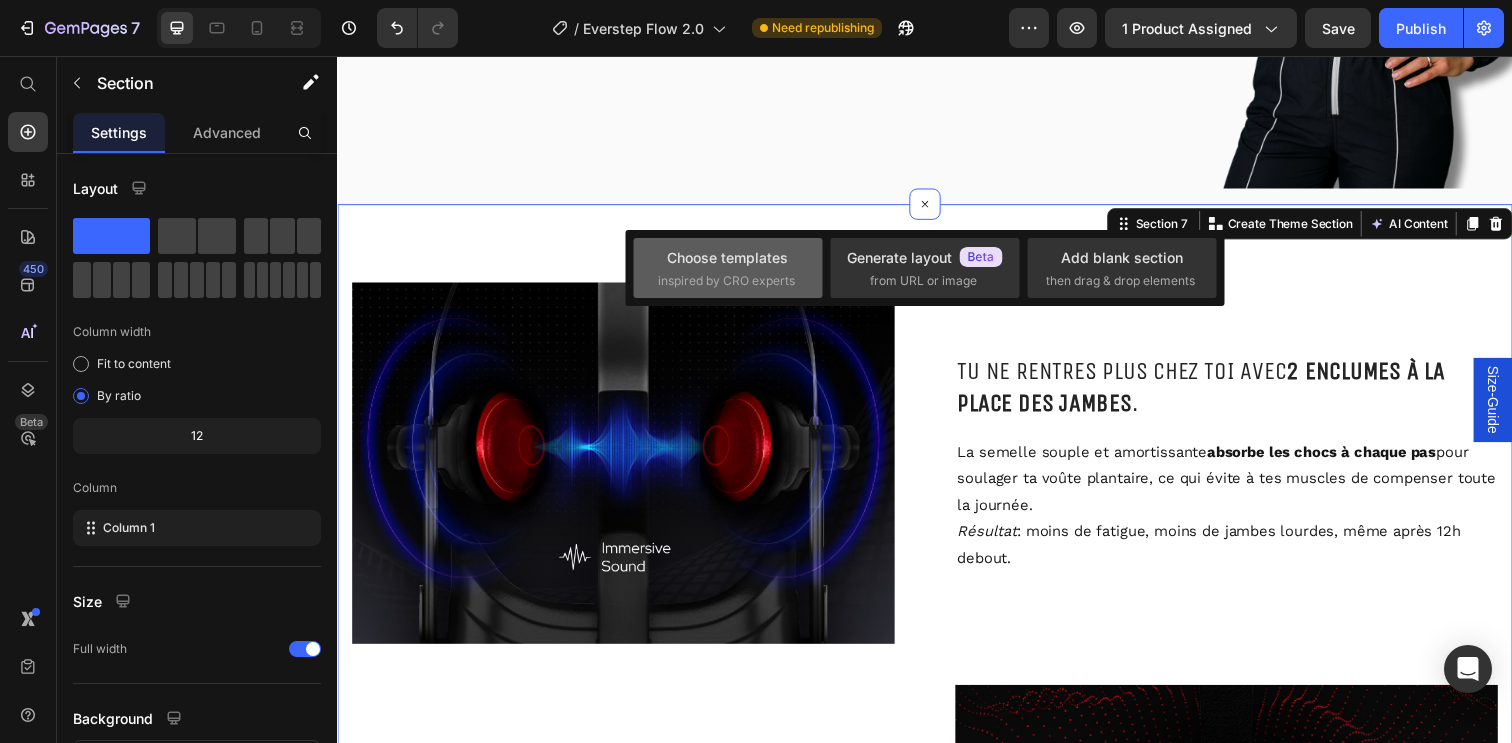 click on "inspired by CRO experts" at bounding box center [726, 281] 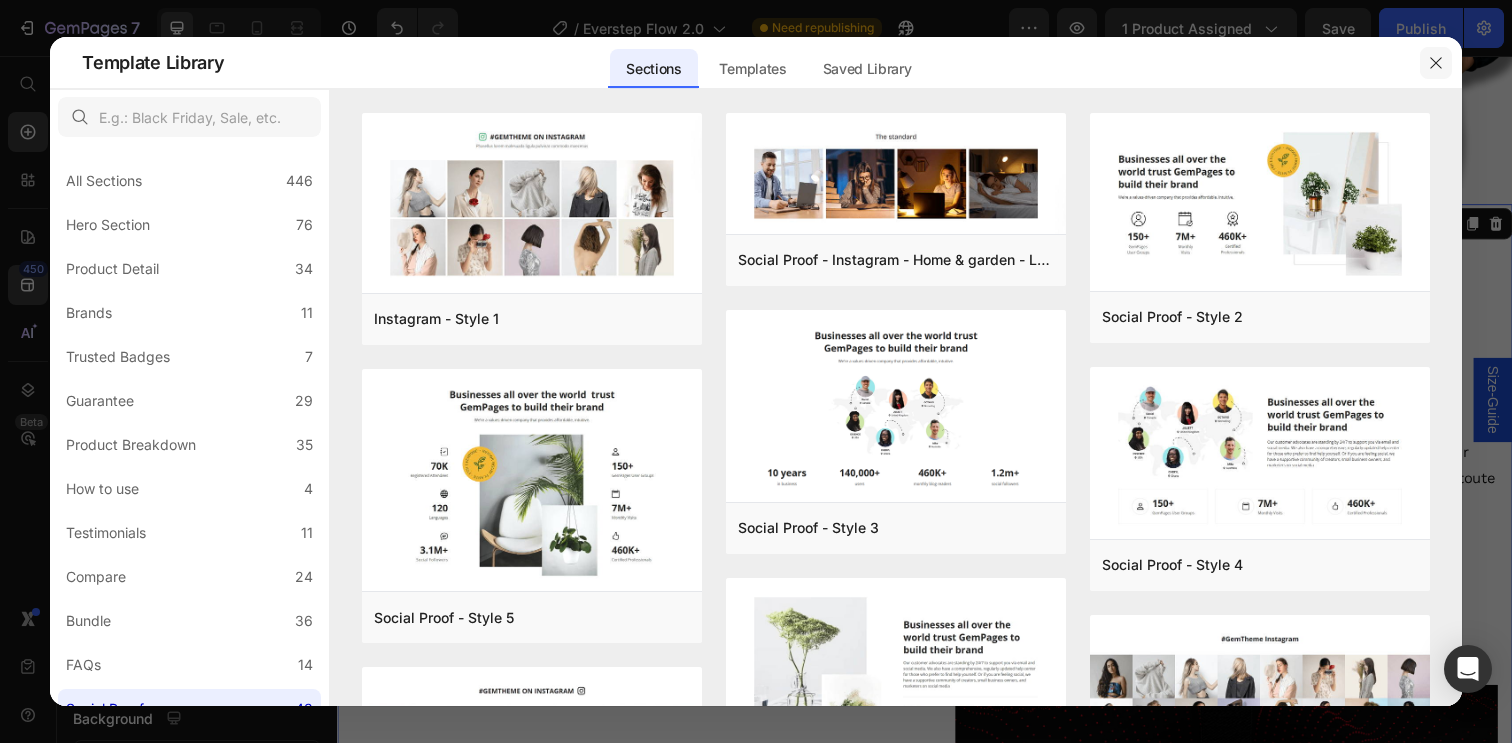 click at bounding box center [1436, 63] 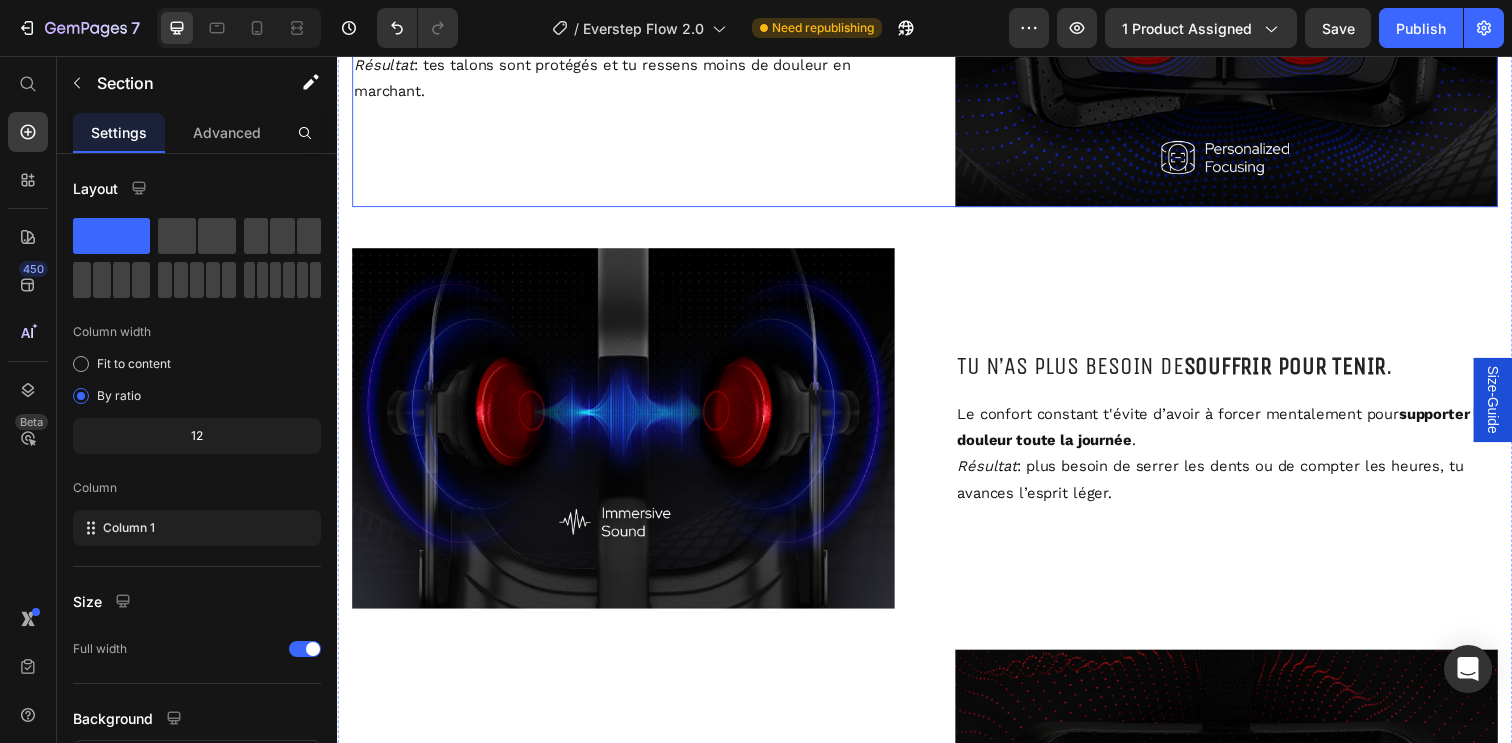 scroll, scrollTop: 2630, scrollLeft: 0, axis: vertical 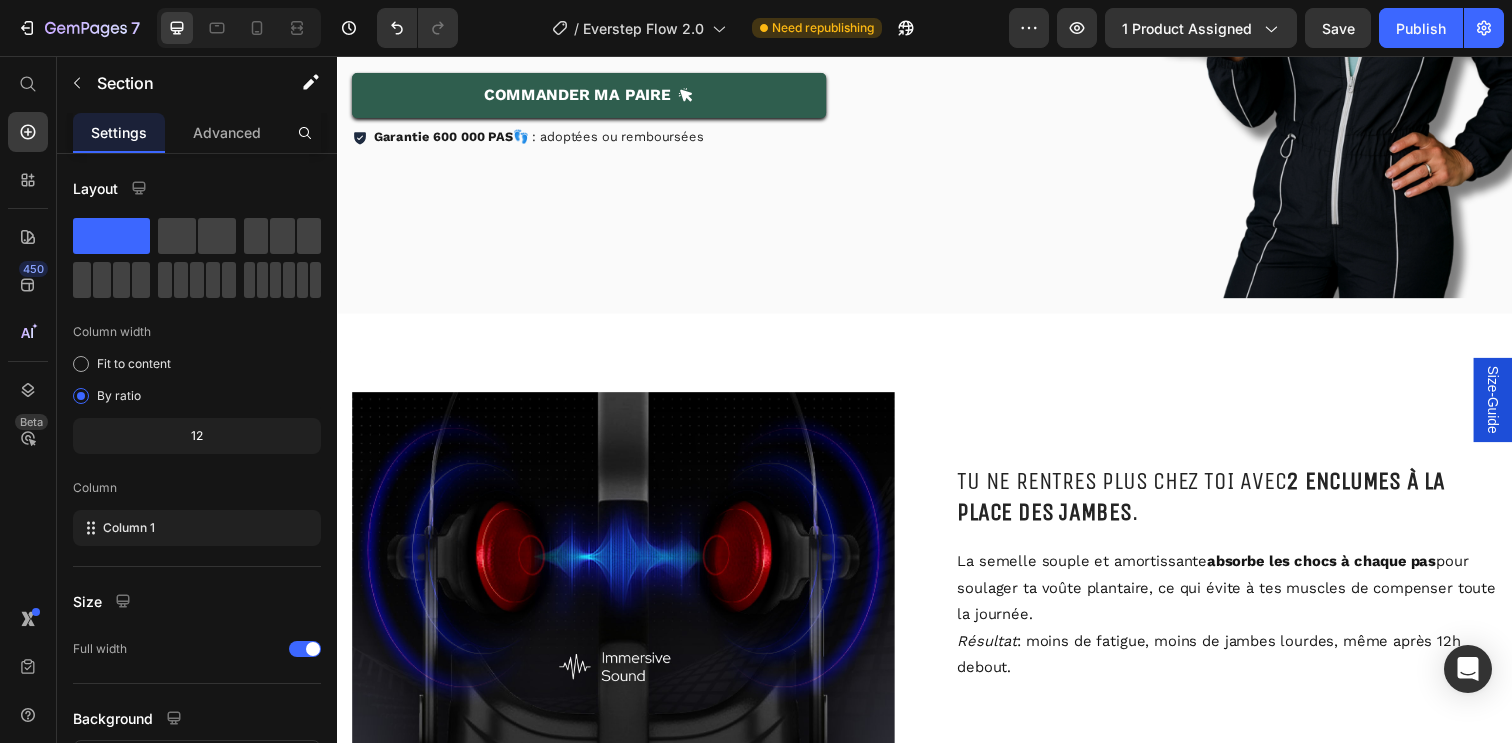 click on "Image Tu ne rentres plus chez toi avec  2 enclumes à la place des jambes . Heading La semelle souple et amortissante  absorbe les chocs à chaque pas  pour soulager ta voûte plantaire, ce qui évite à tes muscles de compenser toute la journée.  Résultat  : moins de fatigue, moins de jambes lourdes, même après 12h debout. Text block Row Tes talons ne crient plus  "au secours" à chaque pas . Heading La semelle intérieure répartit la pression de manière uniforme, ce qui  réduit l’appui direct sur les zones sensibles .  Résultat  : tes talons sont protégés et tu ressens moins de douleur en marchant. Text block Image Row Image Tu n’as plus besoin de  souffrir pour tenir . Heading Le confort constant t'évite d’avoir à forcer mentalement pour  supporter la douleur toute la journée .  Résultat  : plus besoin de serrer les dents ou de compter les heures, tu avances l’esprit léger. Text block Row Ton dos et tes genoux ne portent plus le  poids de ta journée . Heading .  Résultat Image" at bounding box center [937, 1199] 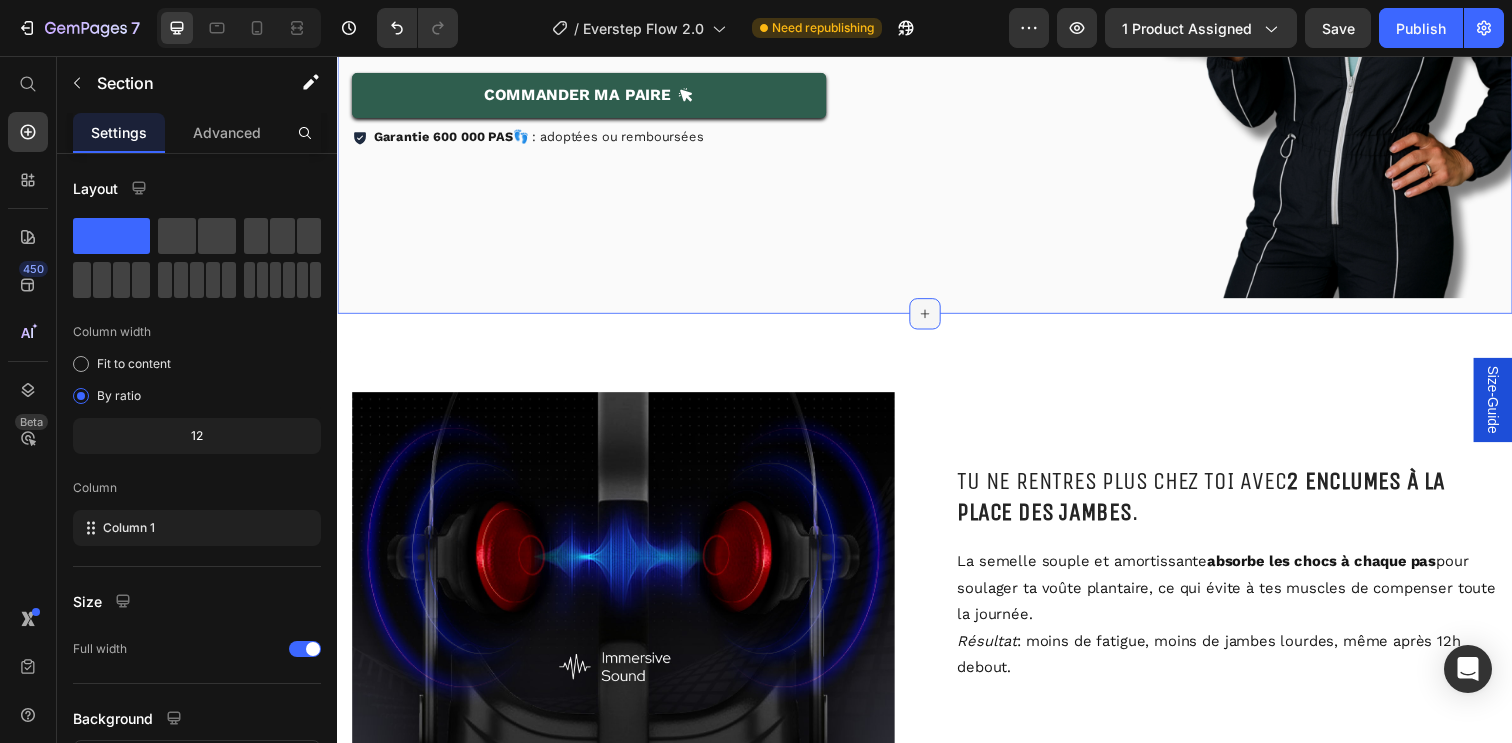 click 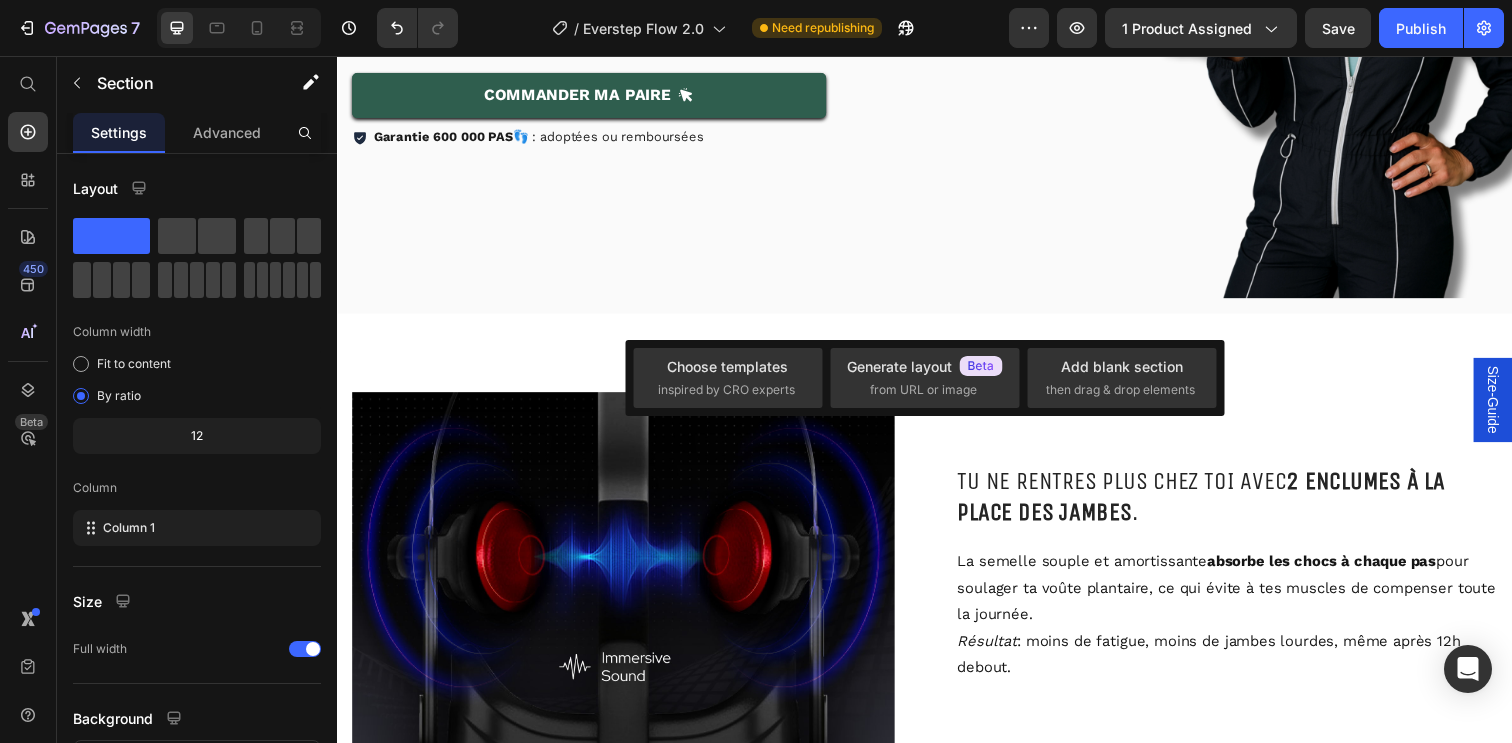 click on "Image Tu ne rentres plus chez toi avec  2 enclumes à la place des jambes . Heading La semelle souple et amortissante  absorbe les chocs à chaque pas  pour soulager ta voûte plantaire, ce qui évite à tes muscles de compenser toute la journée.  Résultat  : moins de fatigue, moins de jambes lourdes, même après 12h debout. Text block Row Tes talons ne crient plus  "au secours" à chaque pas . Heading La semelle intérieure répartit la pression de manière uniforme, ce qui  réduit l’appui direct sur les zones sensibles .  Résultat  : tes talons sont protégés et tu ressens moins de douleur en marchant. Text block Image Row Image Tu n’as plus besoin de  souffrir pour tenir . Heading Le confort constant t'évite d’avoir à forcer mentalement pour  supporter la douleur toute la journée .  Résultat  : plus besoin de serrer les dents ou de compter les heures, tu avances l’esprit léger. Text block Row Ton dos et tes genoux ne portent plus le  poids de ta journée . Heading .  Résultat Image" at bounding box center [937, 1199] 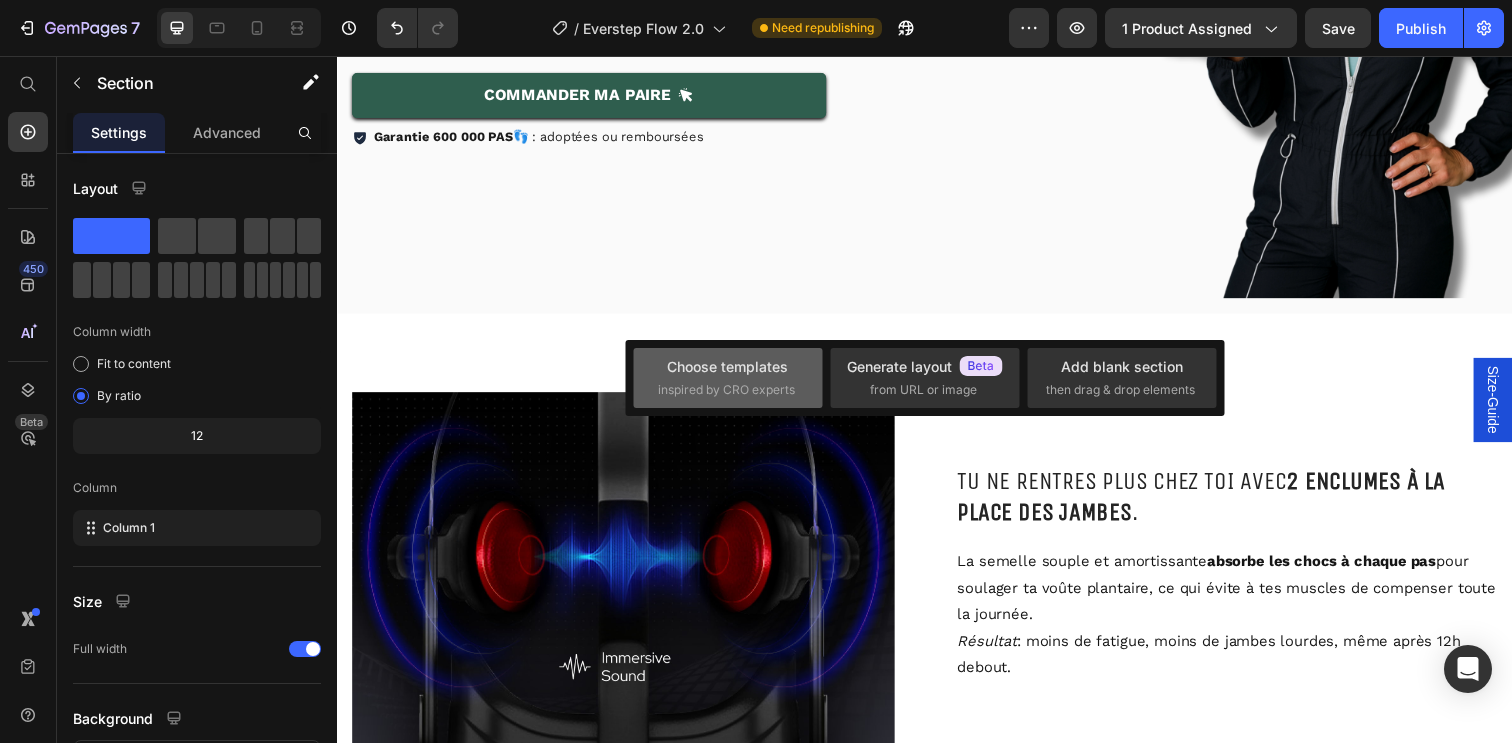 click on "Choose templates" at bounding box center [727, 366] 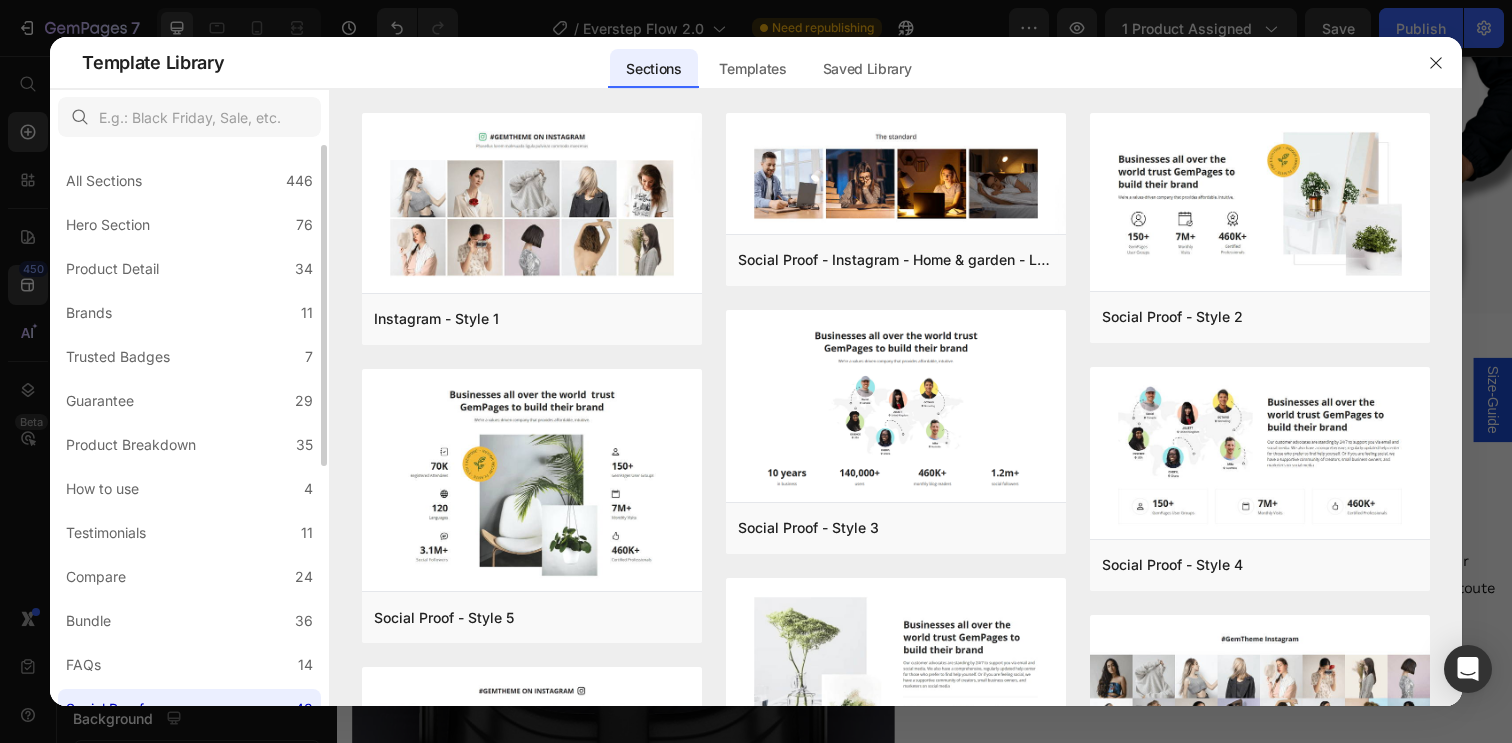 click on "All Sections 446 Hero Section 76 Product Detail 34 Brands 11 Trusted Badges 7 Guarantee 29 Product Breakdown 35 How to use 4 Testimonials 11 Compare 24 Bundle 36 FAQs 14 Social Proof 43 Brand Story 19 Product List 22 Collection 19 Blog List 3 Contact 10 Sticky Add to Cart 11 Custom Footer 15 Mobile Focused 27 Announcement Bar 7" at bounding box center [189, 635] 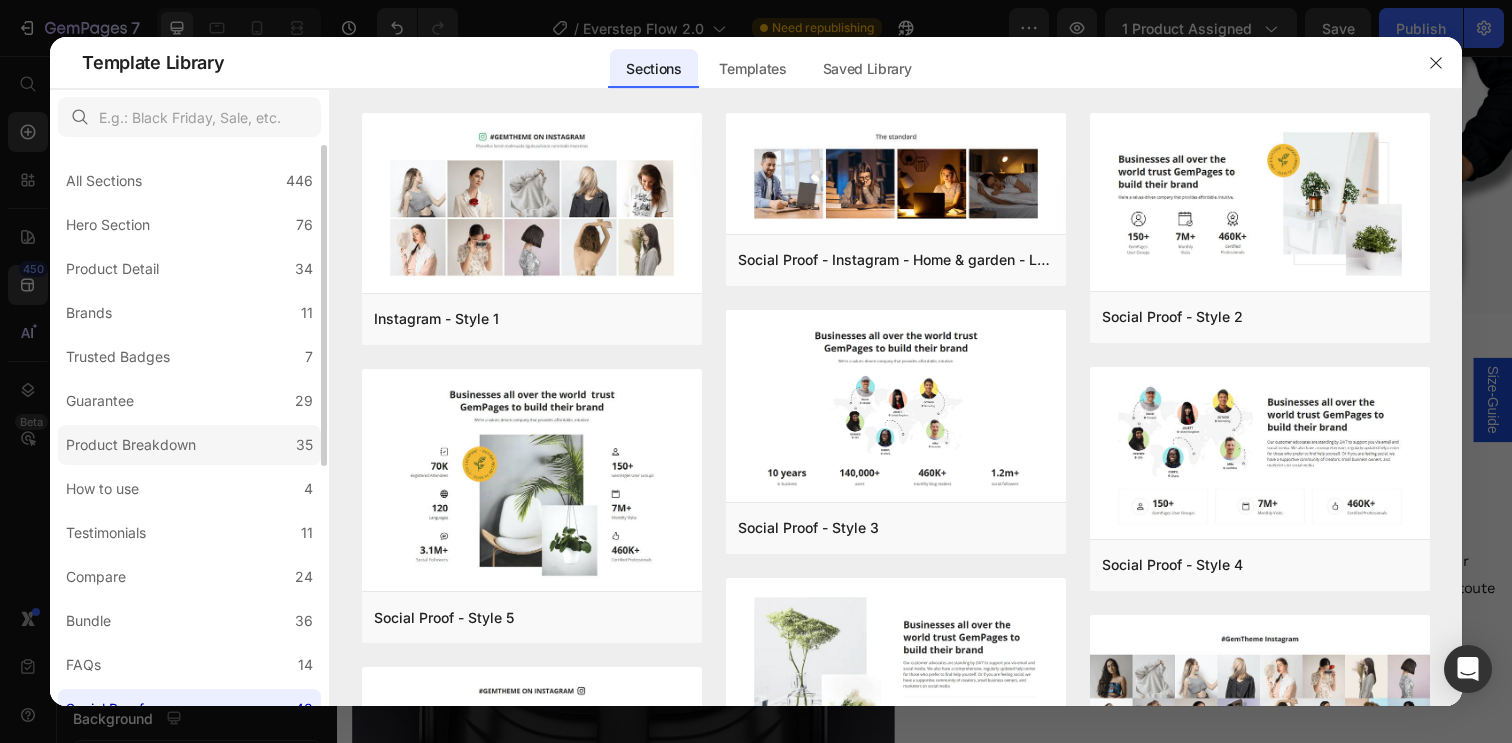 click on "Product Breakdown 35" 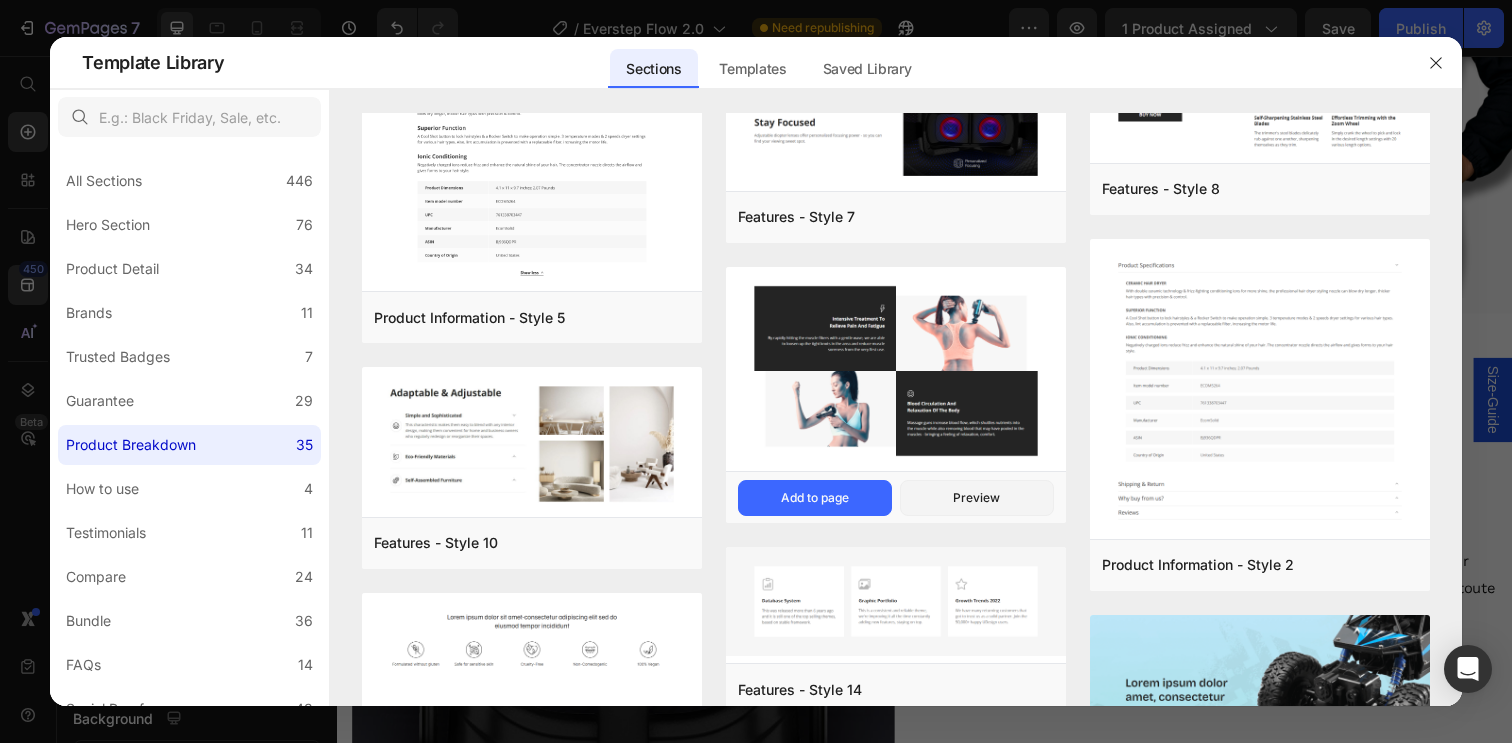 scroll, scrollTop: 1373, scrollLeft: 0, axis: vertical 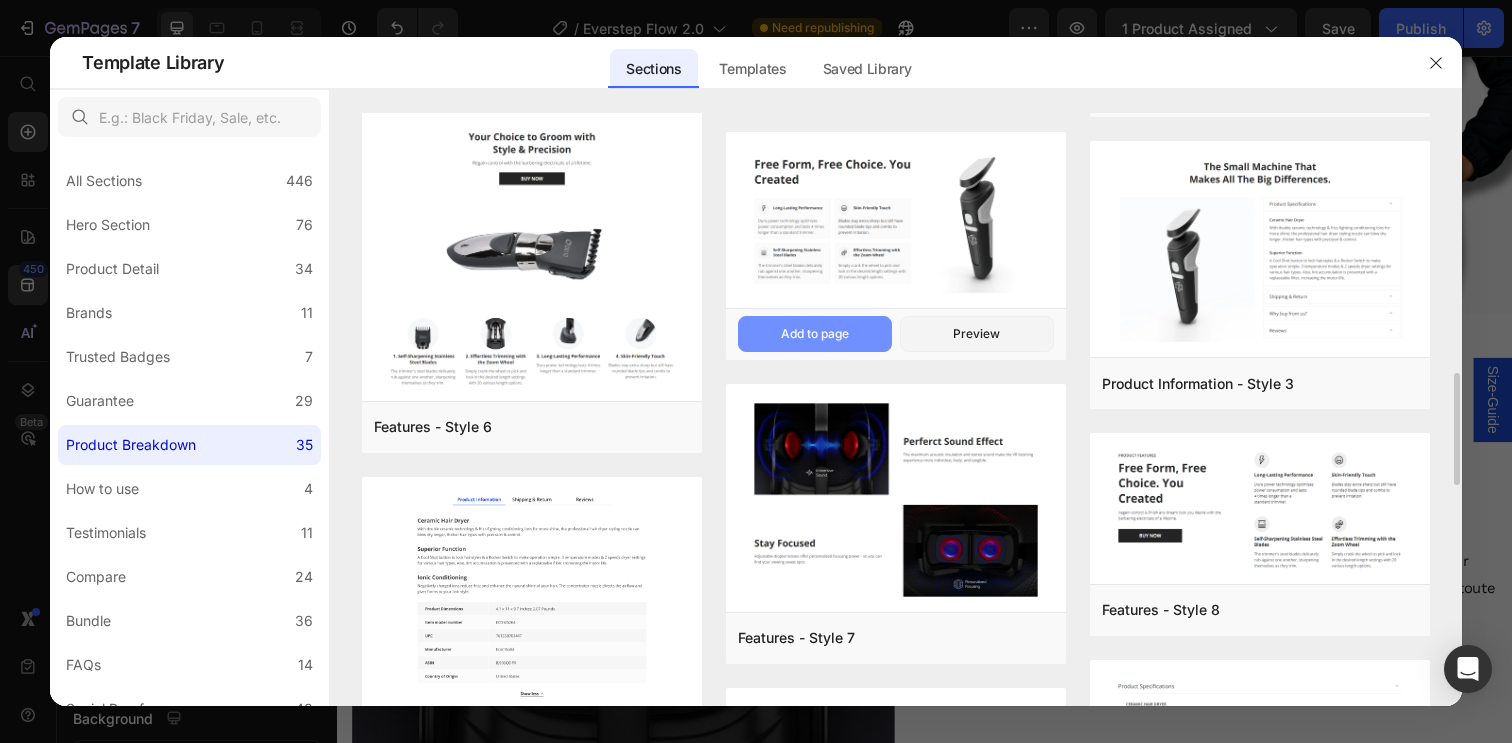 click on "Add to page" at bounding box center [815, 334] 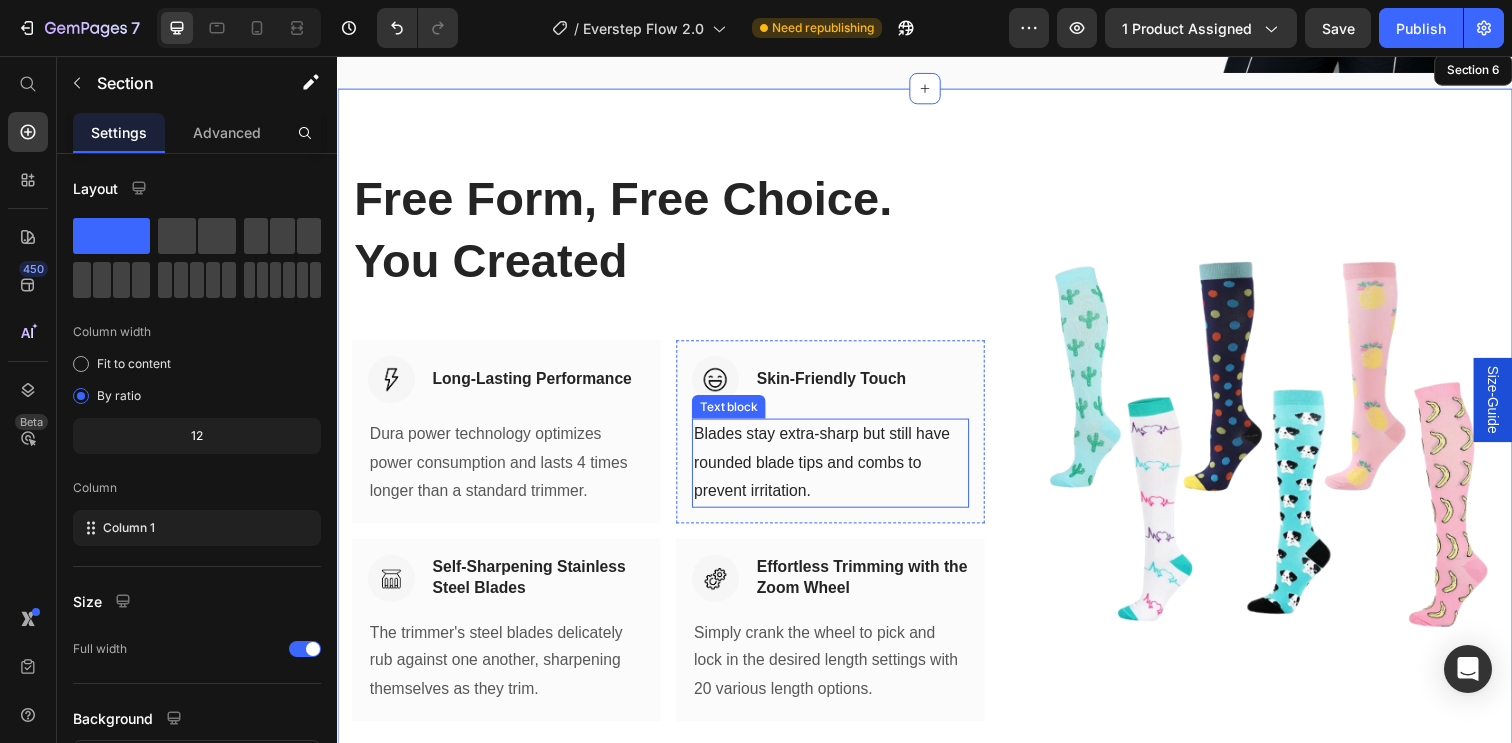 scroll, scrollTop: 2887, scrollLeft: 0, axis: vertical 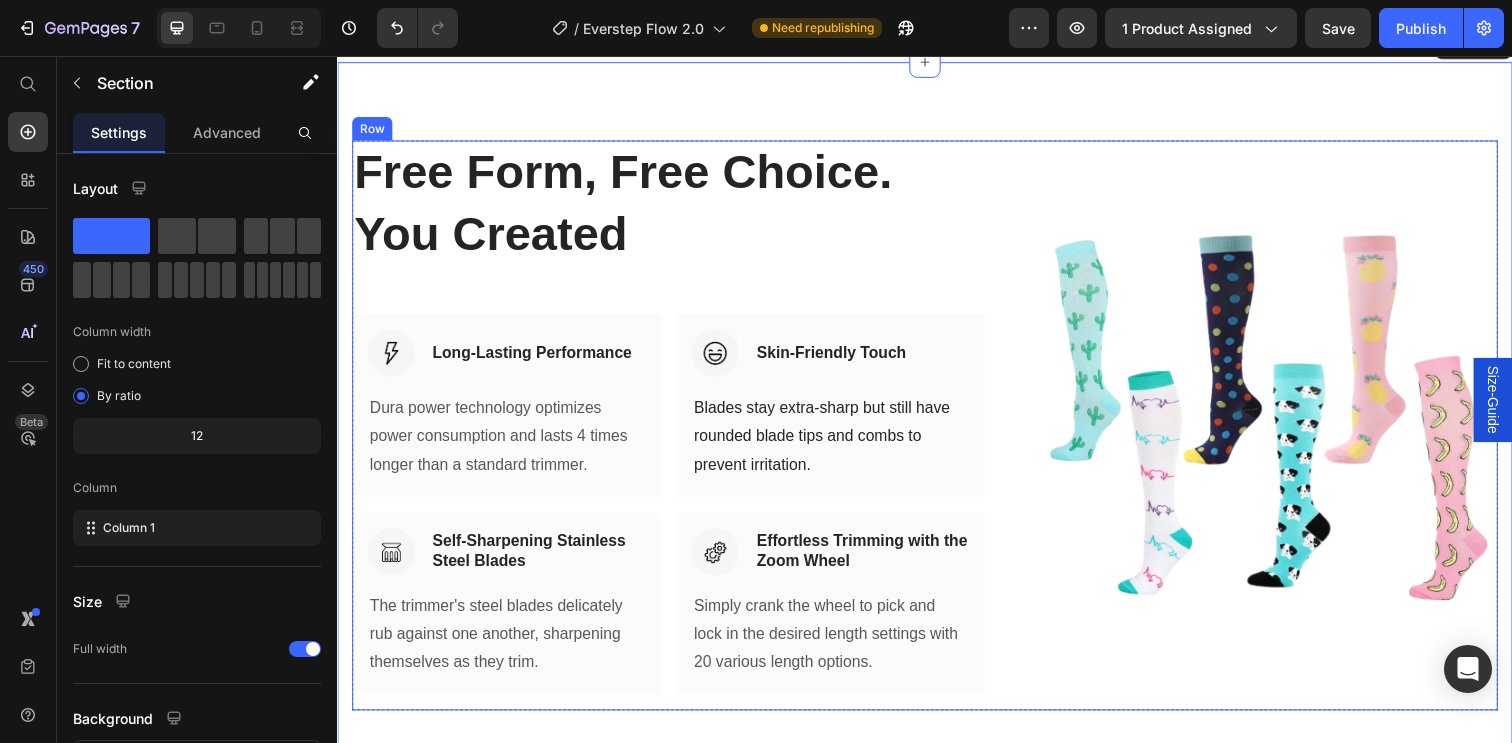 click on "Free Form, Free Choice. You Created Heading Row Image Long-Lasting Performance Heading Row Dura power technology optimizes power consumption and lasts 4 times longer than a standard trimmer. Text block Row Image Skin-Friendly Touch Heading Row Blades stay extra-sharp but still have rounded blade tips and combs to prevent irritation. Text block Row Row Image Self-Sharpening Stainless Steel Blades Heading Row The trimmer's steel blades delicately rub against one another, sharpening themselves as they trim. Text block Row Image Effortless Trimming with the Zoom Wheel Heading Row Simply crank the wheel to pick and lock in the desired length settings with 20 various length options. Text block Row Row (P) Images & Gallery Row" at bounding box center [937, 433] 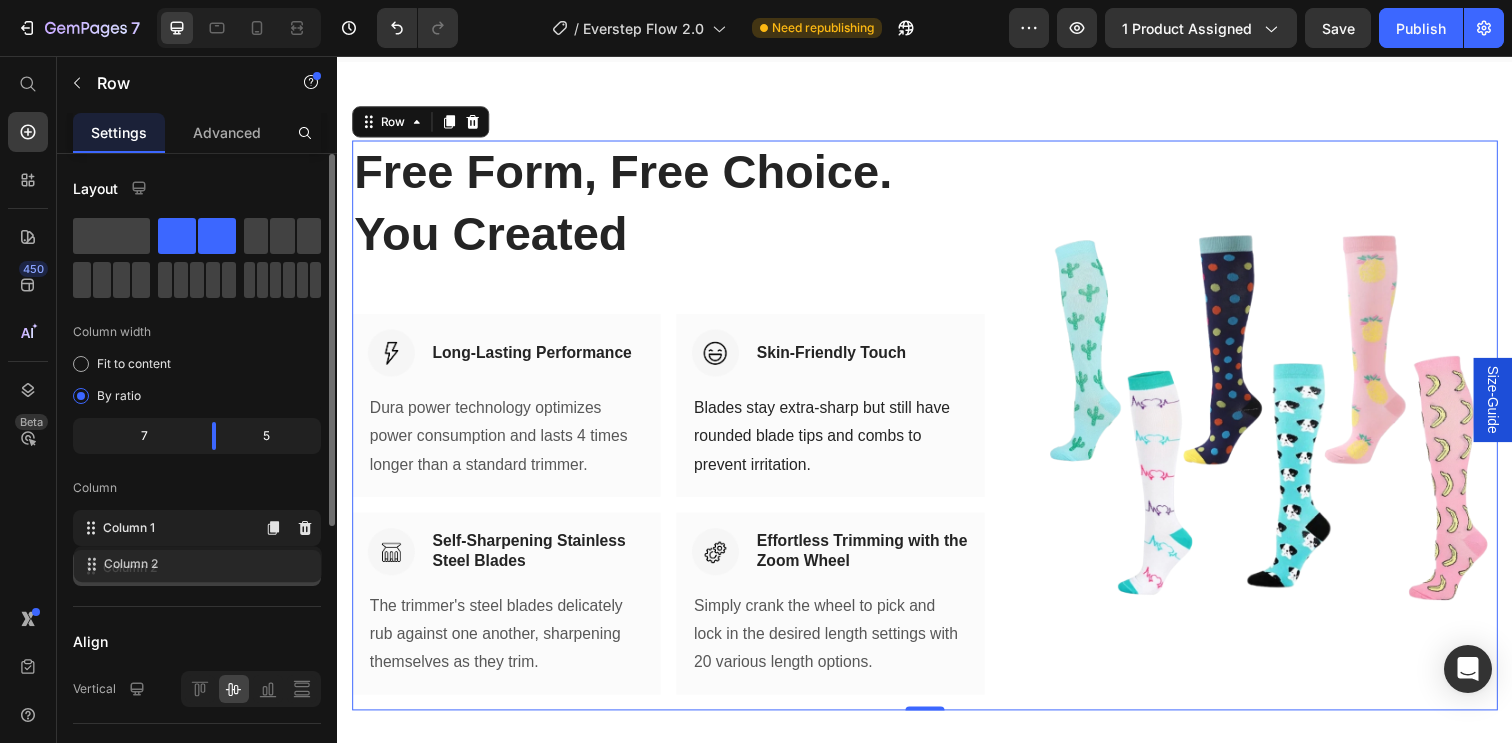 type 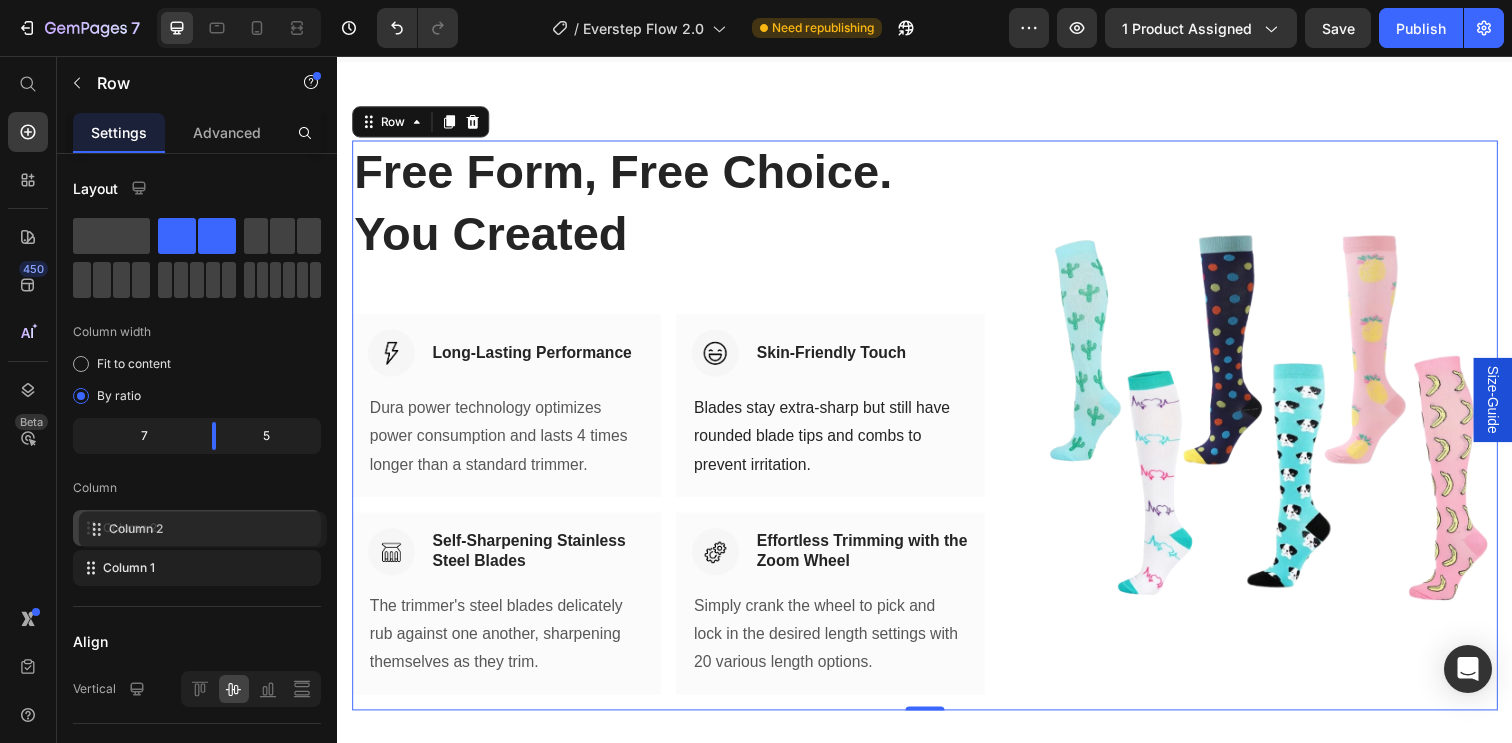 drag, startPoint x: 85, startPoint y: 570, endPoint x: 91, endPoint y: 527, distance: 43.416588 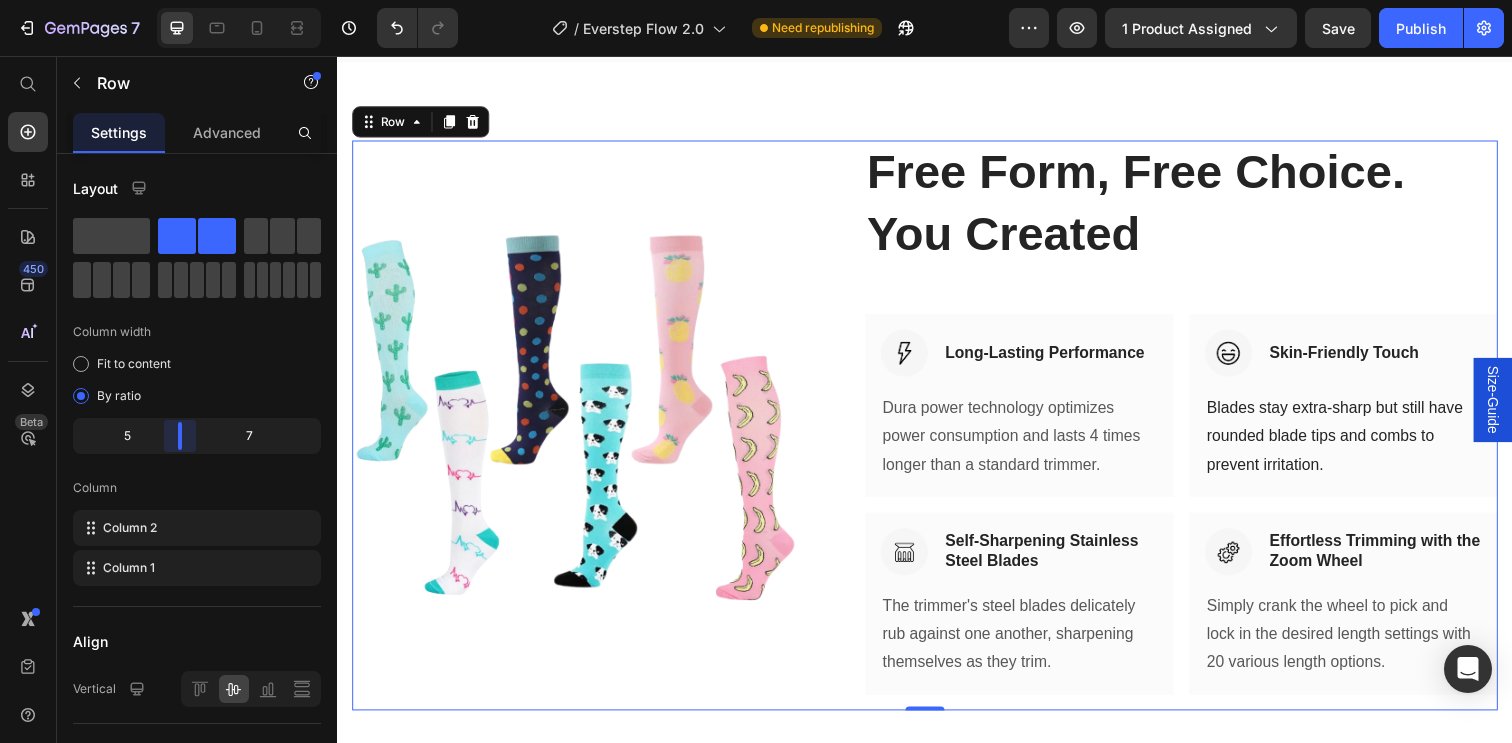 drag, startPoint x: 211, startPoint y: 429, endPoint x: 177, endPoint y: 426, distance: 34.132095 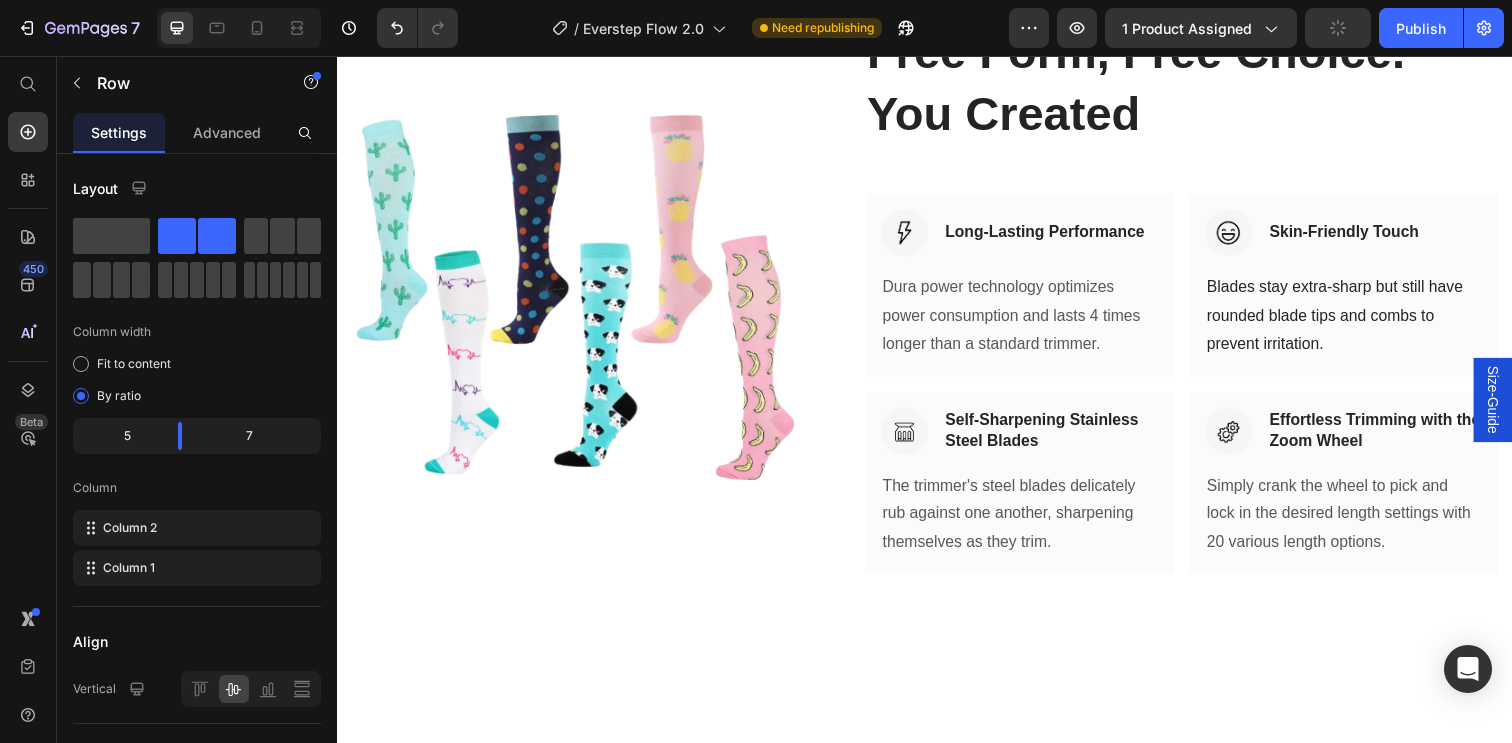 scroll, scrollTop: 3442, scrollLeft: 0, axis: vertical 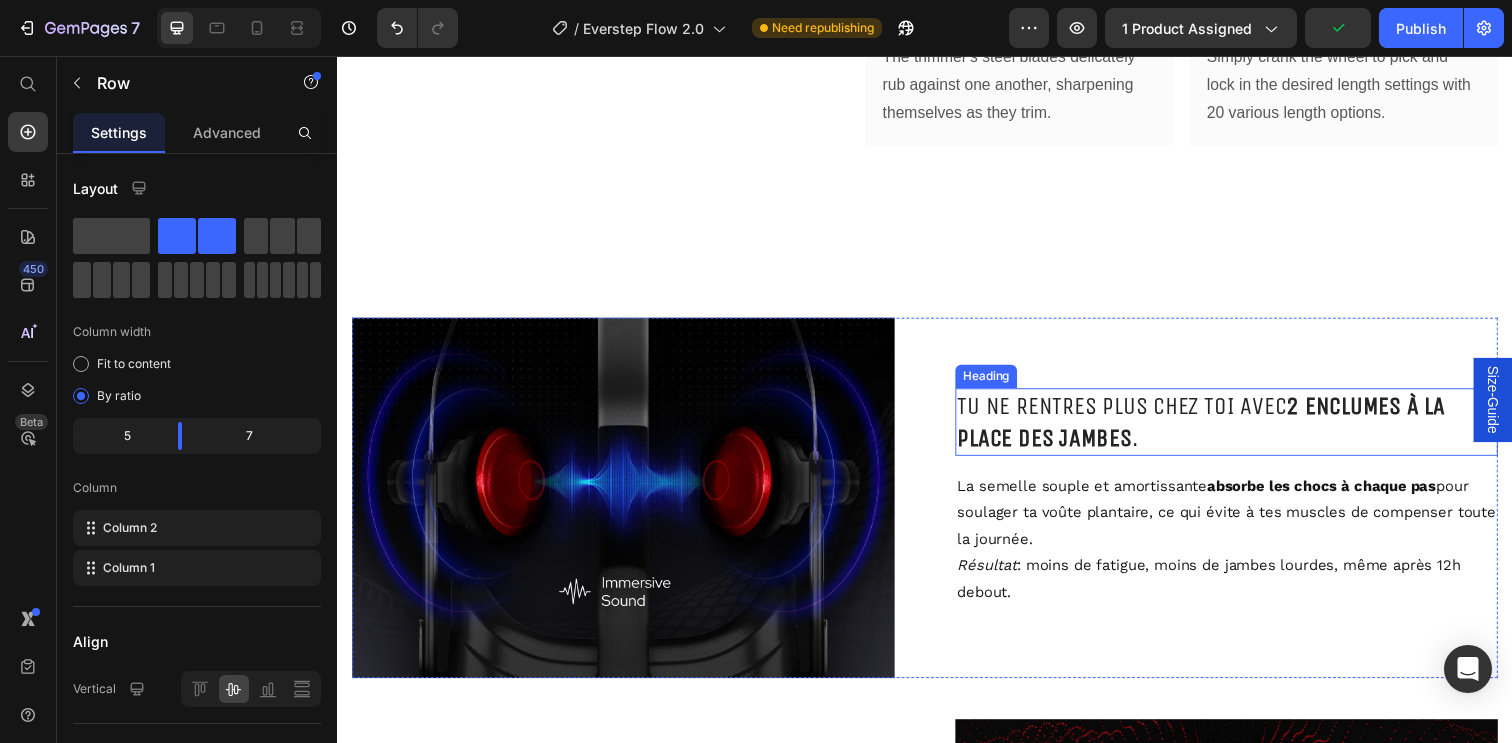 click on "Tu ne rentres plus chez toi avec 2 enclumes à la place des jambes ." at bounding box center (1245, 429) 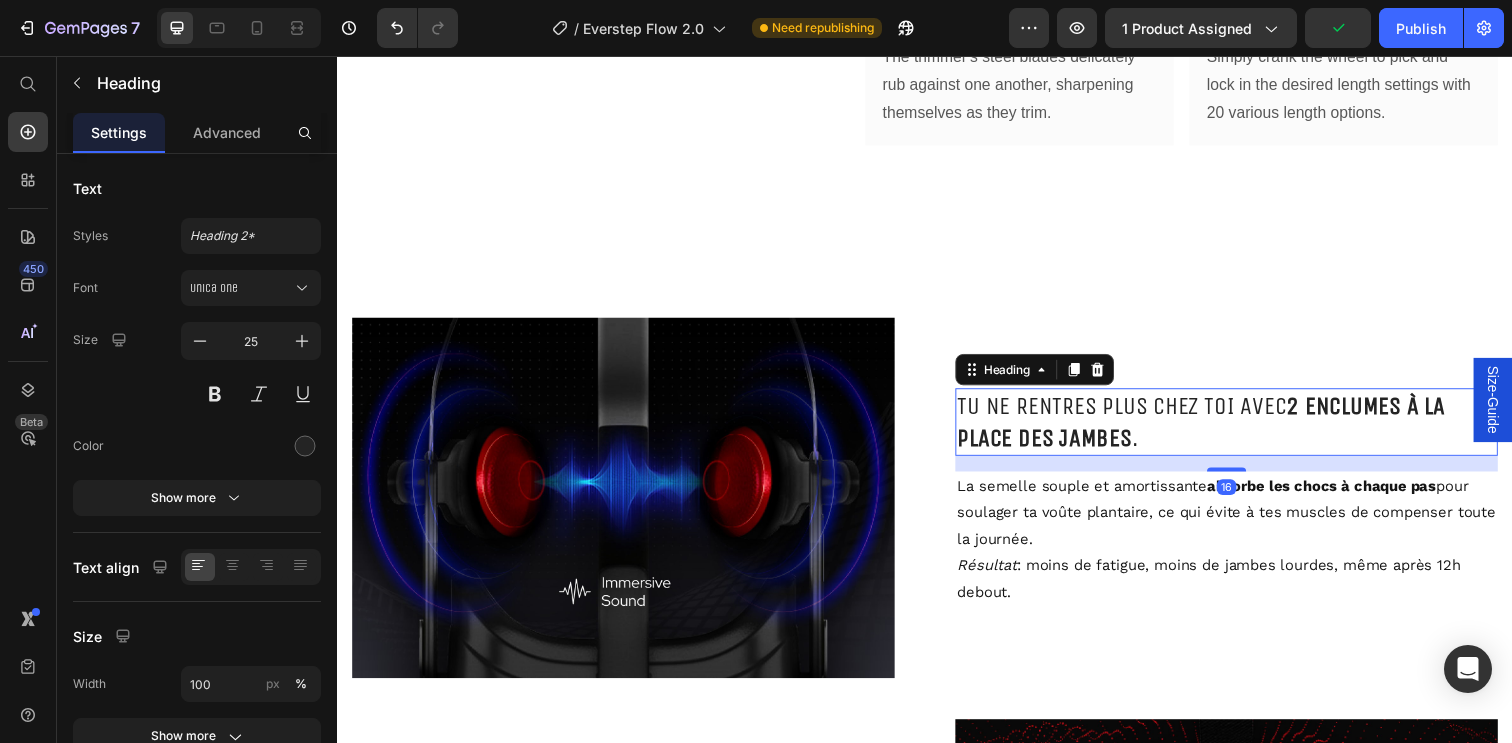 click on "Tu ne rentres plus chez toi avec 2 enclumes à la place des jambes ." at bounding box center [1245, 429] 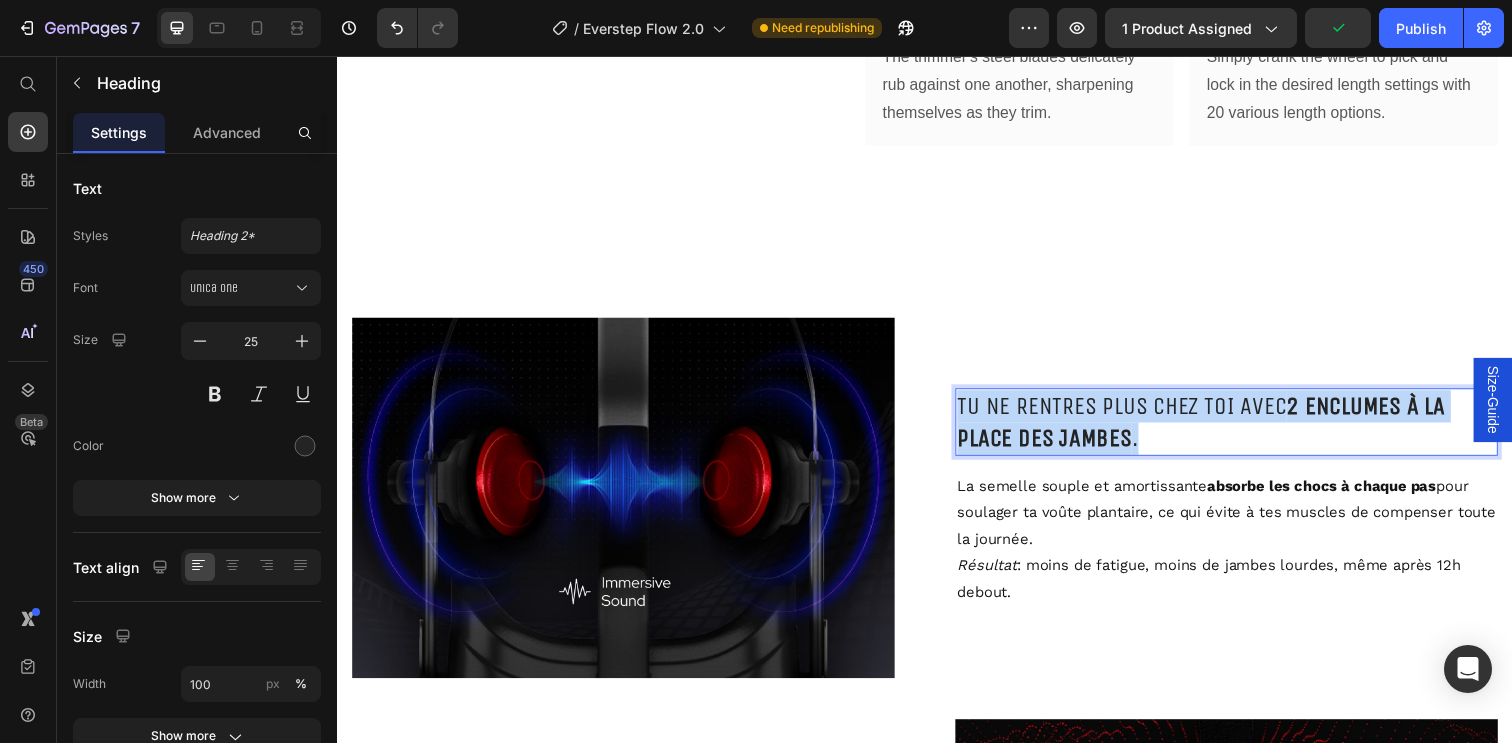 click on "Tu ne rentres plus chez toi avec 2 enclumes à la place des jambes ." at bounding box center (1245, 429) 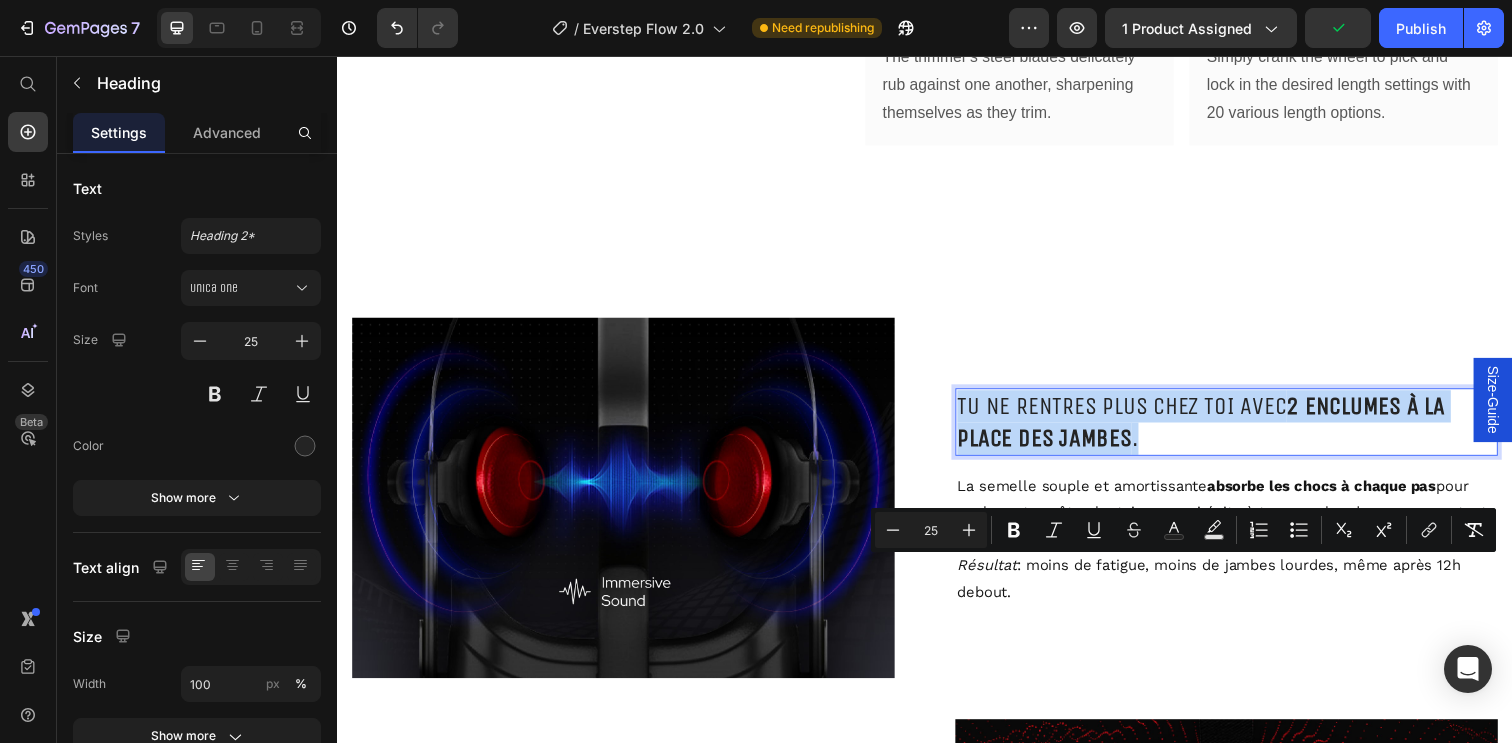 scroll, scrollTop: 2753, scrollLeft: 0, axis: vertical 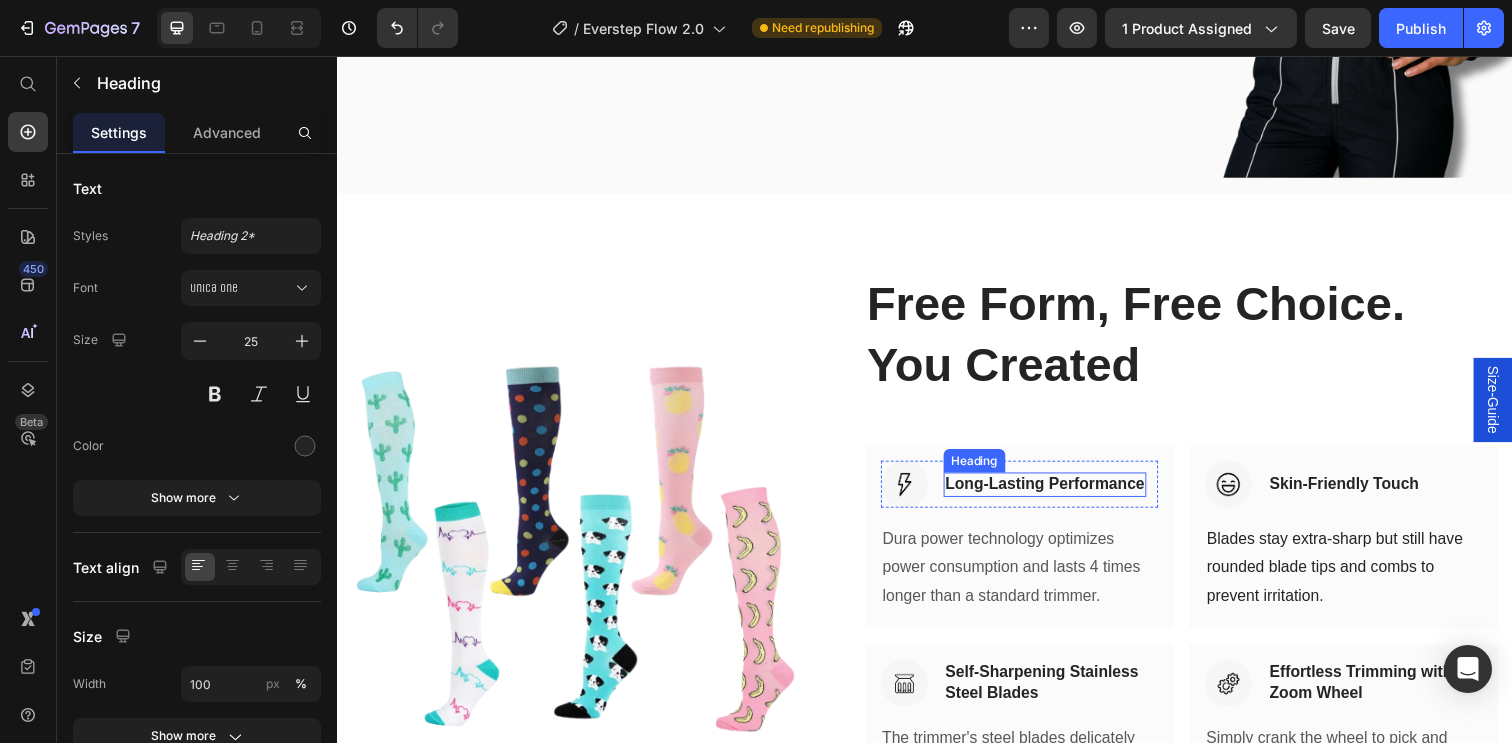 click on "Long-Lasting Performance" at bounding box center (1060, 493) 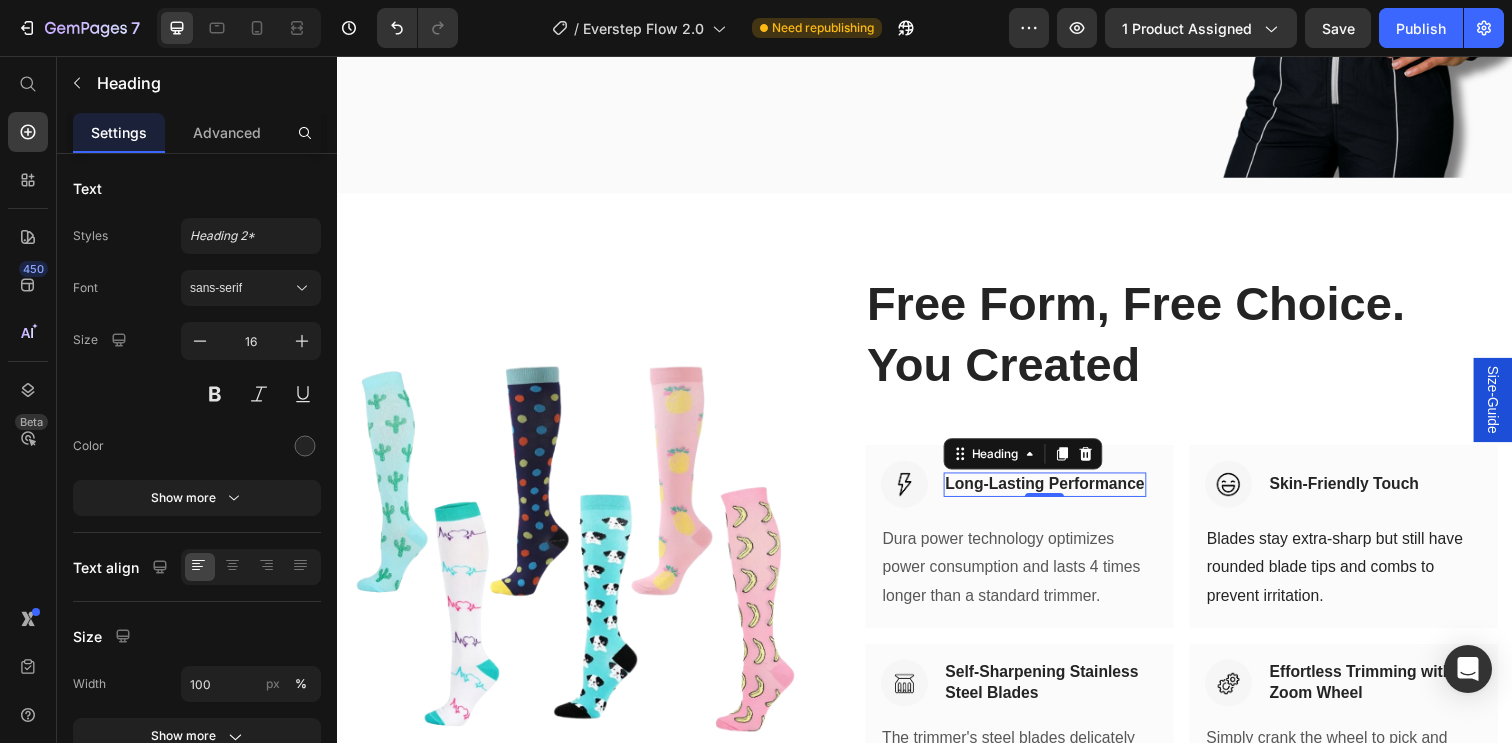 click on "Long-Lasting Performance" at bounding box center [1060, 493] 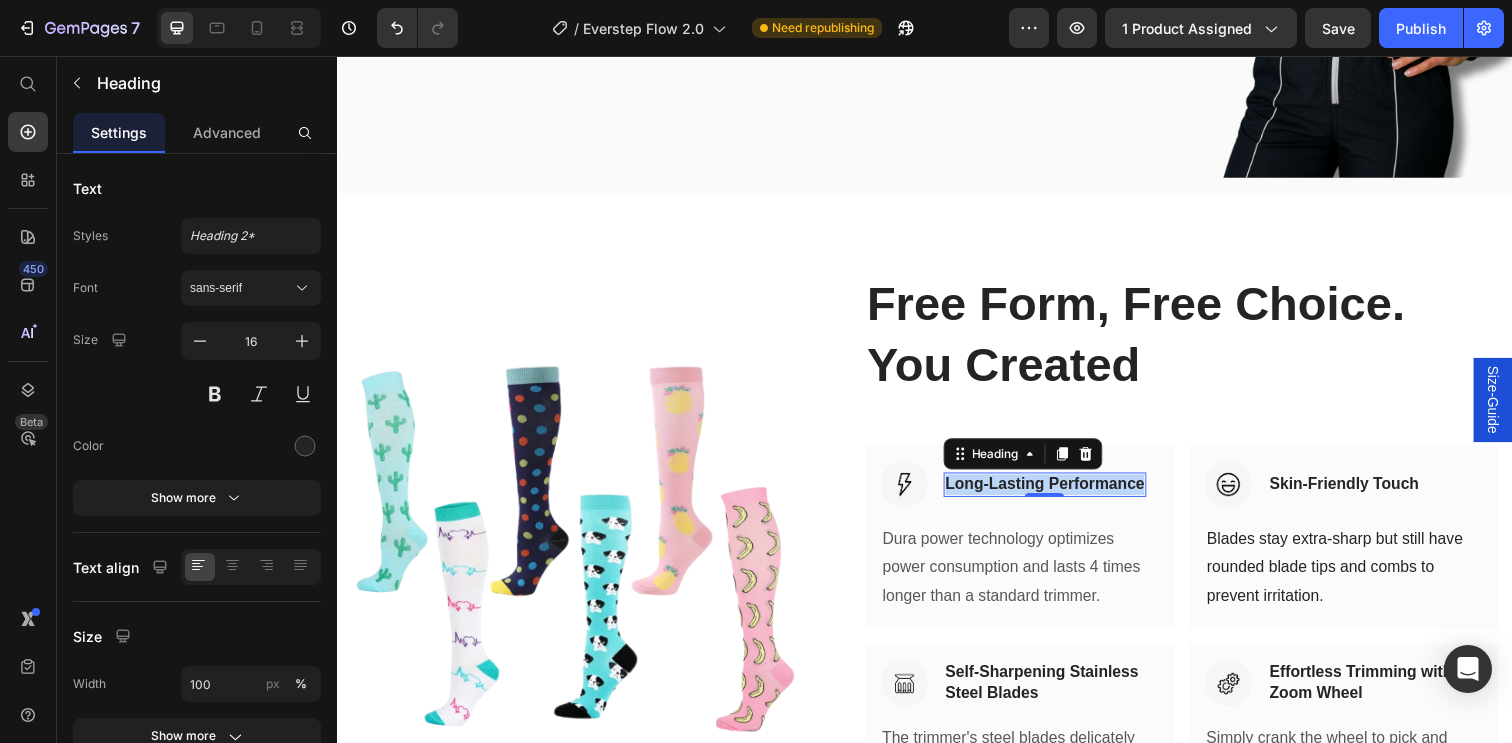 click on "Long-Lasting Performance" at bounding box center [1060, 493] 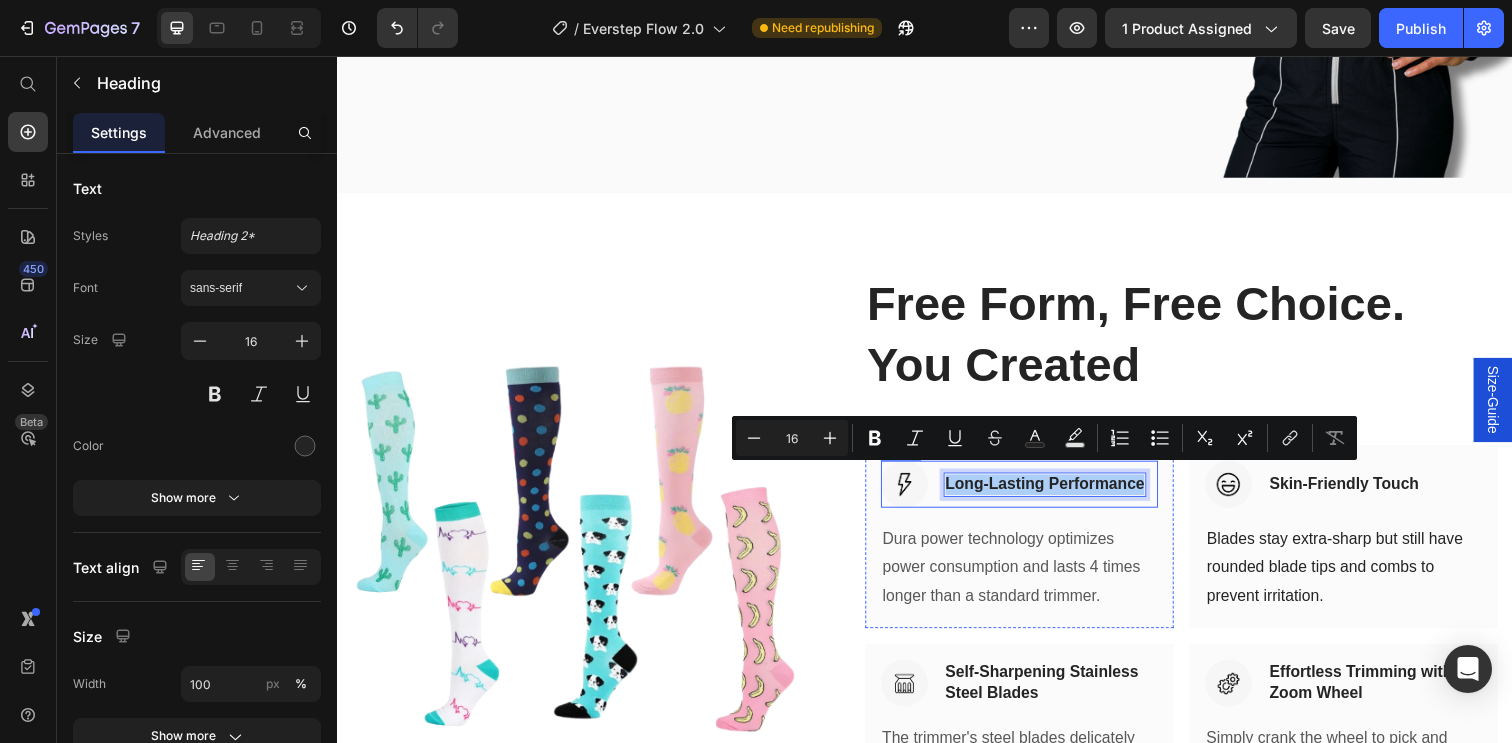 click on "Image Long-Lasting Performance Heading   0 Row" at bounding box center [1033, 493] 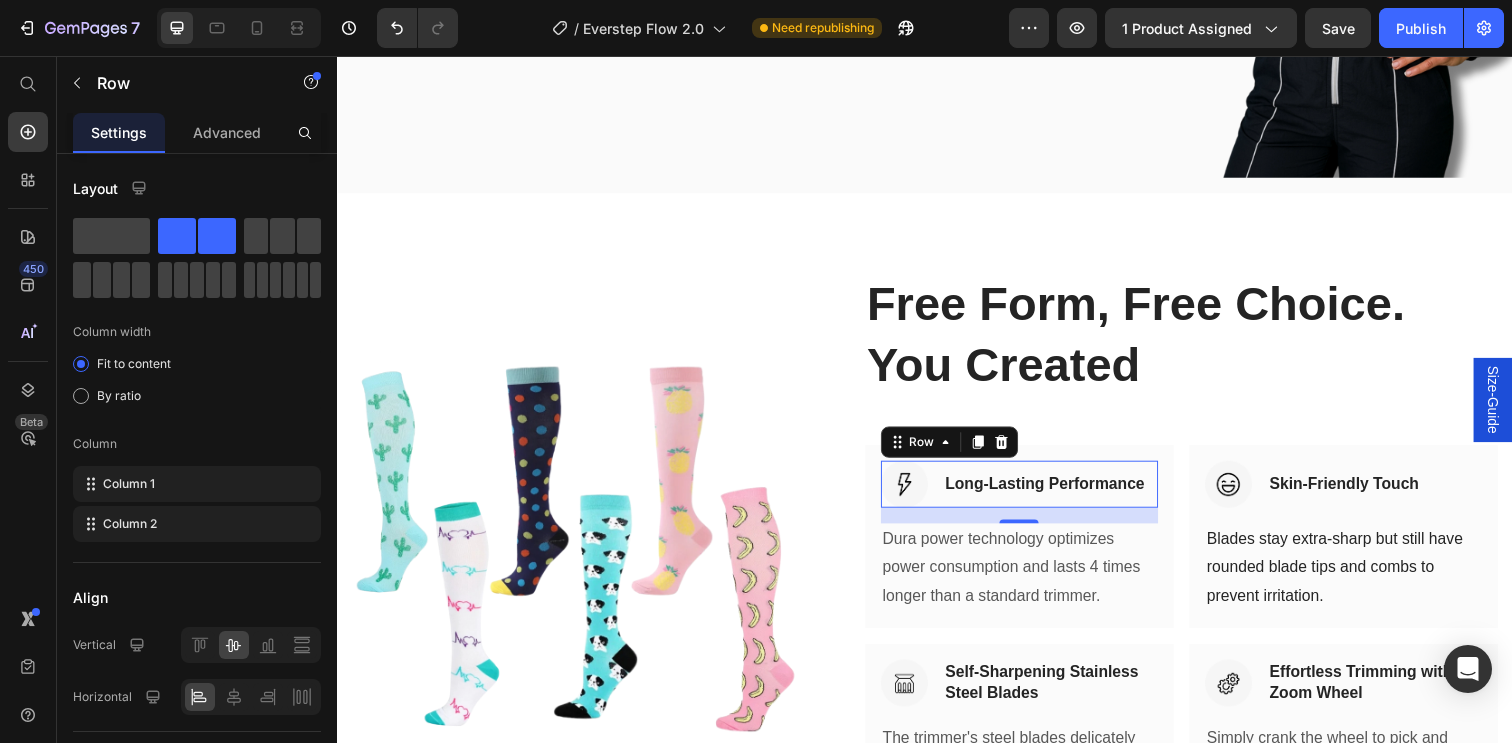 click on "Image Long-Lasting Performance Heading Row   16" at bounding box center [1033, 493] 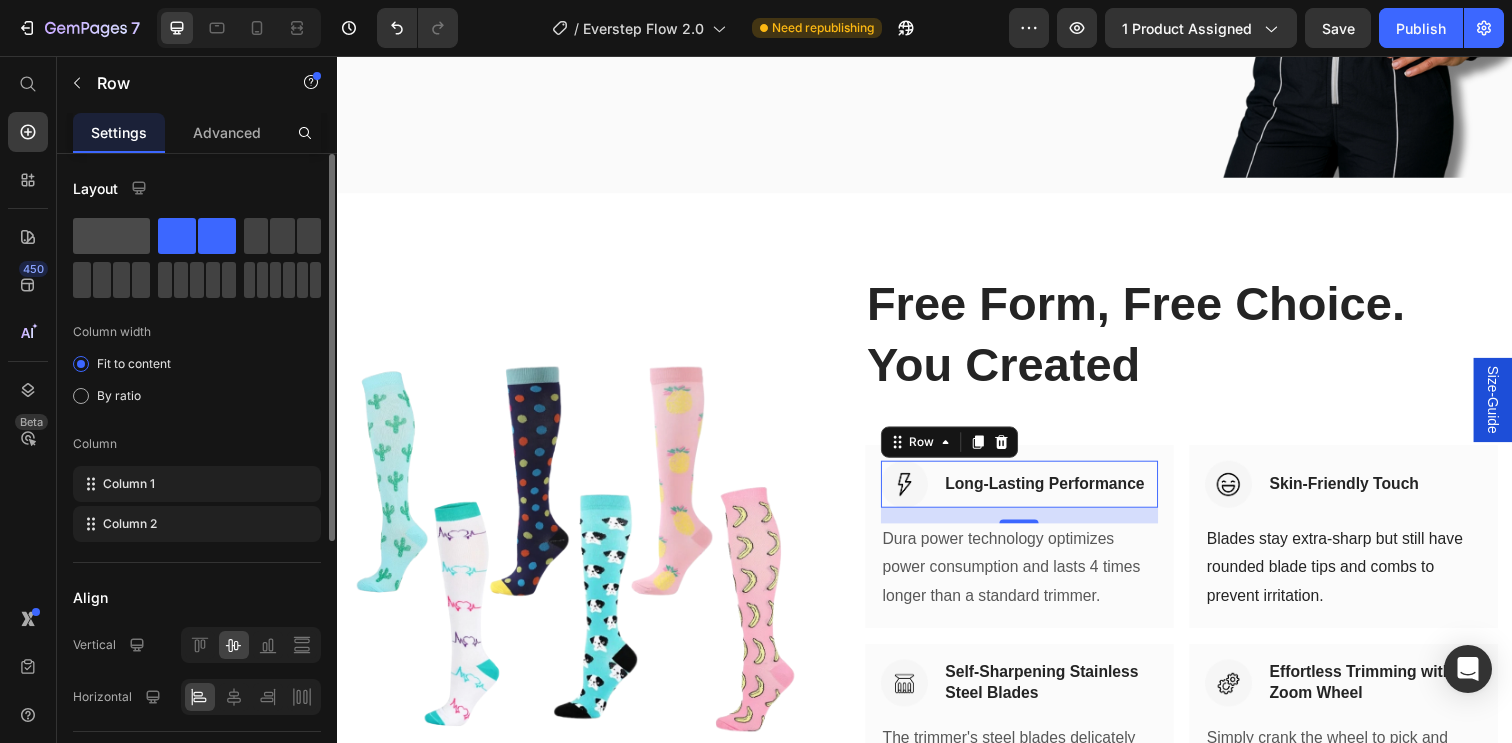 click 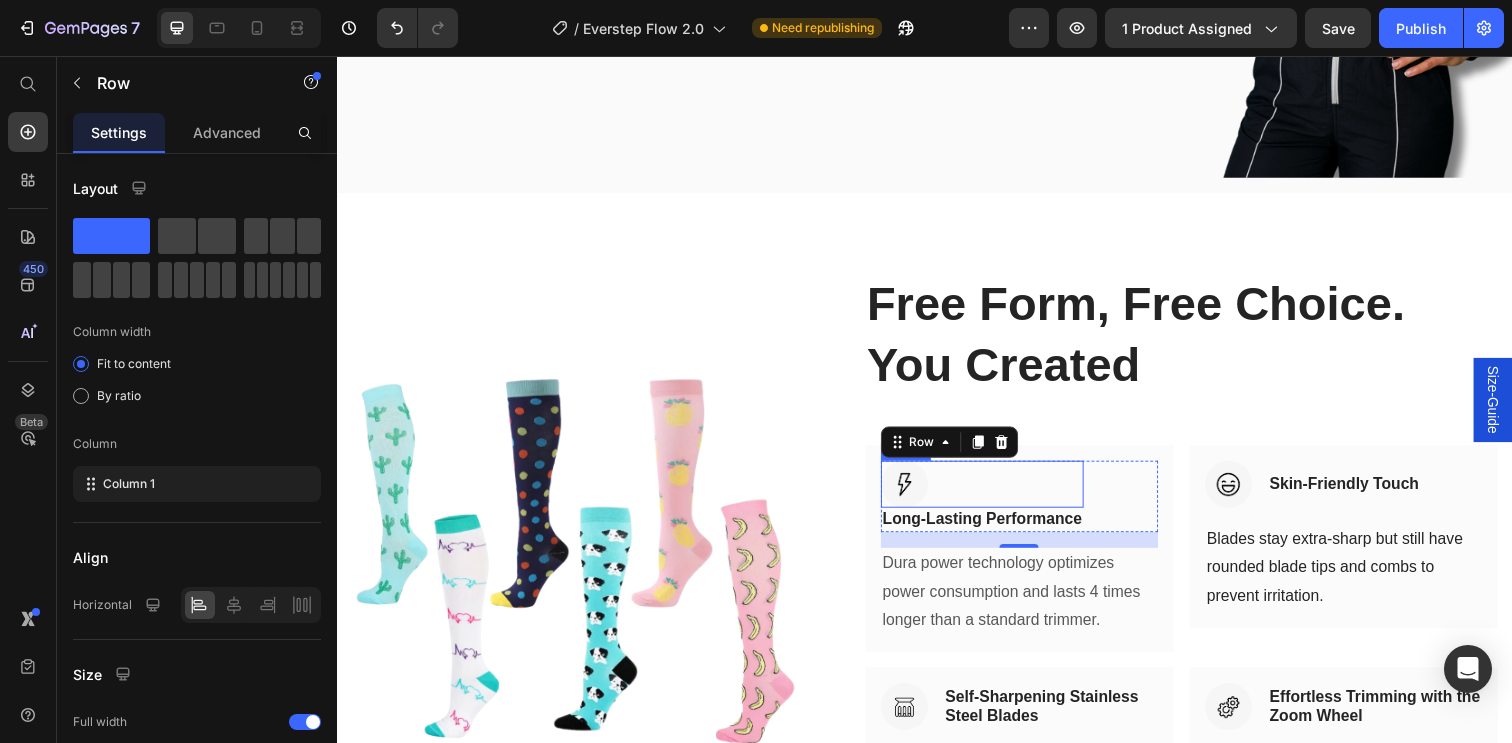 click at bounding box center [996, 493] 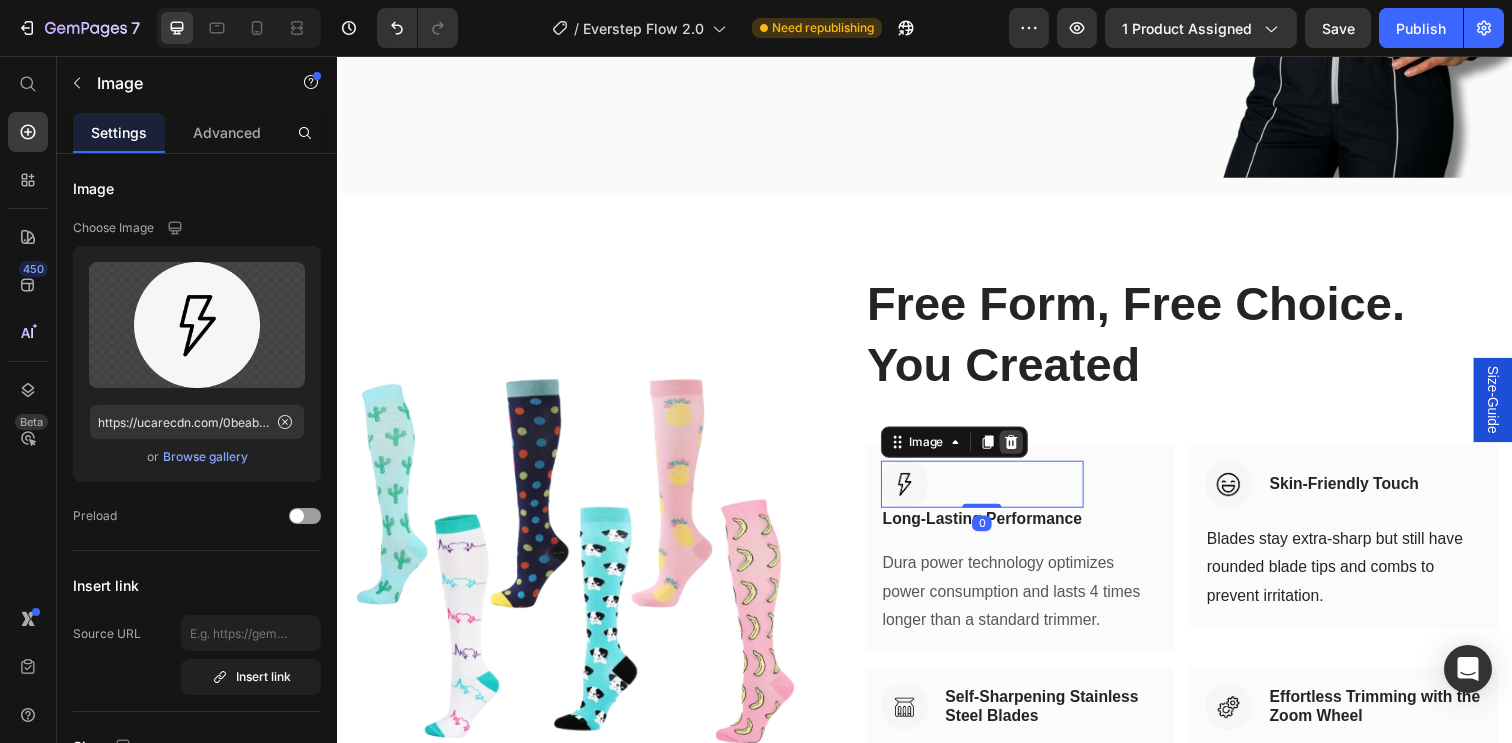 click 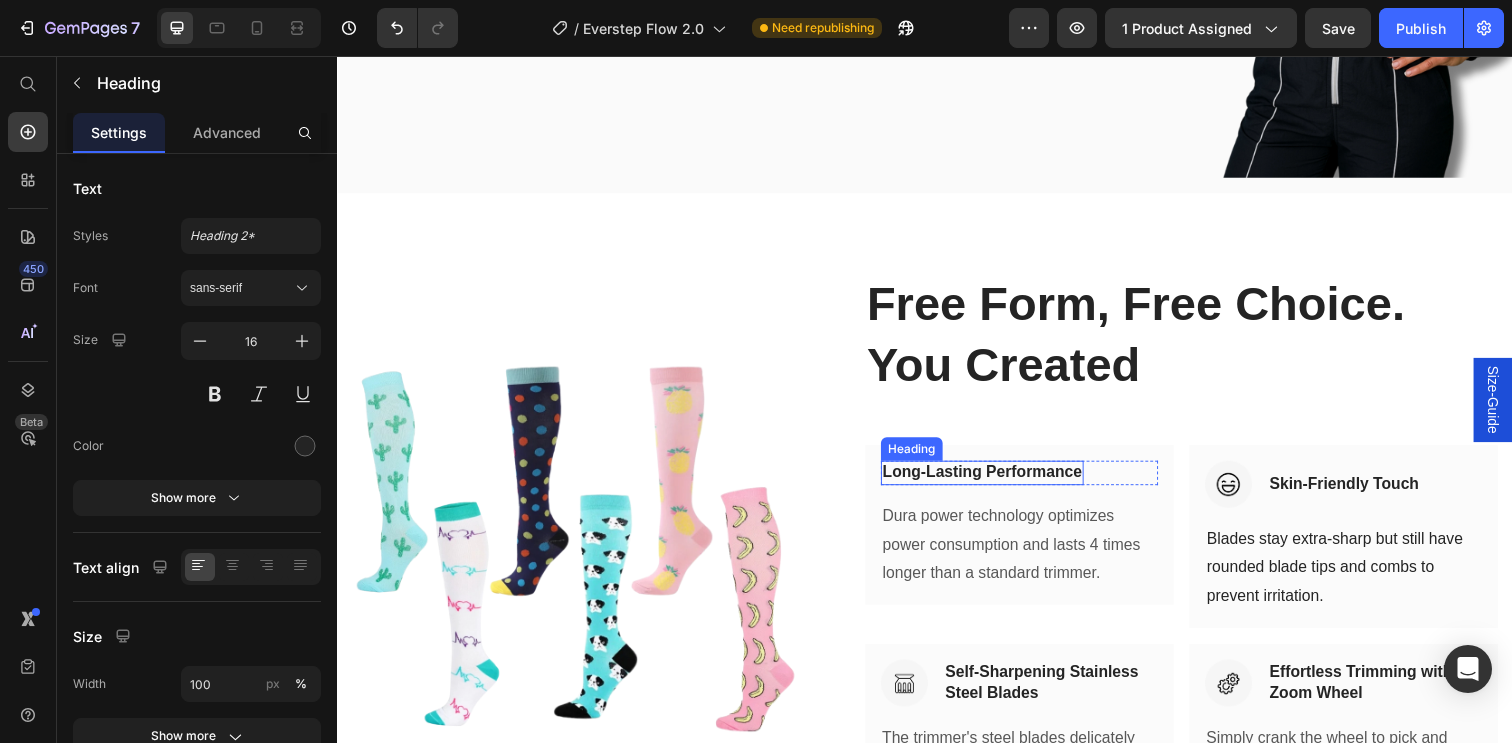 click on "Long-Lasting Performance" at bounding box center (996, 481) 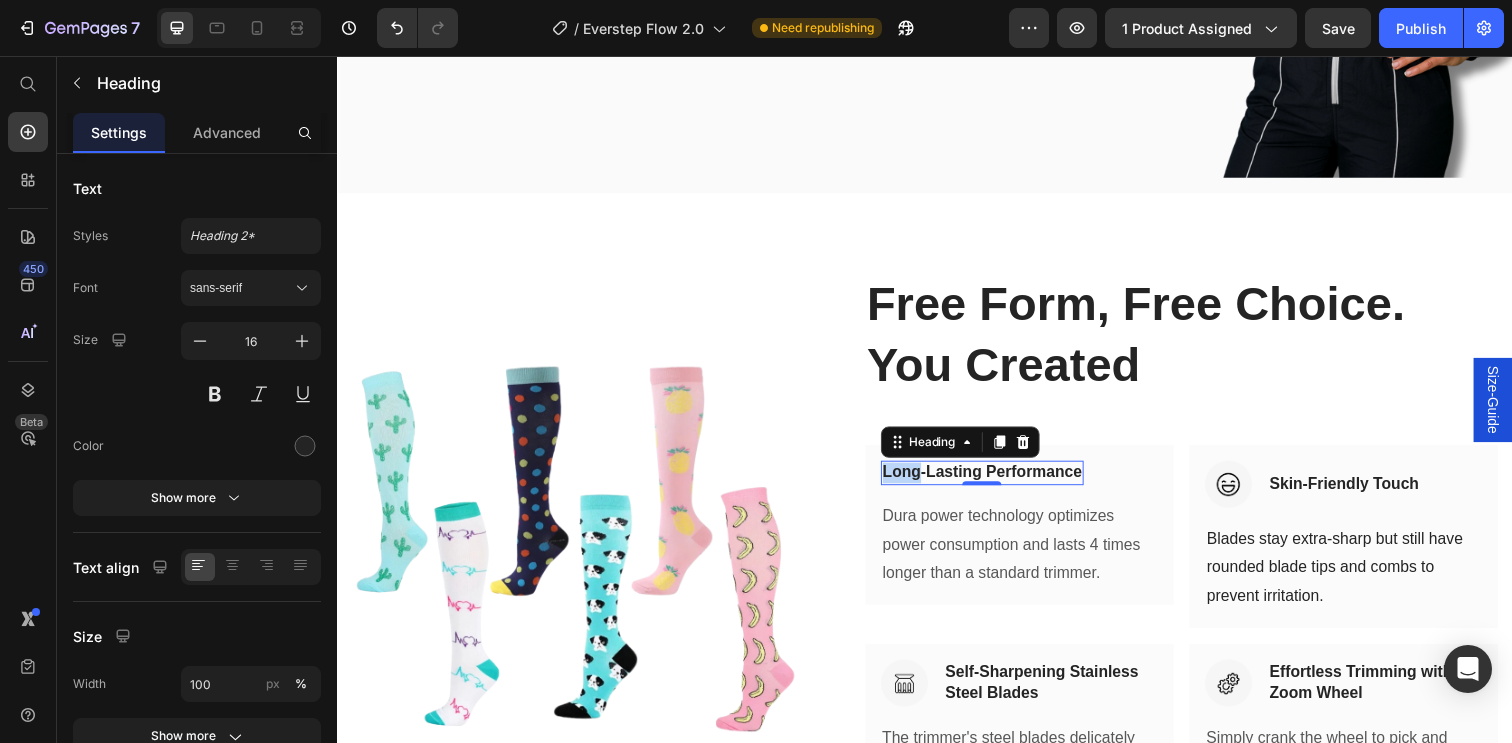 click on "Long-Lasting Performance" at bounding box center [996, 481] 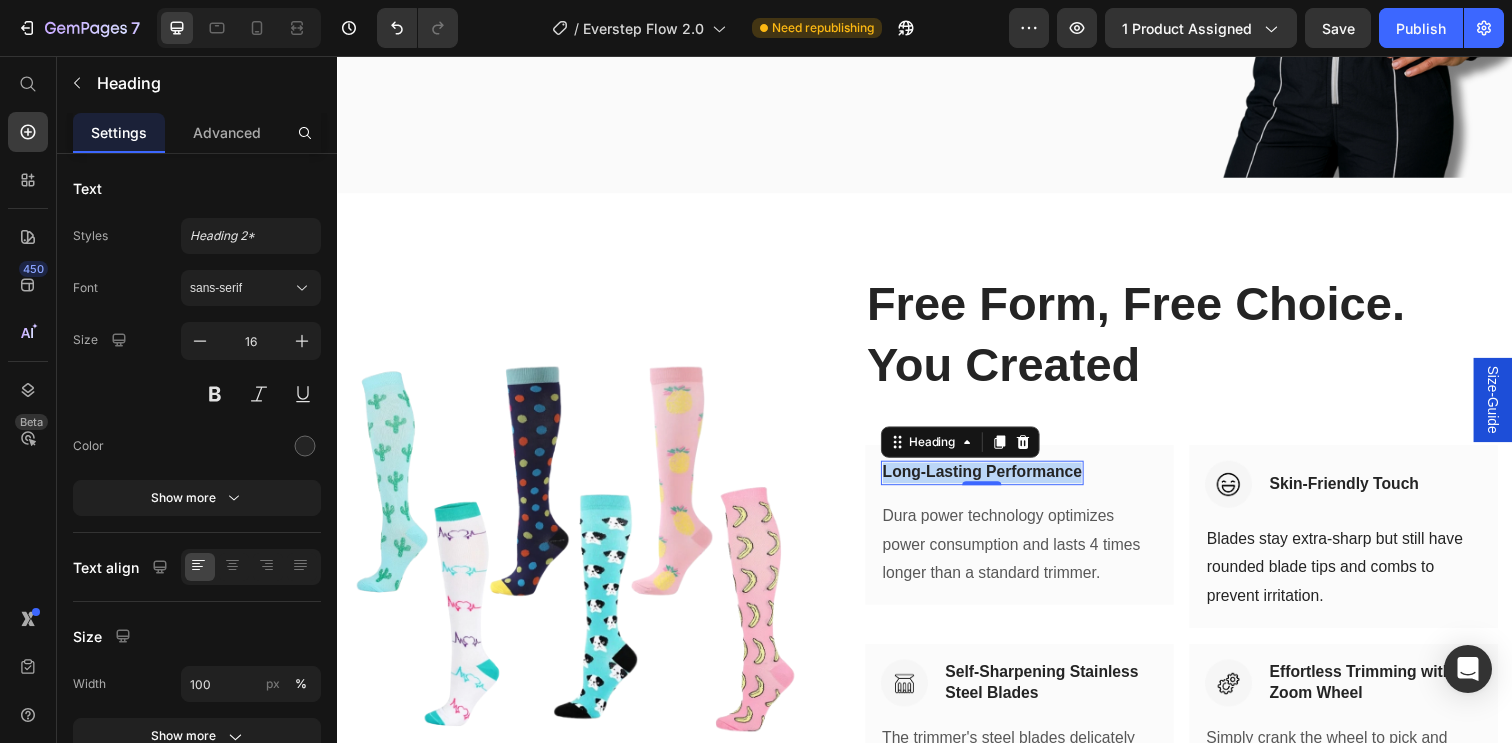 click on "Long-Lasting Performance" at bounding box center (996, 481) 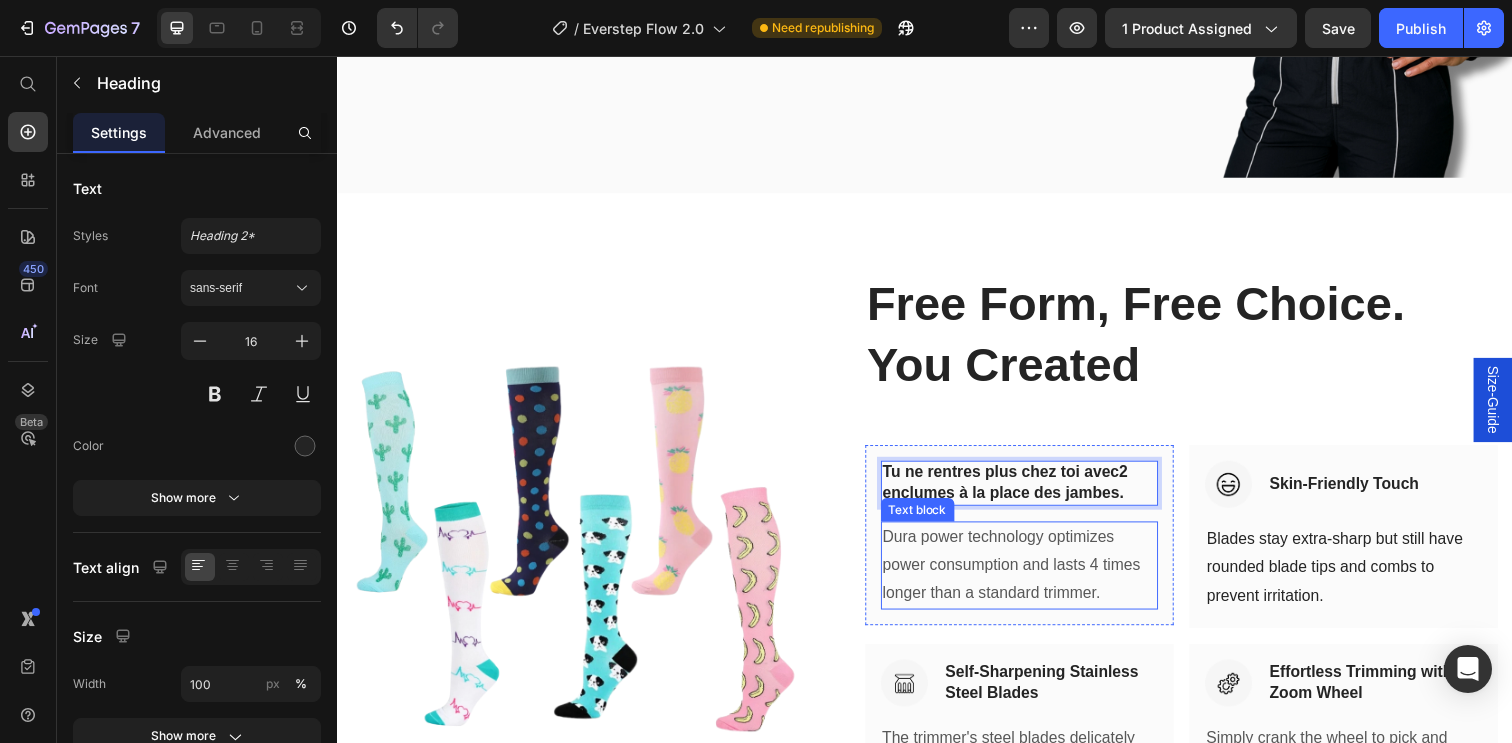 click on "Dura power technology optimizes power consumption and lasts 4 times longer than a standard trimmer." at bounding box center (1033, 576) 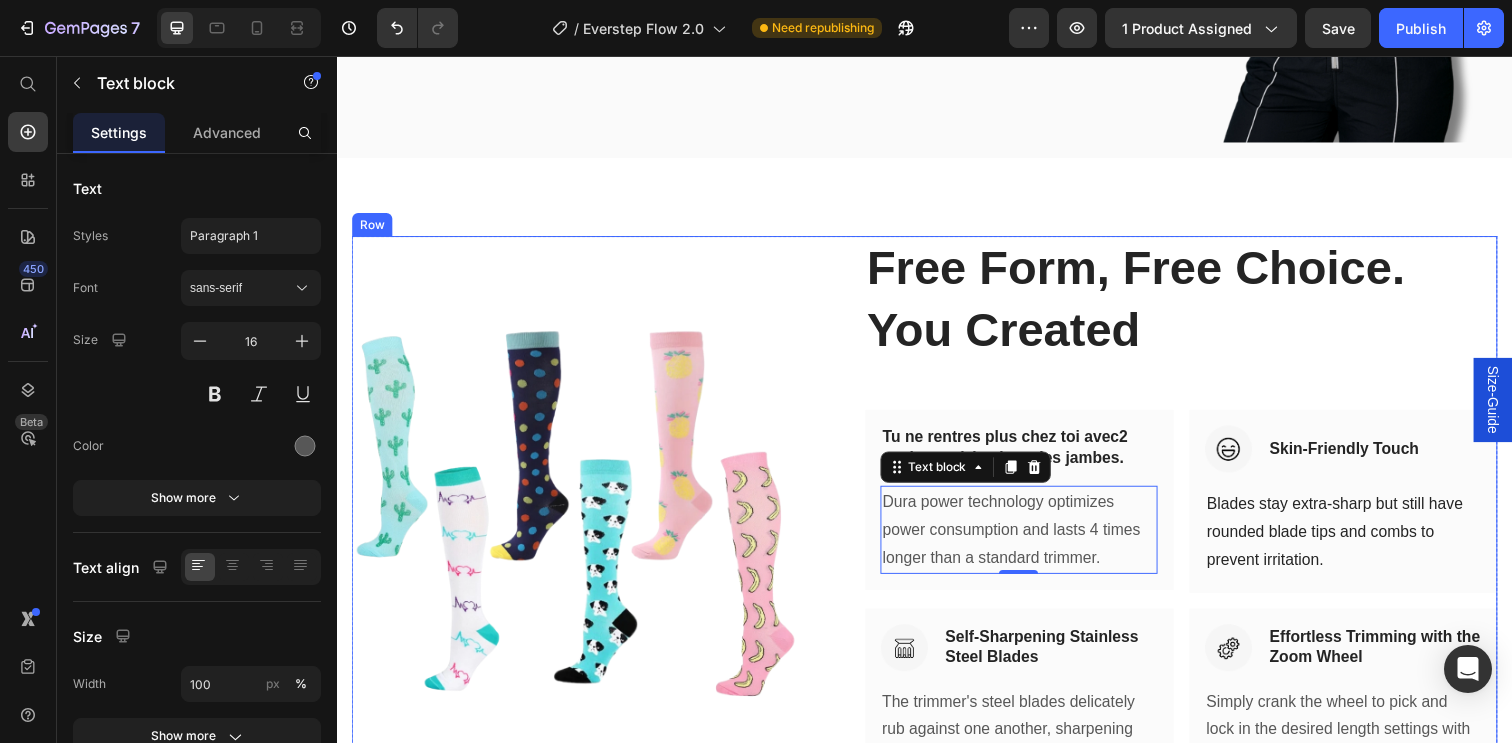 scroll, scrollTop: 3188, scrollLeft: 0, axis: vertical 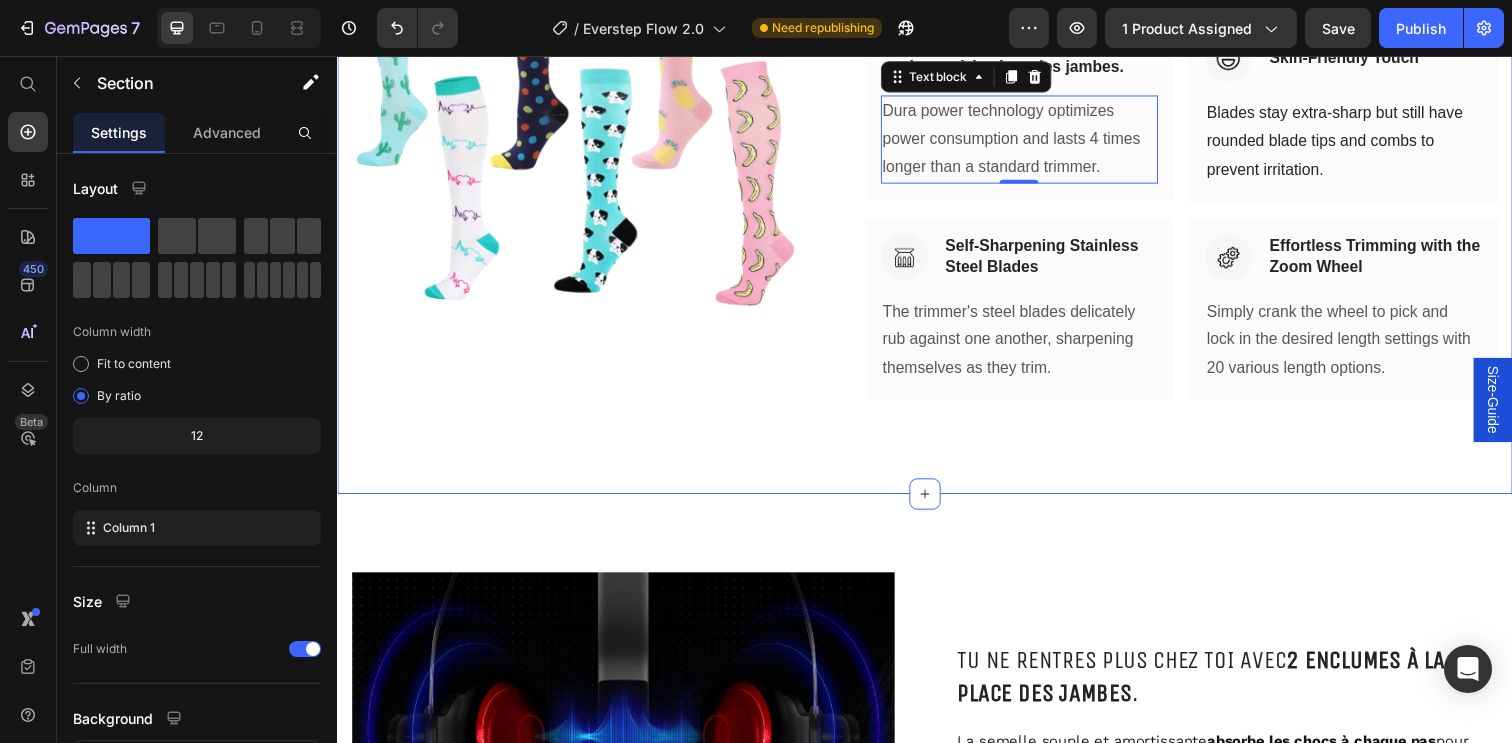 click on "Free Form, Free Choice. You Created Heading Row Tu ne rentres plus chez toi avec 2 enclumes à la place des jambes . Heading Row Dura power technology optimizes power consumption and lasts 4 times longer than a standard trimmer. Text block 0 Row Image Skin-Friendly Touch Heading Row Blades stay extra-sharp but still have rounded blade tips and combs to prevent irritation. Text block Row Row Image Self-Sharpening Stainless Steel Blades Heading Row The trimmer's steel blades delicately rub against one another, sharpening themselves as they trim. Text block Row Image Effortless Trimming with the Zoom Wheel Heading Row Simply crank the wheel to pick and lock in the desired length settings with 20 various length options. Text block Row Row (P) Images & Gallery Row Product Section 6" at bounding box center [937, 132] 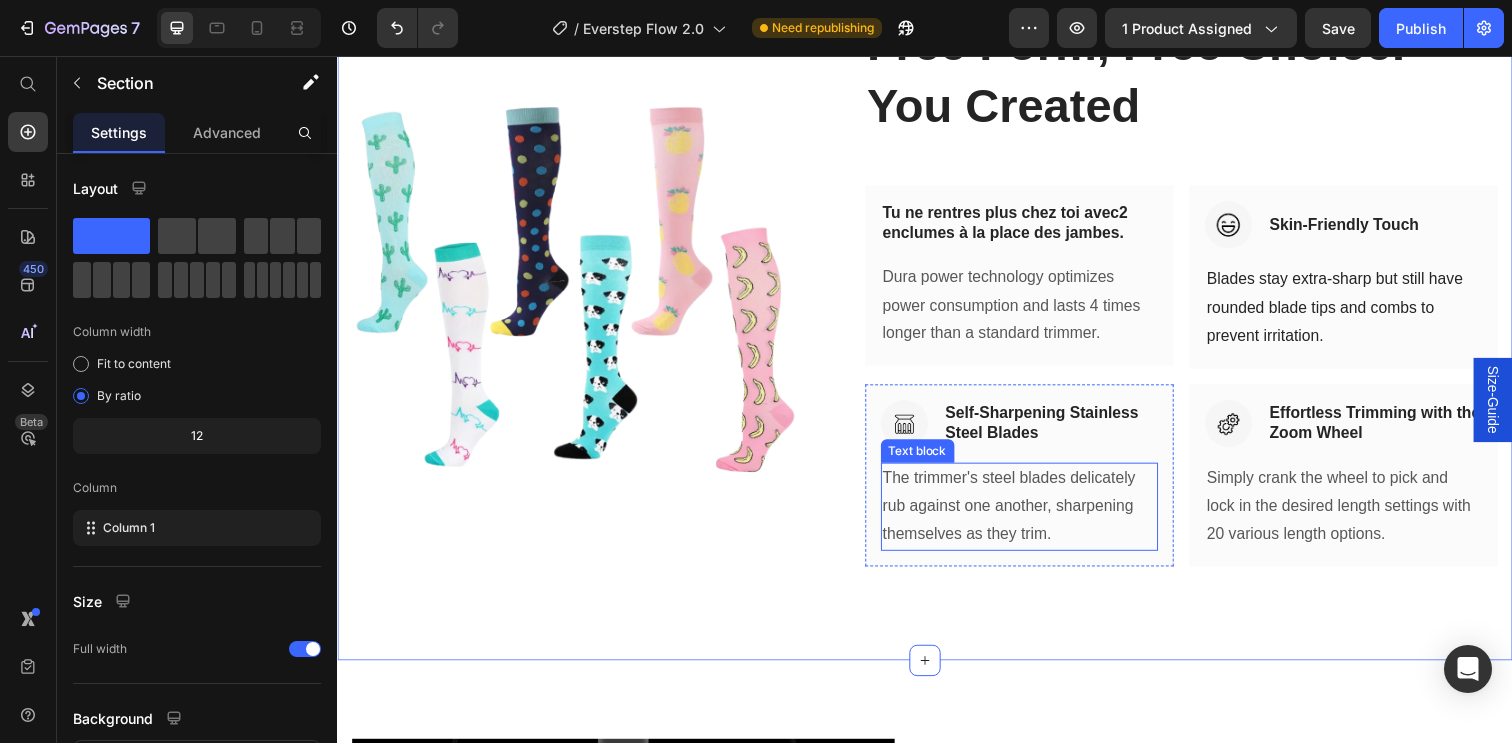 scroll, scrollTop: 2812, scrollLeft: 0, axis: vertical 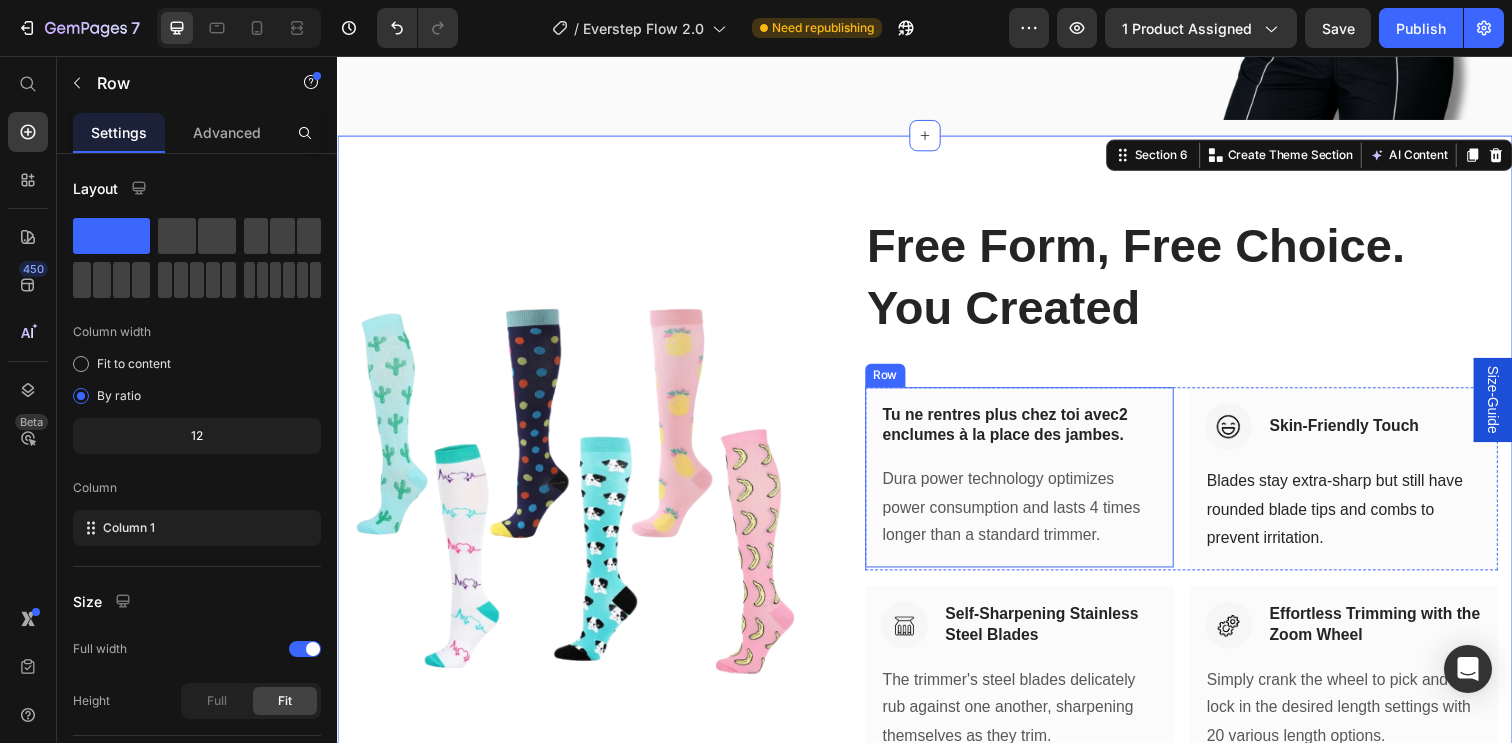 click on "Tu ne rentres plus chez toi avec 2 enclumes à la place des jambes . Heading Row Dura power technology optimizes power consumption and lasts 4 times longer than a standard trimmer. Text block Row" at bounding box center (1033, 486) 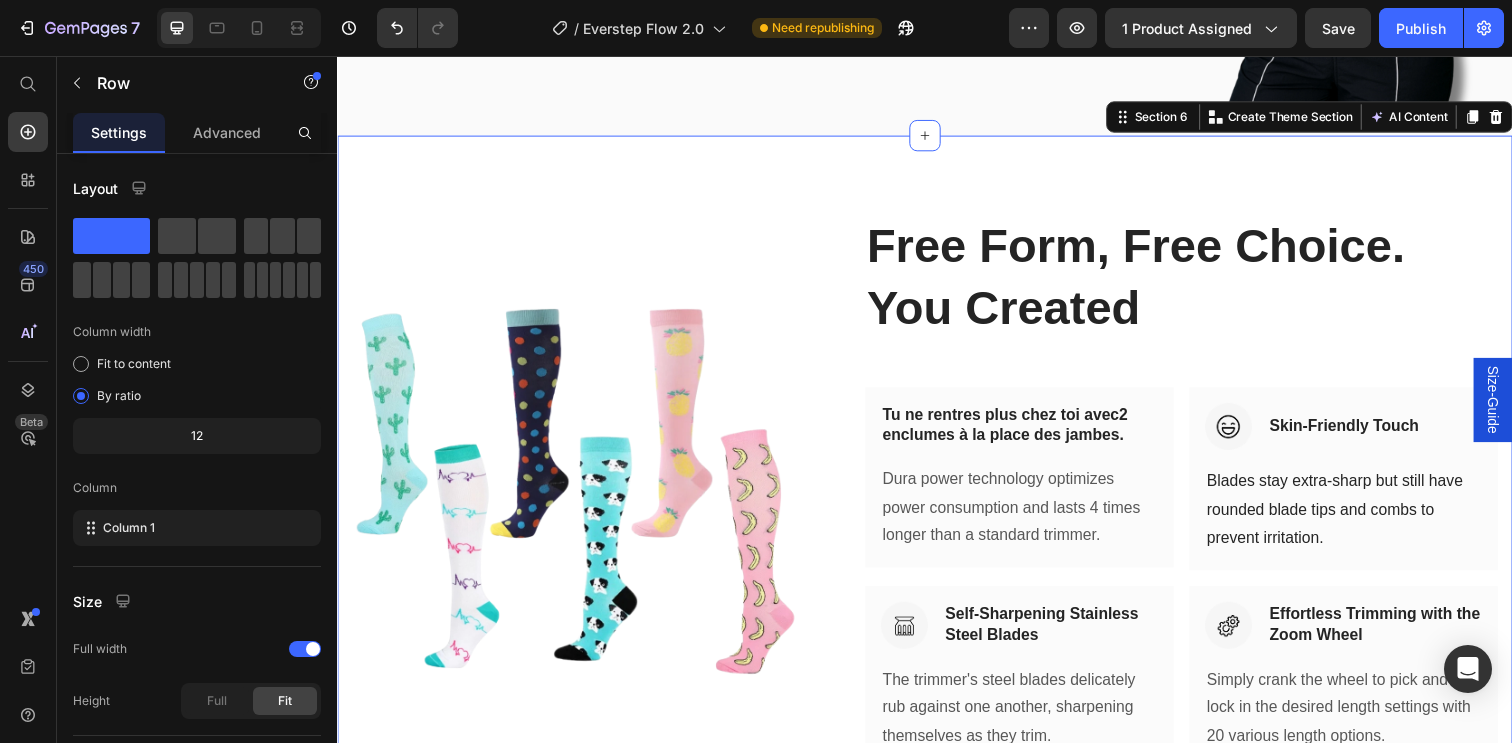 click on "Free Form, Free Choice. You Created Heading Row Tu ne rentres plus chez toi avec 2 enclumes à la place des jambes . Heading Row Dura power technology optimizes power consumption and lasts 4 times longer than a standard trimmer. Text block Row Image Skin-Friendly Touch Heading Row Blades stay extra-sharp but still have rounded blade tips and combs to prevent irritation. Text block Row Image Self-Sharpening Stainless Steel Blades Heading Row The trimmer's steel blades delicately rub against one another, sharpening themselves as they trim. Text block Row Image Effortless Trimming with the Zoom Wheel Heading Row Simply crank the wheel to pick and lock in the desired length settings with 20 various length options. Text block Row Row (P) Images & Gallery Row Product Section 6 Create Theme Section AI Content Write with GemAI What would you like to describe here? Tone and Voice Persuasive Product Show more Generate" at bounding box center (937, 508) 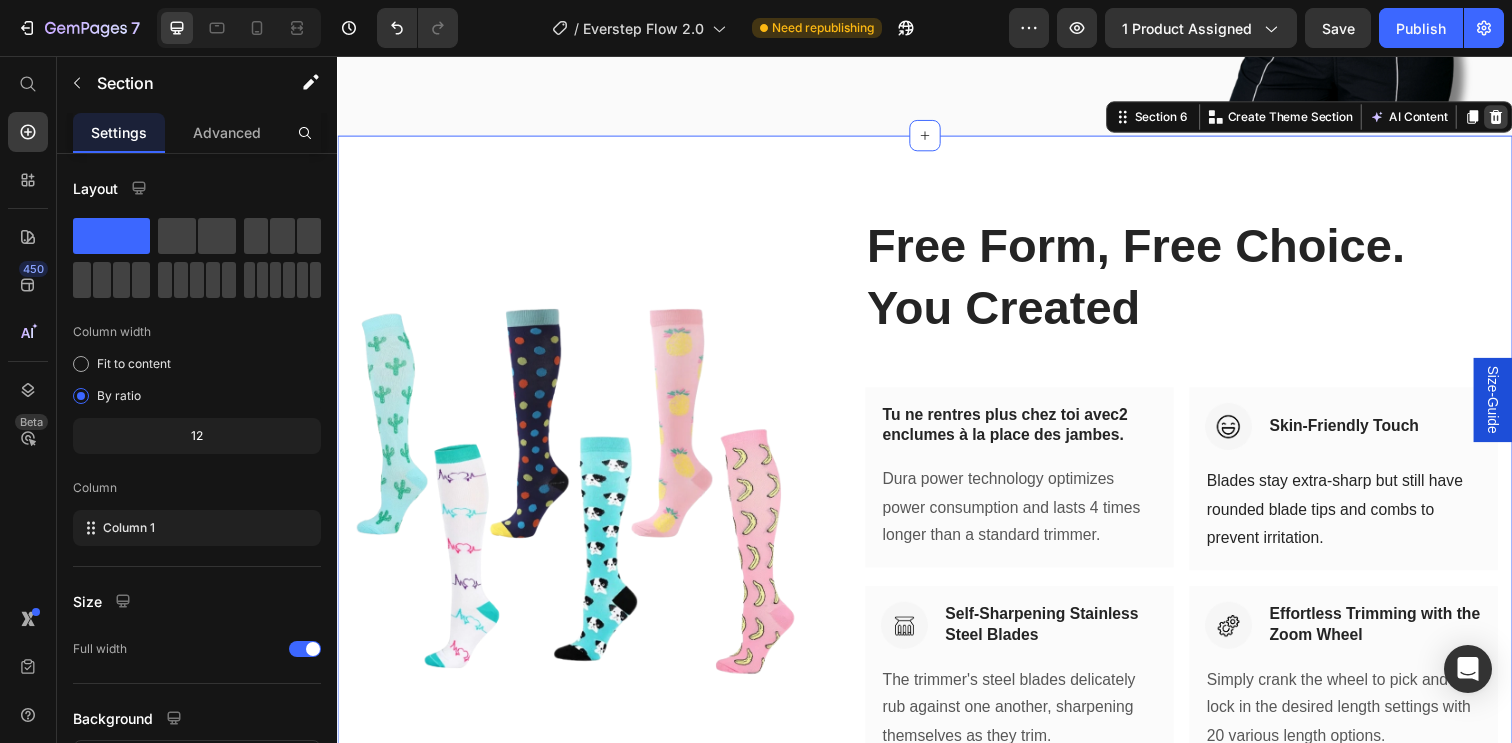 click 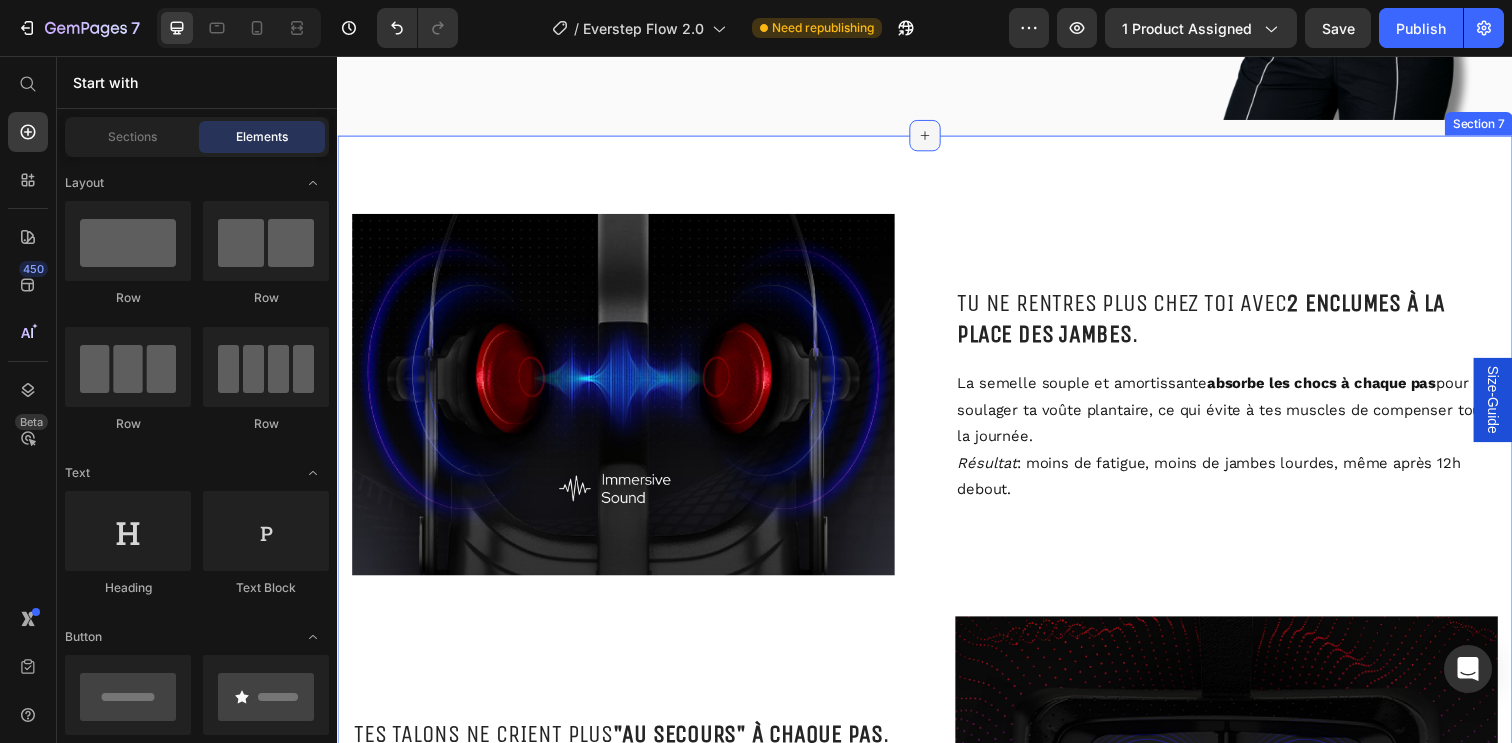 click at bounding box center [937, 137] 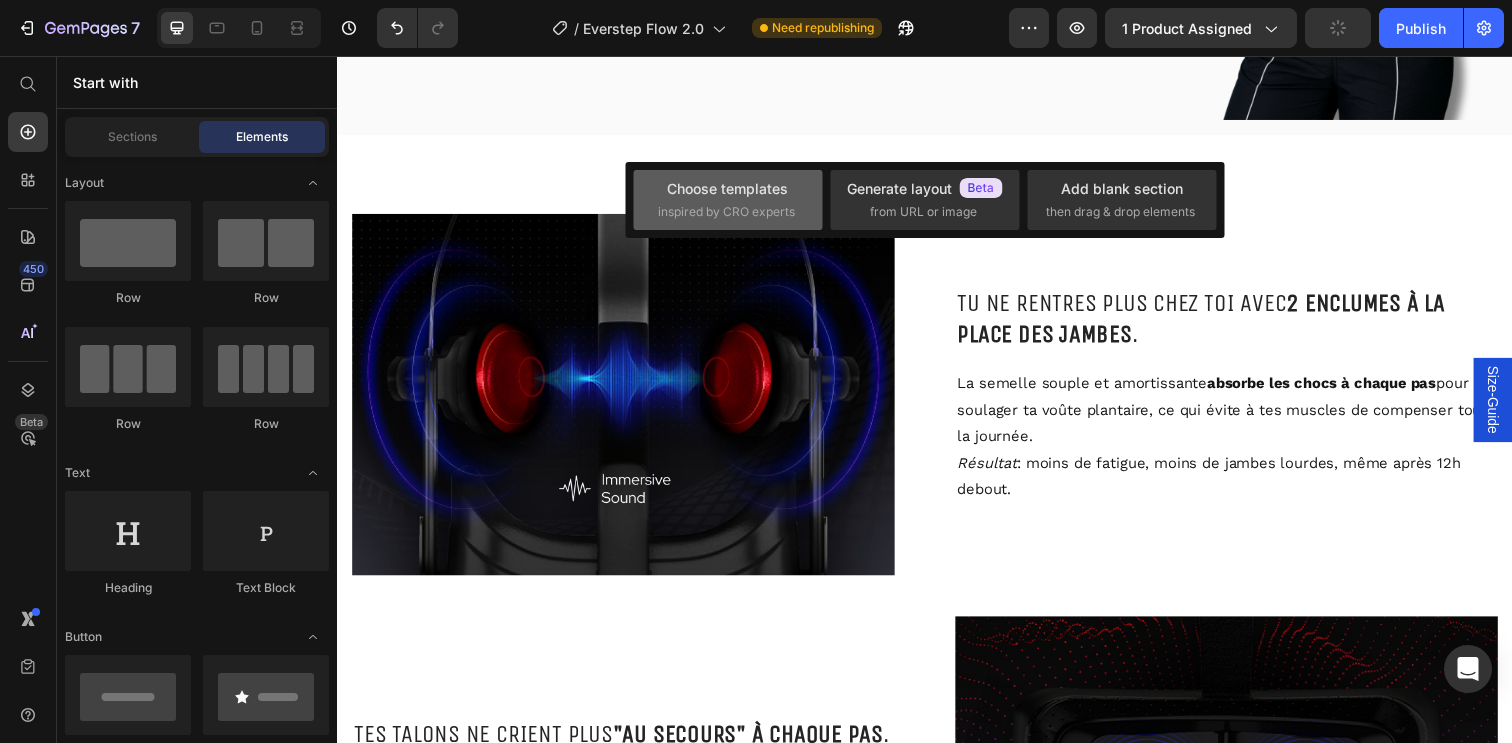 click on "Choose templates  inspired by CRO experts" at bounding box center (728, 199) 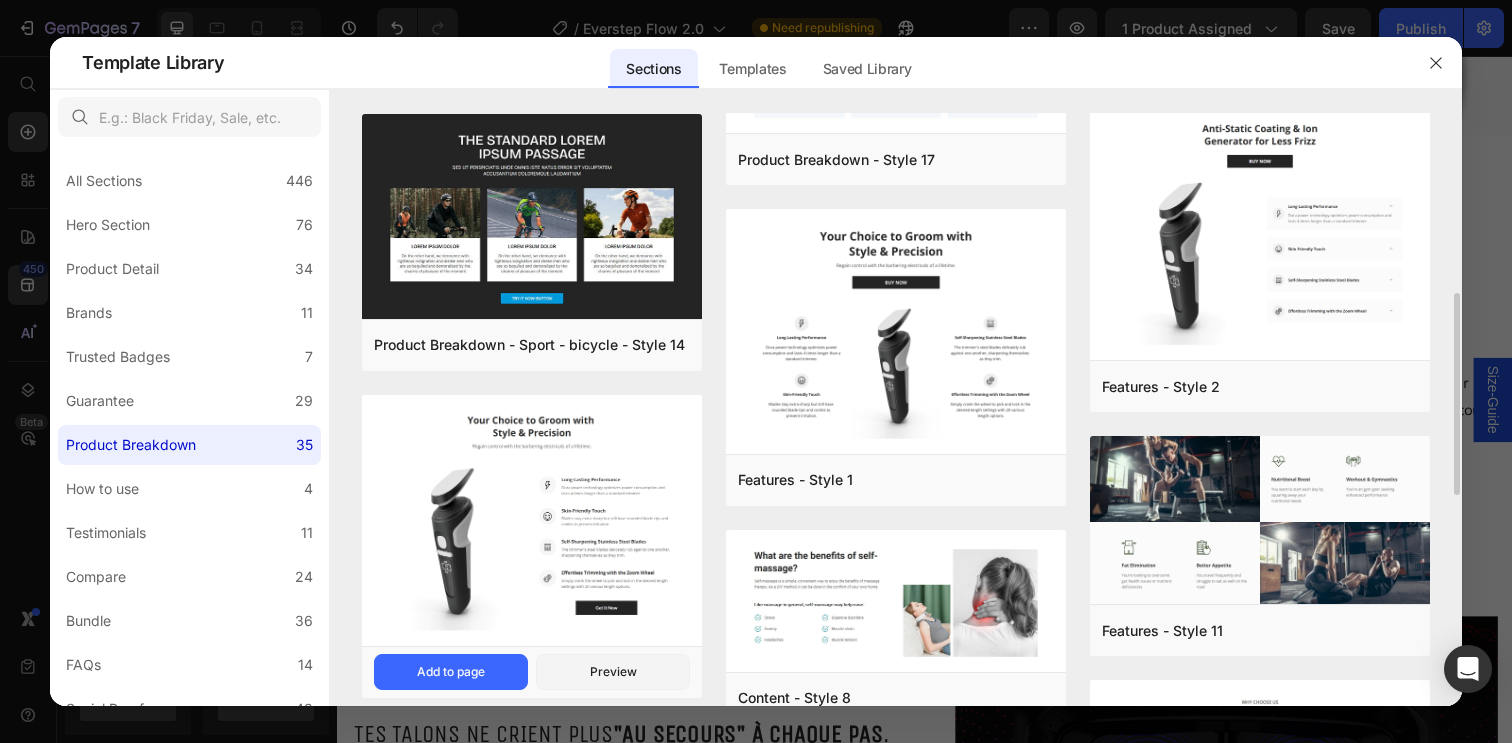 scroll, scrollTop: 550, scrollLeft: 0, axis: vertical 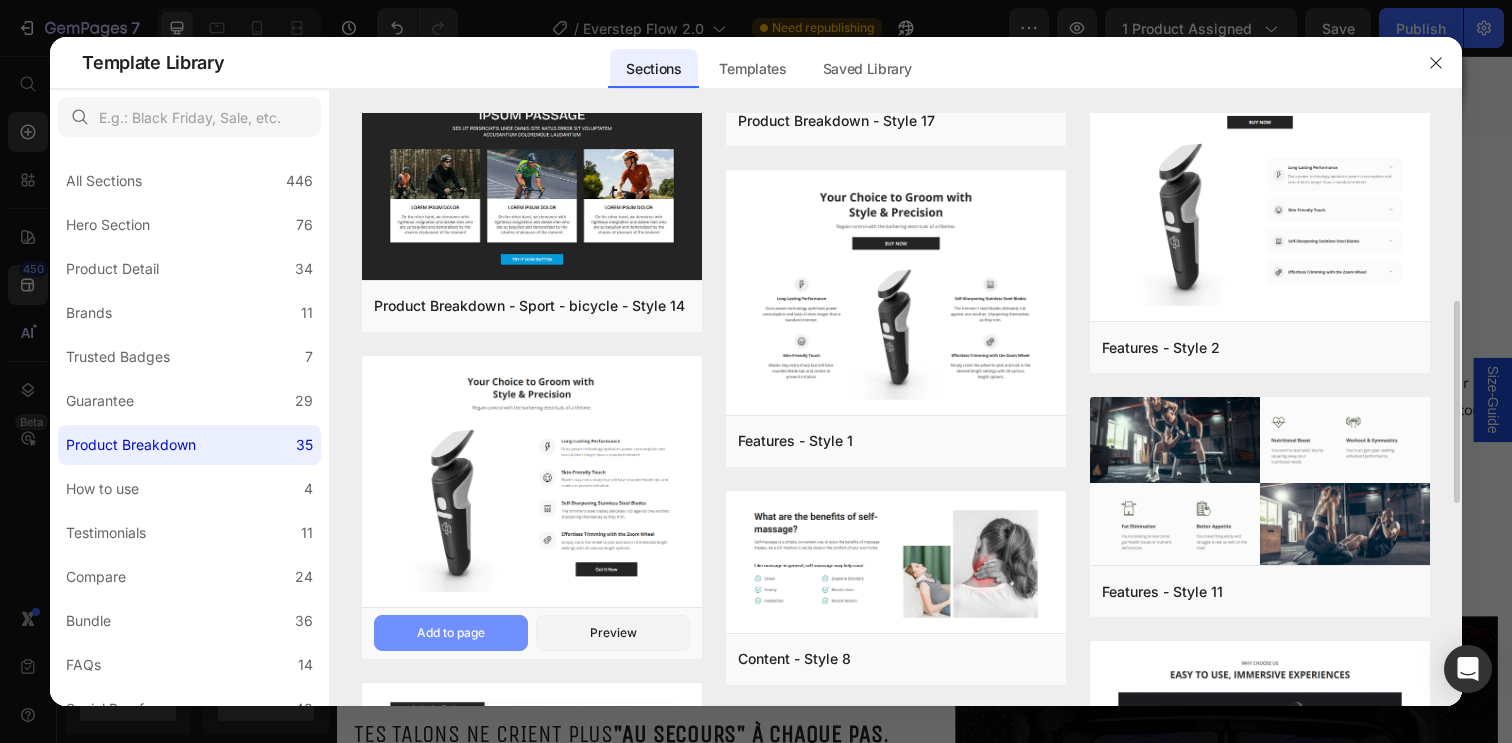 click on "Add to page" at bounding box center (451, 633) 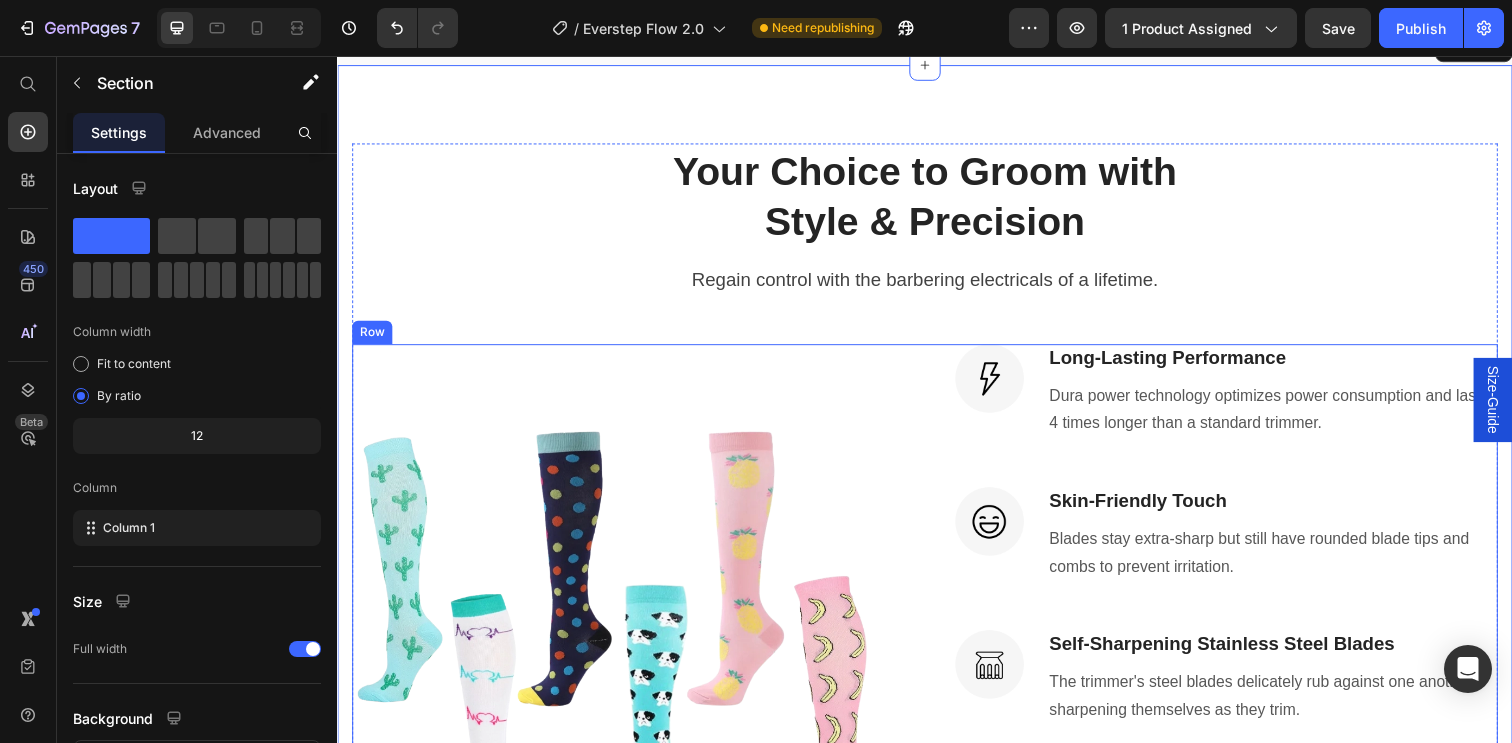scroll, scrollTop: 2887, scrollLeft: 0, axis: vertical 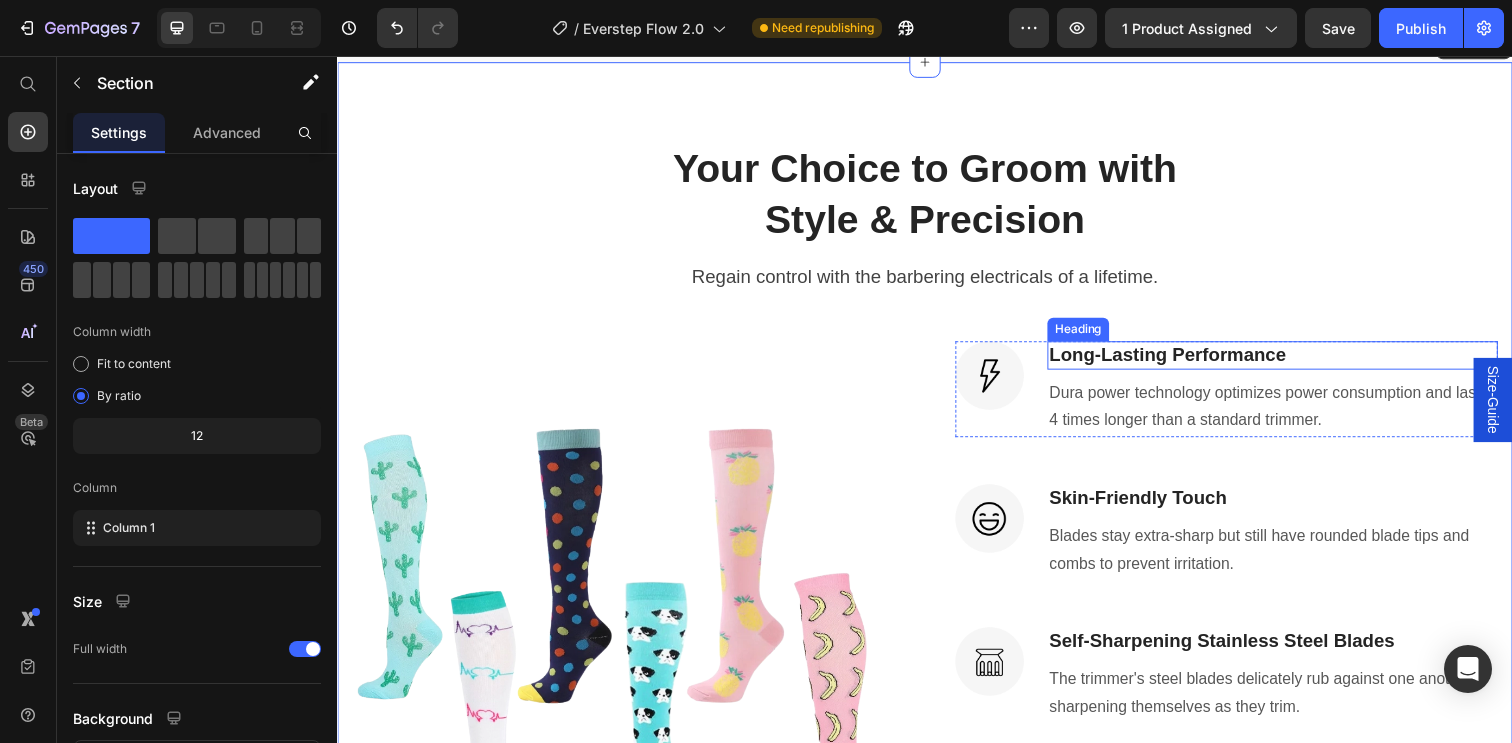 click on "Long-Lasting Performance" at bounding box center [1292, 361] 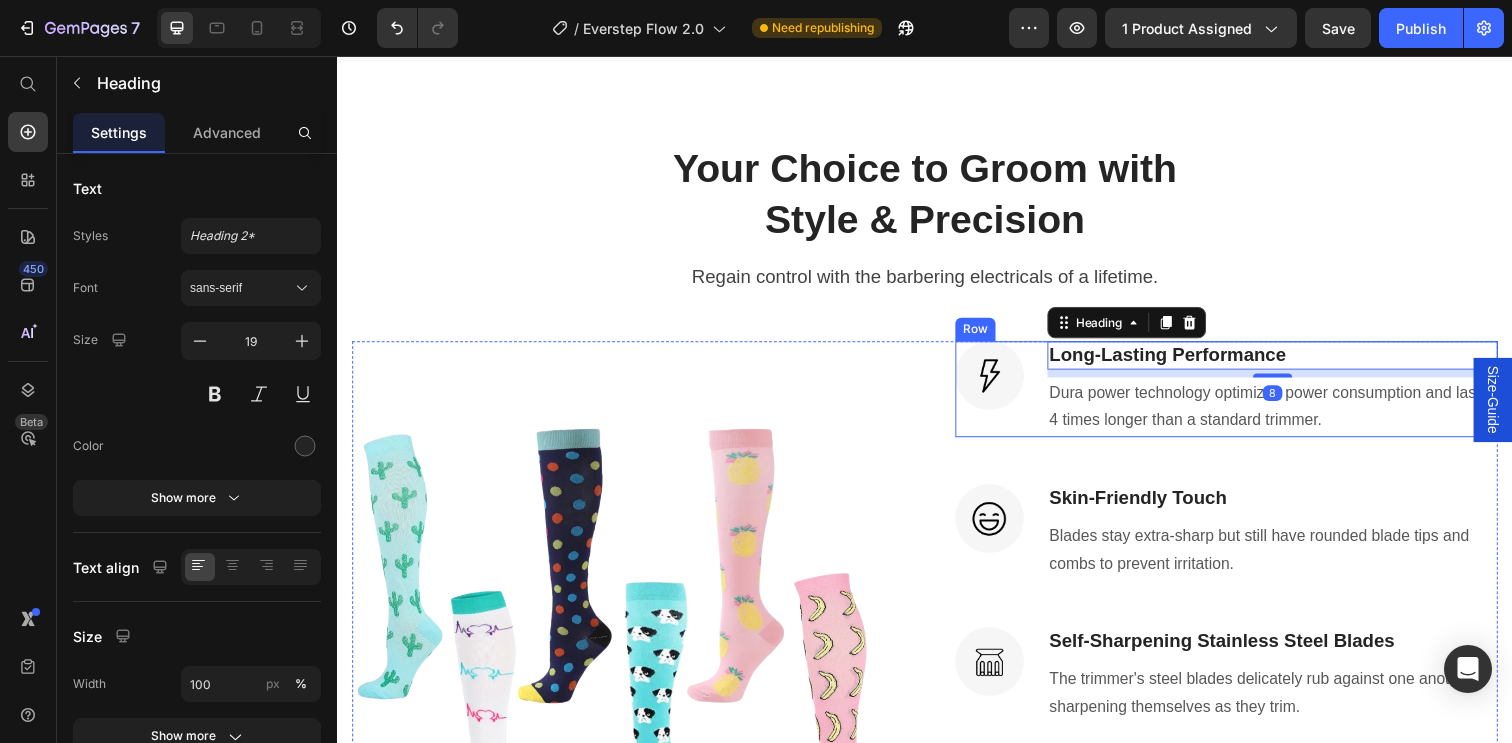 click on "Image Long-Lasting Performance Heading 8 Dura power technology optimizes power consumption and lasts 4 times longer than a standard trimmer. Text block Row" at bounding box center [1245, 396] 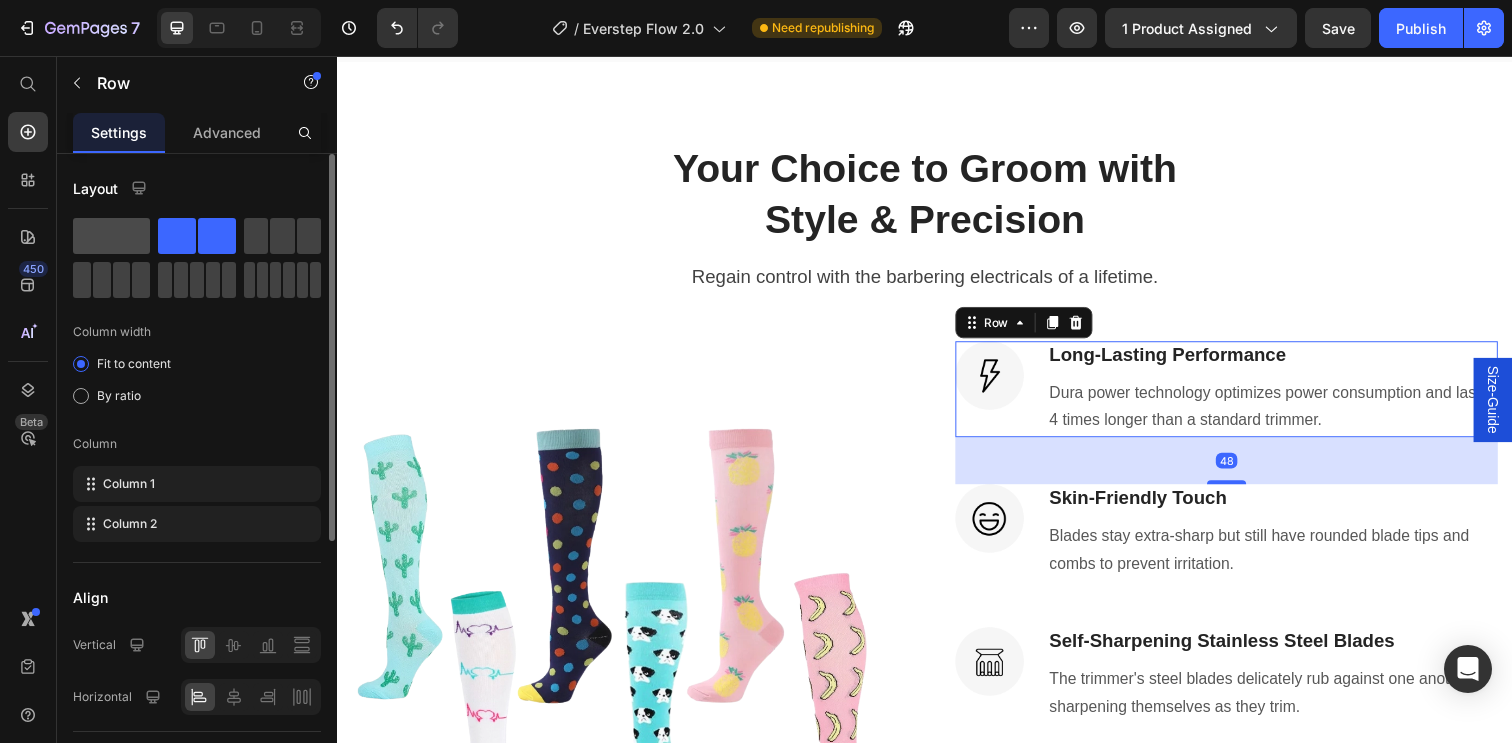 click 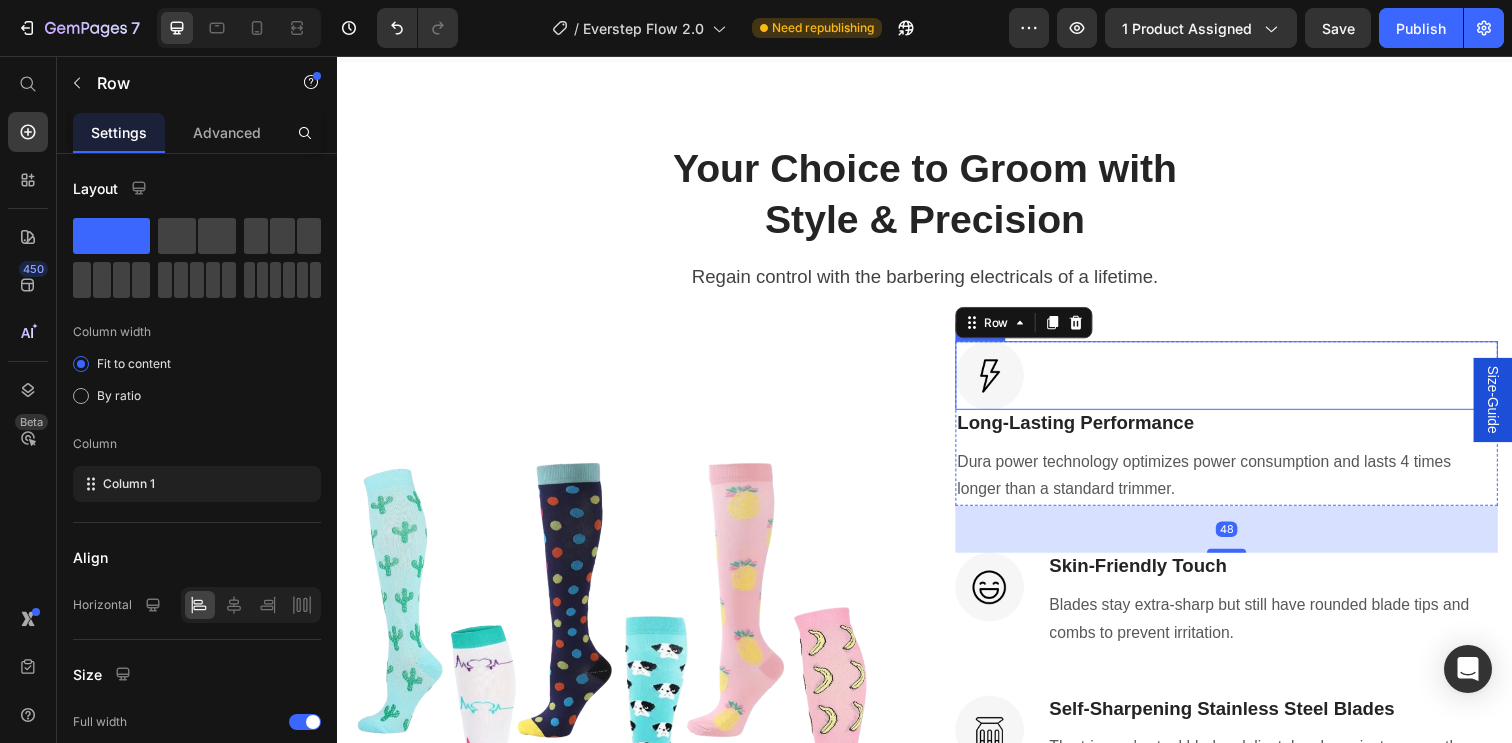 click at bounding box center (1245, 382) 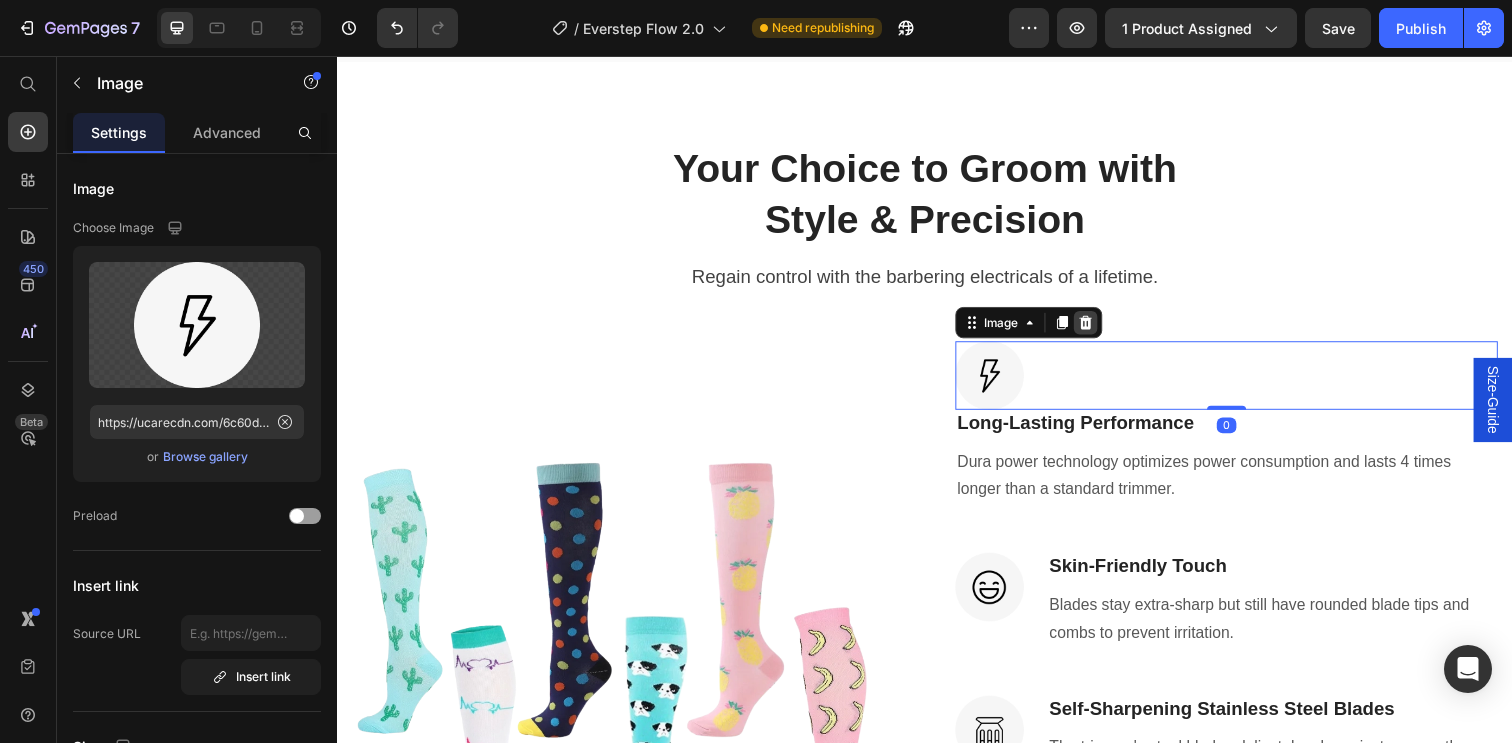 click 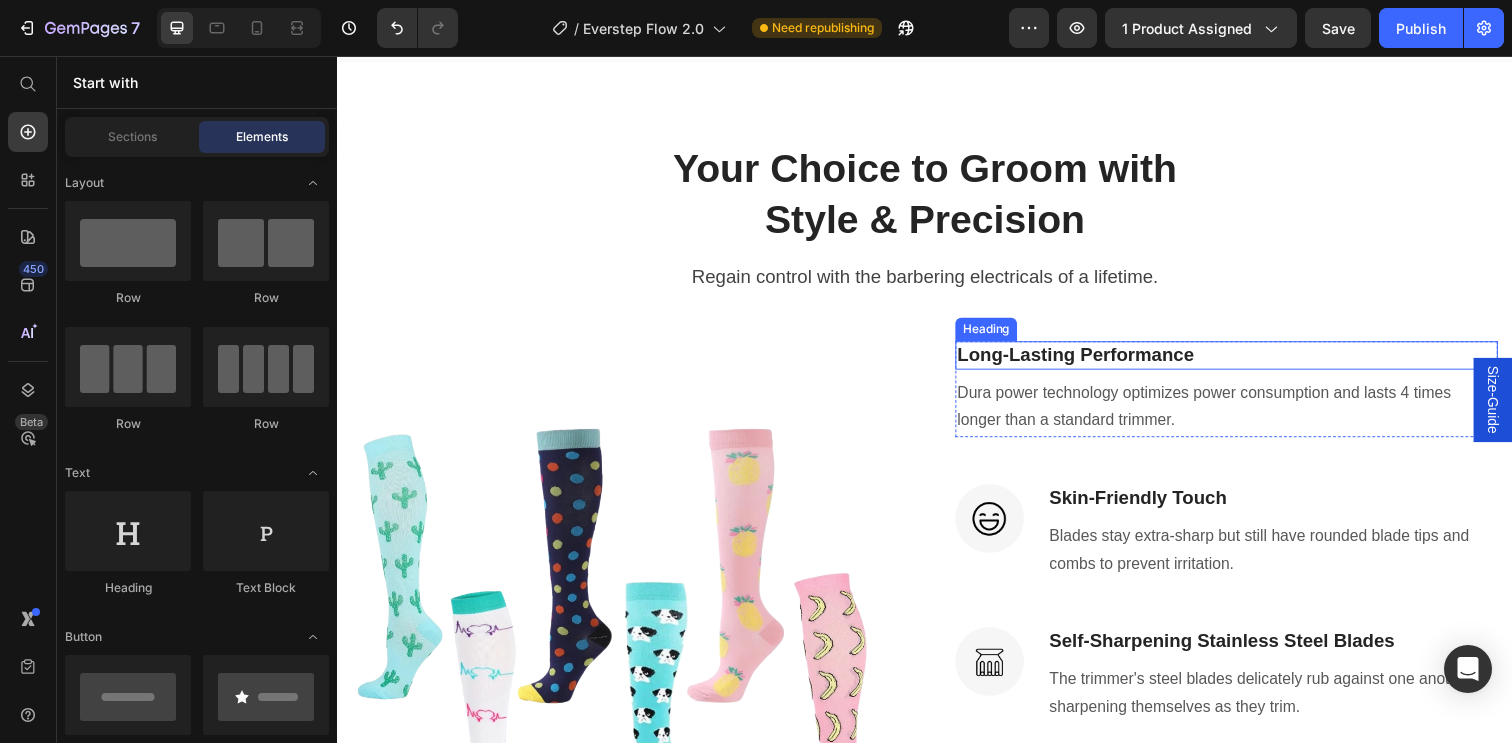 click on "Long-Lasting Performance" at bounding box center [1245, 361] 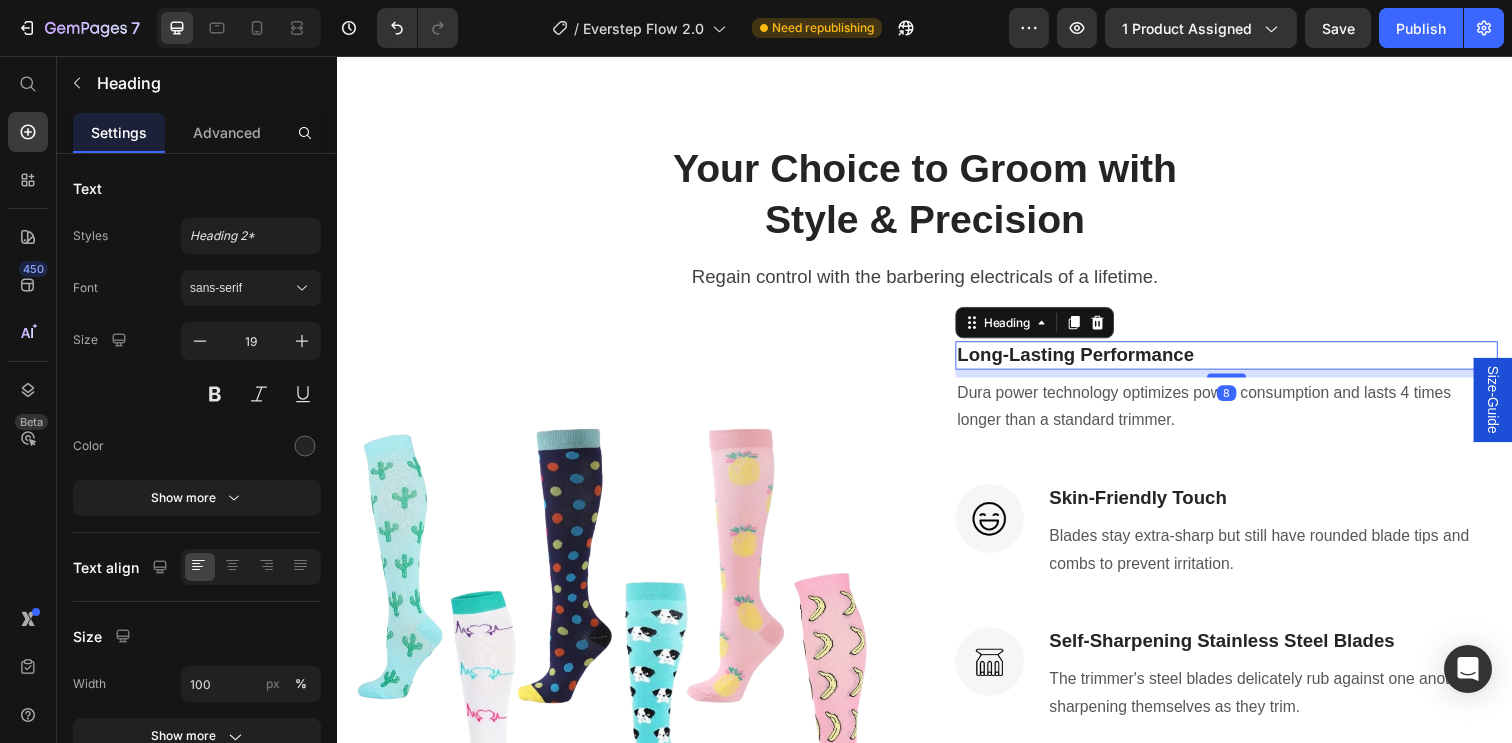 click on "Long-Lasting Performance" at bounding box center (1245, 361) 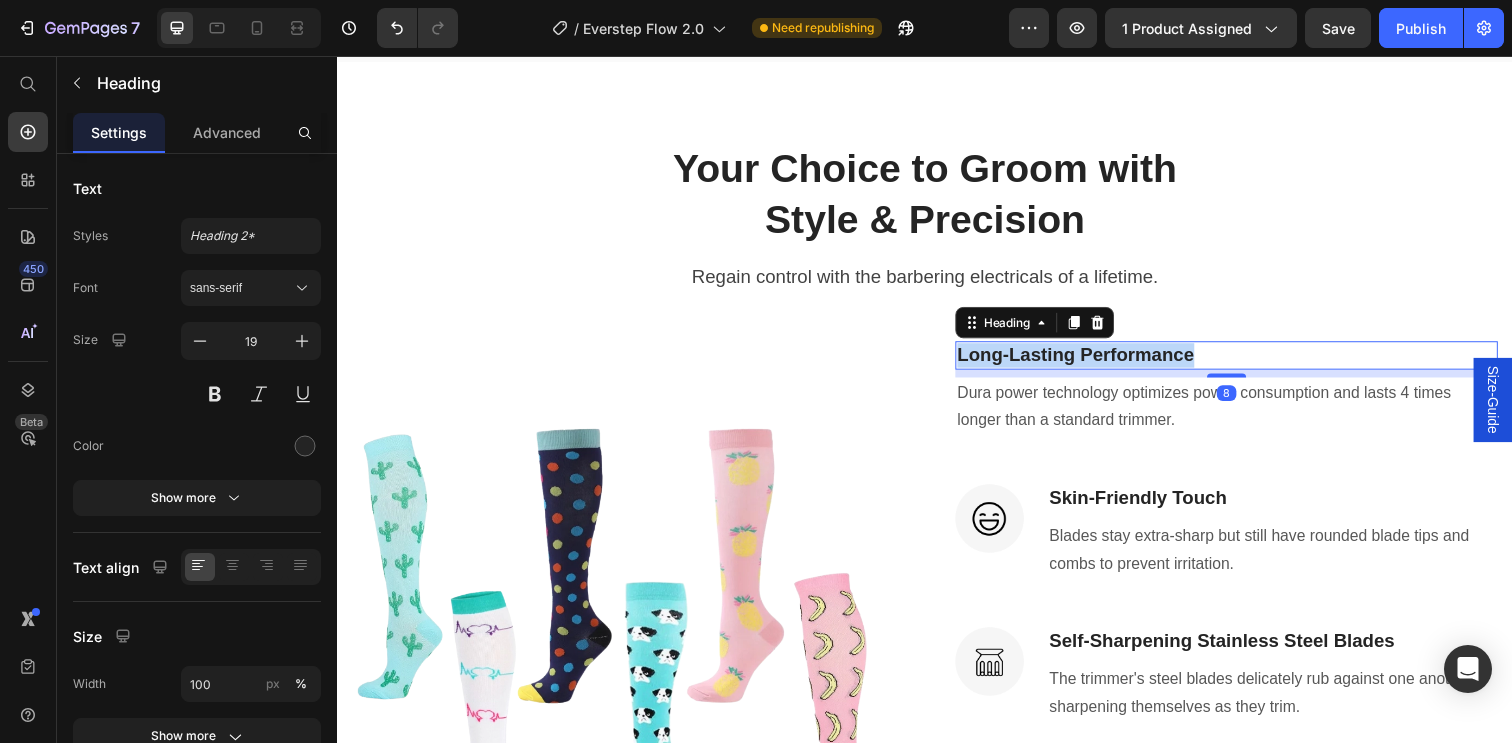 click on "Long-Lasting Performance" at bounding box center (1245, 361) 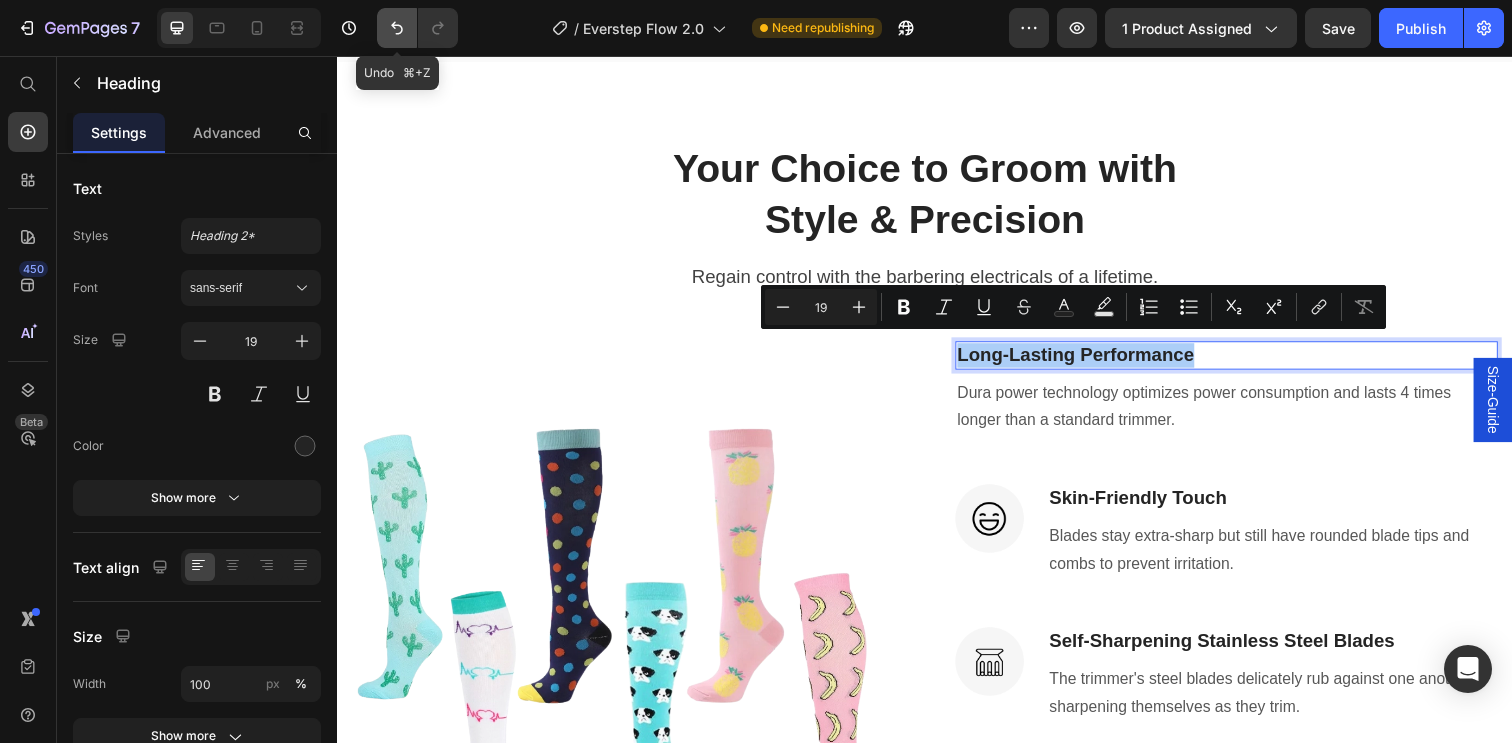 click 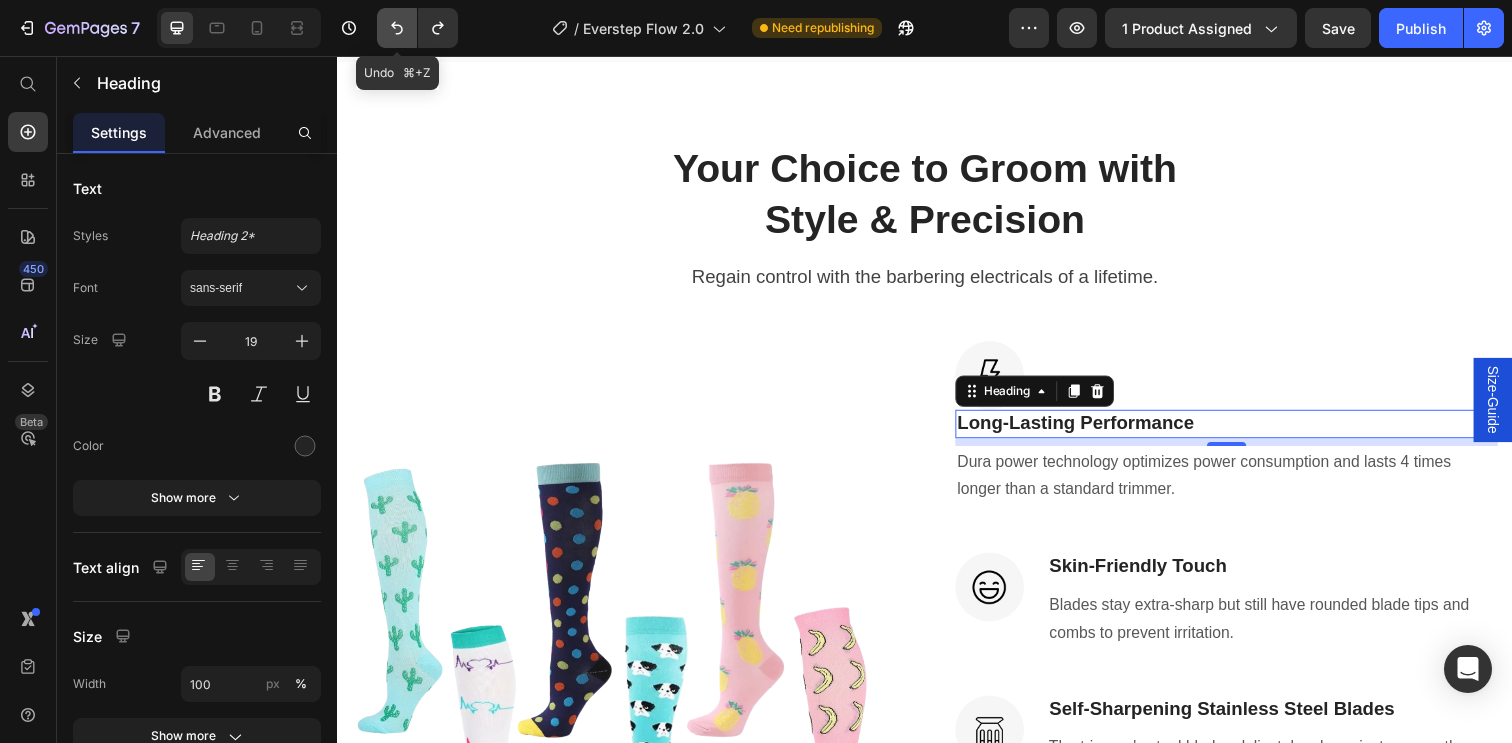 click 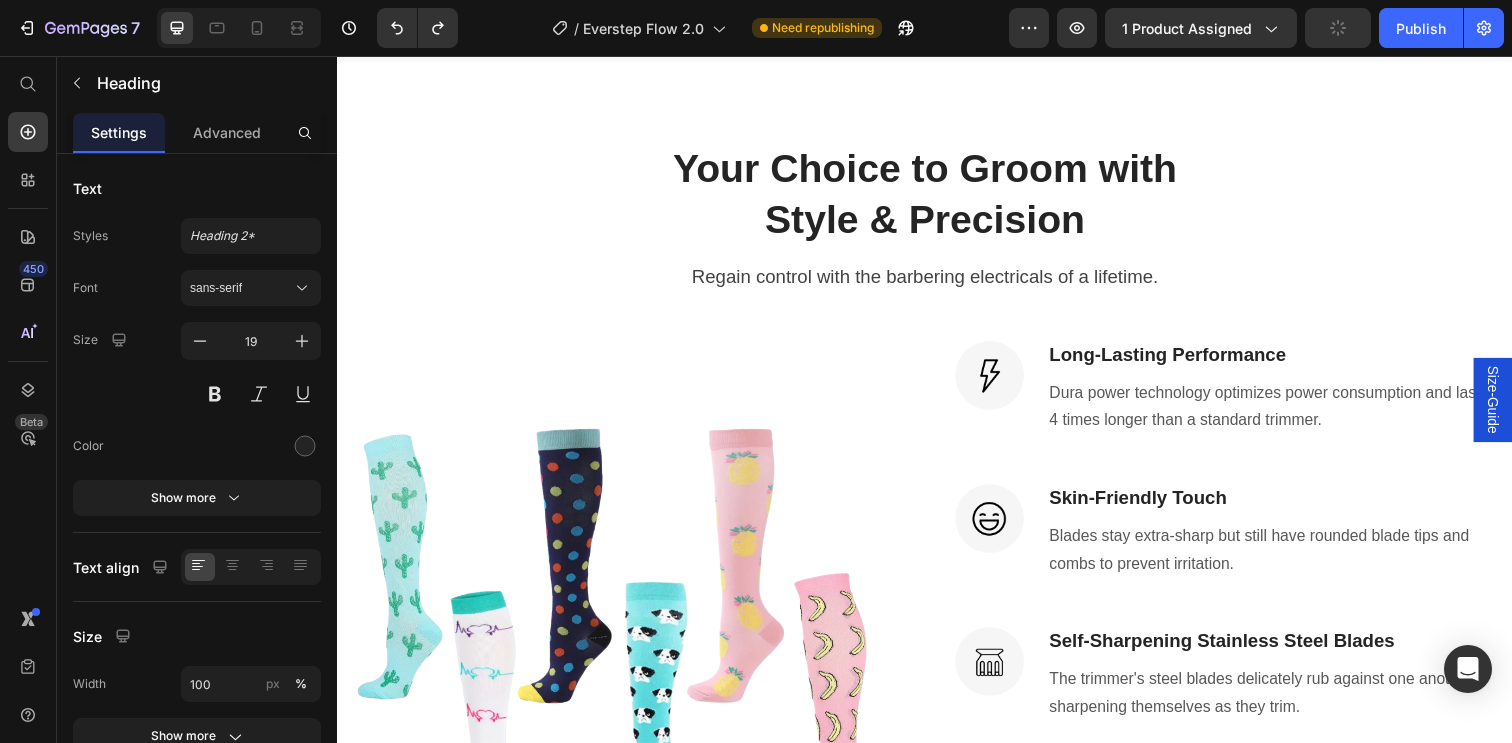 click on "Long-Lasting Performance" at bounding box center (1292, 361) 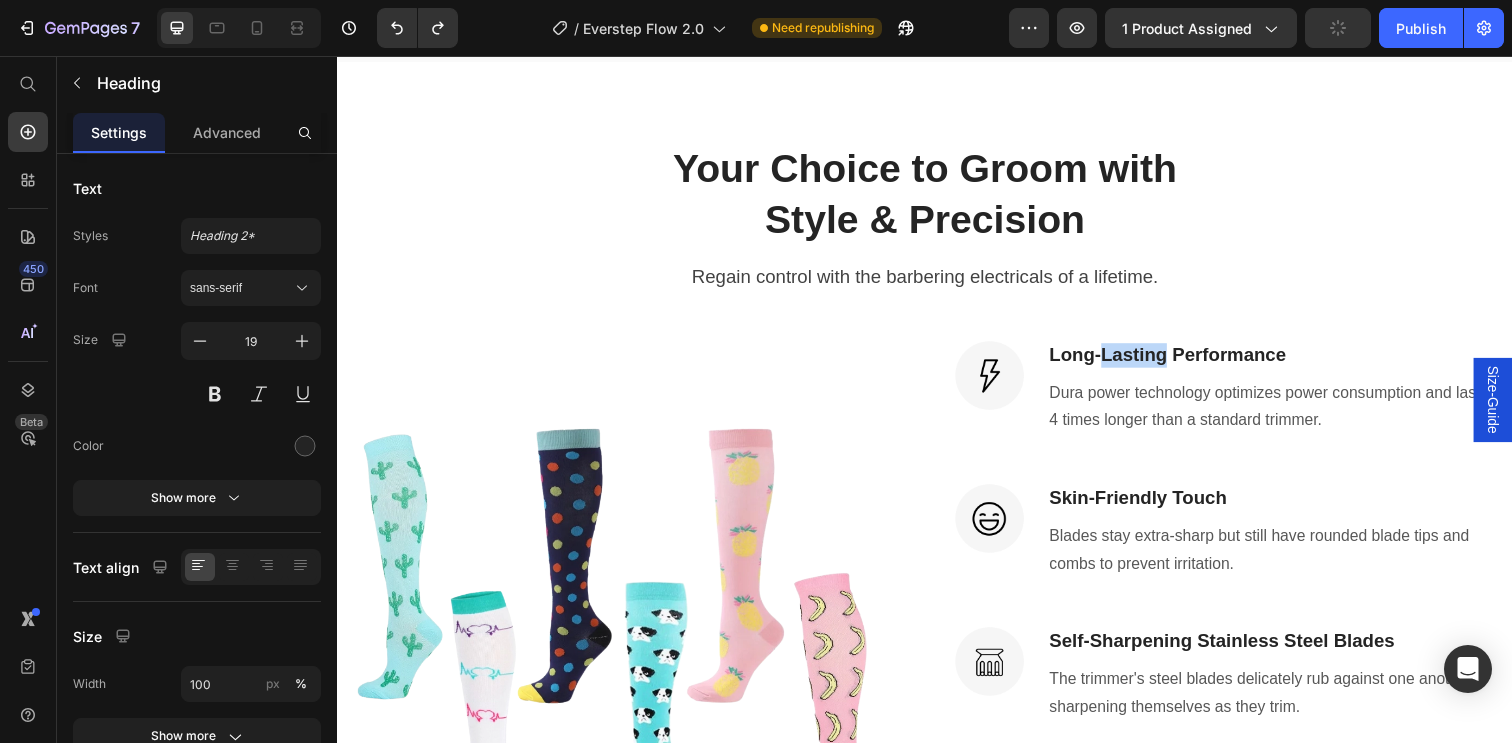 click on "Long-Lasting Performance" at bounding box center [1292, 361] 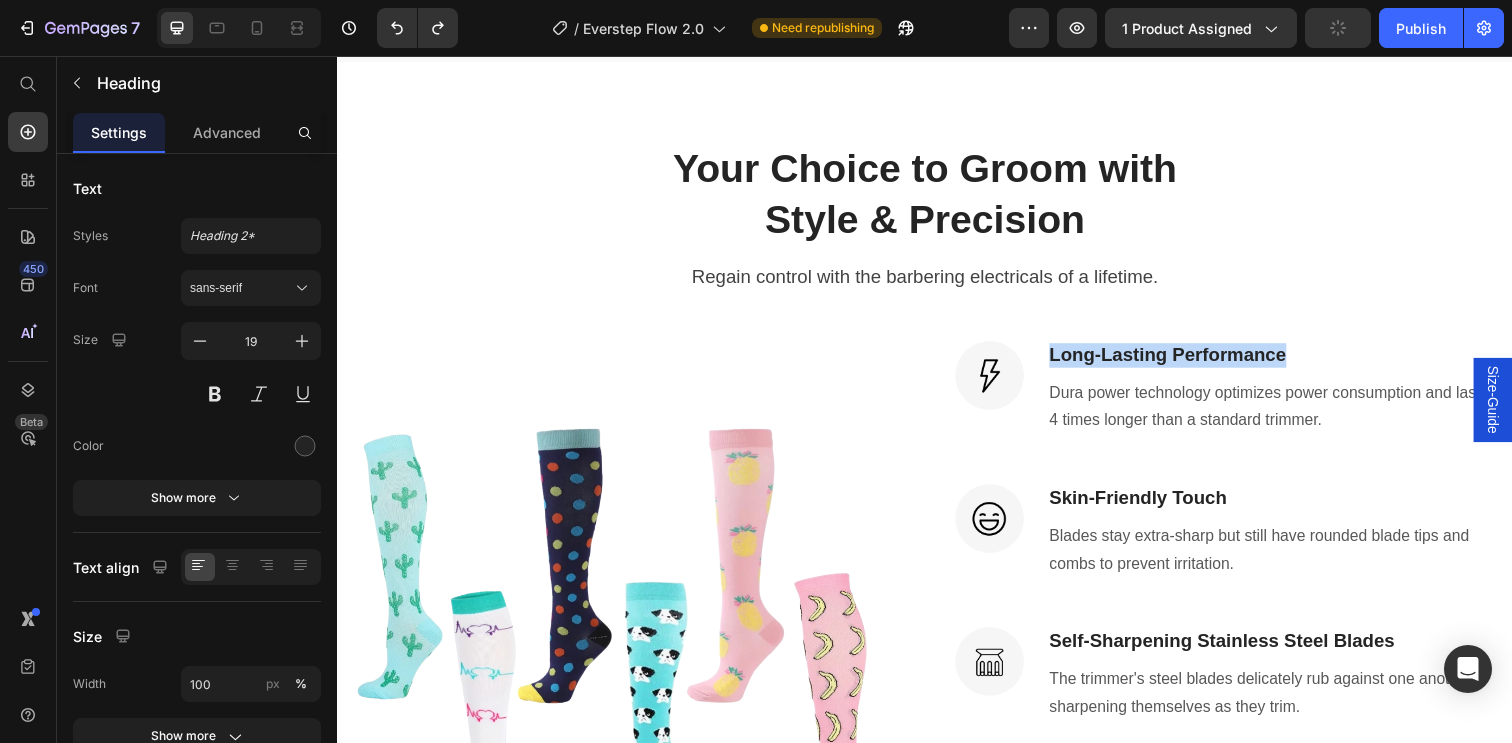 click on "Long-Lasting Performance" at bounding box center (1292, 361) 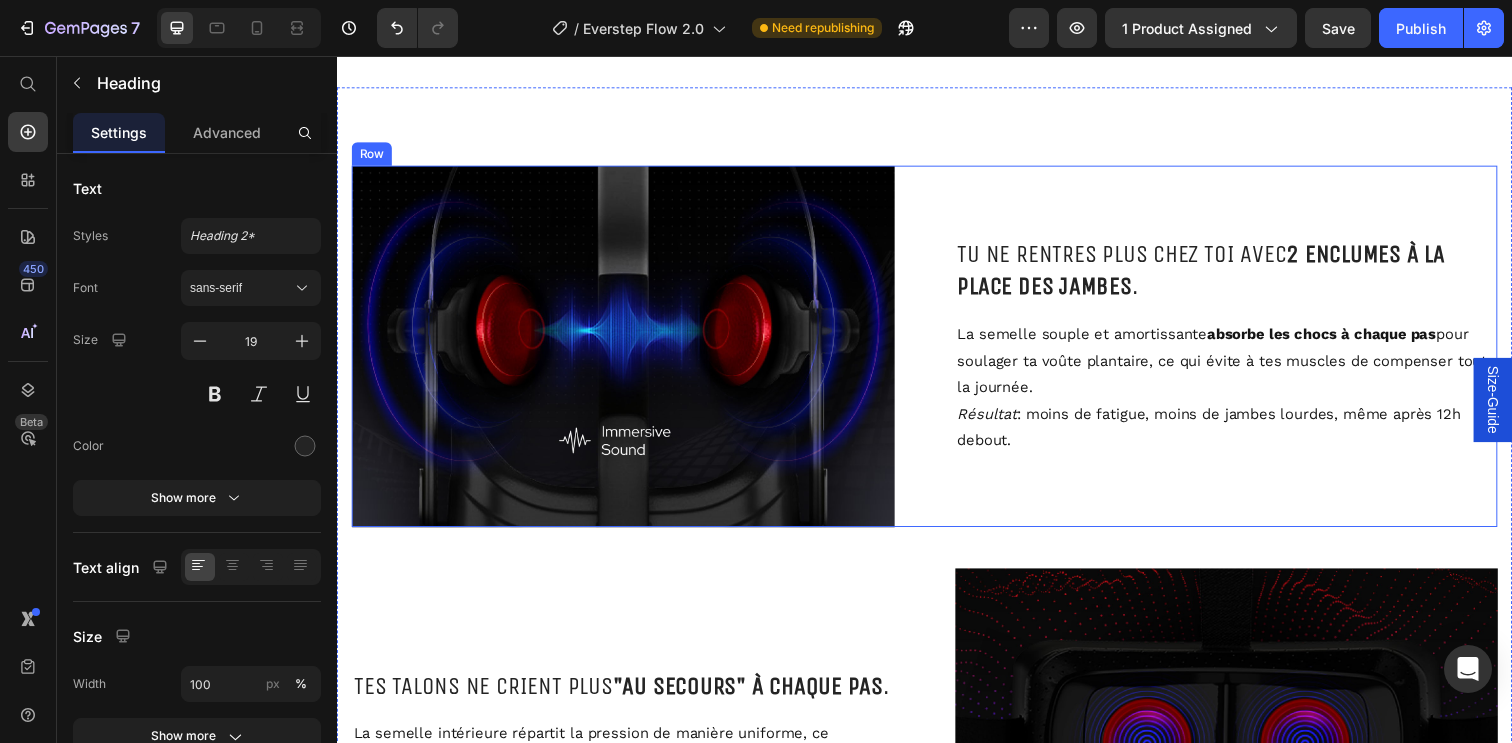 scroll, scrollTop: 3891, scrollLeft: 0, axis: vertical 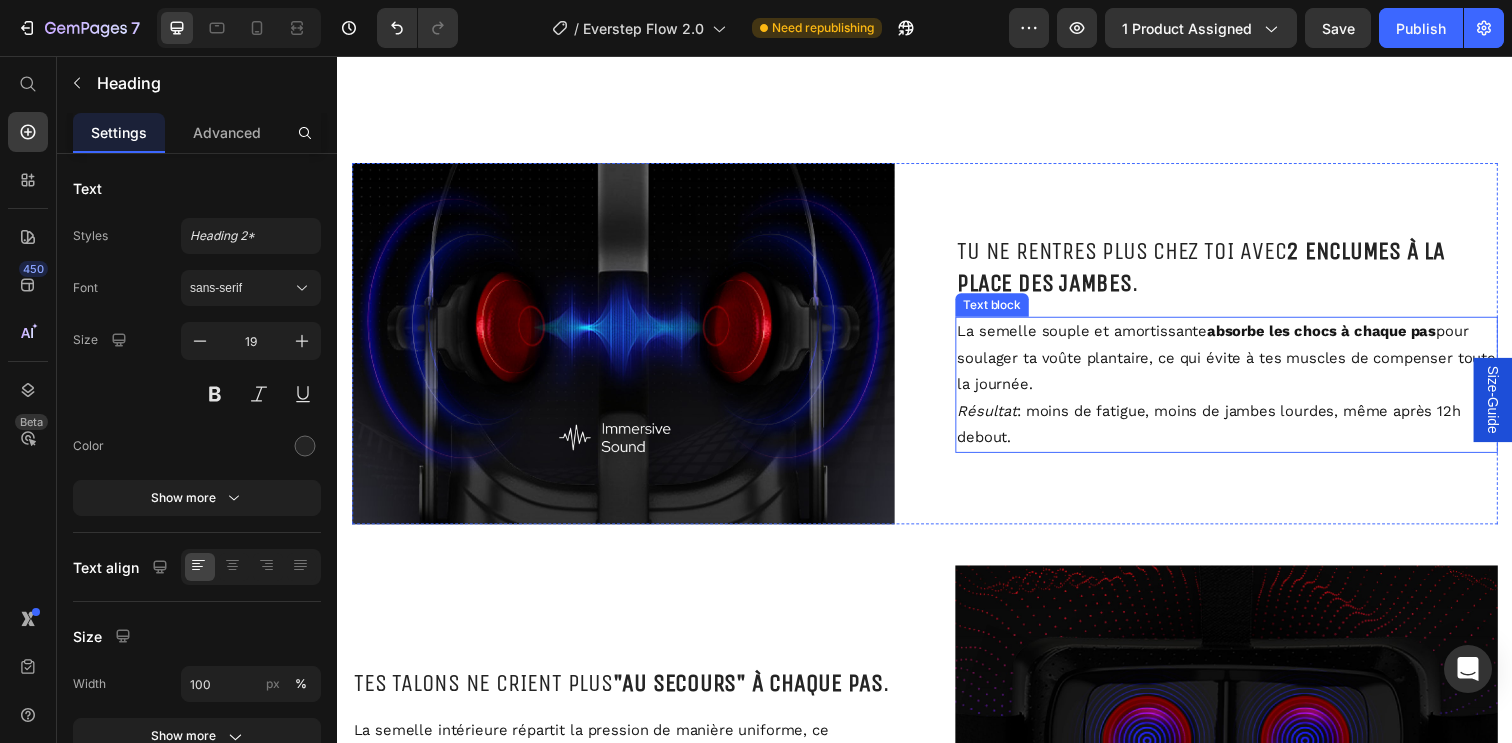 click on "La semelle souple et amortissante  absorbe les chocs à chaque pas  pour soulager ta voûte plantaire, ce qui évite à tes muscles de compenser toute la journée." at bounding box center [1245, 364] 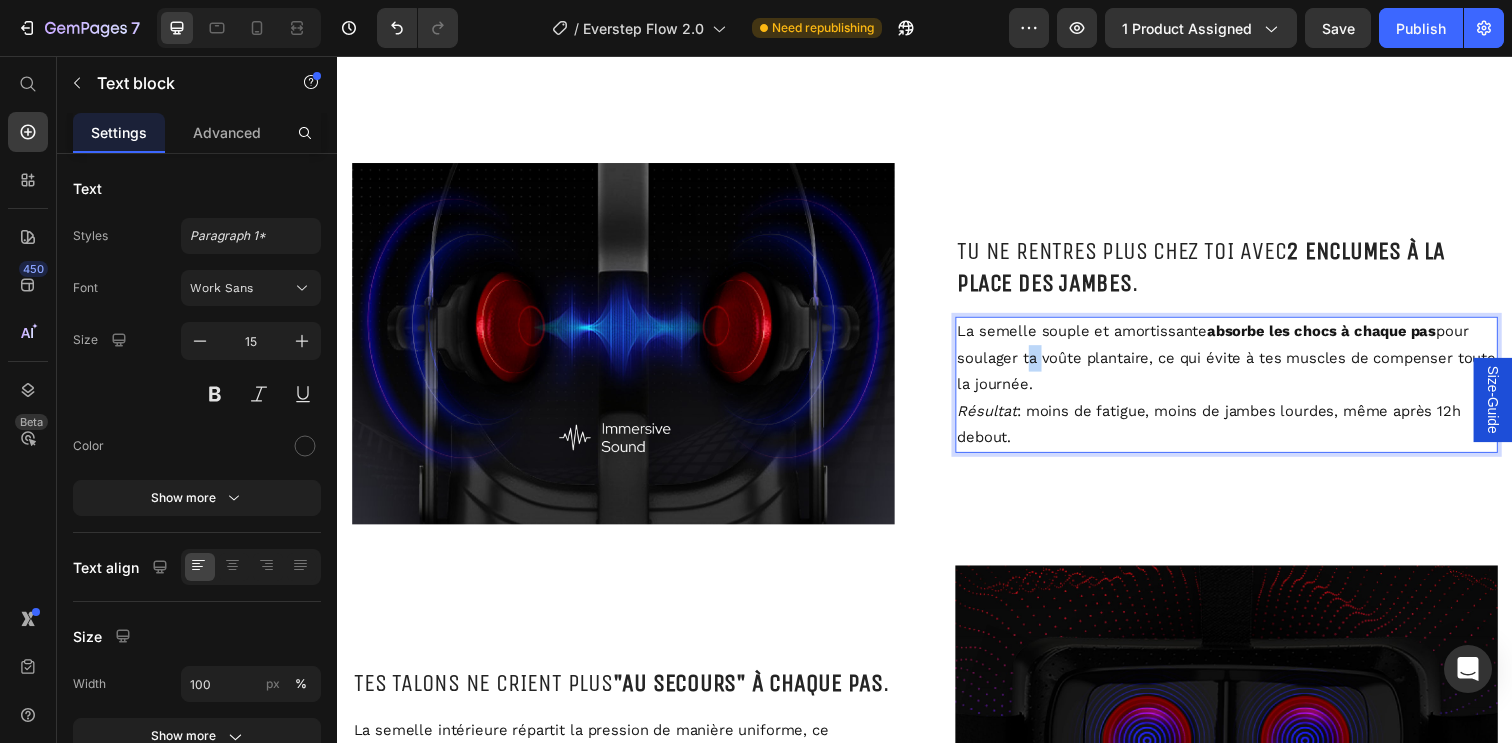 click on "La semelle souple et amortissante  absorbe les chocs à chaque pas  pour soulager ta voûte plantaire, ce qui évite à tes muscles de compenser toute la journée." at bounding box center [1245, 364] 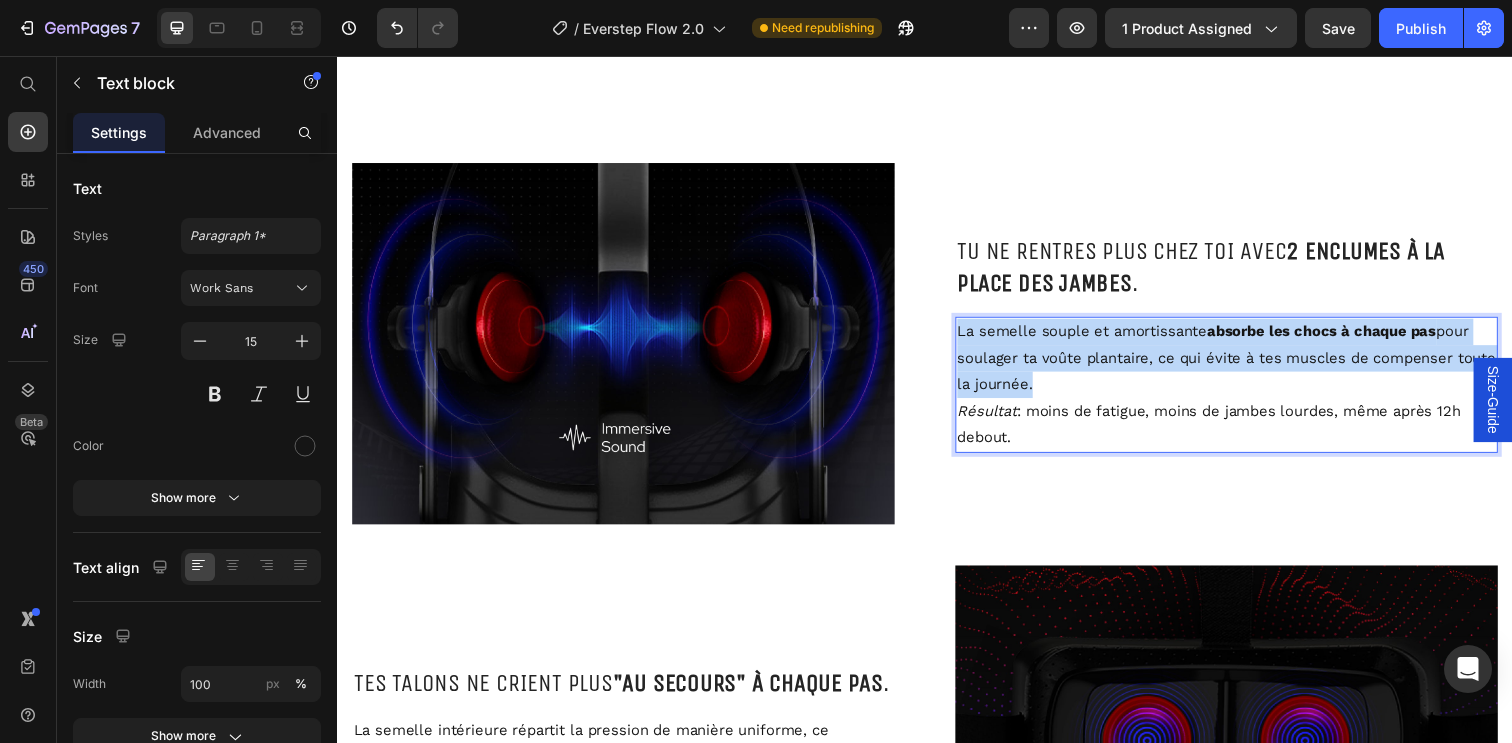click on "La semelle souple et amortissante  absorbe les chocs à chaque pas  pour soulager ta voûte plantaire, ce qui évite à tes muscles de compenser toute la journée." at bounding box center [1245, 364] 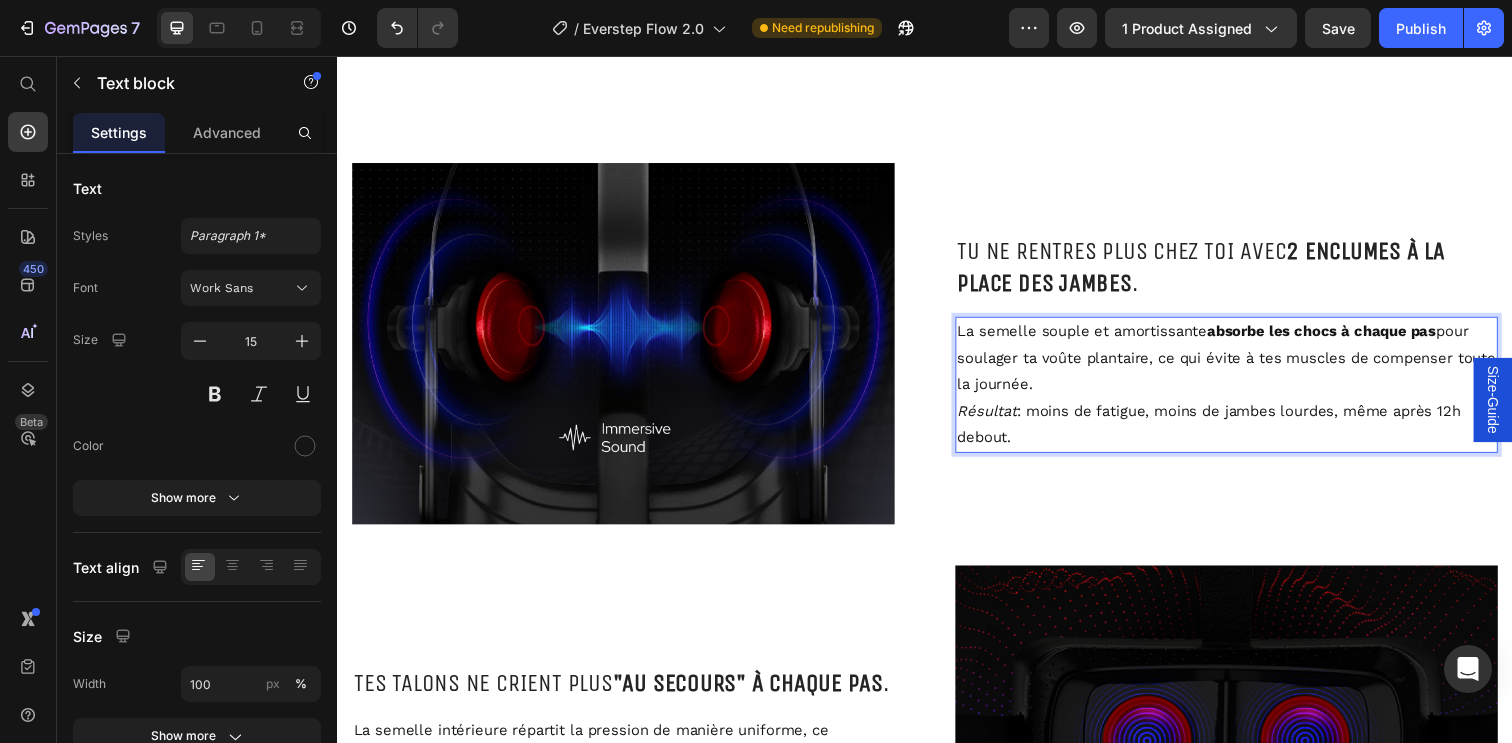 click on "Résultat  : moins de fatigue, moins de jambes lourdes, même après 12h debout." at bounding box center [1245, 432] 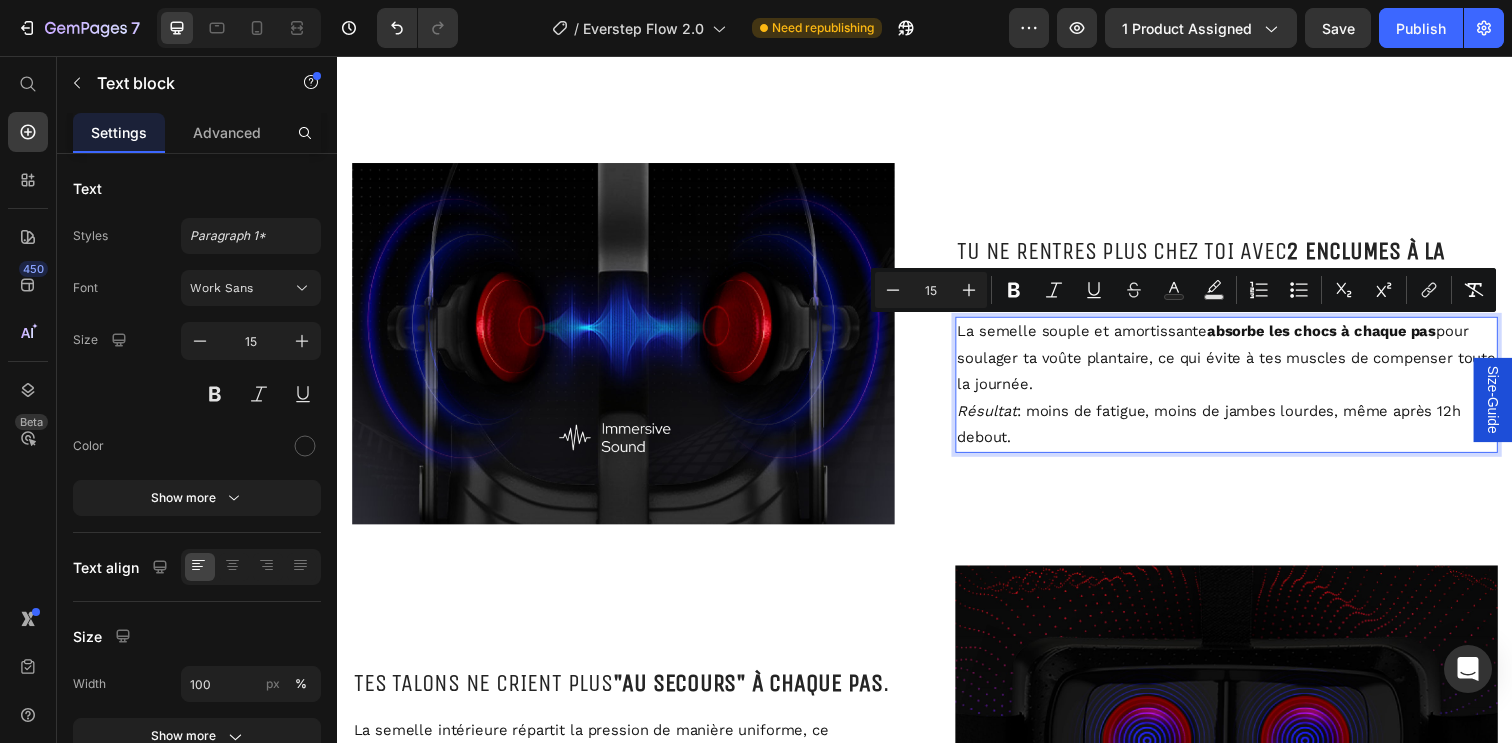 copy on "La semelle souple et amortissante absorbe les chocs à chaque pas pour soulager ta voûte plantaire, ce qui évite à tes muscles de compenser toute la journée. Résultat : moins de fatigue, moins de jambes lourdes, même après 12h debout." 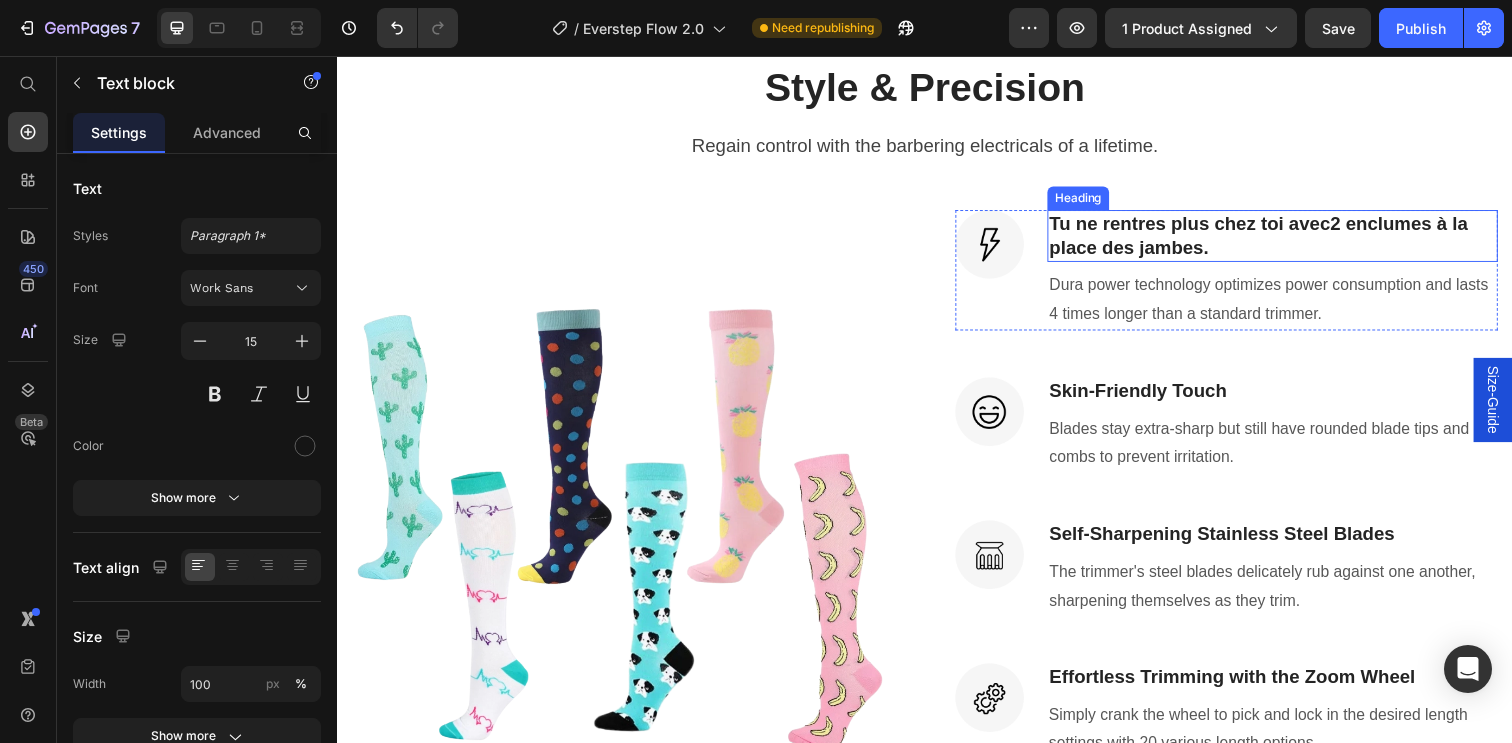 scroll, scrollTop: 2837, scrollLeft: 0, axis: vertical 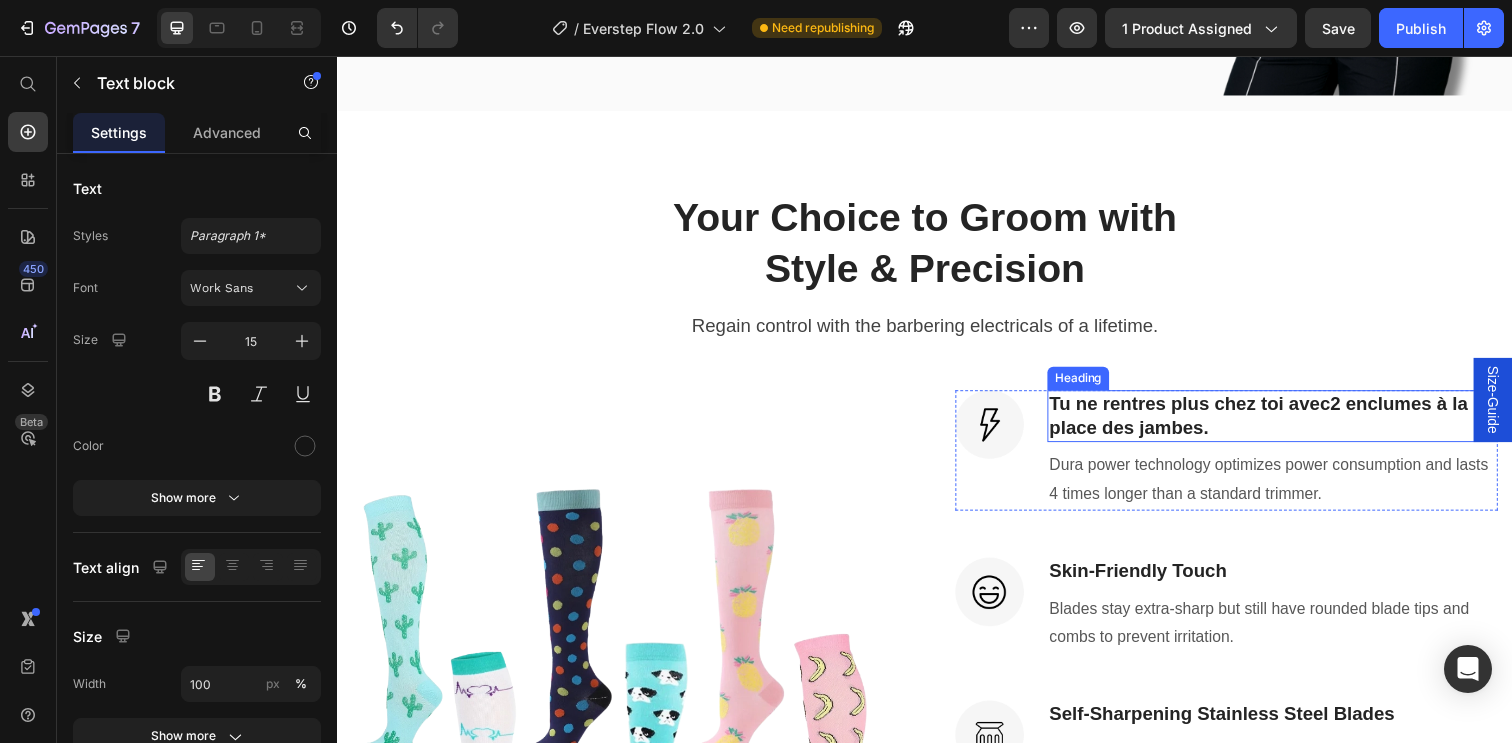 click on "Dura power technology optimizes power consumption and lasts 4 times longer than a standard trimmer." at bounding box center [1292, 489] 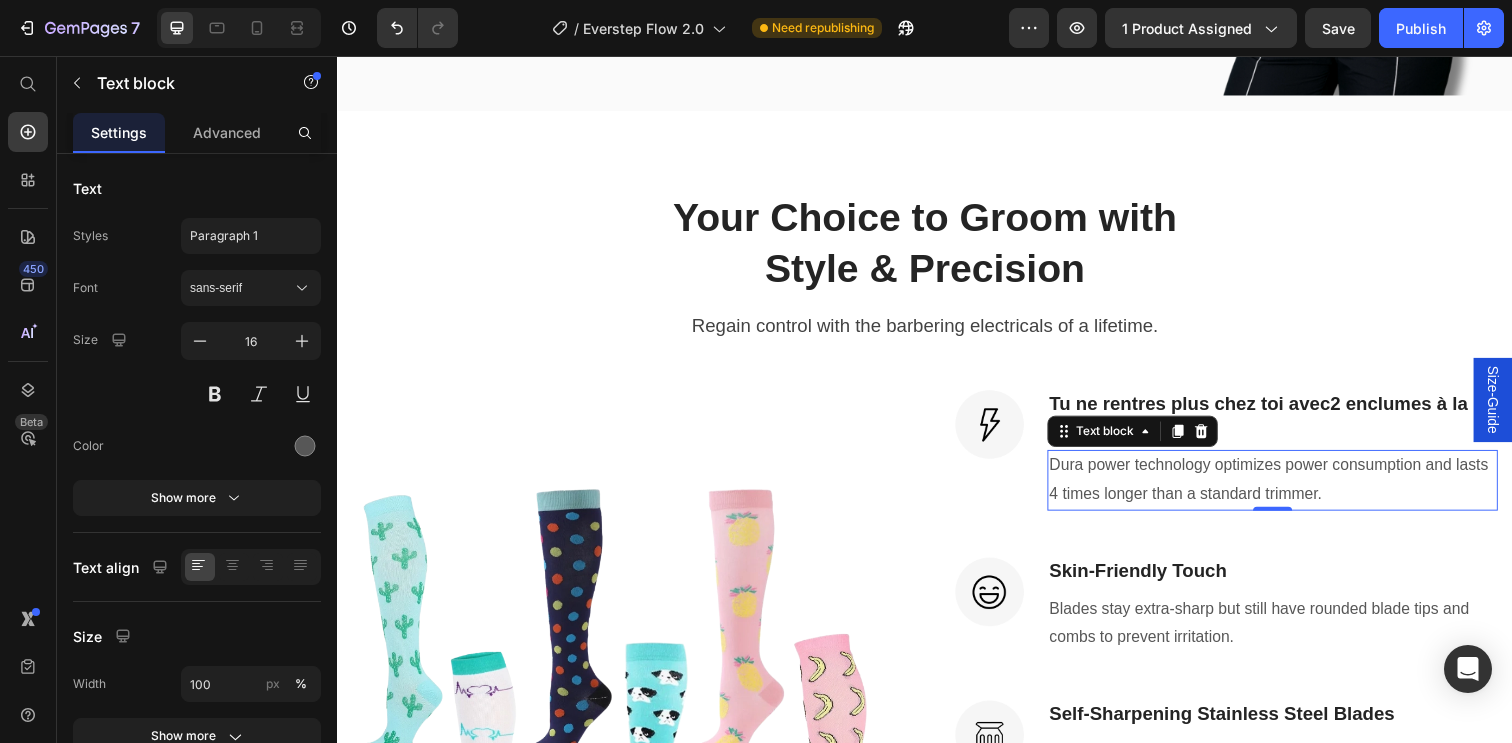 click on "Dura power technology optimizes power consumption and lasts 4 times longer than a standard trimmer." at bounding box center [1292, 489] 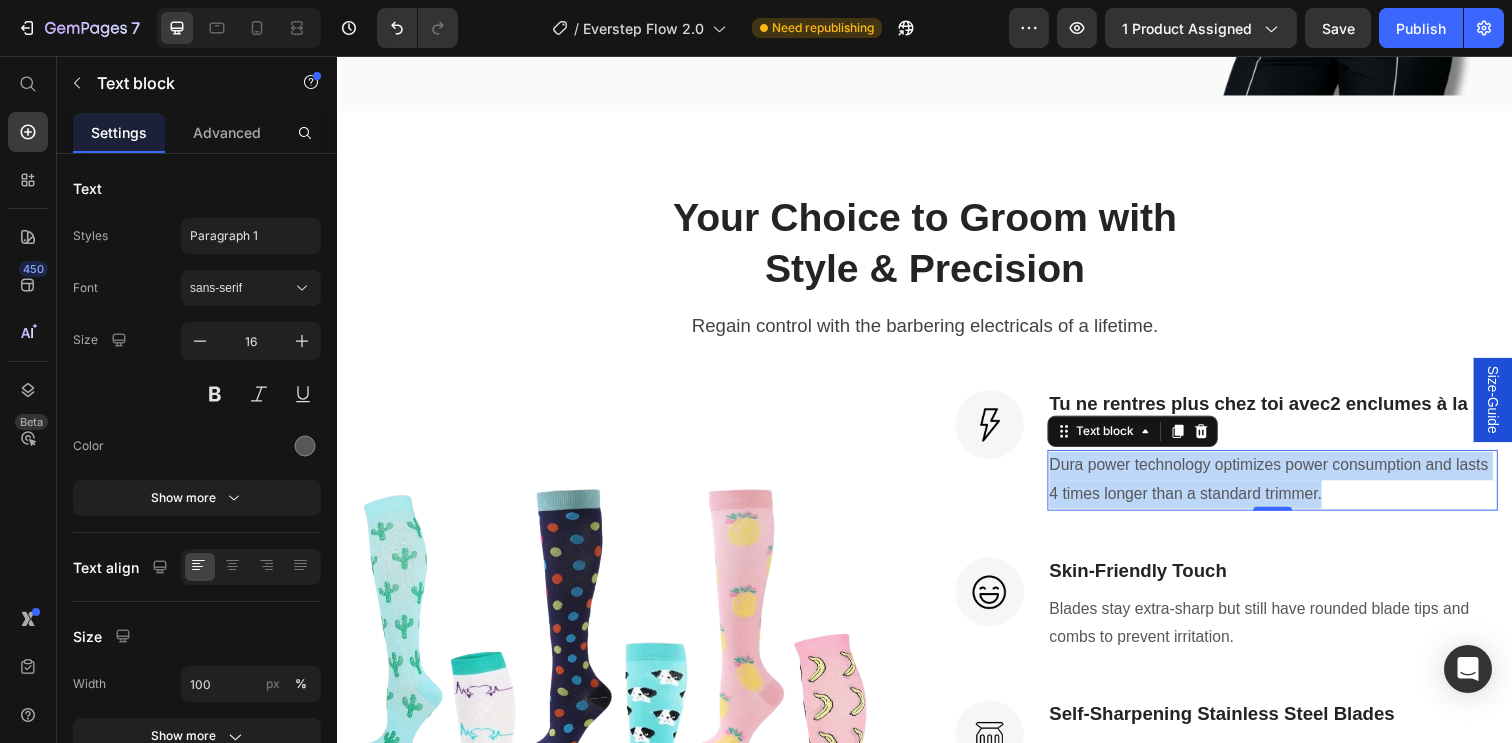 click on "Dura power technology optimizes power consumption and lasts 4 times longer than a standard trimmer." at bounding box center [1292, 489] 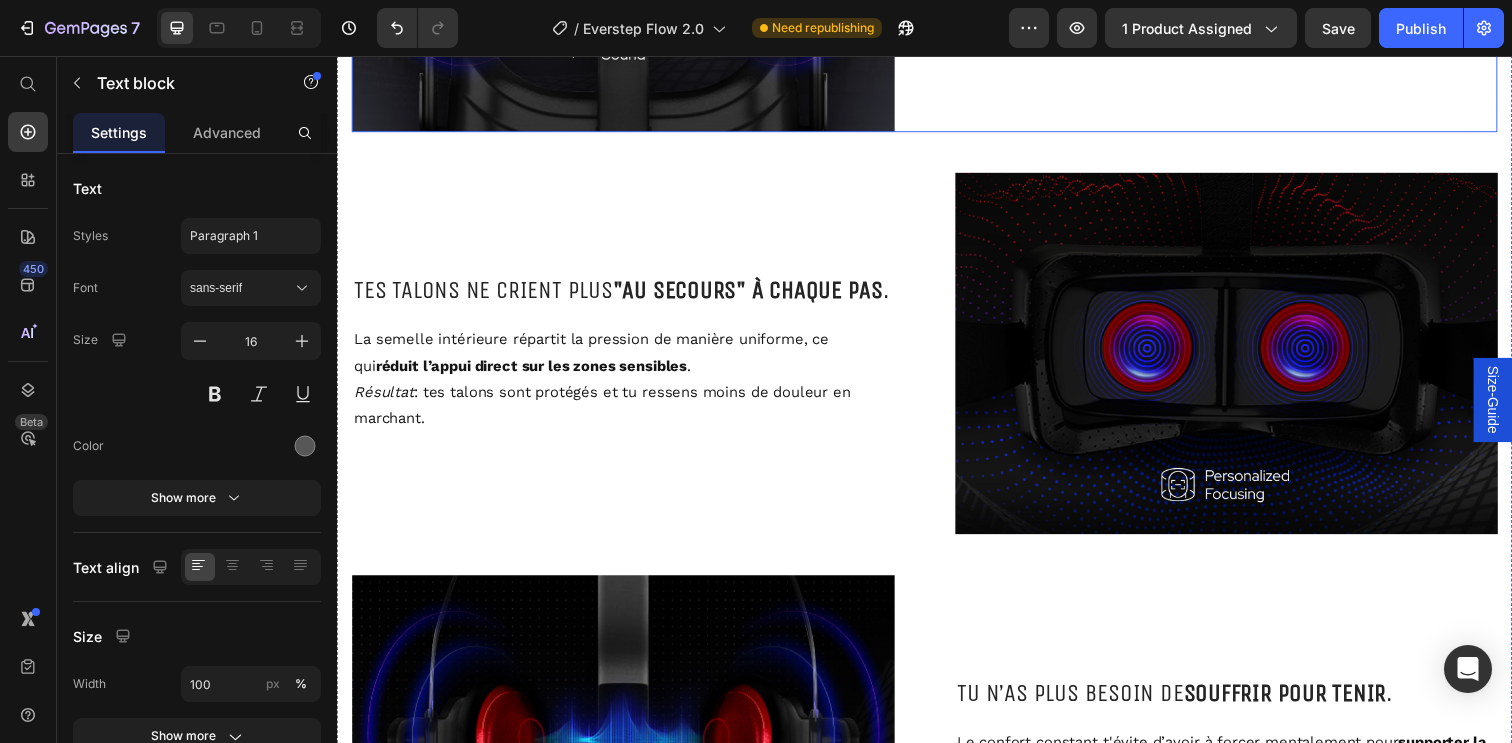 scroll, scrollTop: 4381, scrollLeft: 0, axis: vertical 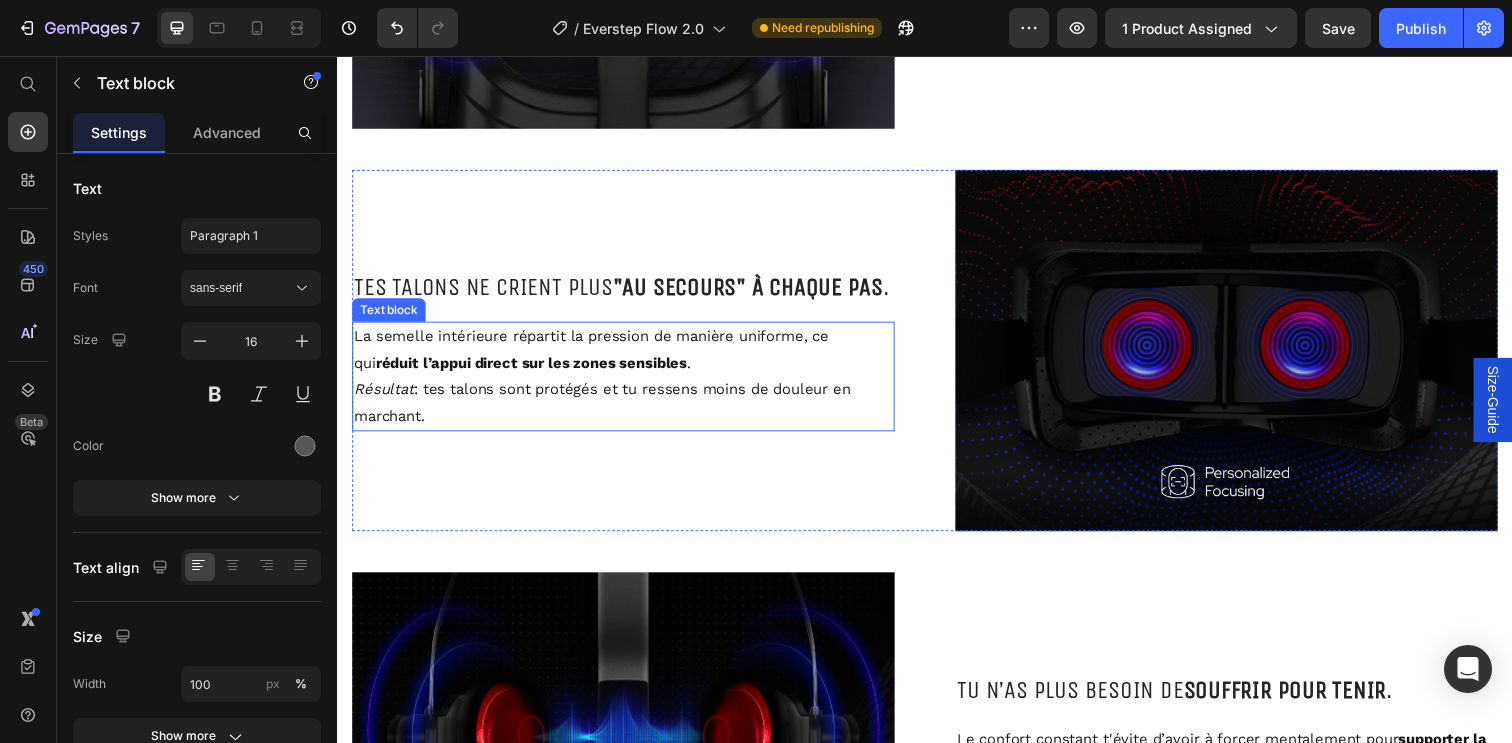 click on "Tes talons ne crient plus  "au secours" à chaque pas ." at bounding box center [629, 292] 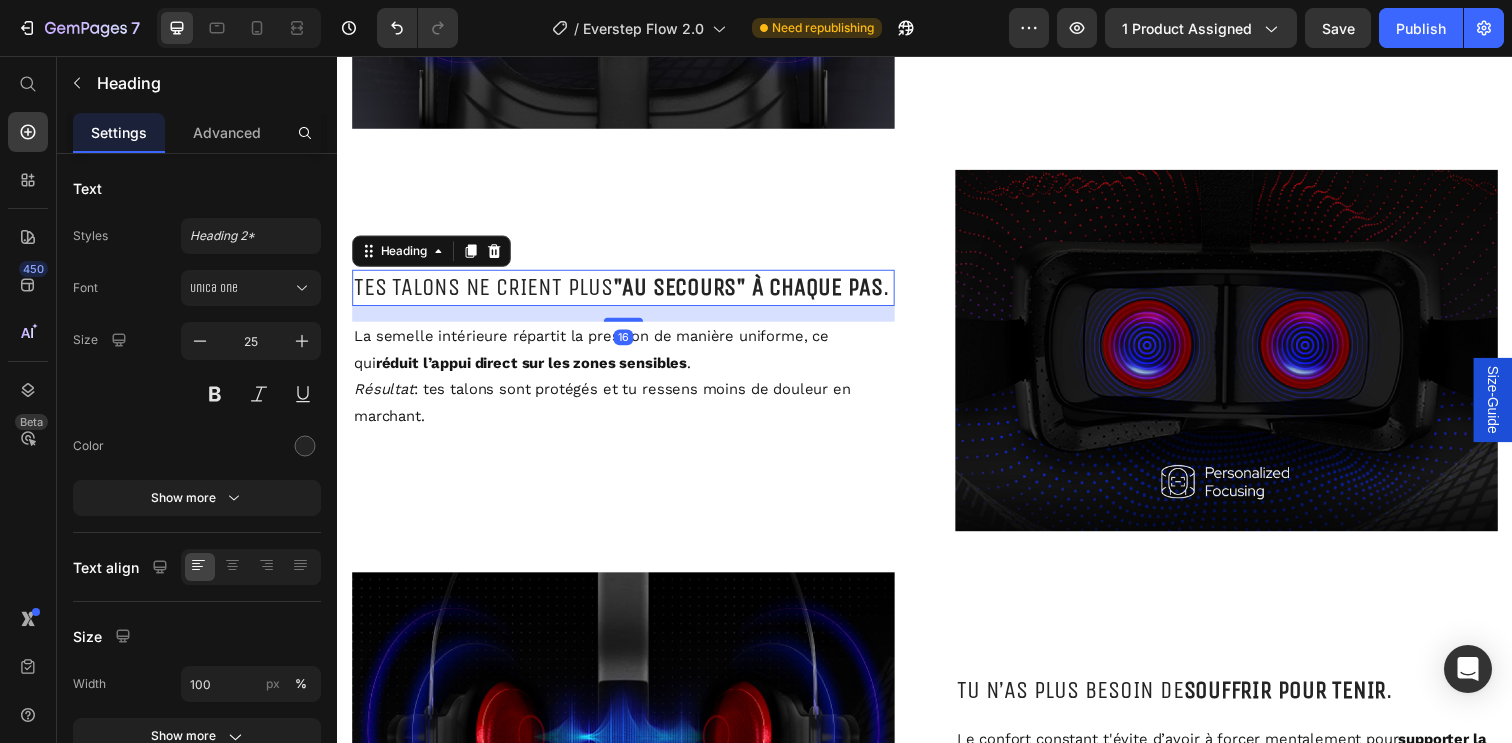 click on "Tes talons ne crient plus  "au secours" à chaque pas ." at bounding box center [629, 292] 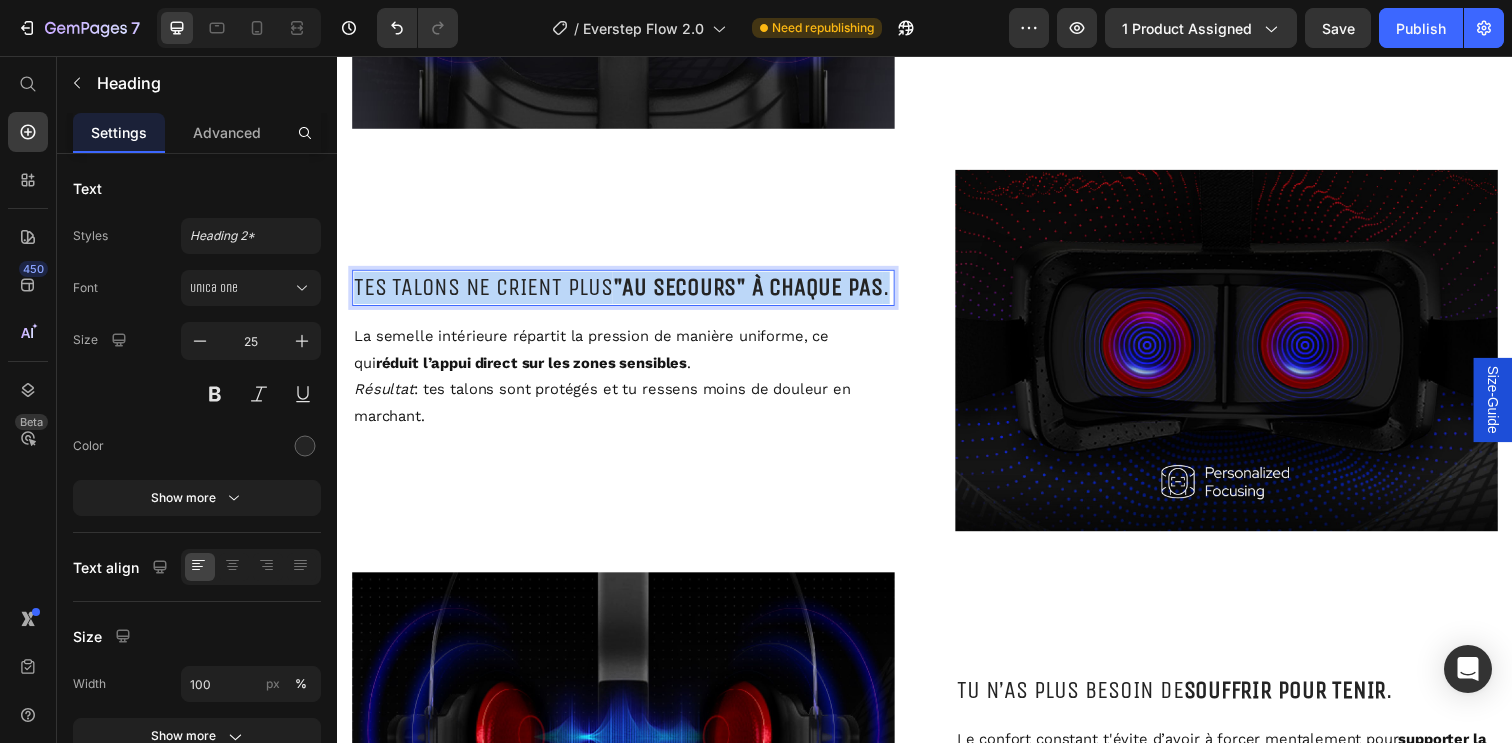 click on "Tes talons ne crient plus  "au secours" à chaque pas ." at bounding box center (629, 292) 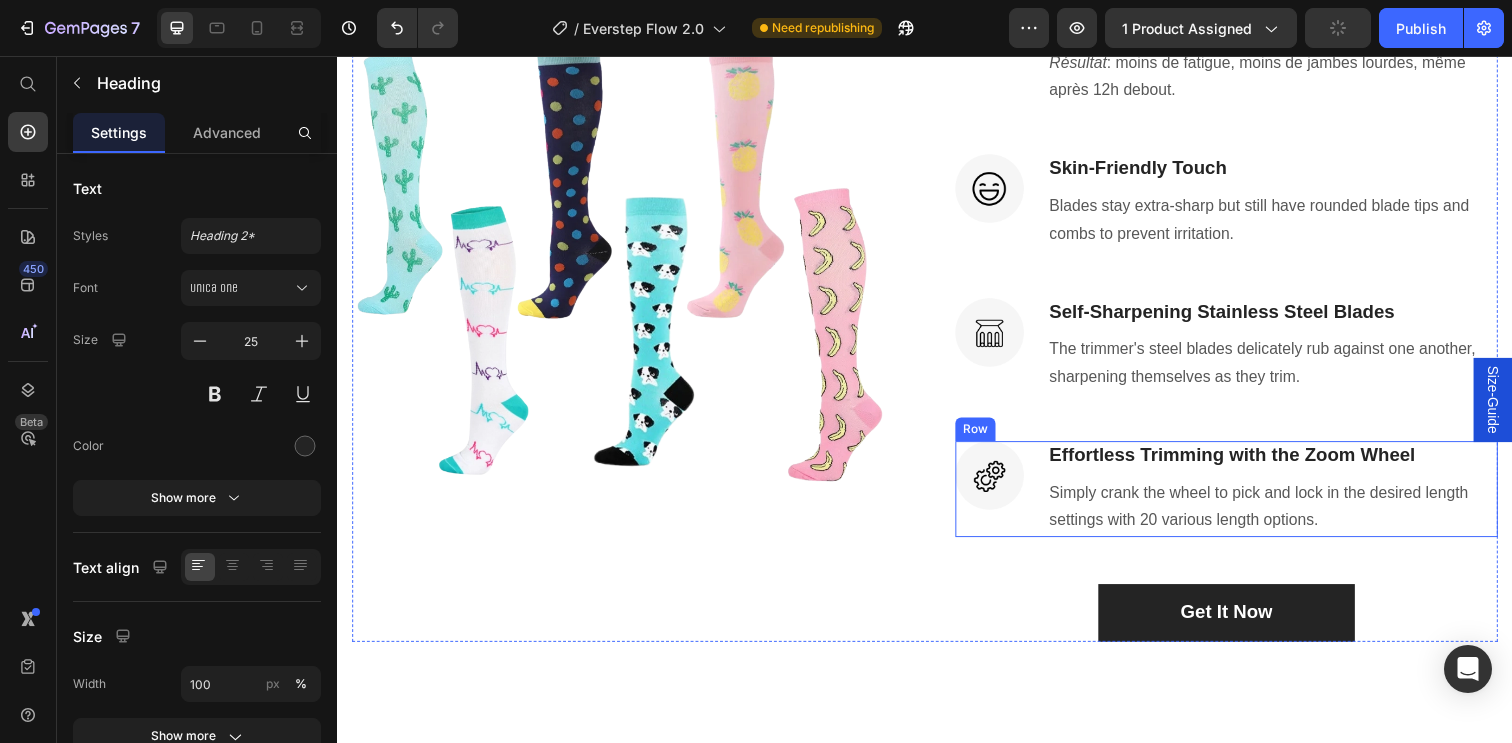 scroll, scrollTop: 3082, scrollLeft: 0, axis: vertical 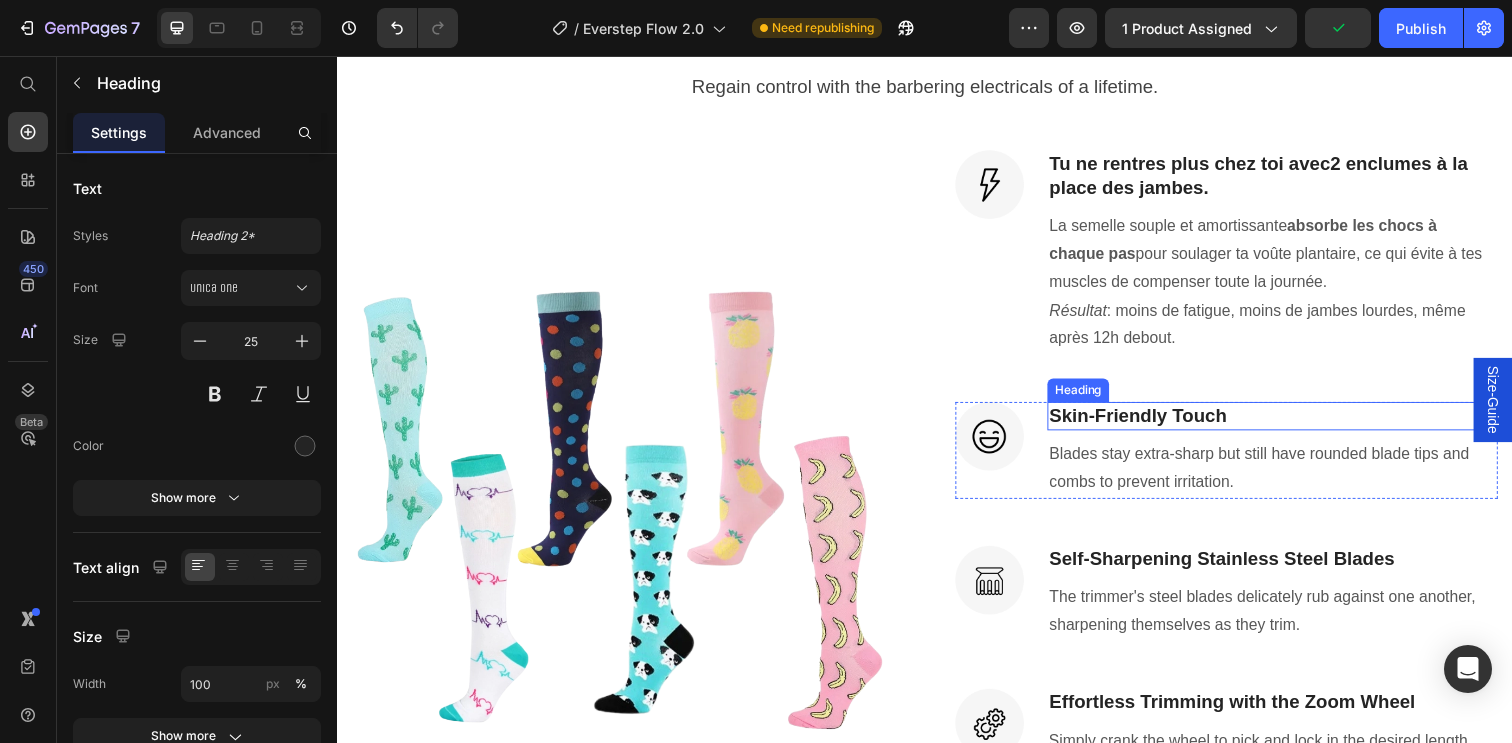 click on "Skin-Friendly Touch" at bounding box center [1292, 423] 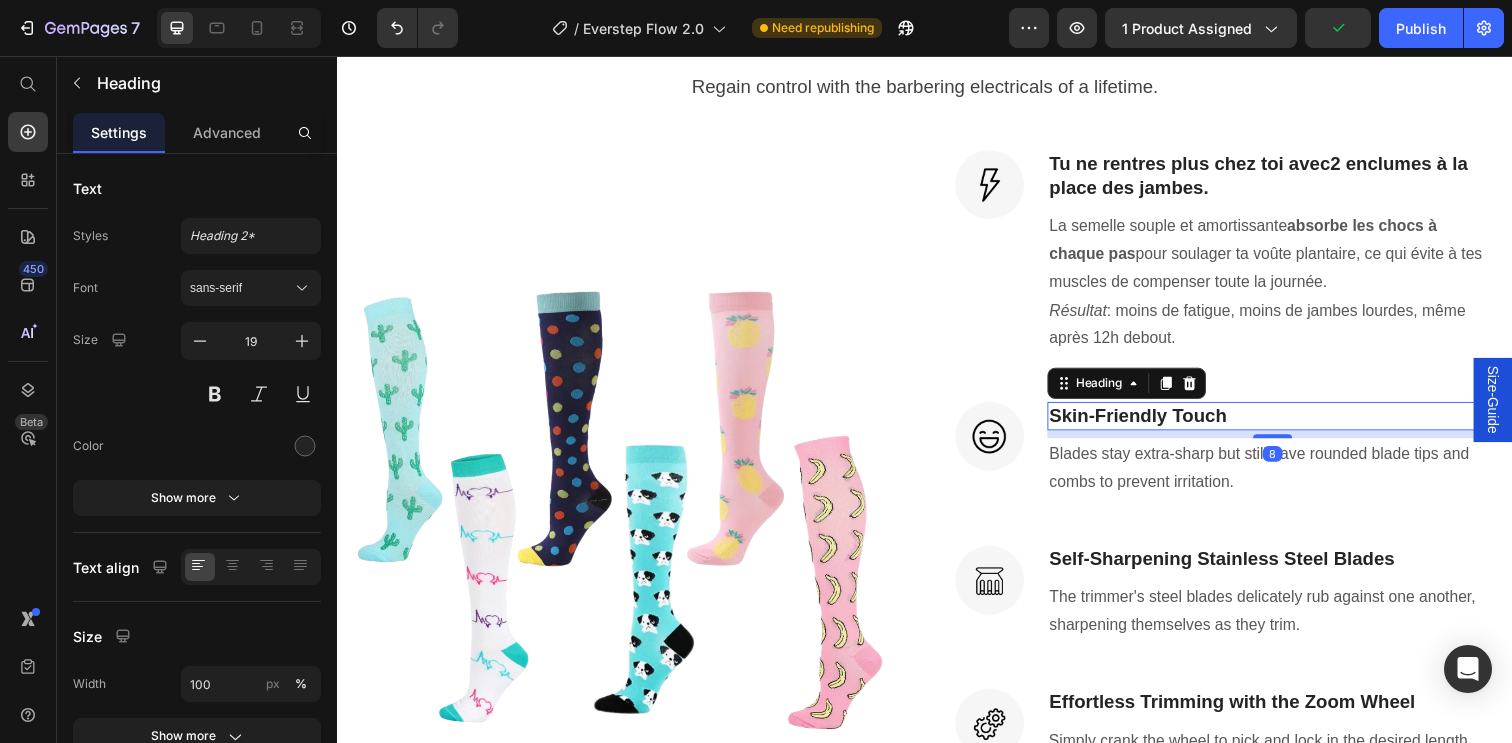 click on "Skin-Friendly Touch" at bounding box center [1292, 423] 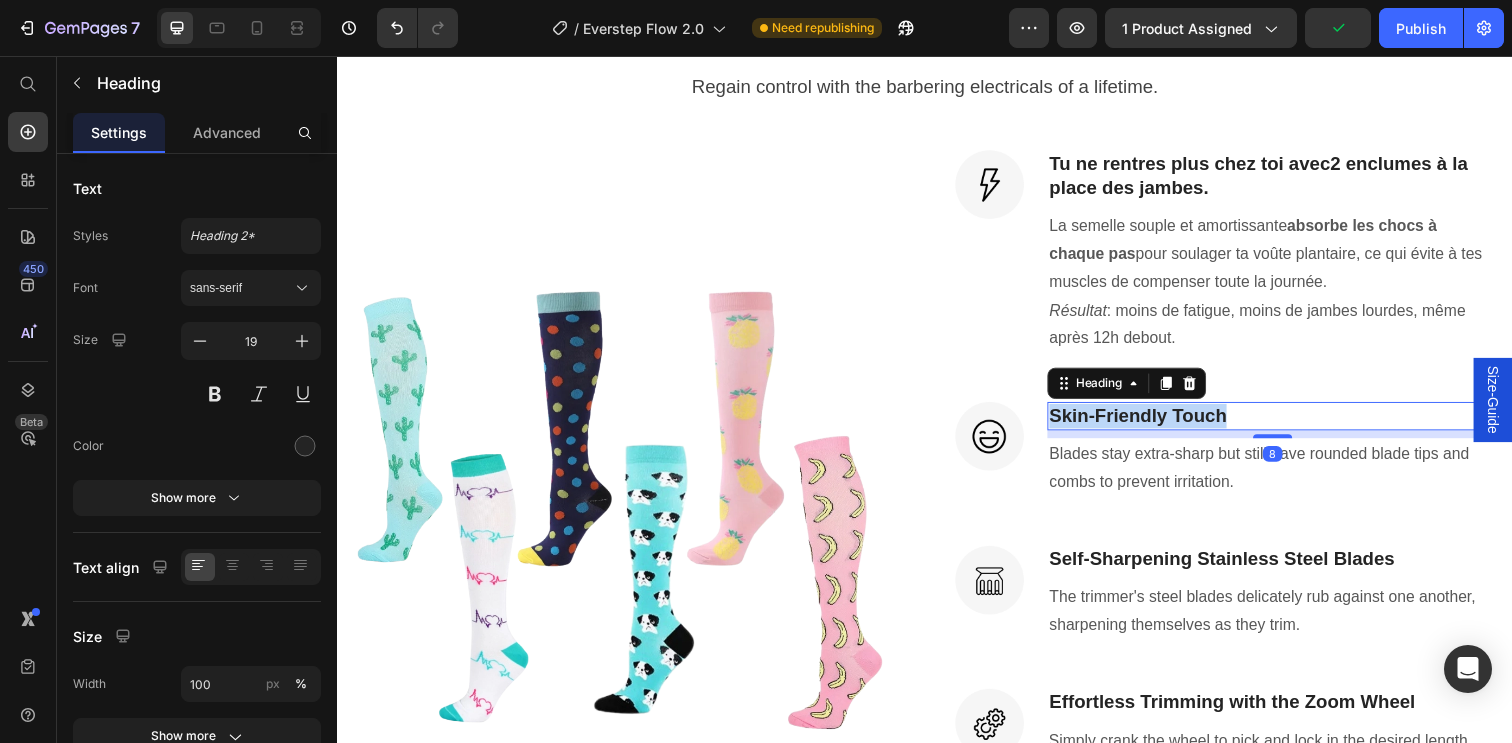 click on "Skin-Friendly Touch" at bounding box center (1292, 423) 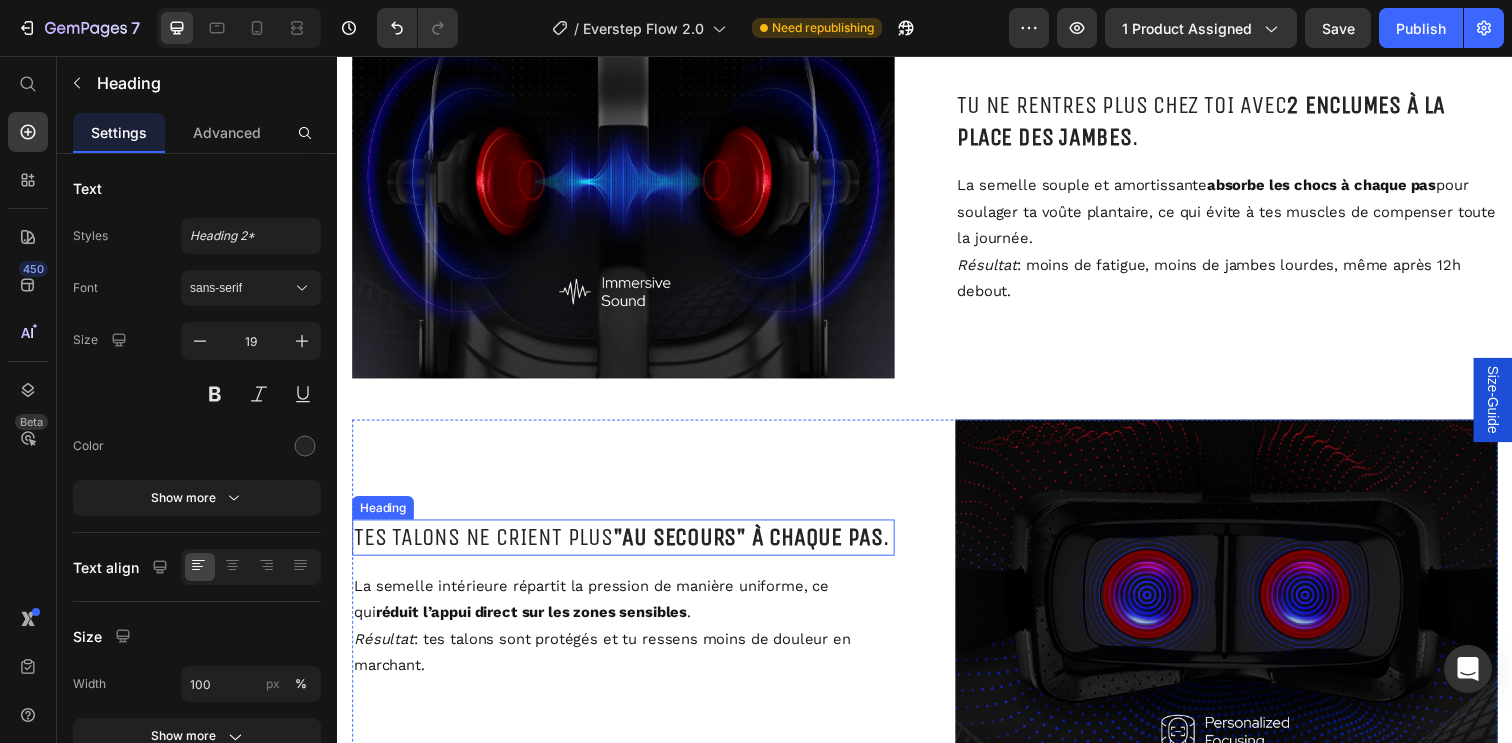 scroll, scrollTop: 4153, scrollLeft: 0, axis: vertical 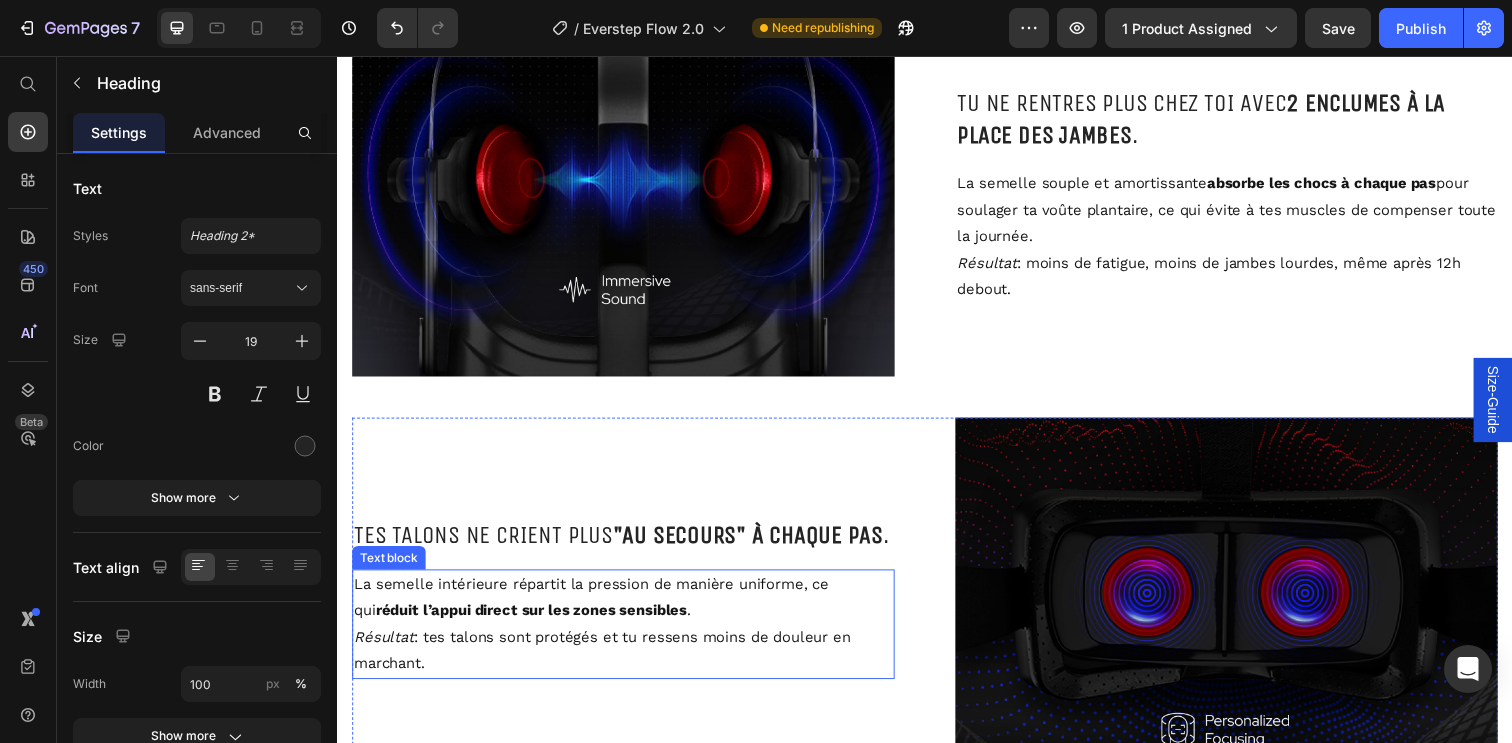 click on "La semelle intérieure répartit la pression de manière uniforme, ce qui  réduit l’appui direct sur les zones sensibles ." at bounding box center [629, 609] 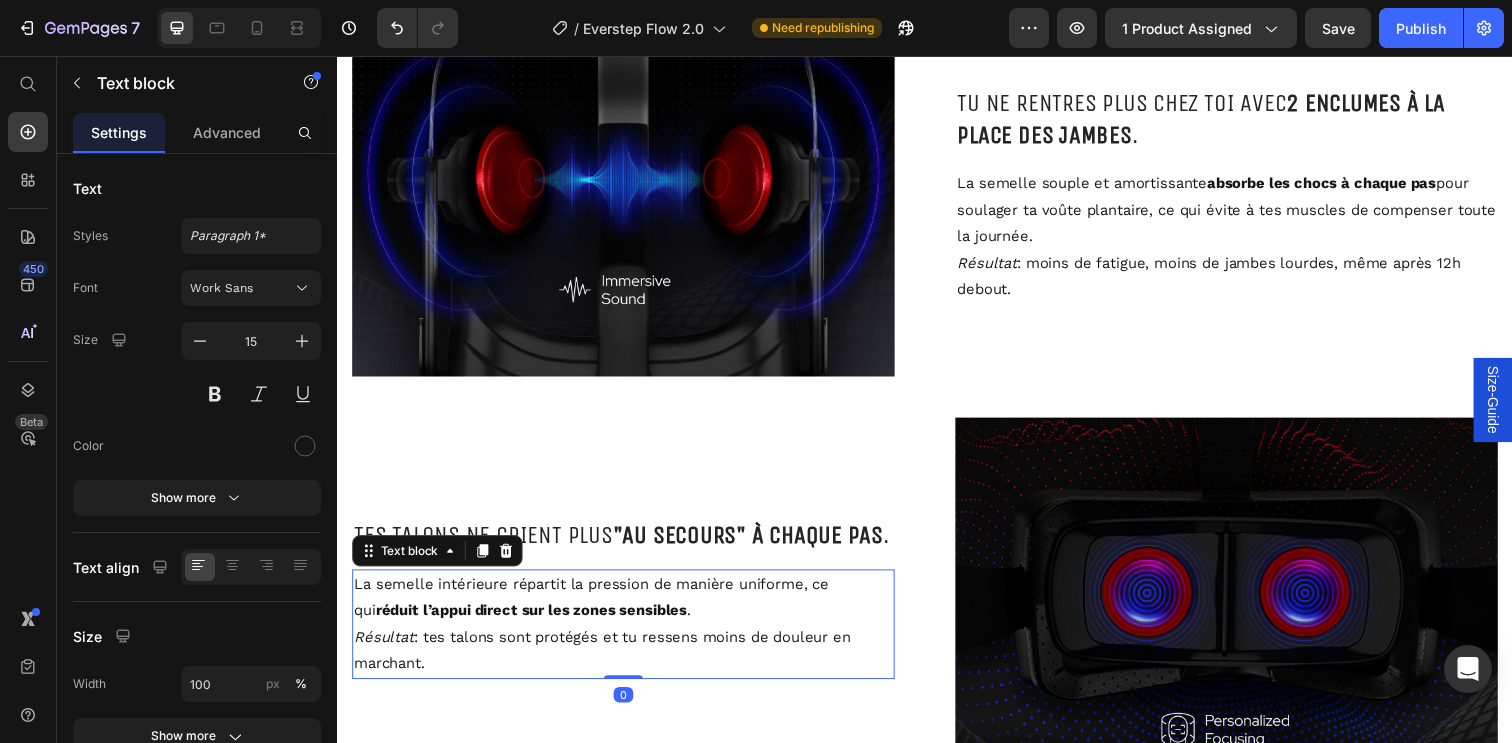 click on "La semelle intérieure répartit la pression de manière uniforme, ce qui  réduit l’appui direct sur les zones sensibles ." at bounding box center (629, 609) 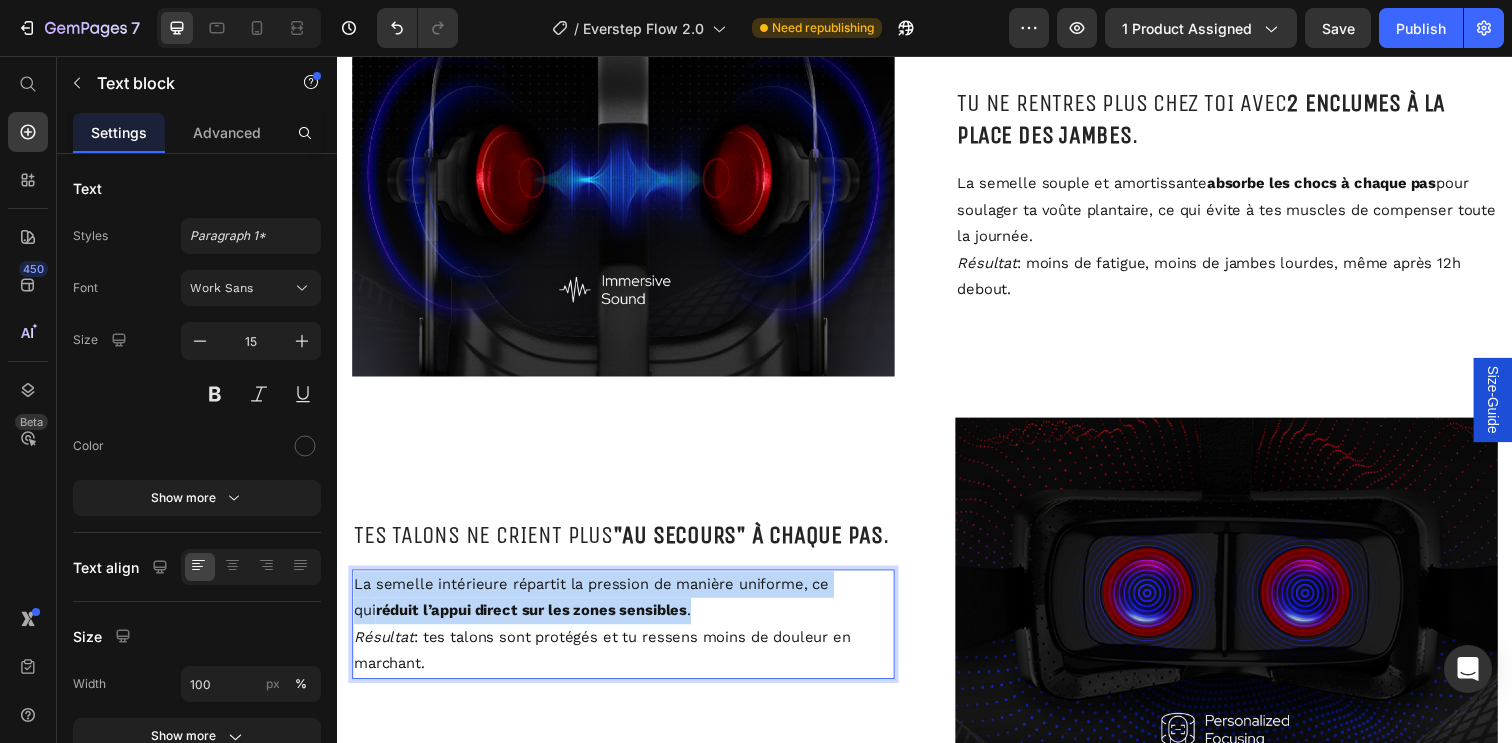 click on "La semelle intérieure répartit la pression de manière uniforme, ce qui  réduit l’appui direct sur les zones sensibles ." at bounding box center (629, 609) 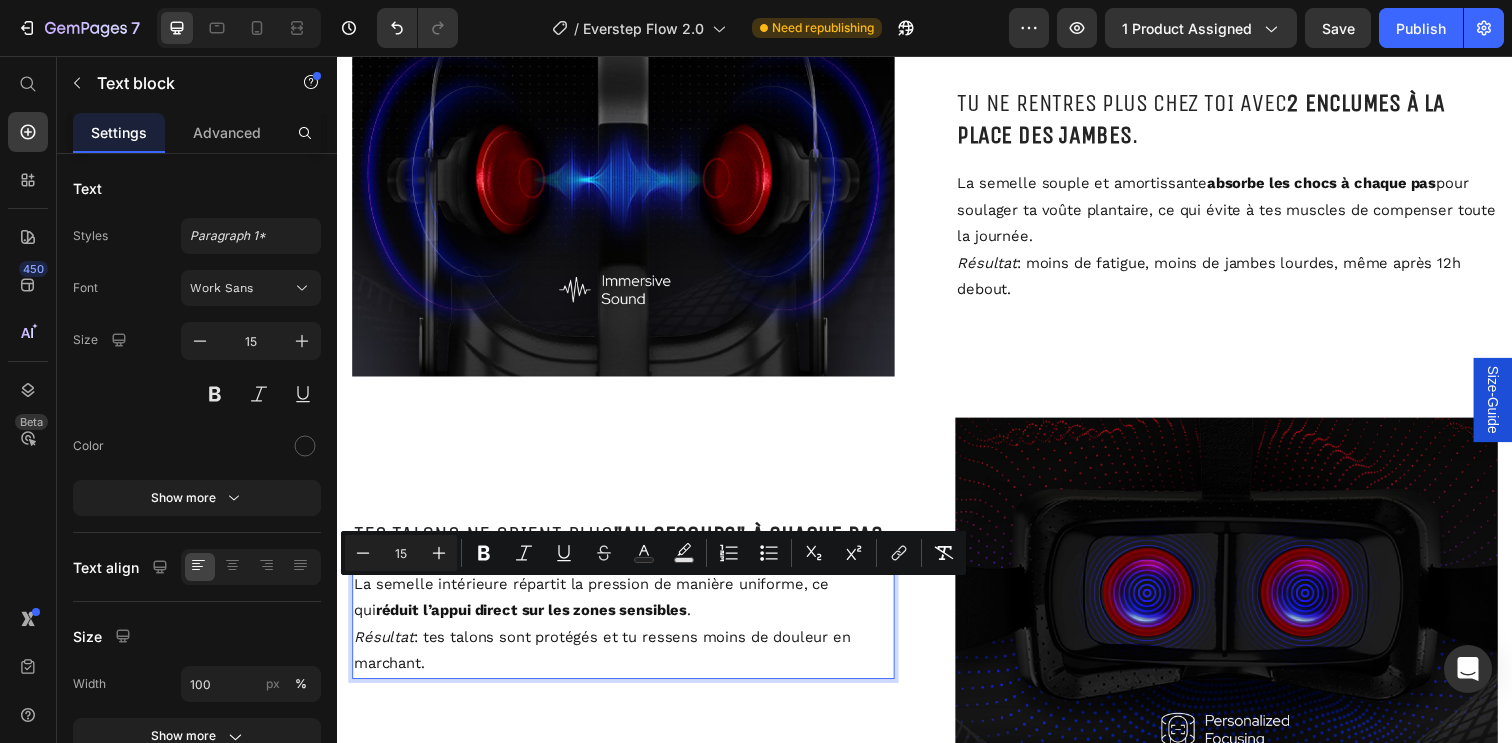 click on "Résultat : tes talons sont protégés et tu ressens moins de douleur en marchant." at bounding box center (629, 663) 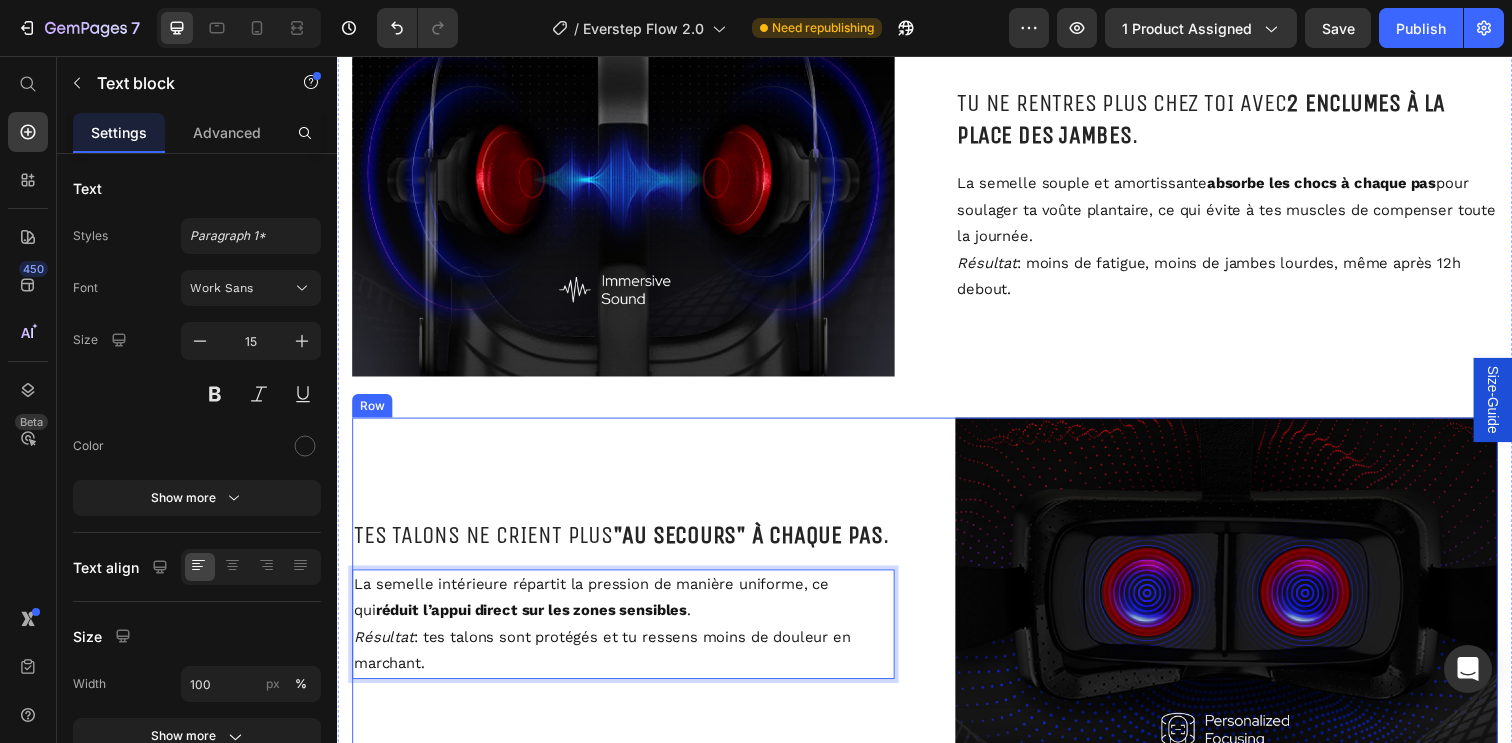 drag, startPoint x: 597, startPoint y: 680, endPoint x: 358, endPoint y: 585, distance: 257.18866 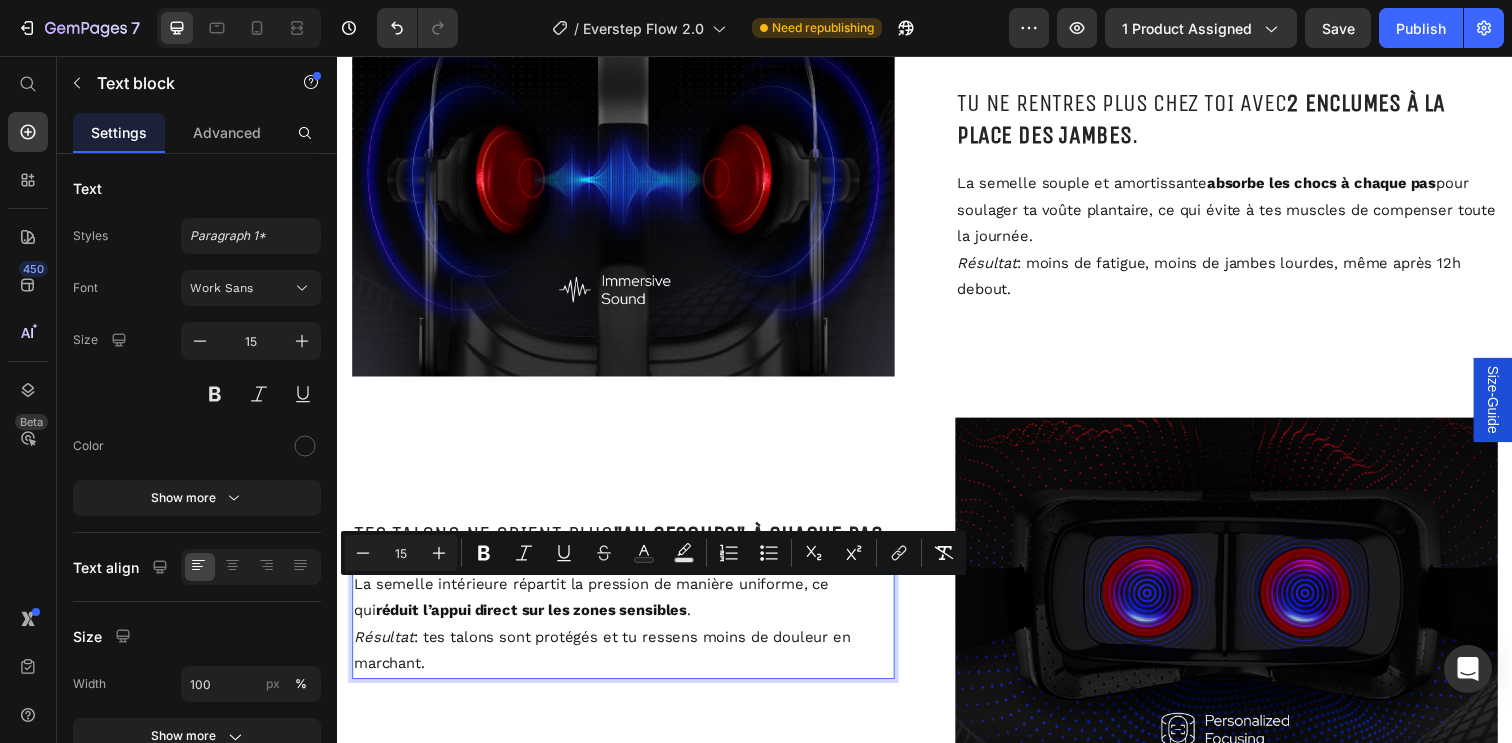 copy on "La semelle intérieure répartit la pression de manière uniforme, ce qui réduit l’appui direct sur les zones sensibles . Résultat : tes talons sont protégés et tu ressens moins de douleur en marchant." 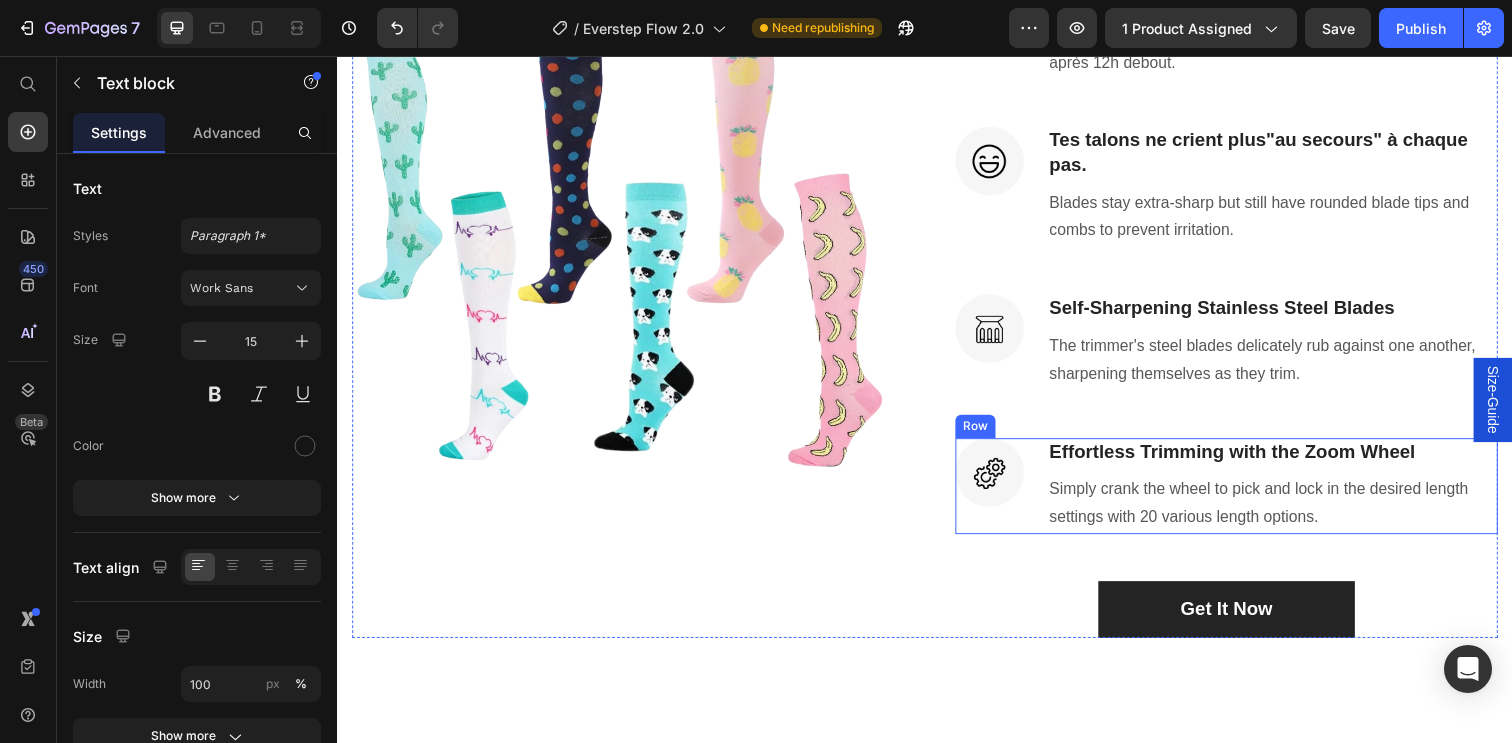 scroll, scrollTop: 3101, scrollLeft: 0, axis: vertical 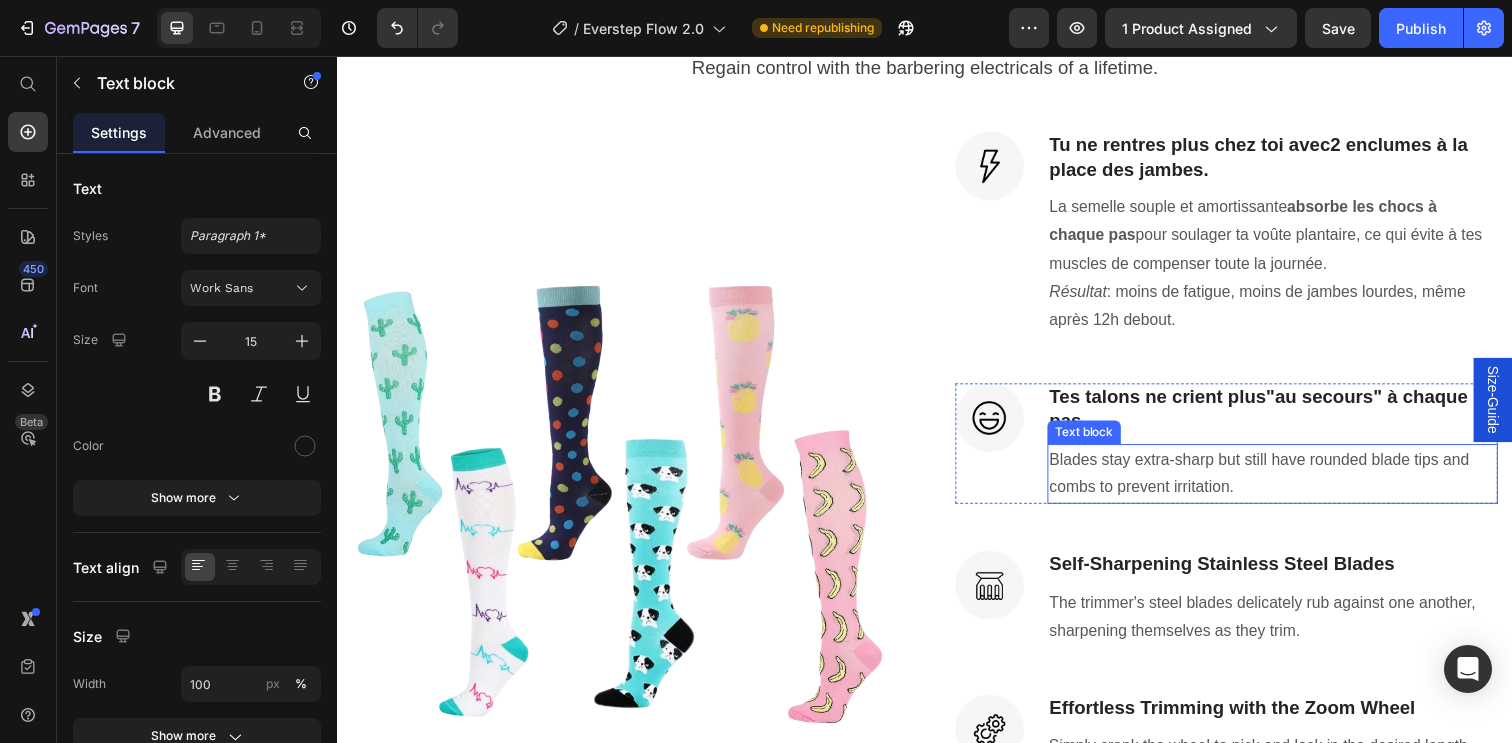 click on "Blades stay extra-sharp but still have rounded blade tips and combs to prevent irritation." at bounding box center [1292, 483] 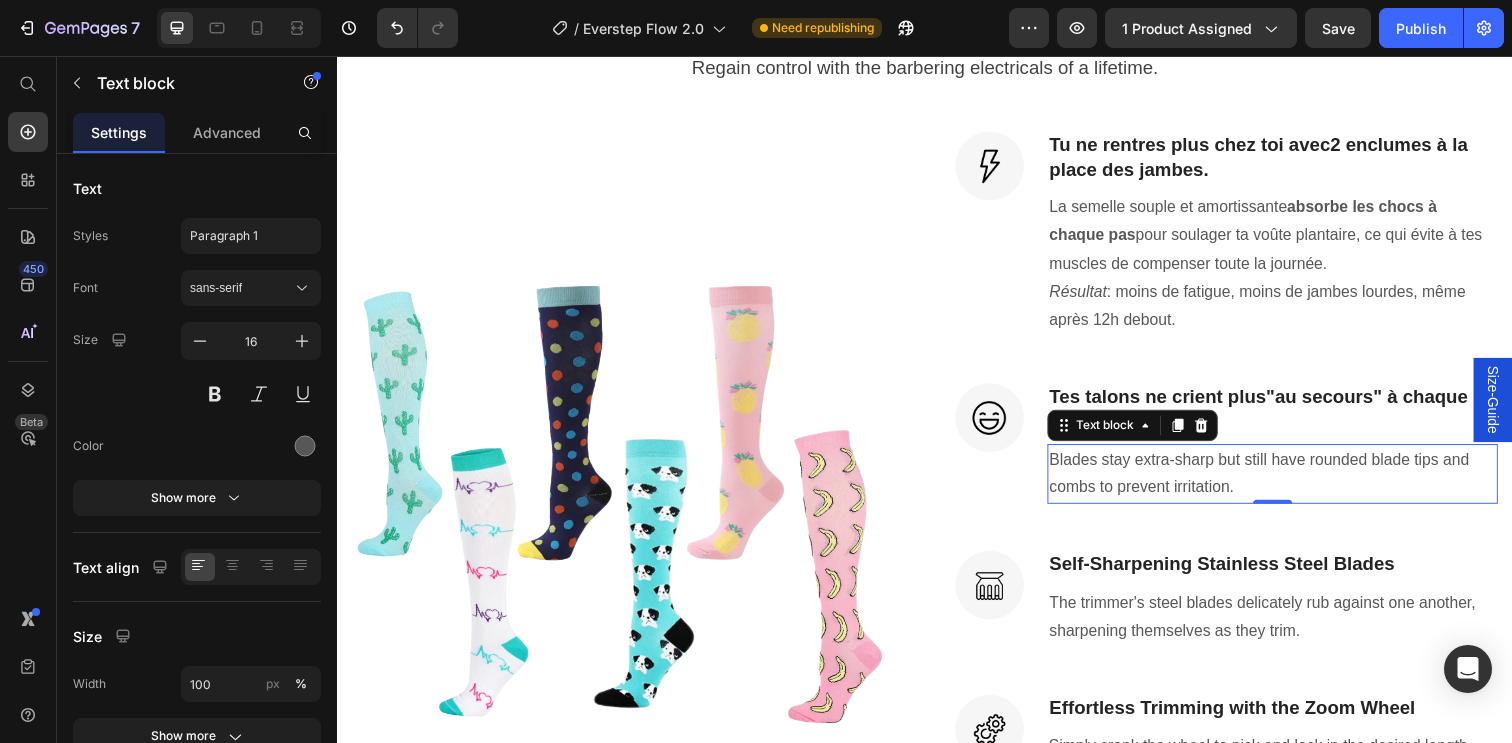 click on "Blades stay extra-sharp but still have rounded blade tips and combs to prevent irritation." at bounding box center [1292, 483] 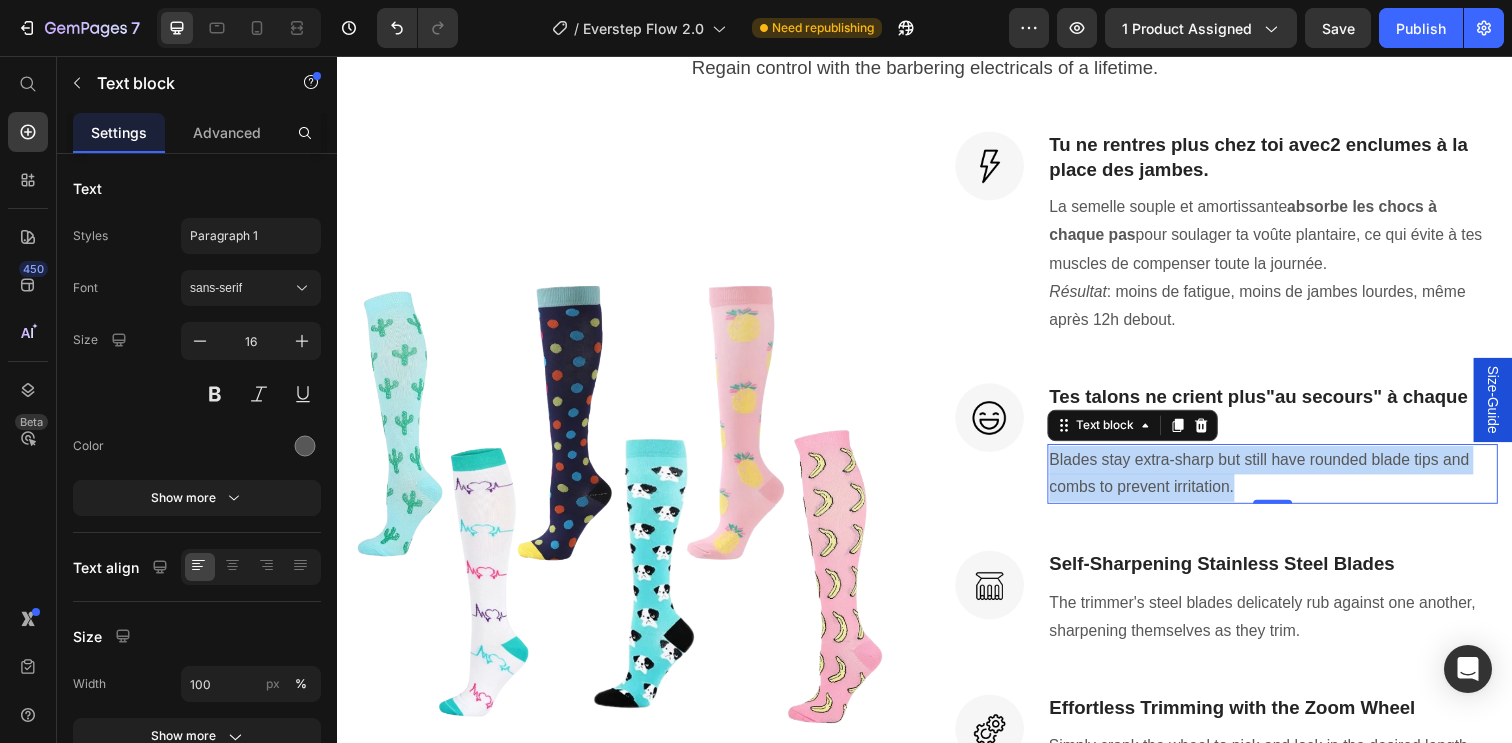 click on "Blades stay extra-sharp but still have rounded blade tips and combs to prevent irritation." at bounding box center [1292, 483] 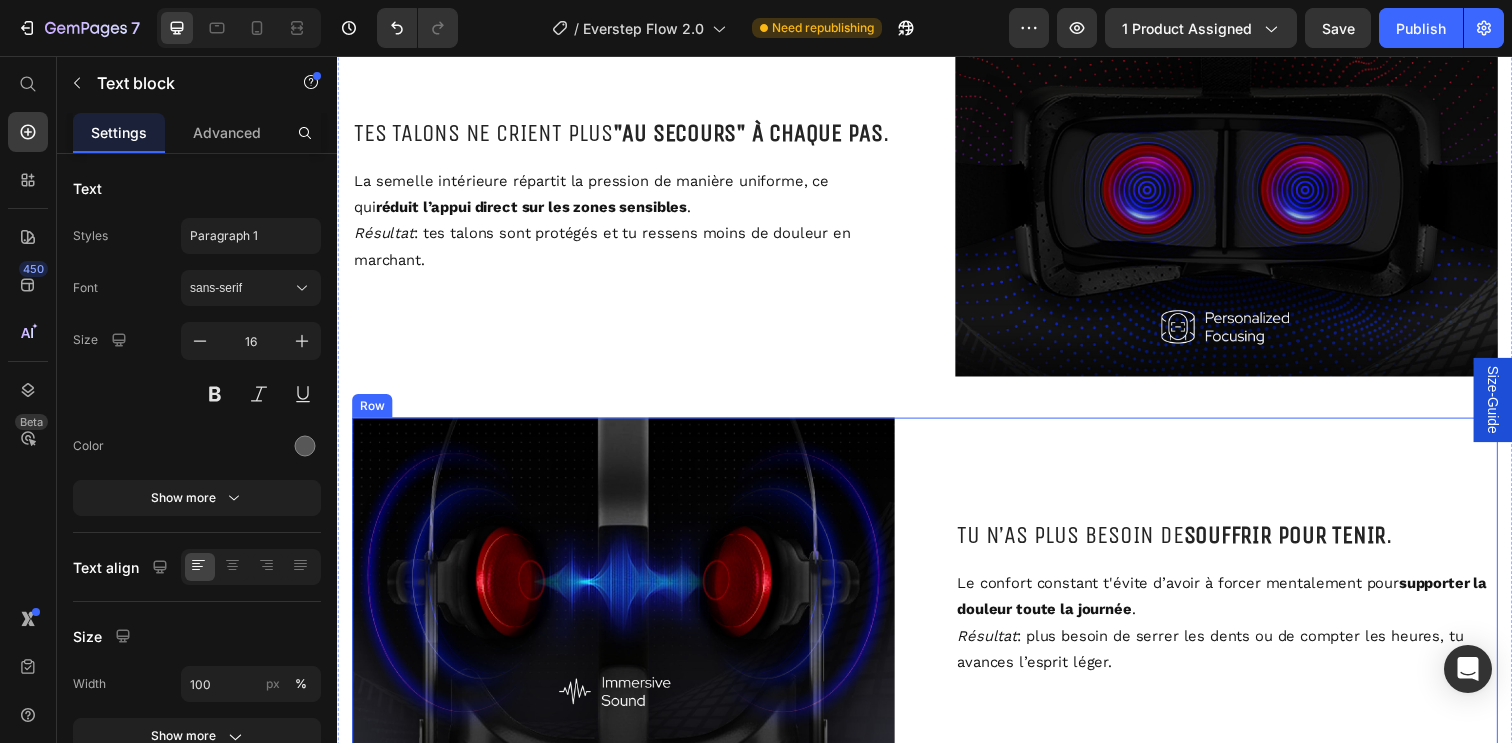scroll, scrollTop: 4660, scrollLeft: 0, axis: vertical 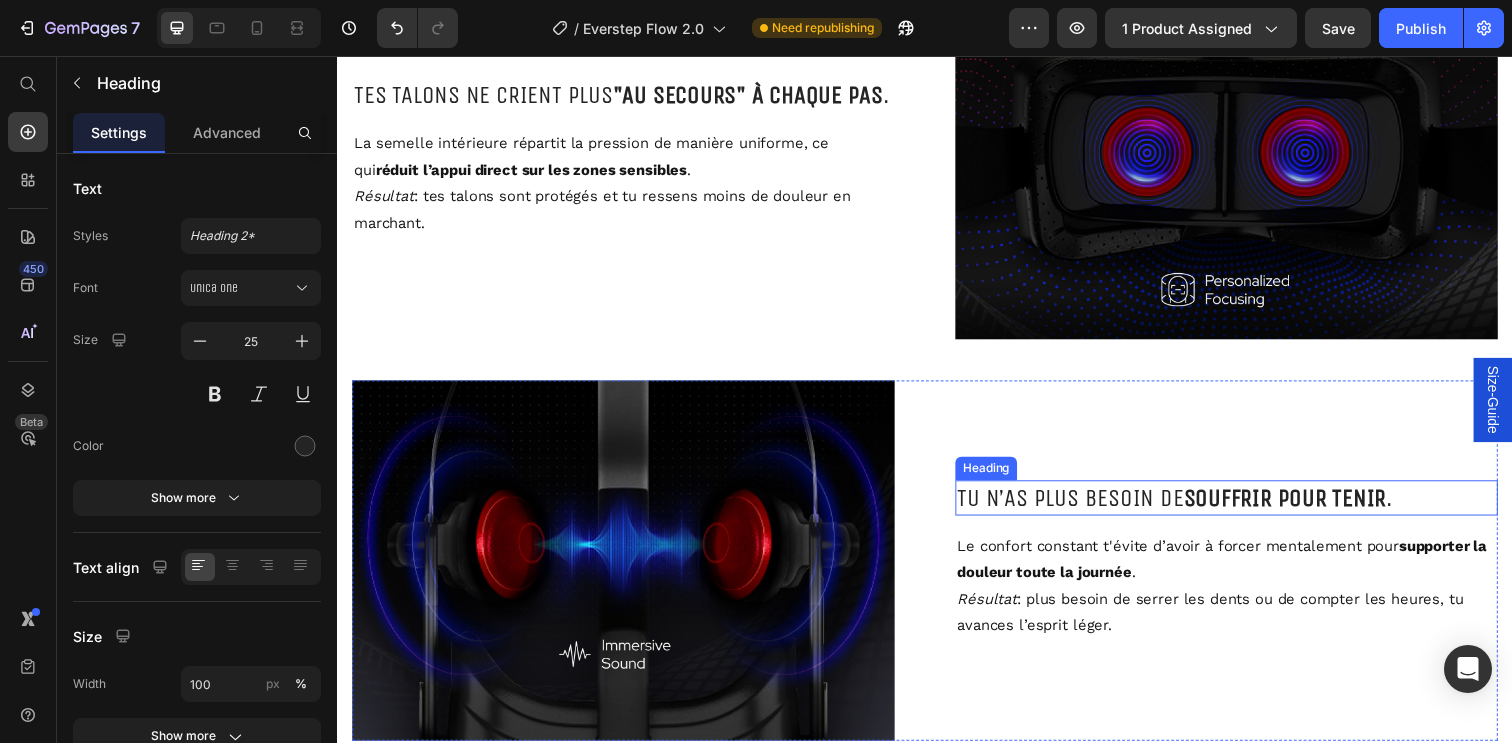 click on "Tu n’as plus besoin de souffrir pour tenir ." at bounding box center [1245, 507] 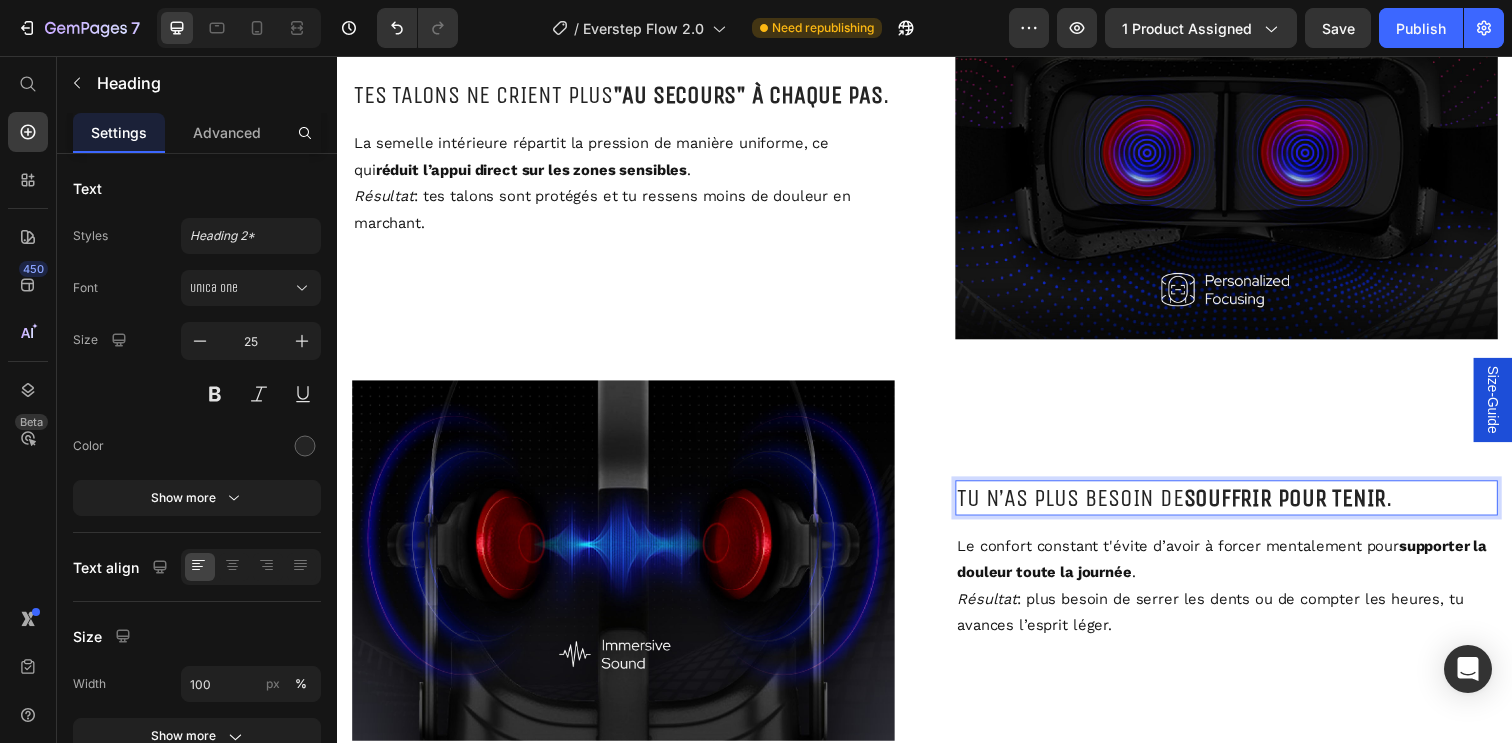 click on "Tu n’as plus besoin de souffrir pour tenir ." at bounding box center [1245, 507] 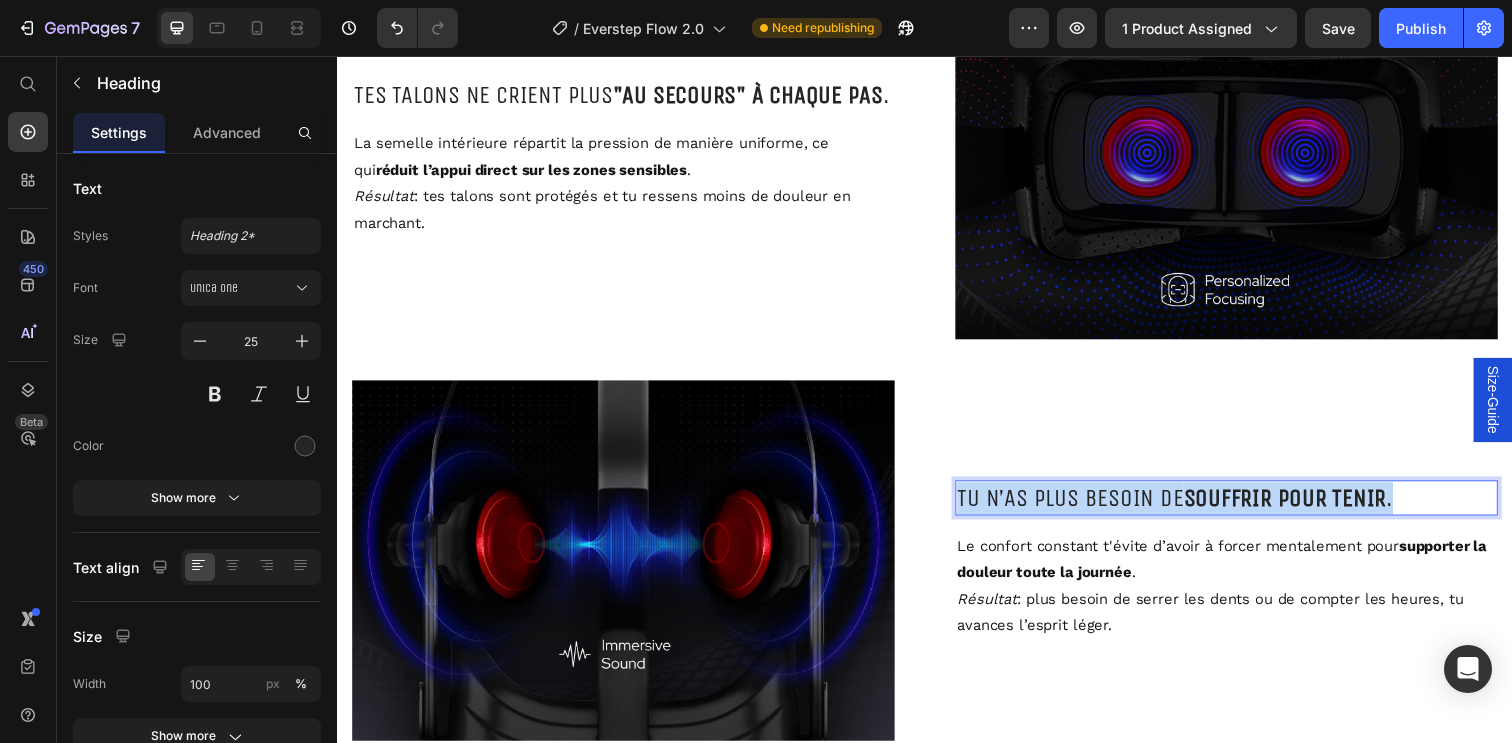 click on "Tu n’as plus besoin de souffrir pour tenir ." at bounding box center [1245, 507] 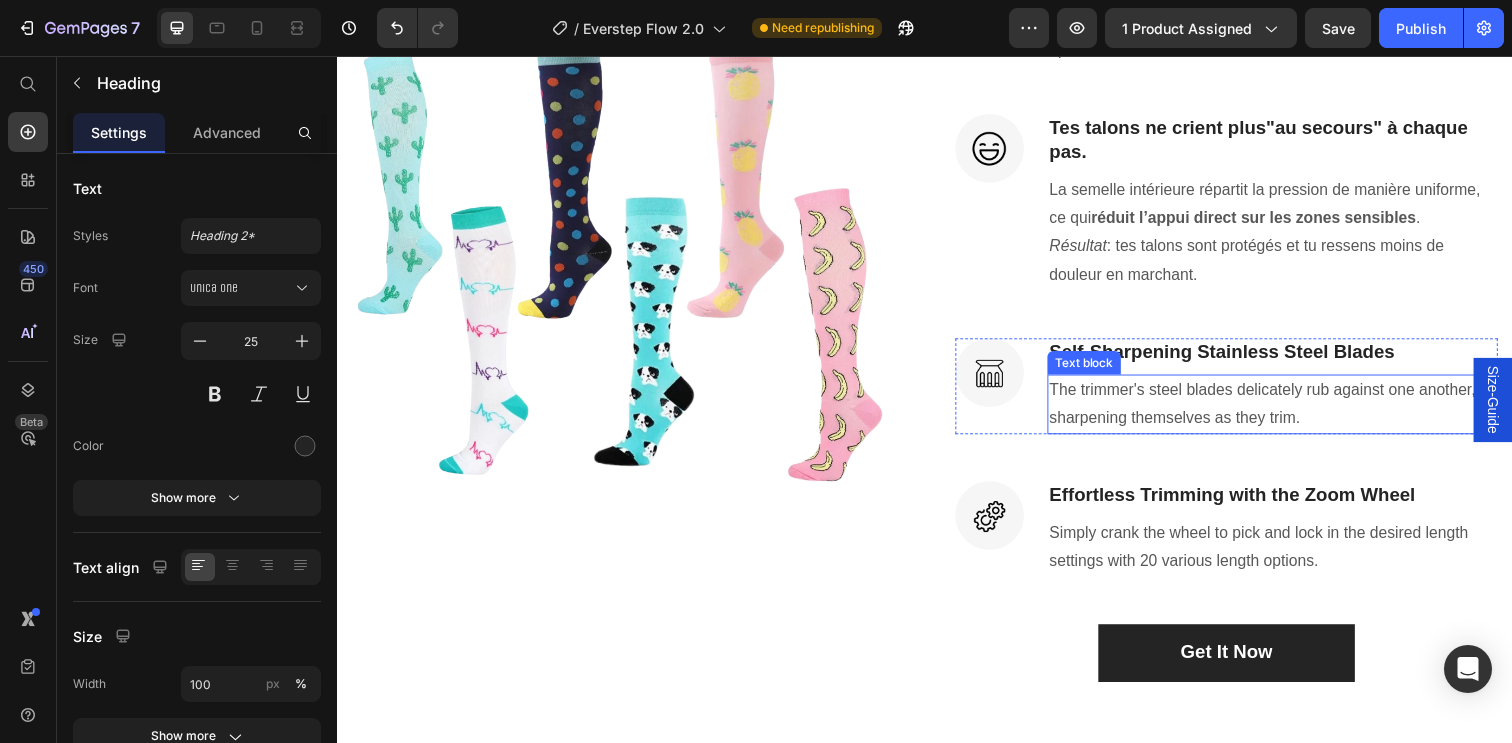 scroll, scrollTop: 3306, scrollLeft: 0, axis: vertical 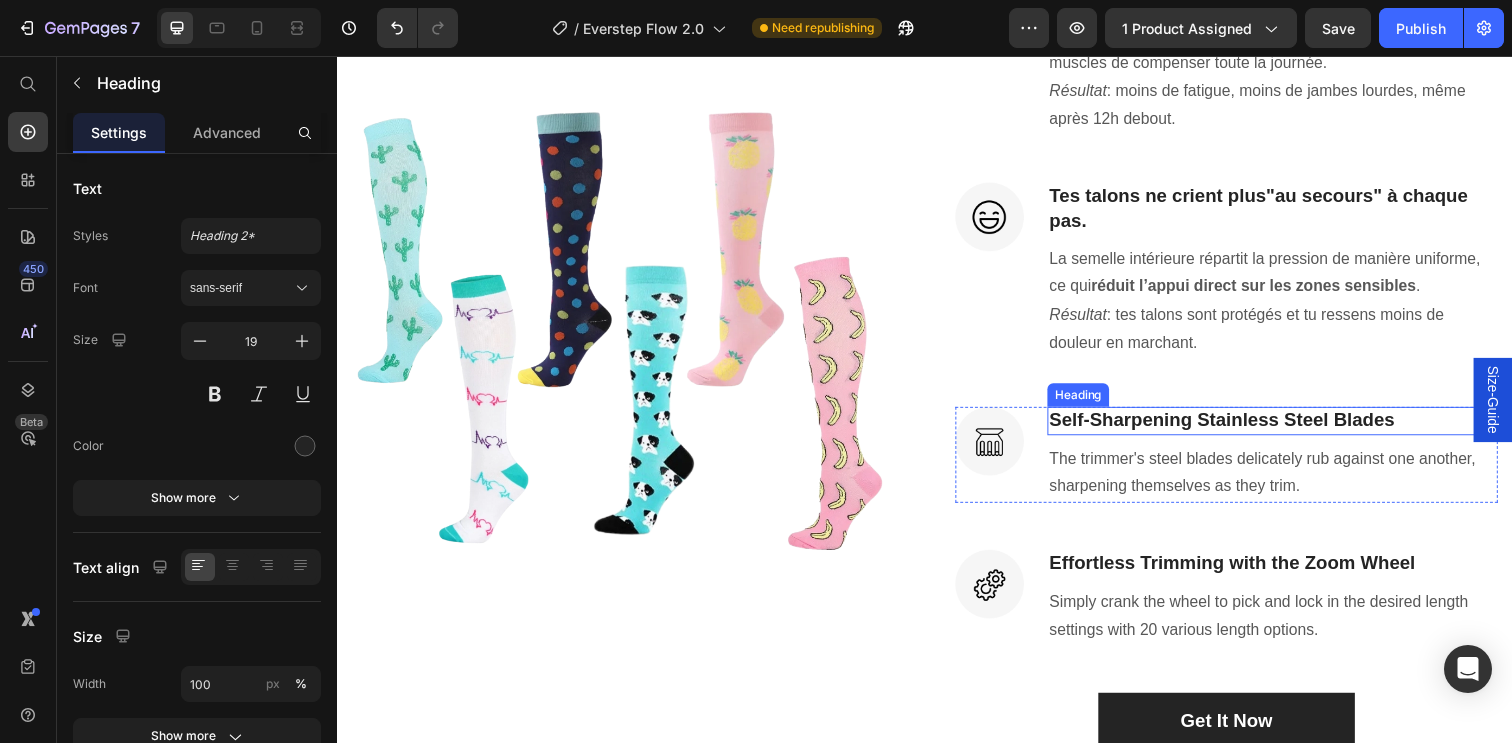 click on "Self-Sharpening Stainless Steel Blades" at bounding box center (1292, 428) 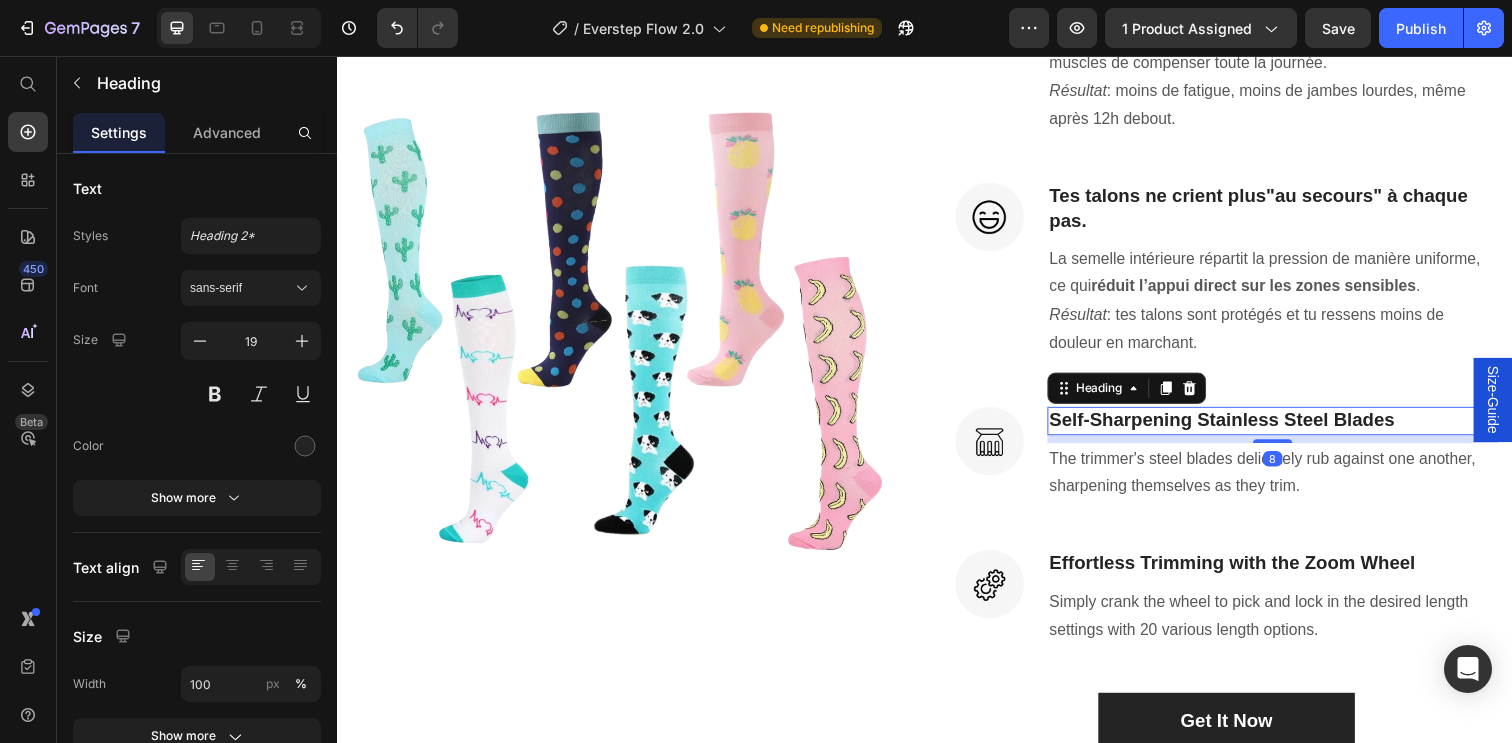 click on "Self-Sharpening Stainless Steel Blades" at bounding box center [1292, 428] 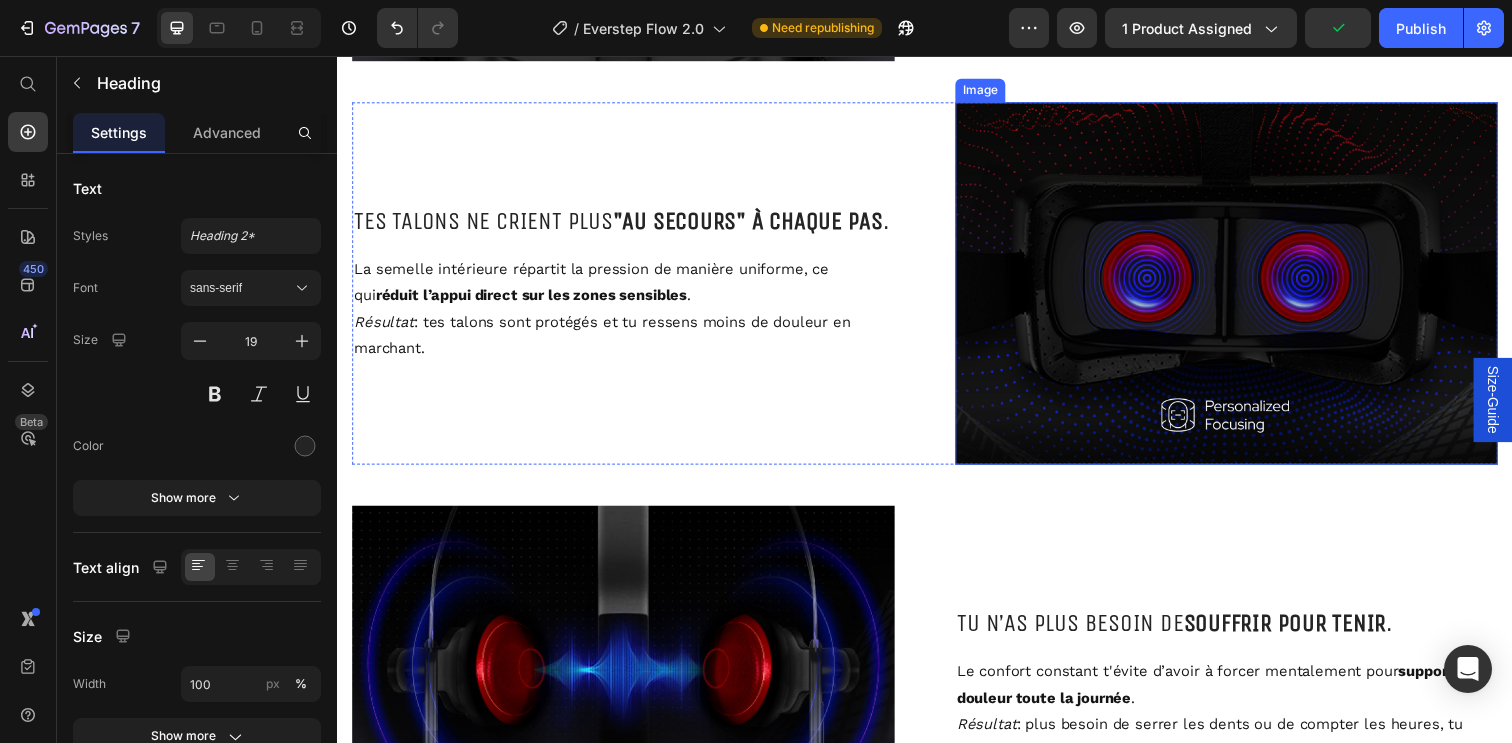 scroll, scrollTop: 4622, scrollLeft: 0, axis: vertical 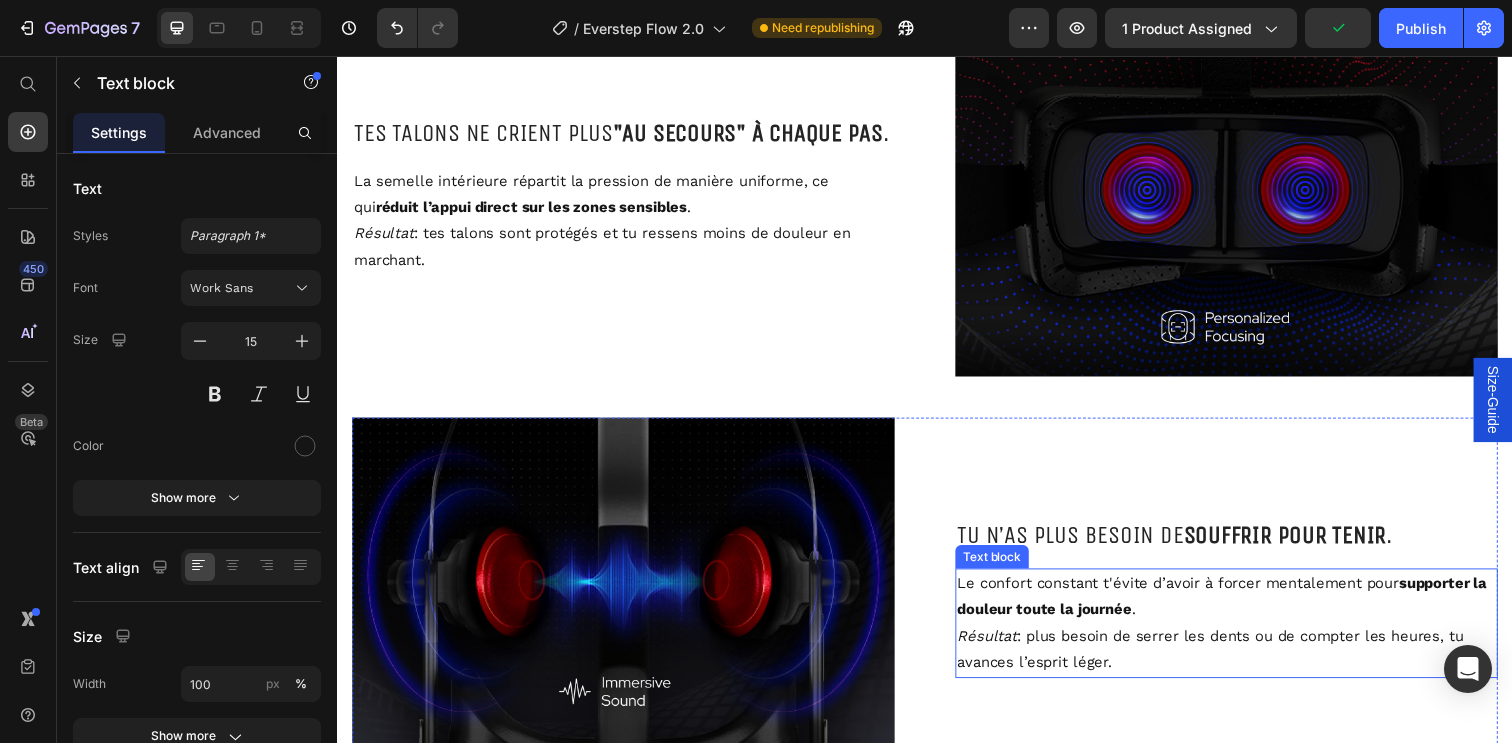 click on "Le confort constant t'évite d’avoir à forcer mentalement pour  supporter la douleur toute la journée .  Résultat  : plus besoin de serrer les dents ou de compter les heures, tu avances l’esprit léger." at bounding box center [1245, 635] 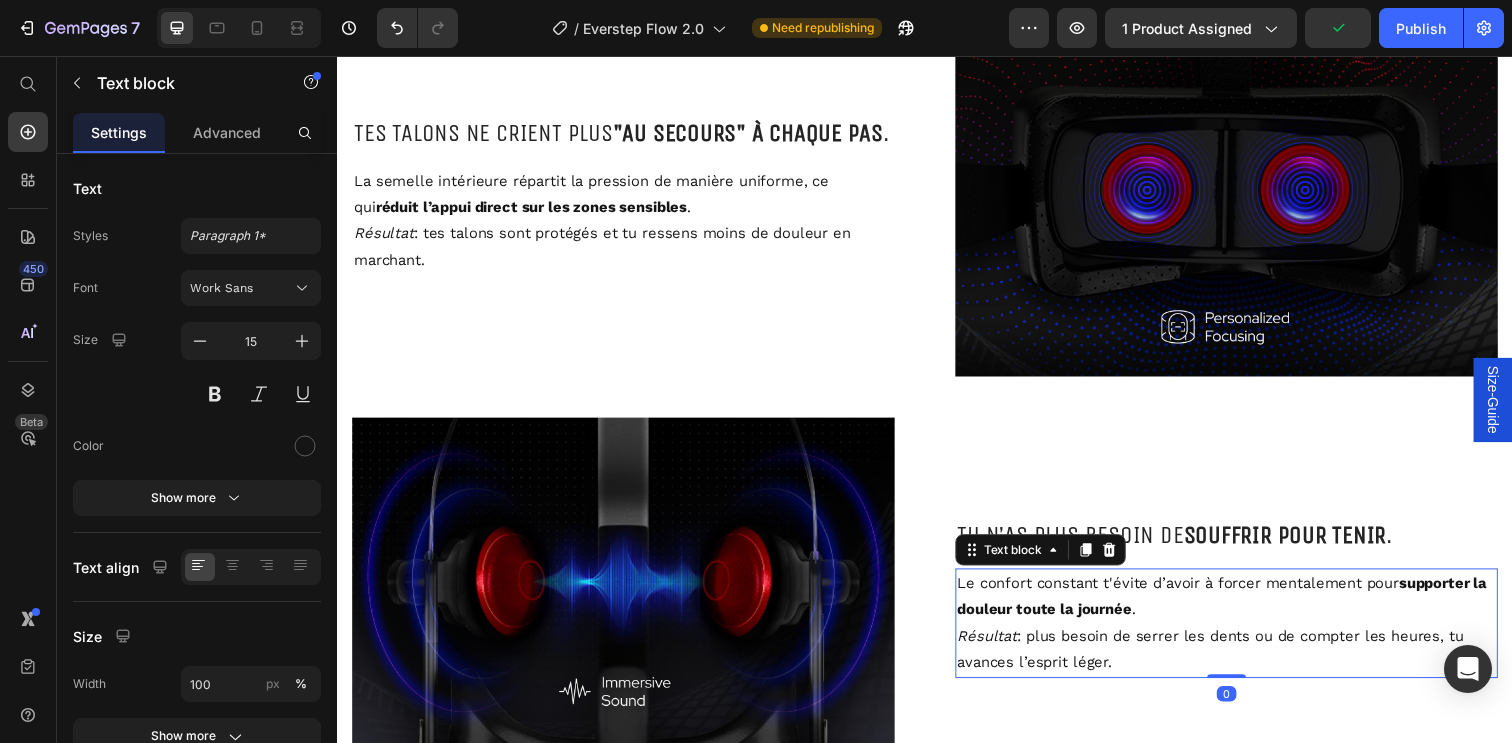 click on "Résultat  : plus besoin de serrer les dents ou de compter les heures, tu avances l’esprit léger." at bounding box center (1245, 662) 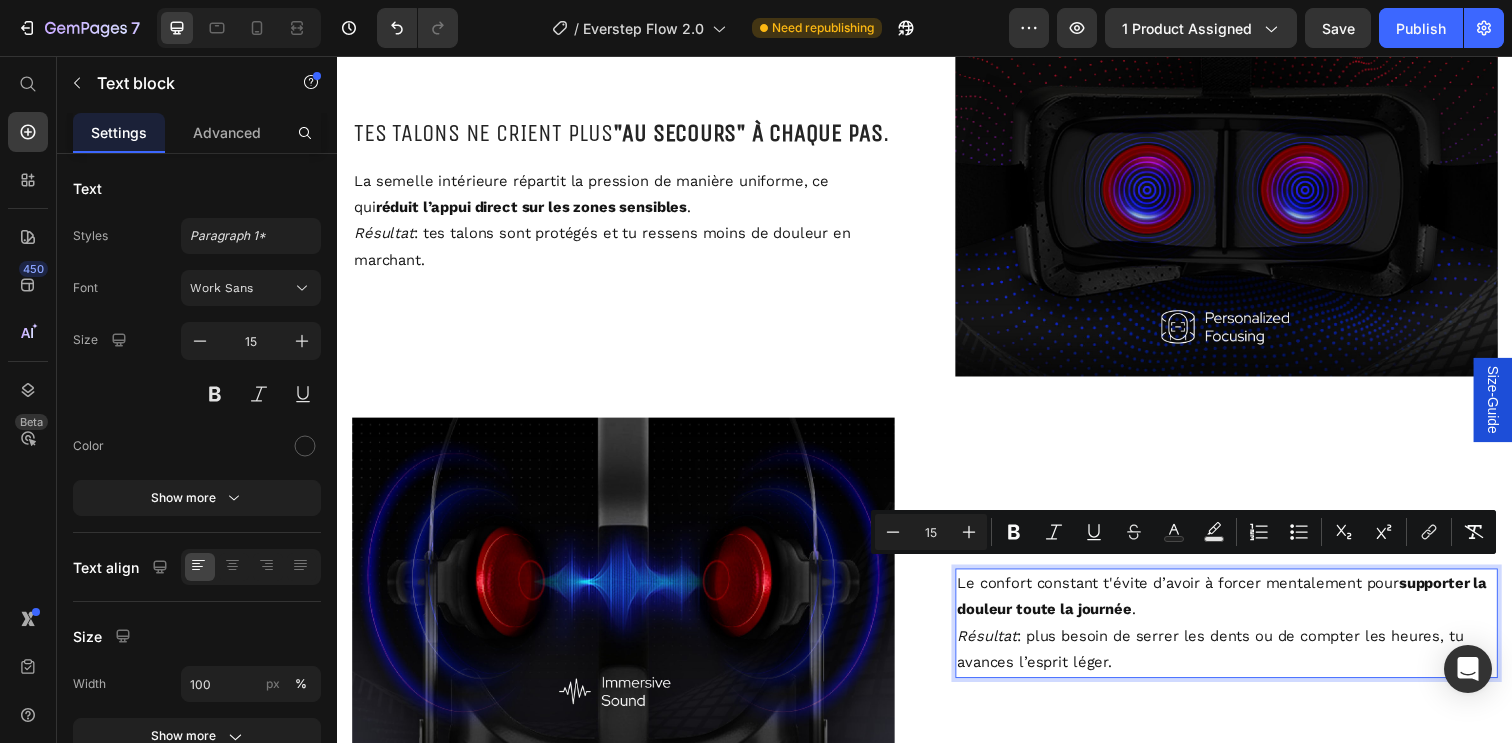 drag, startPoint x: 1138, startPoint y: 657, endPoint x: 959, endPoint y: 573, distance: 197.72961 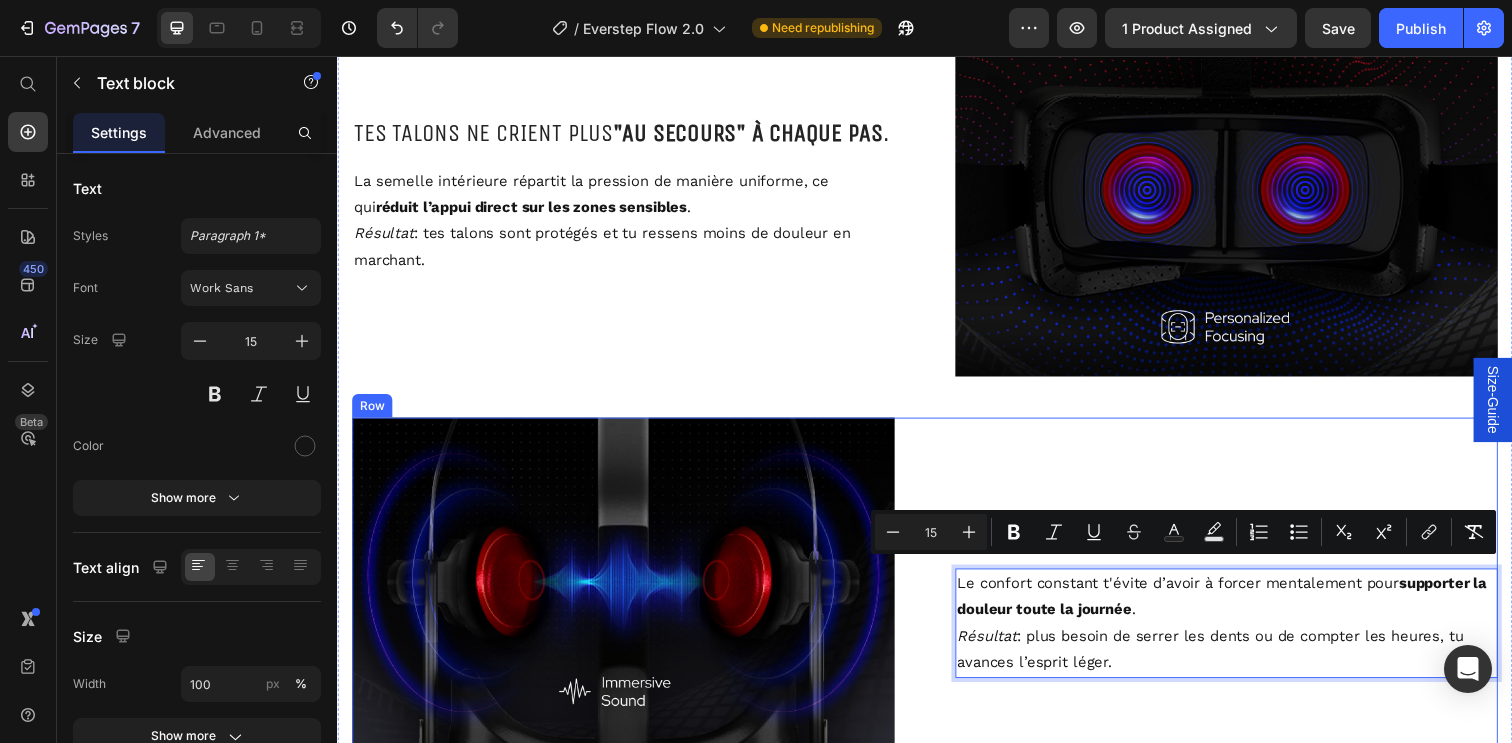 copy on "Le confort constant t'évite d’avoir à forcer mentalement pour  supporter la douleur toute la journée .  Résultat  : plus besoin de serrer les dents ou de compter les heures, tu avances l’esprit léger." 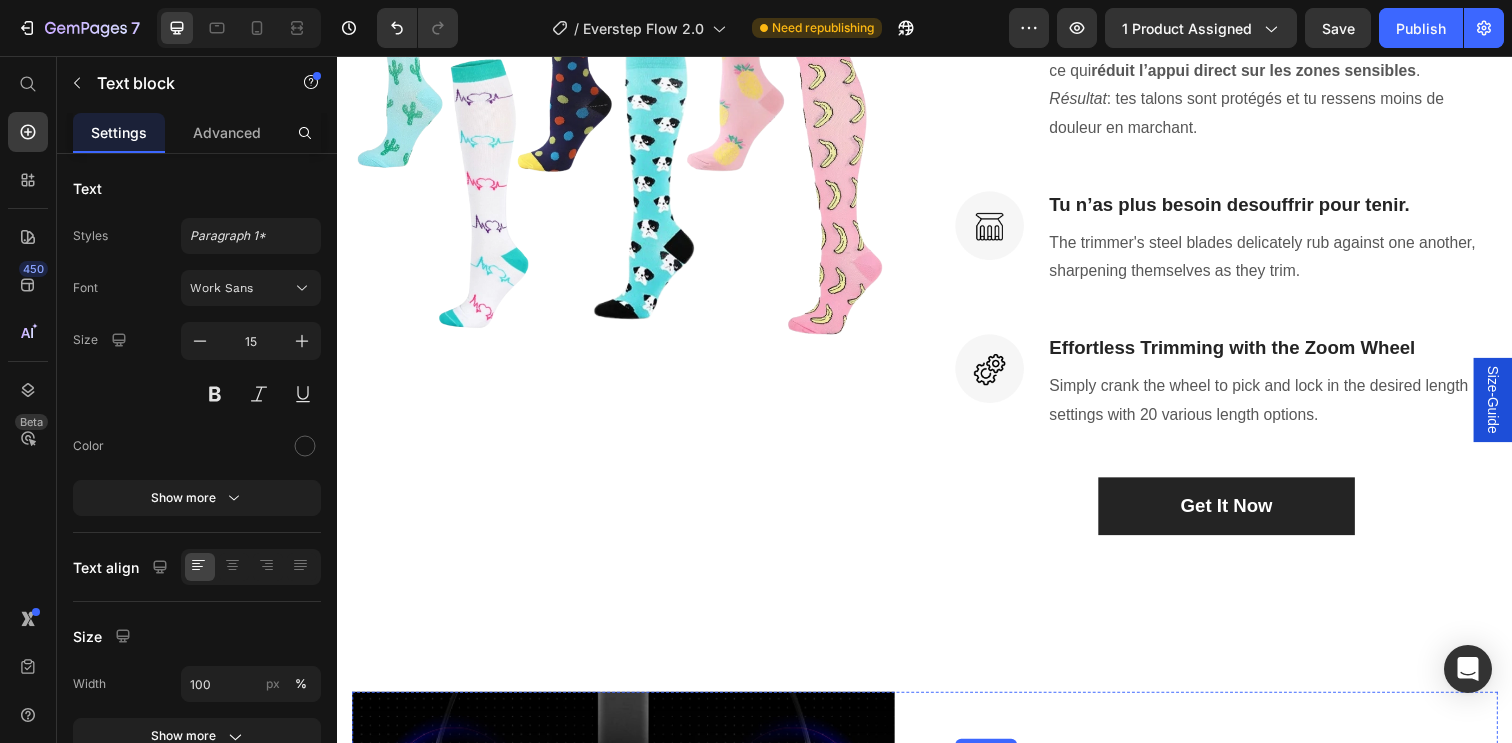 scroll, scrollTop: 3326, scrollLeft: 0, axis: vertical 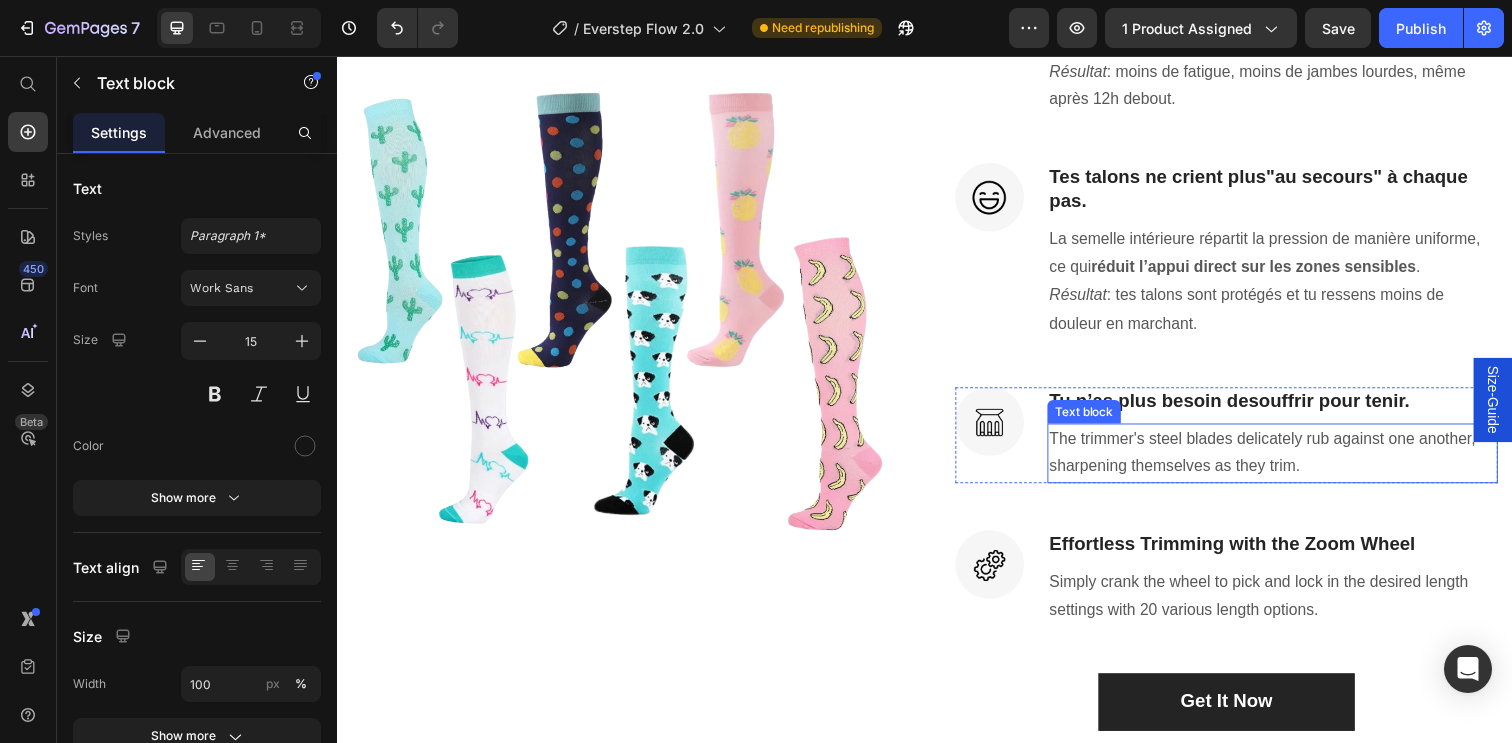 click on "The trimmer's steel blades delicately rub against one another, sharpening themselves as they trim." at bounding box center (1292, 462) 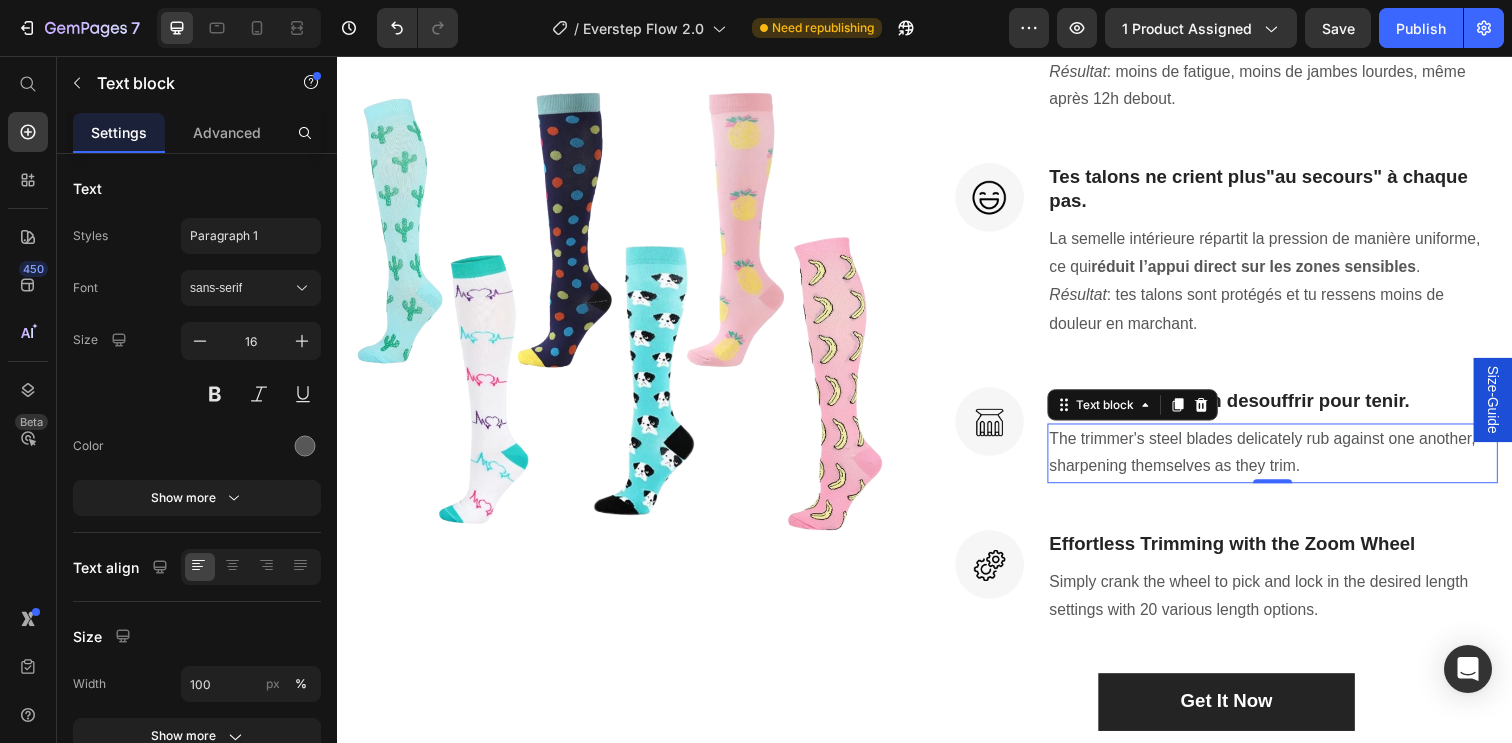 click on "The trimmer's steel blades delicately rub against one another, sharpening themselves as they trim." at bounding box center (1292, 462) 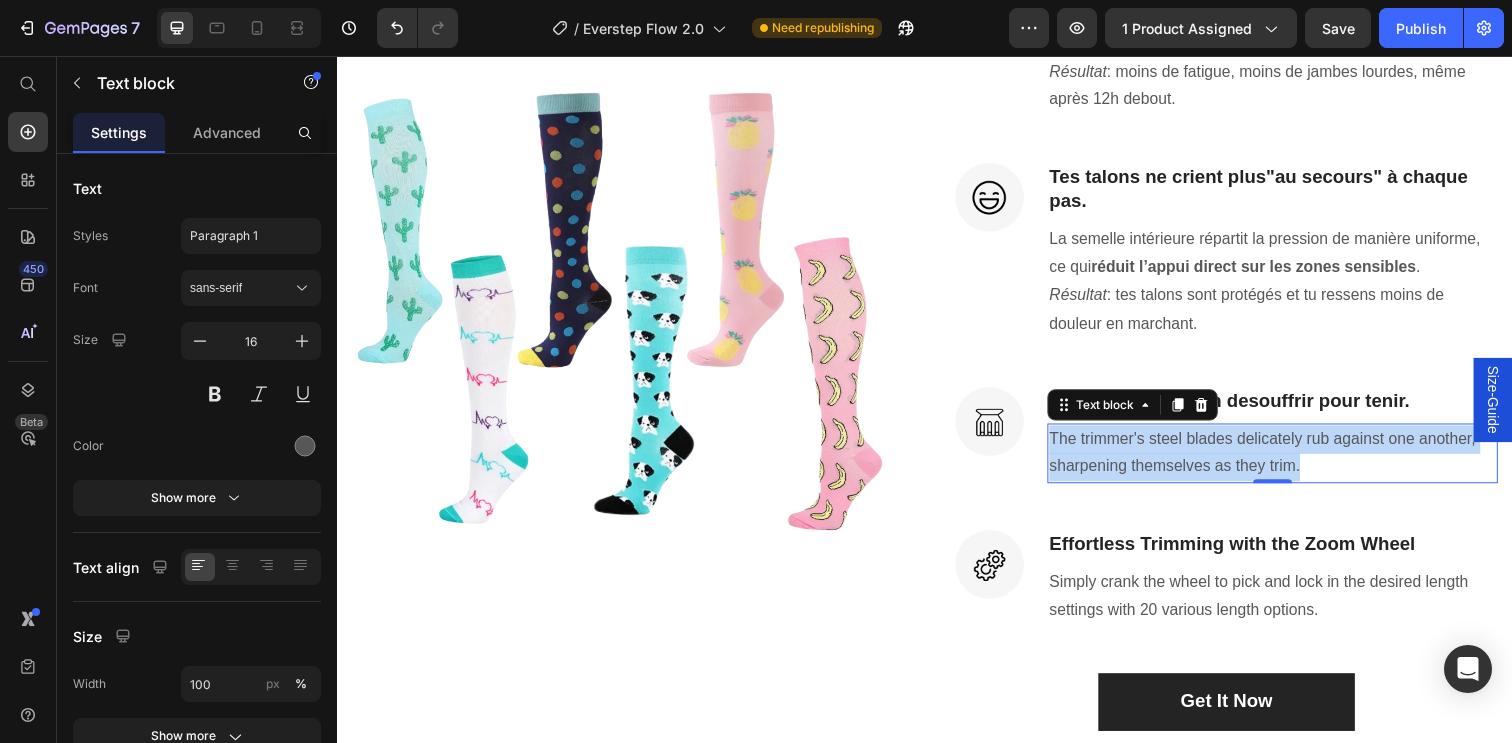 click on "The trimmer's steel blades delicately rub against one another, sharpening themselves as they trim." at bounding box center [1292, 462] 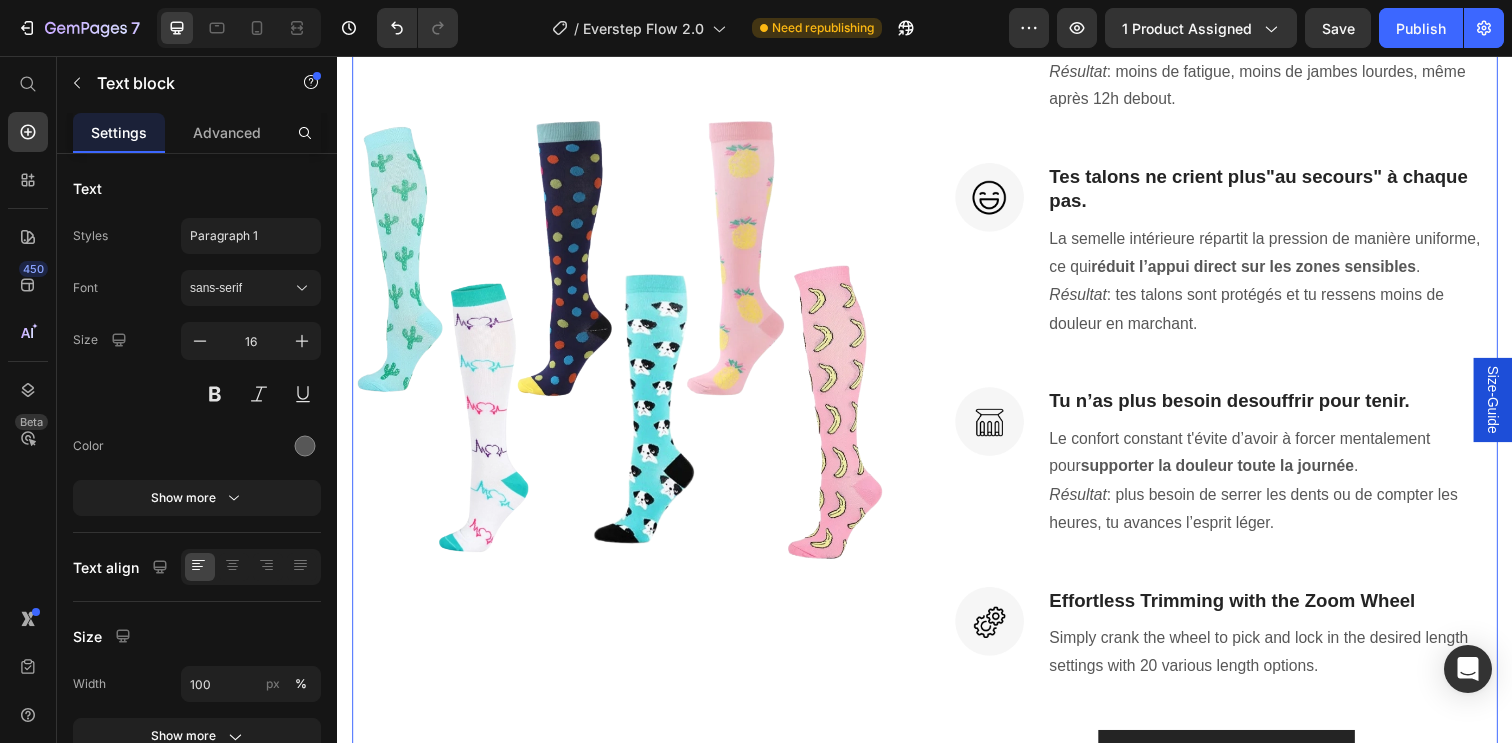 click on "Image Tu ne rentres plus chez toi avec 2 enclumes à la place des jambes . Heading La semelle souple et amortissante absorbe les chocs à chaque pas pour soulager ta voûte plantaire, ce qui évite à tes muscles de compenser toute la journée. Résultat : moins de fatigue, moins de jambes lourdes, même après 12h debout. Text block Row Image Tes talons ne crient plus "au secours" à chaque pas . Heading La semelle intérieure répartit la pression de manière uniforme, ce qui réduit l’appui direct sur les zones sensibles . Résultat : tes talons sont protégés et tu ressens moins de douleur en marchant. Text block Row Image Tu n’as plus besoin de souffrir pour tenir . Heading Le confort constant t'évite d’avoir à forcer mentalement pour supporter la douleur toute la journée. Résultat : plus besoin de serrer les dents ou de compter les heures, tu avances l’esprit léger. Text block Row Image Effortless Trimming with the Zoom Wheel Heading Text block Row Get It Now" at bounding box center [1245, 355] 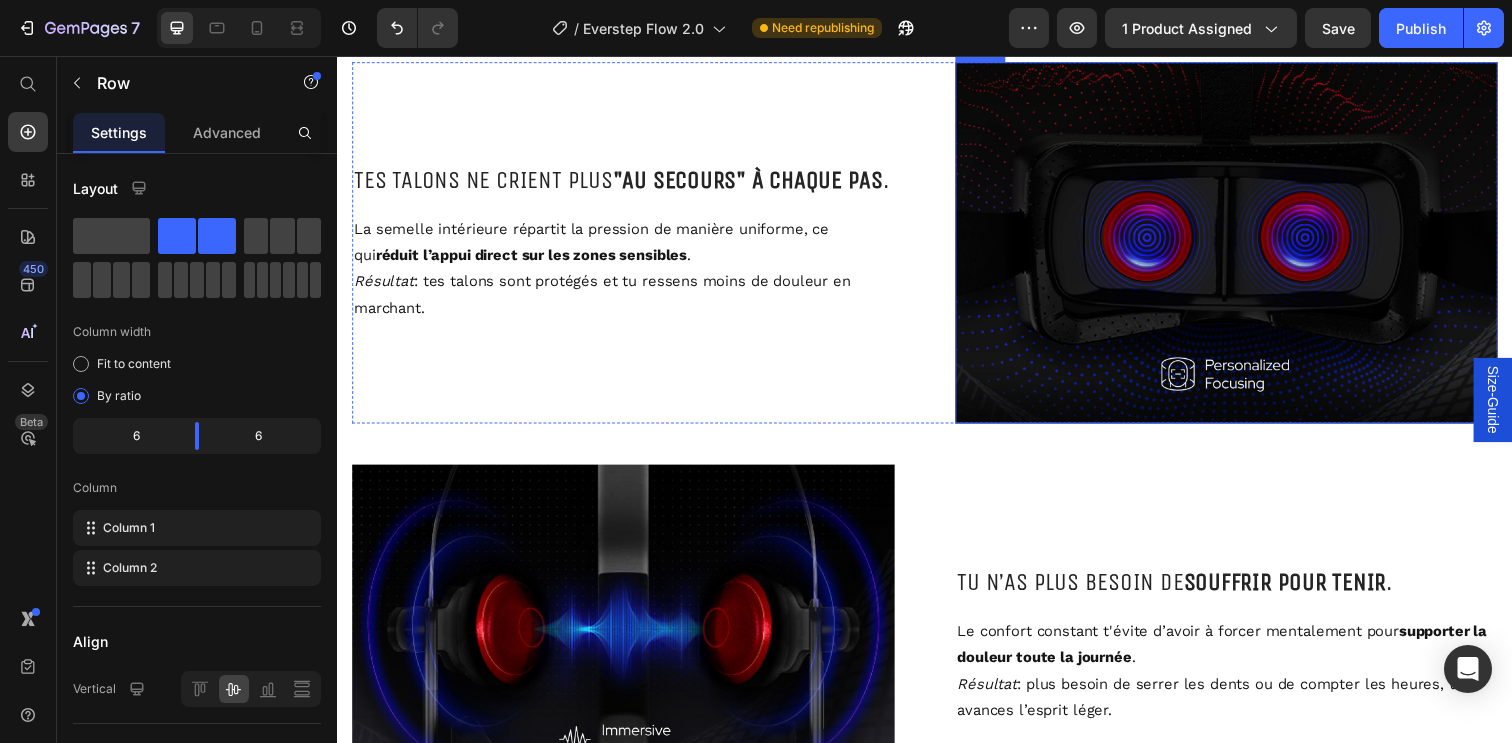 scroll, scrollTop: 5294, scrollLeft: 0, axis: vertical 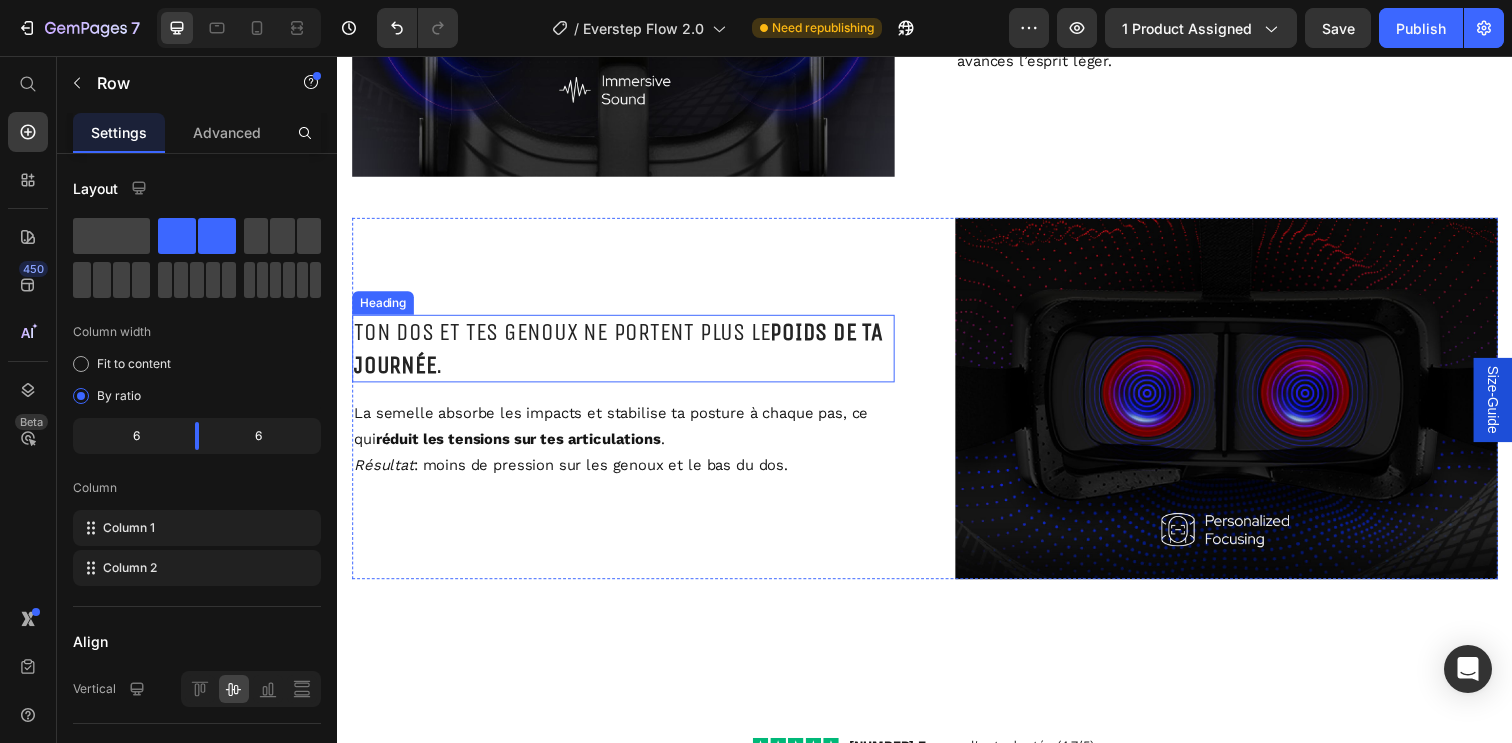 click on "Ton dos et tes genoux ne portent plus le  poids de ta journée ." at bounding box center [629, 354] 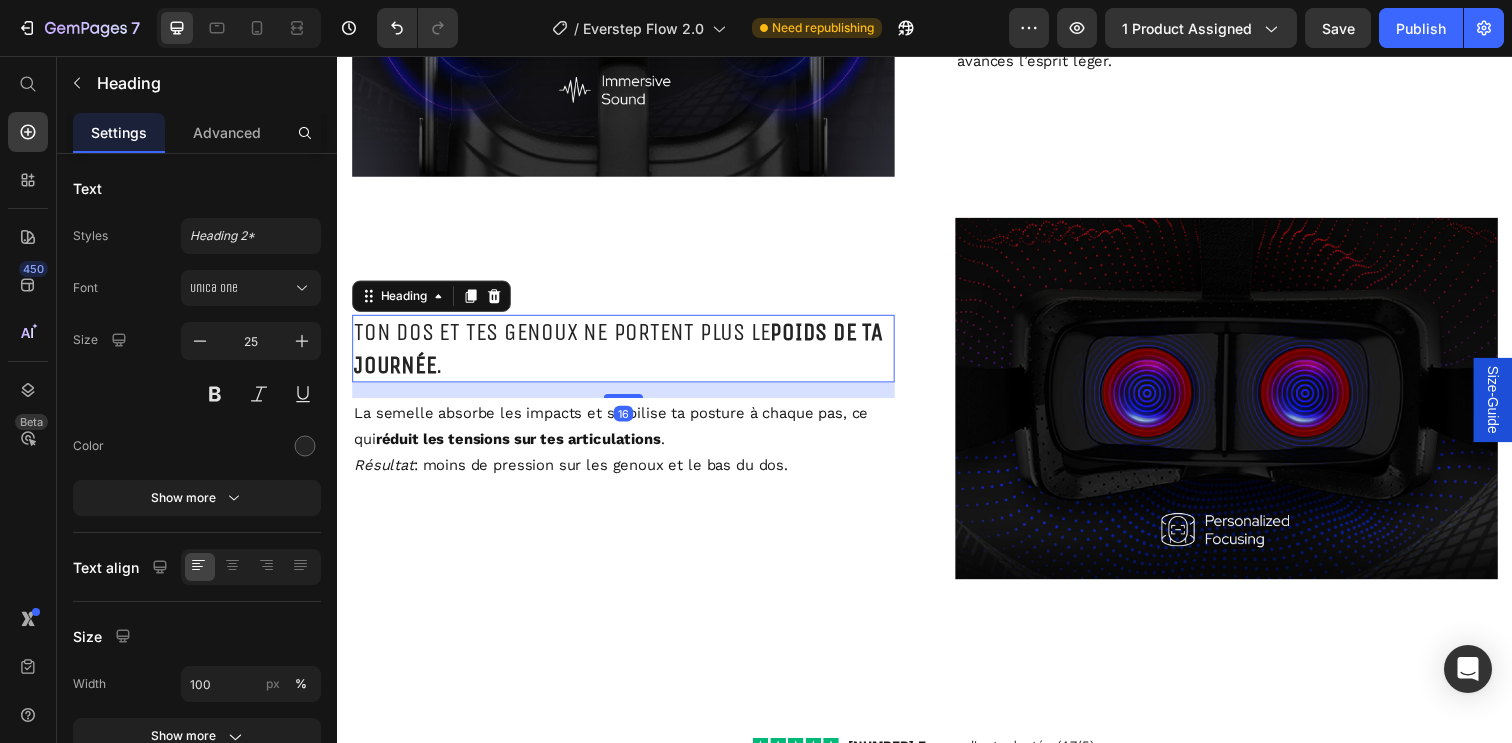 click on "Ton dos et tes genoux ne portent plus le  poids de ta journée ." at bounding box center [629, 354] 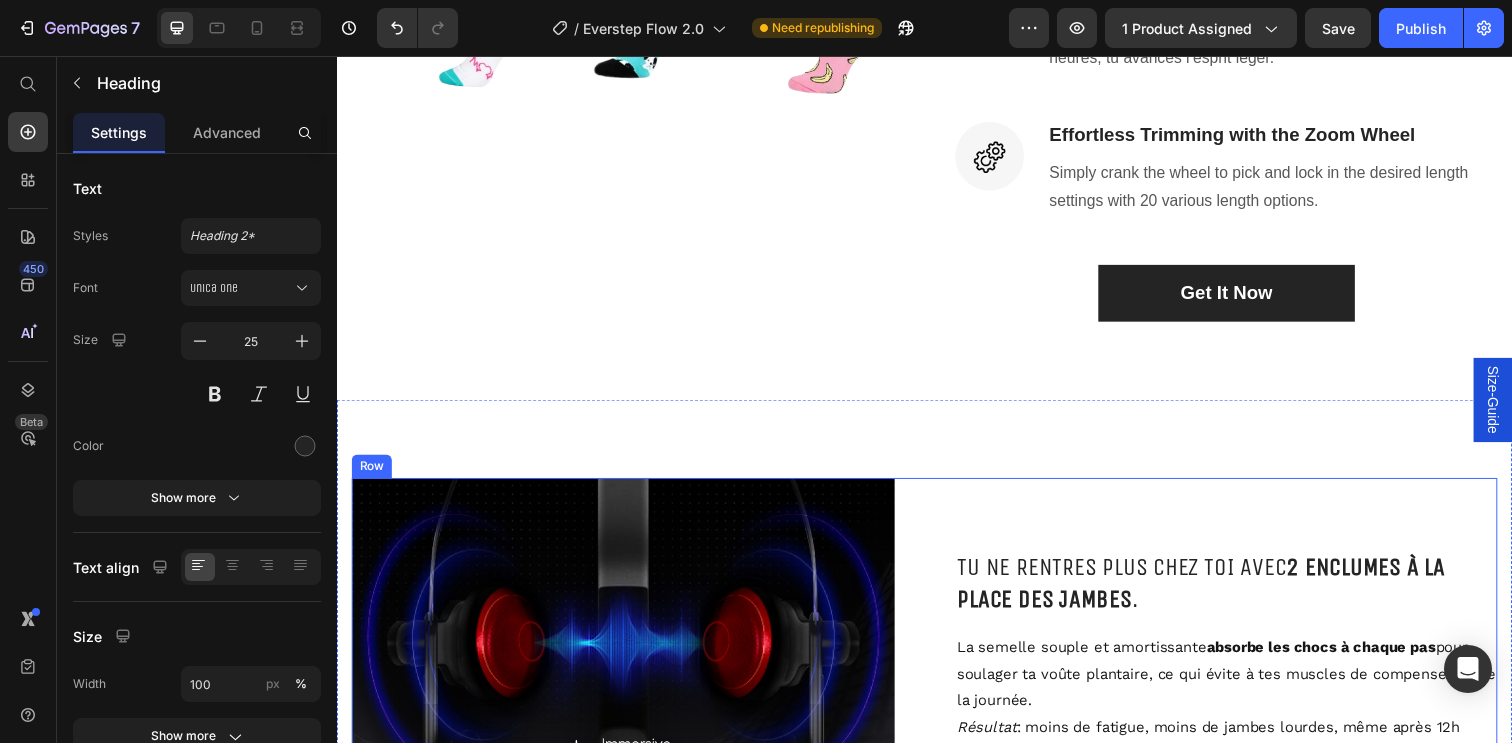 scroll, scrollTop: 3630, scrollLeft: 0, axis: vertical 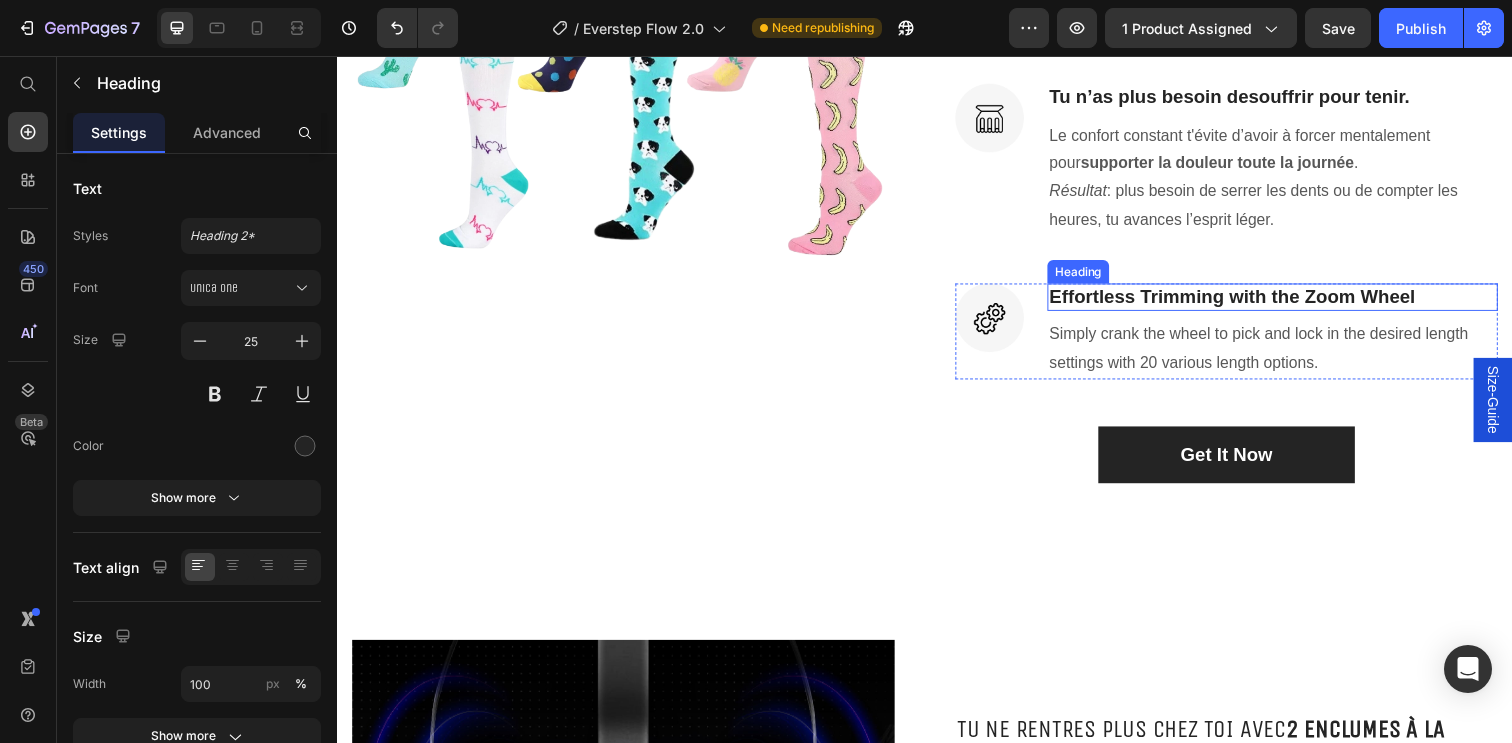 click on "Effortless Trimming with the Zoom Wheel" at bounding box center [1292, 302] 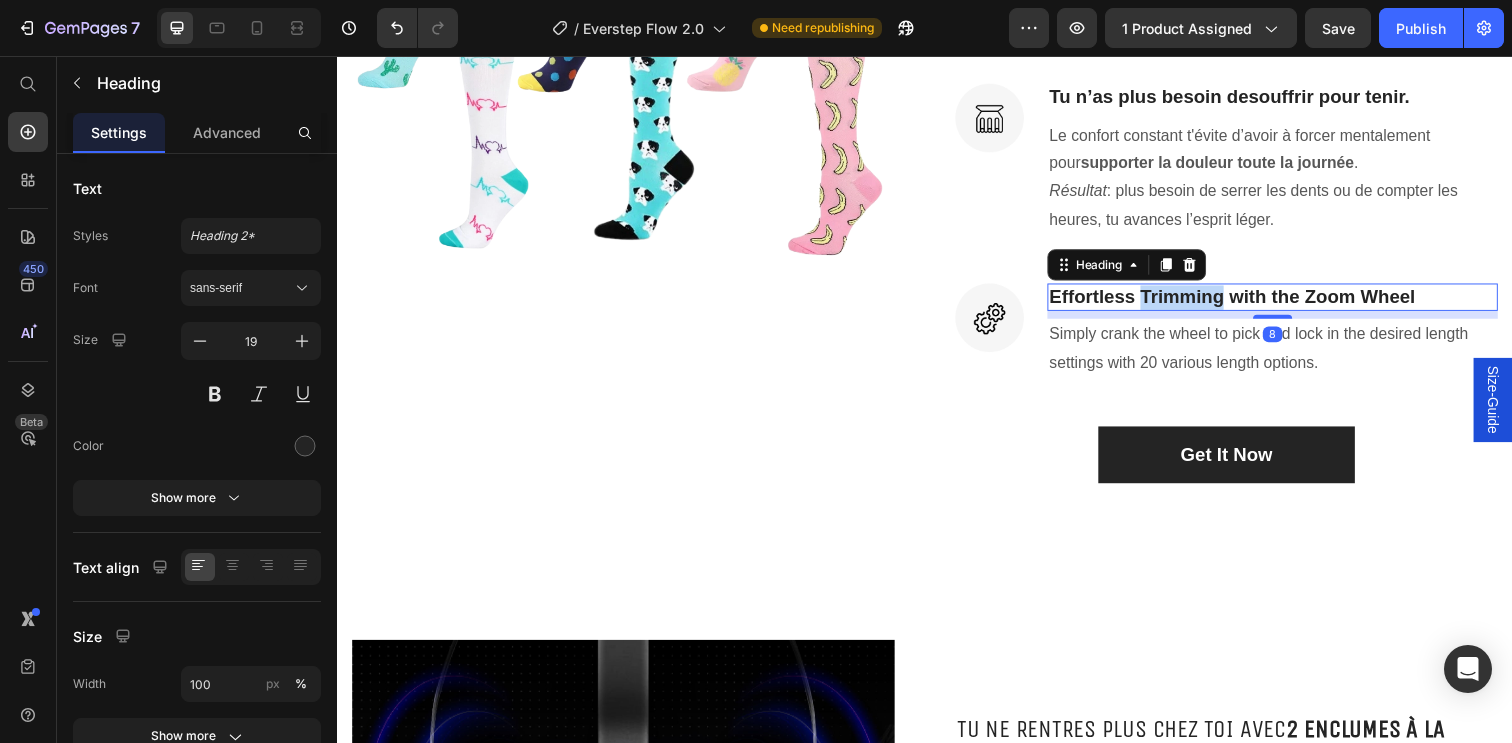 click on "Effortless Trimming with the Zoom Wheel" at bounding box center (1292, 302) 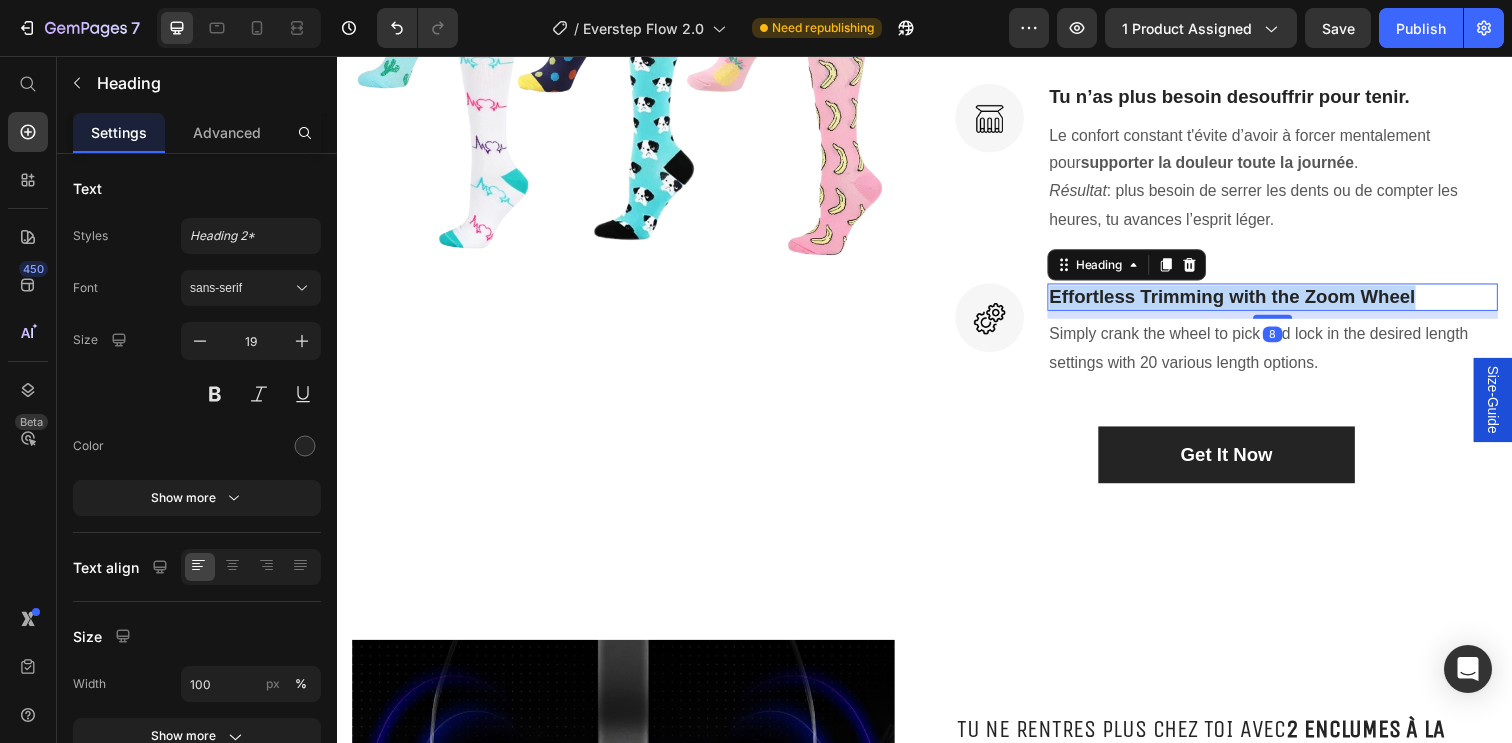 click on "Effortless Trimming with the Zoom Wheel" at bounding box center [1292, 302] 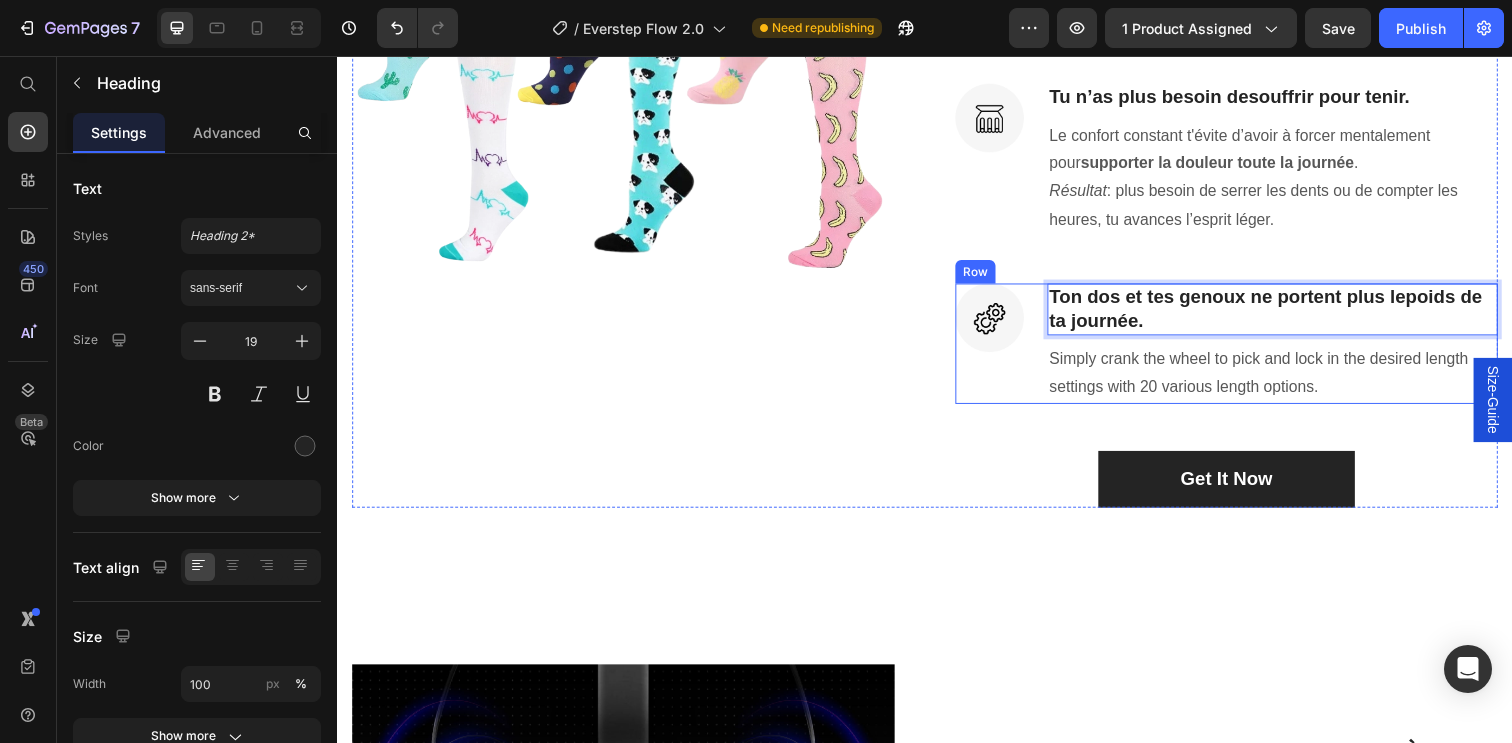 click on "Simply crank the wheel to pick and lock in the desired length settings with 20 various length options." at bounding box center (1292, 380) 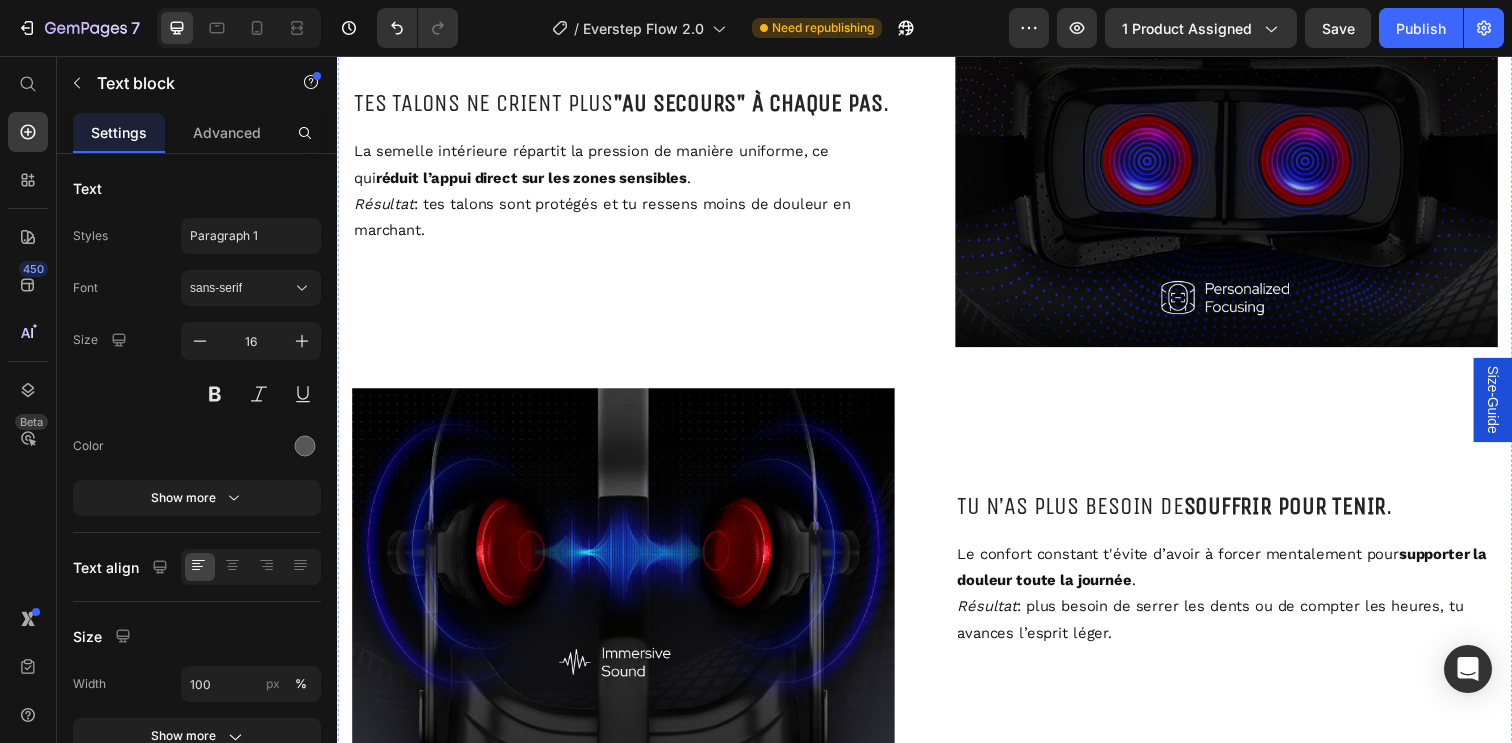 scroll, scrollTop: 5165, scrollLeft: 0, axis: vertical 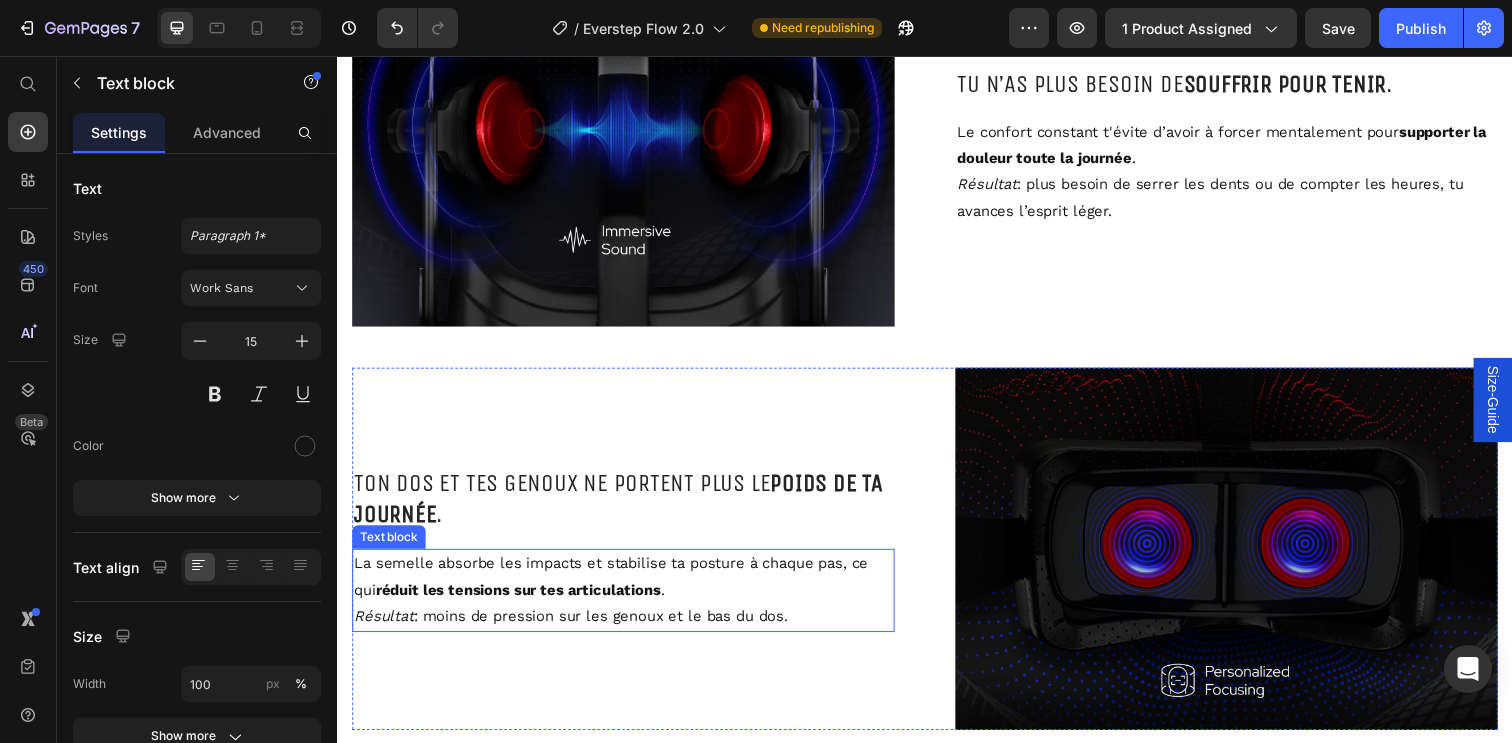 click on "réduit les tensions sur tes articulations" at bounding box center (521, 601) 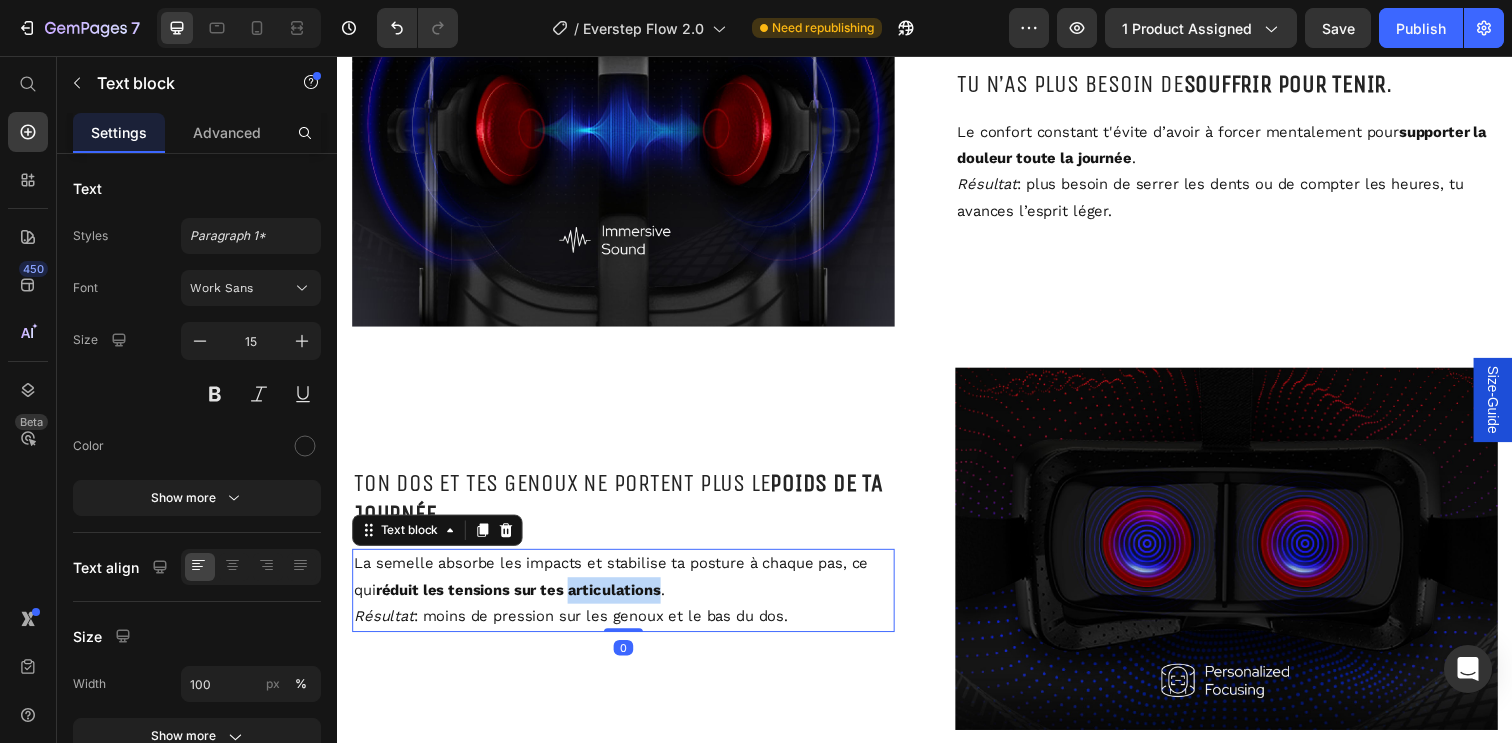 click on "réduit les tensions sur tes articulations" at bounding box center (521, 601) 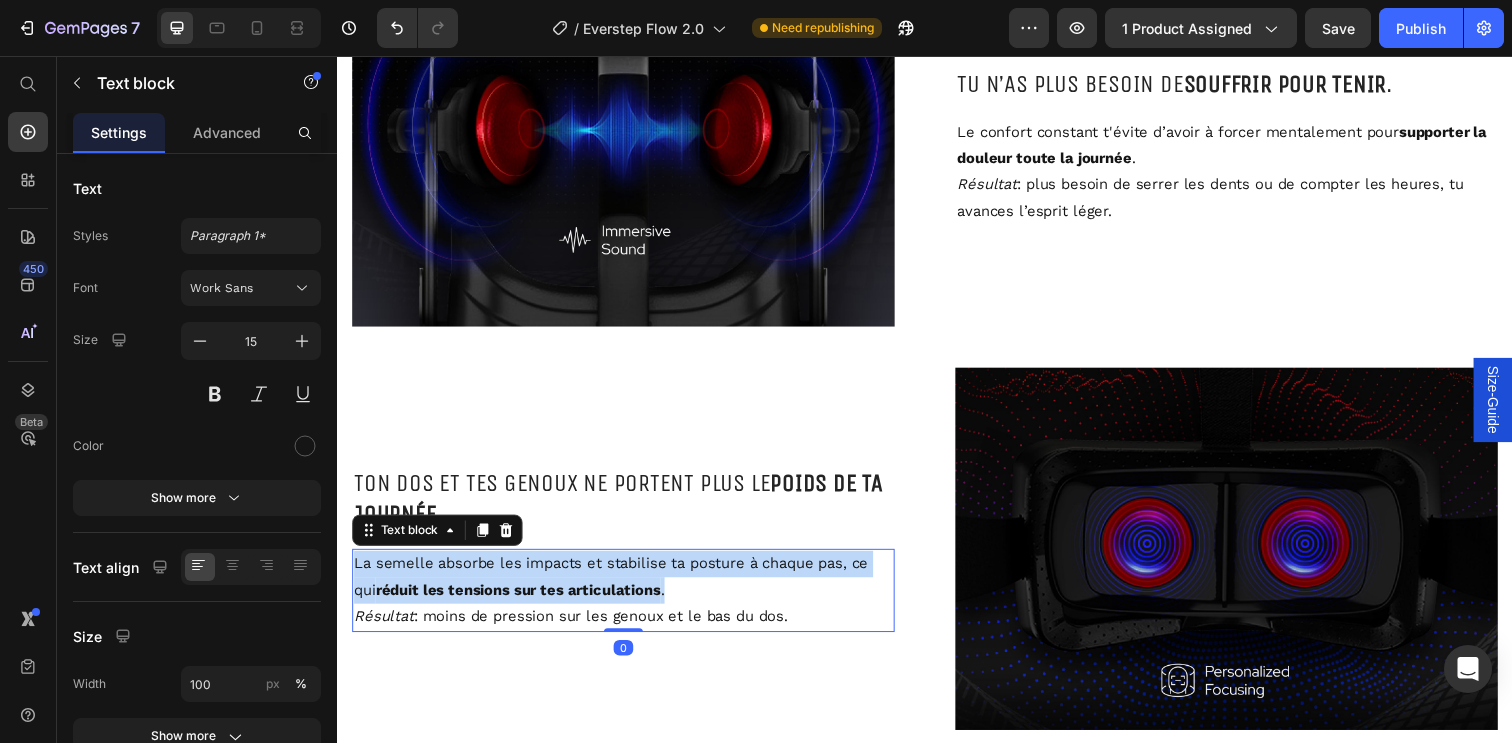 click on "réduit les tensions sur tes articulations" at bounding box center (521, 601) 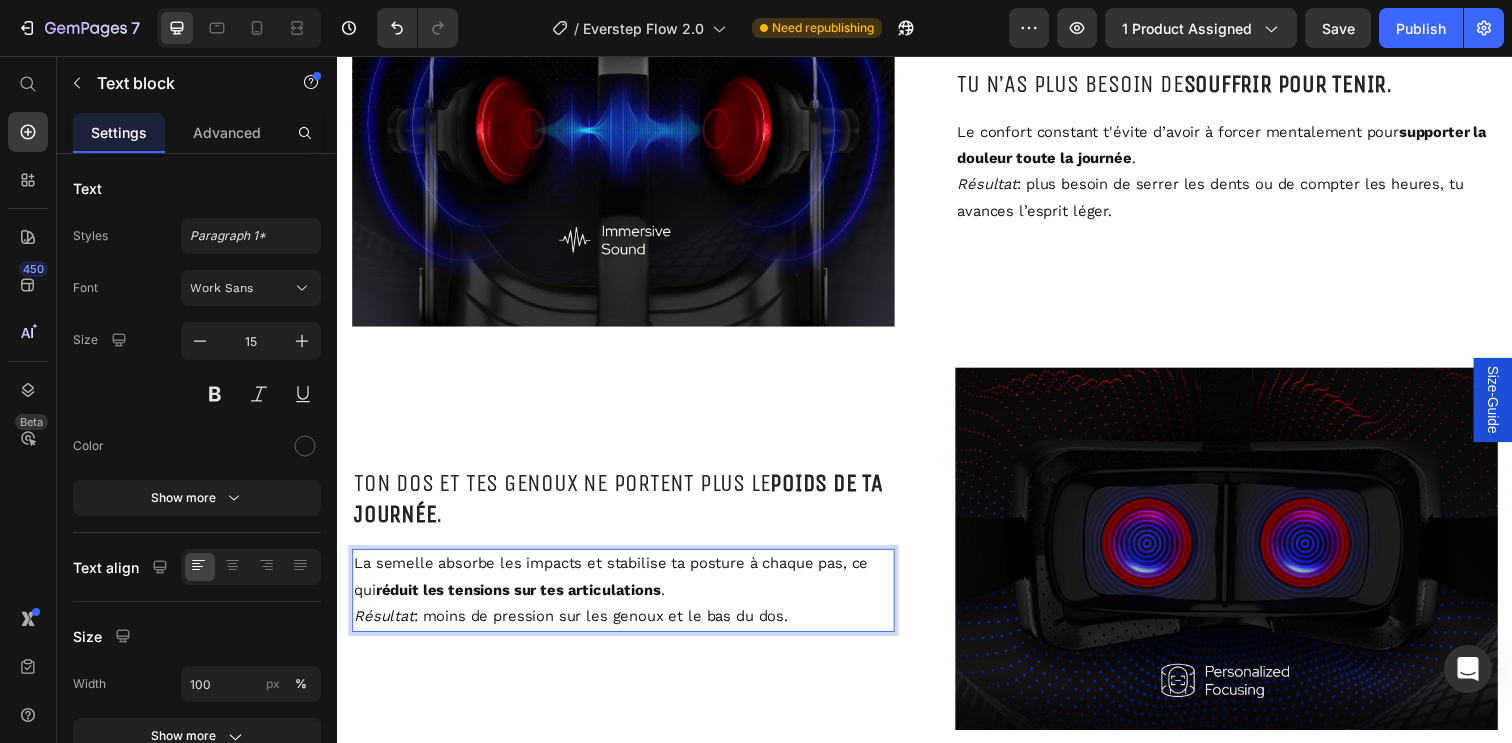 click on "Résultat  : moins de pression sur les genoux et le bas du dos." at bounding box center (629, 628) 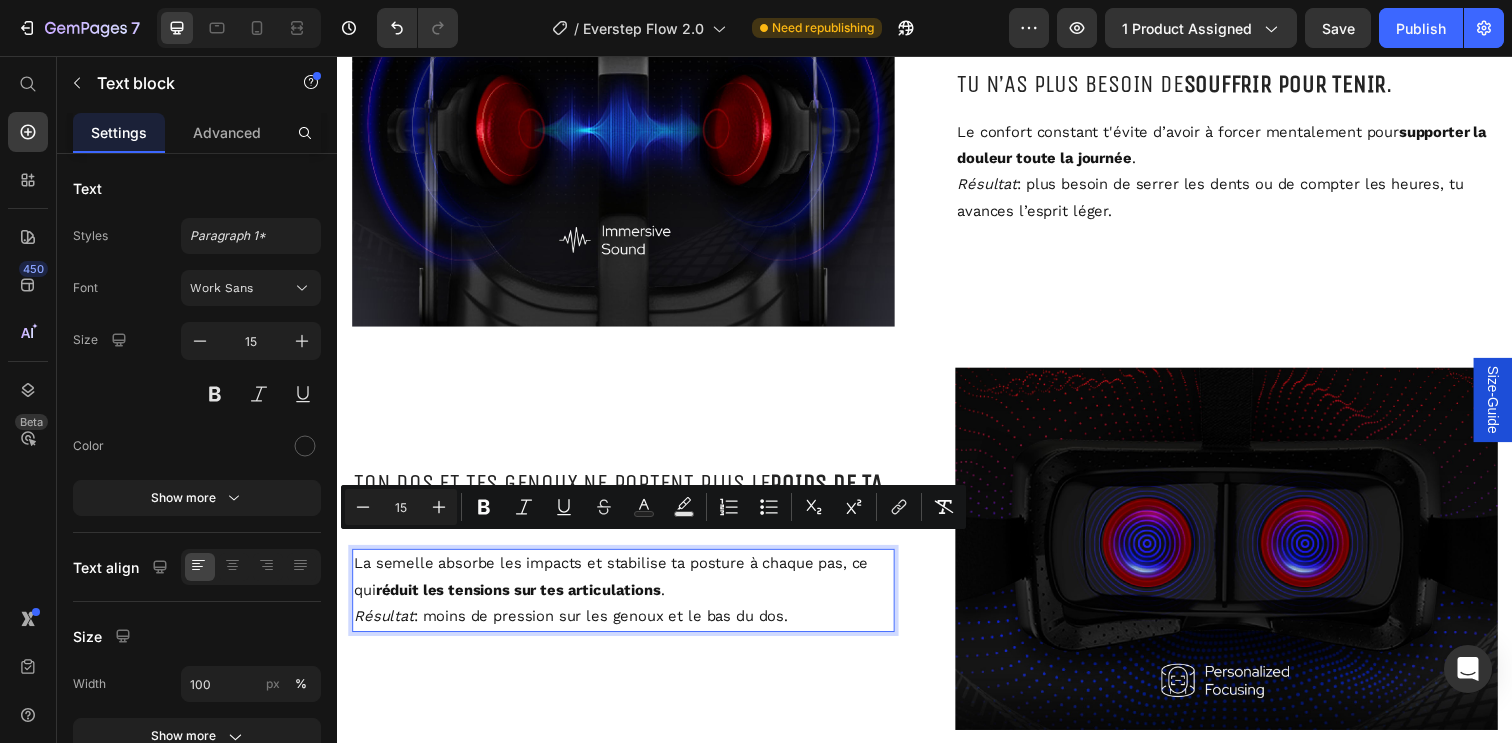 drag, startPoint x: 827, startPoint y: 617, endPoint x: 352, endPoint y: 550, distance: 479.702 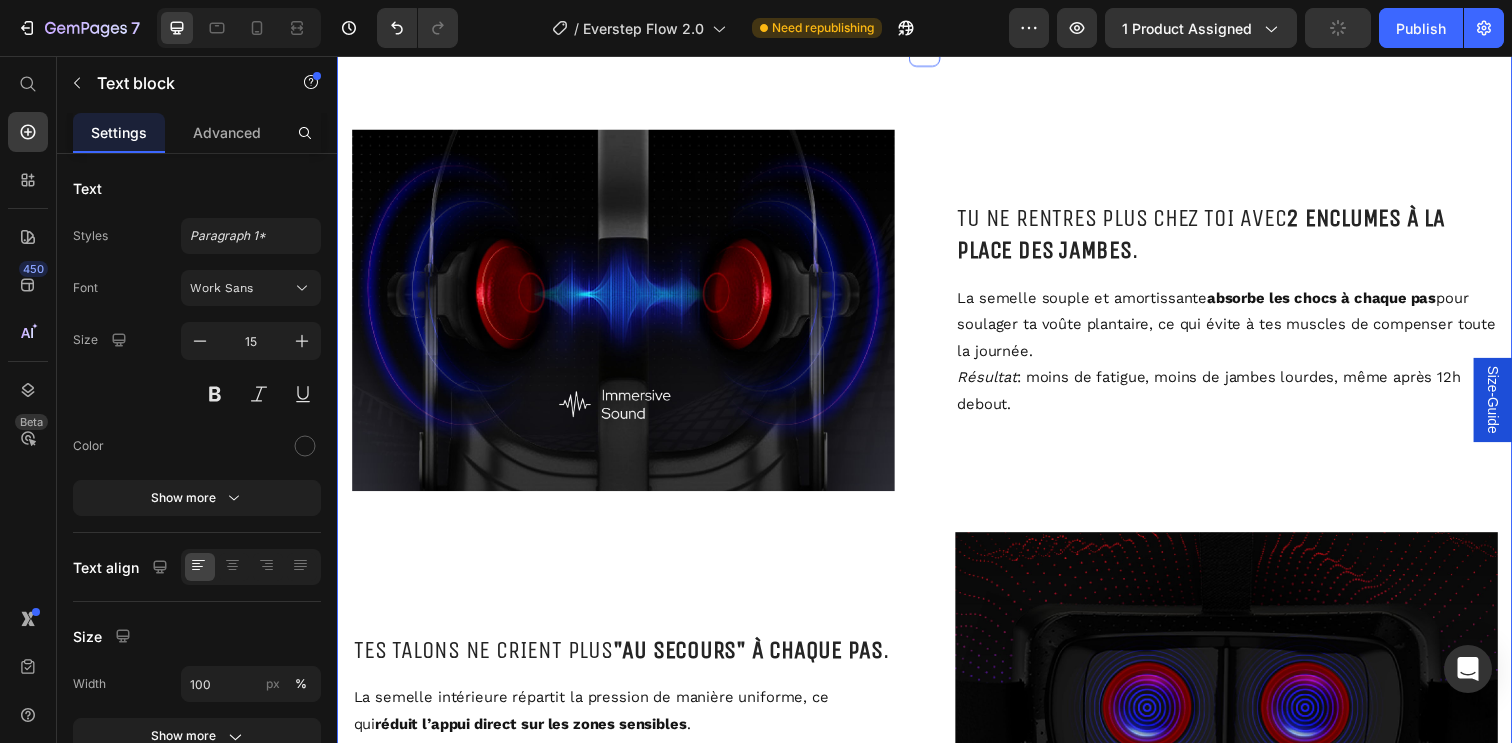 scroll, scrollTop: 3491, scrollLeft: 0, axis: vertical 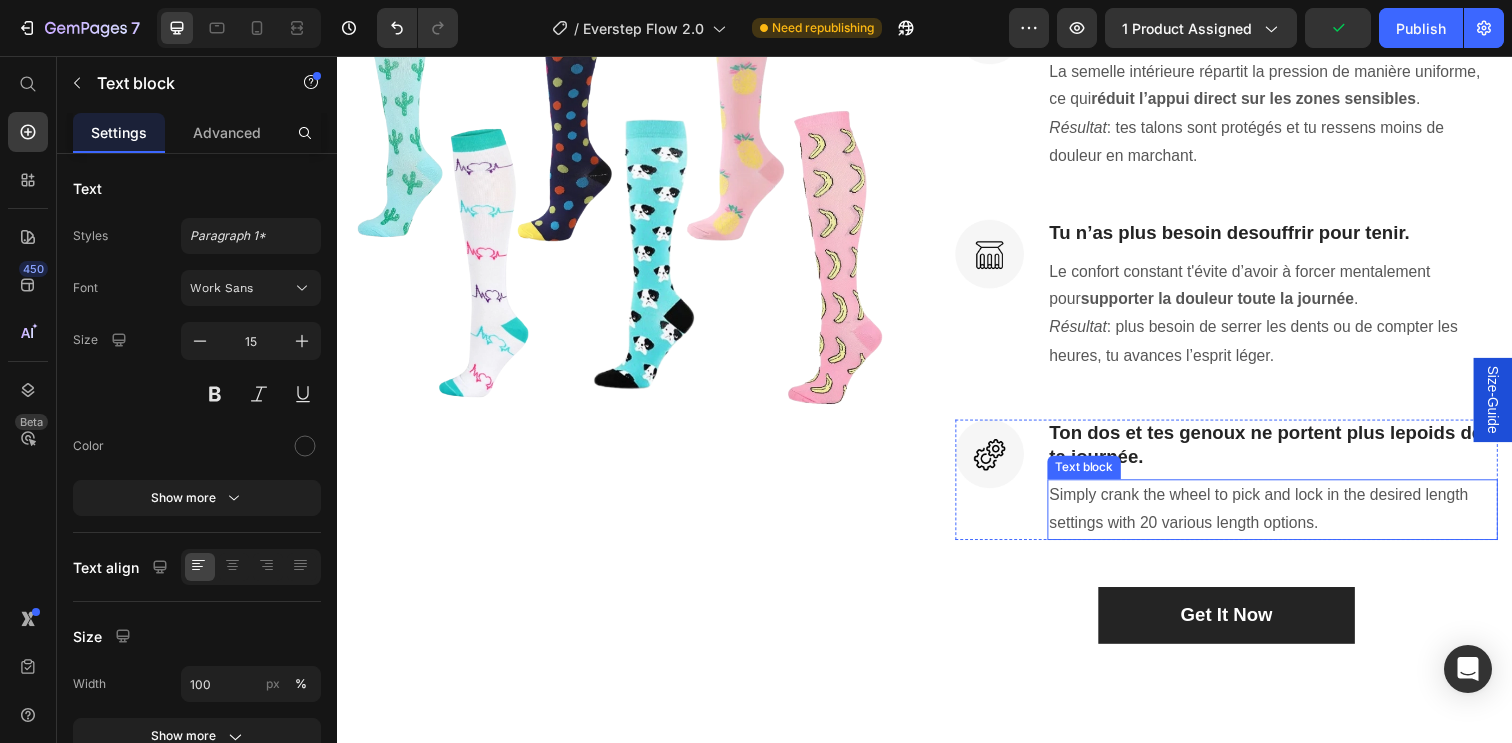 click on "Simply crank the wheel to pick and lock in the desired length settings with 20 various length options." at bounding box center [1292, 519] 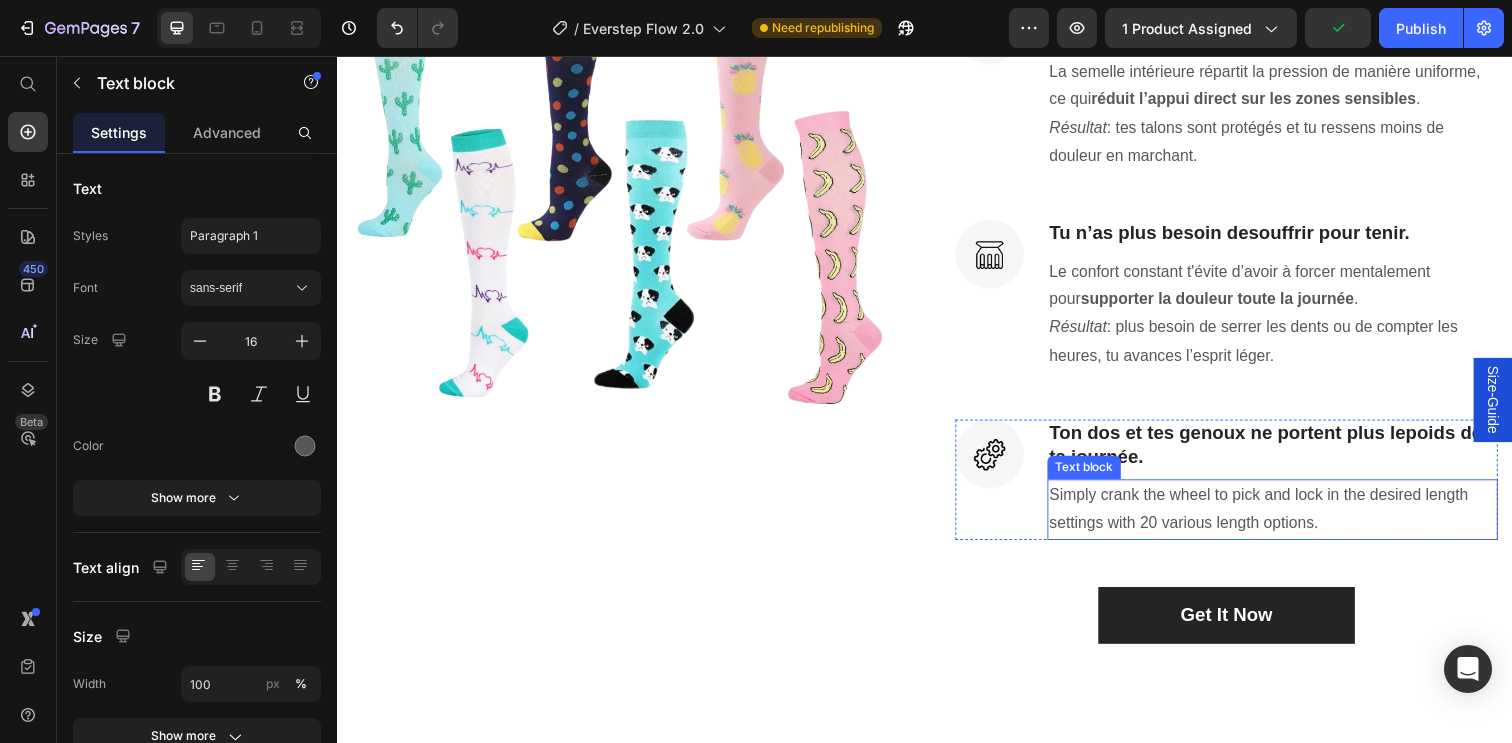 click on "Simply crank the wheel to pick and lock in the desired length settings with 20 various length options." at bounding box center (1292, 519) 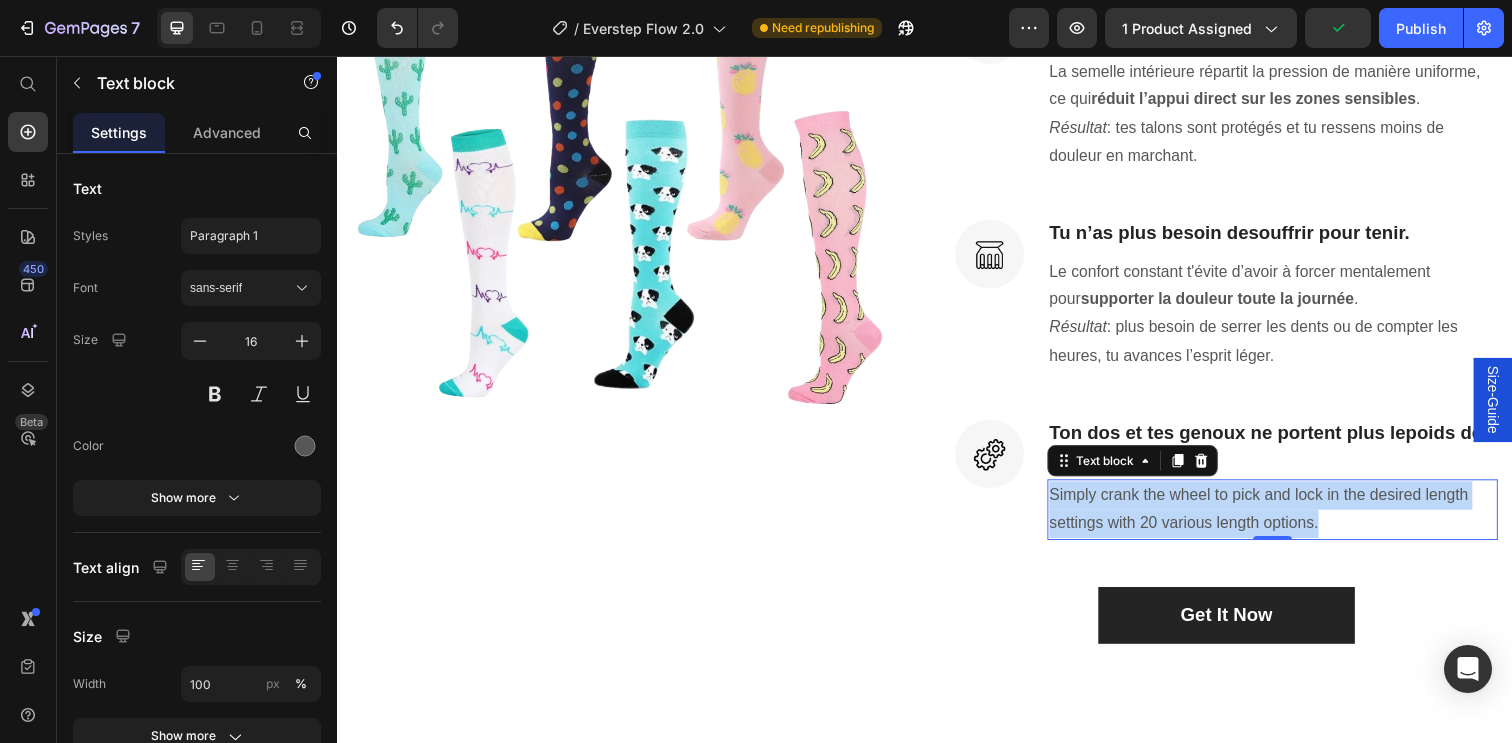 click on "Simply crank the wheel to pick and lock in the desired length settings with 20 various length options." at bounding box center (1292, 519) 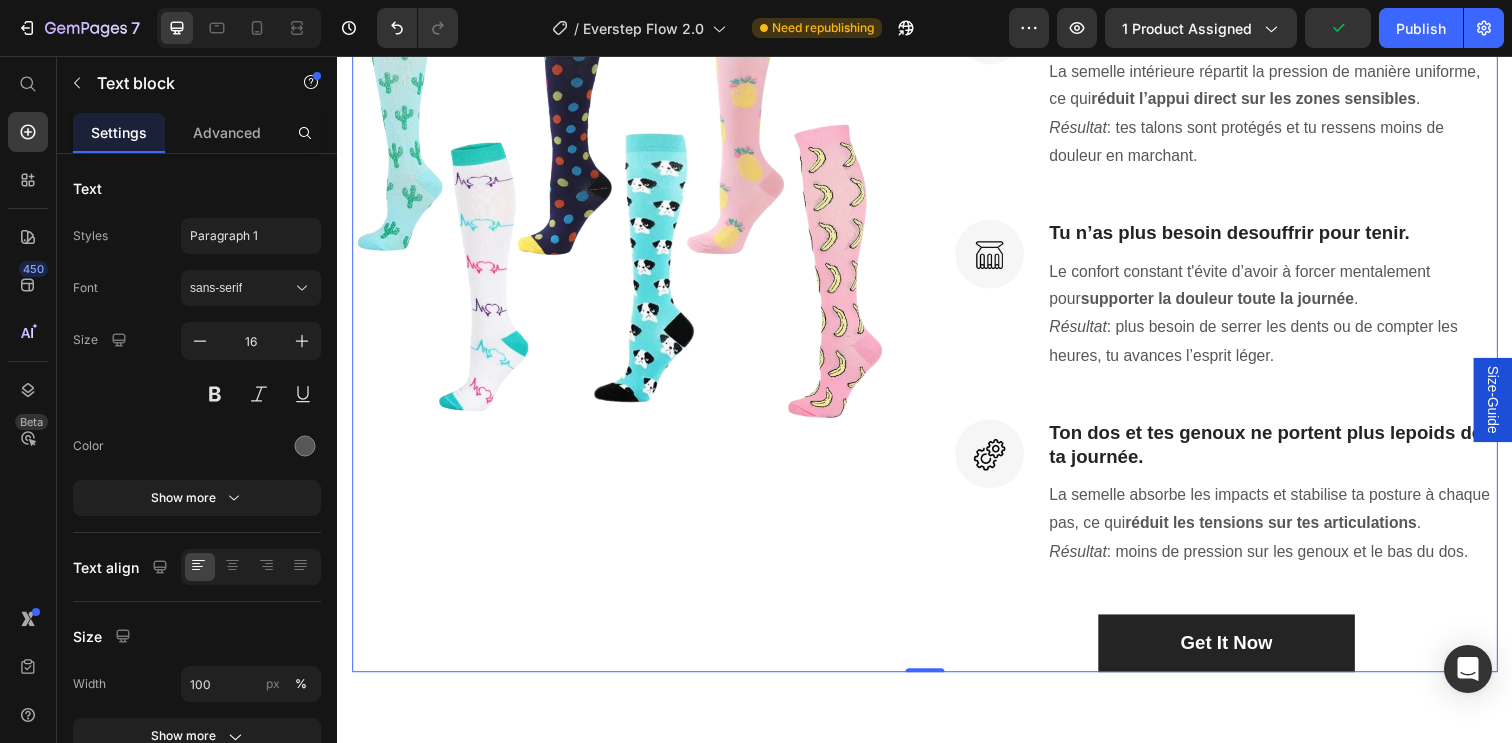 click on "(P) Images & Gallery Image Tu ne rentres plus chez toi avec  2 enclumes à la place des jambes . Heading La semelle souple et amortissante  absorbe les chocs à chaque pas  pour soulager ta voûte plantaire, ce qui évite à tes muscles de compenser toute la journée.  Résultat  : moins de fatigue, moins de jambes lourdes, même après 12h debout. Text block Row Image Tes talons ne crient plus  "au secours" à chaque pas . Heading La semelle intérieure répartit la pression de manière uniforme, ce qui  réduit l’appui direct sur les zones sensibles .  Résultat  : tes talons sont protégés et tu ressens moins de douleur en marchant. Text block Row Image Tu n’as plus besoin de  souffrir pour tenir . Heading Le confort constant t'évite d’avoir à forcer mentalement pour  supporter la douleur toute la journée .  Résultat  : plus besoin de serrer les dents ou de compter les heures, tu avances l’esprit léger. Text block Row Image Ton dos et tes genoux ne portent plus le  poids de ta journée ." at bounding box center (937, 211) 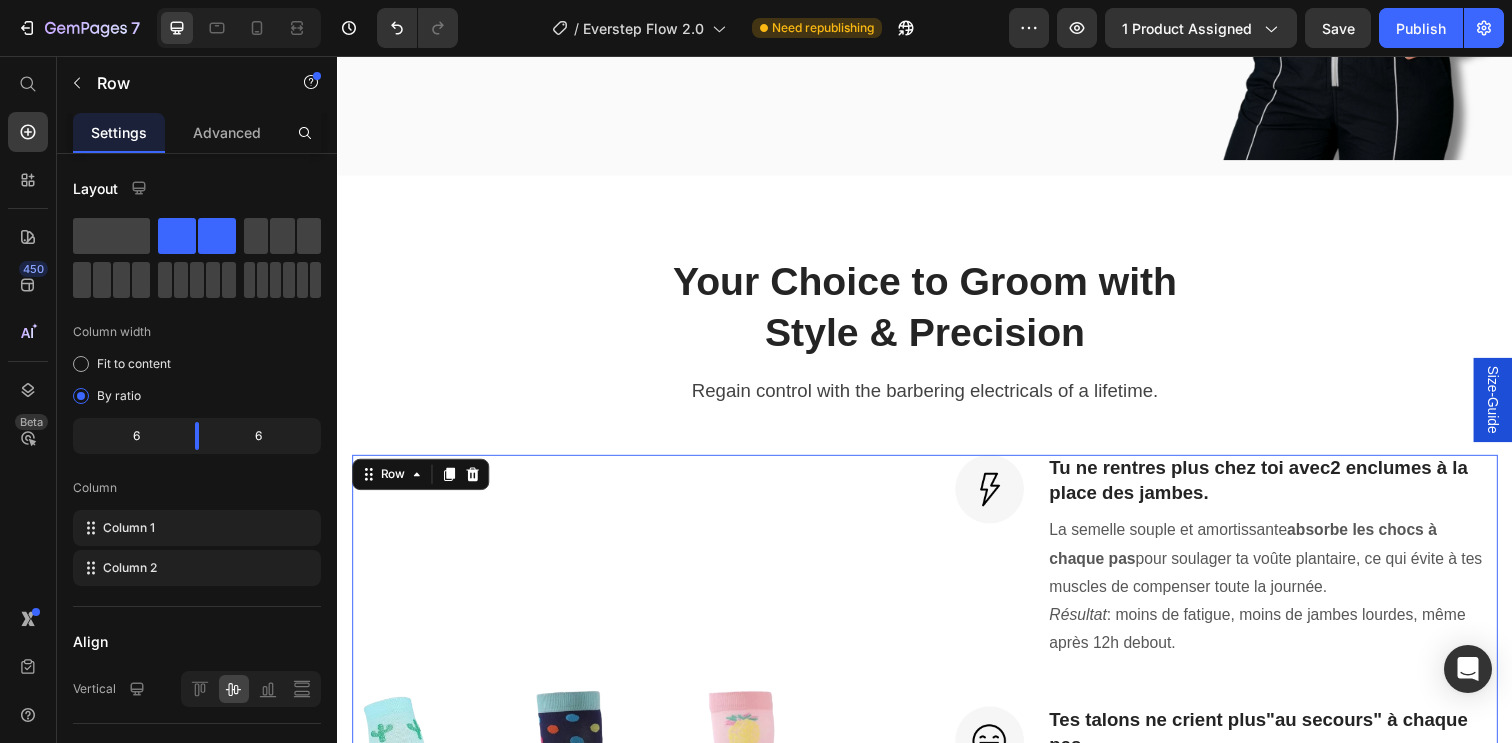 scroll, scrollTop: 2769, scrollLeft: 0, axis: vertical 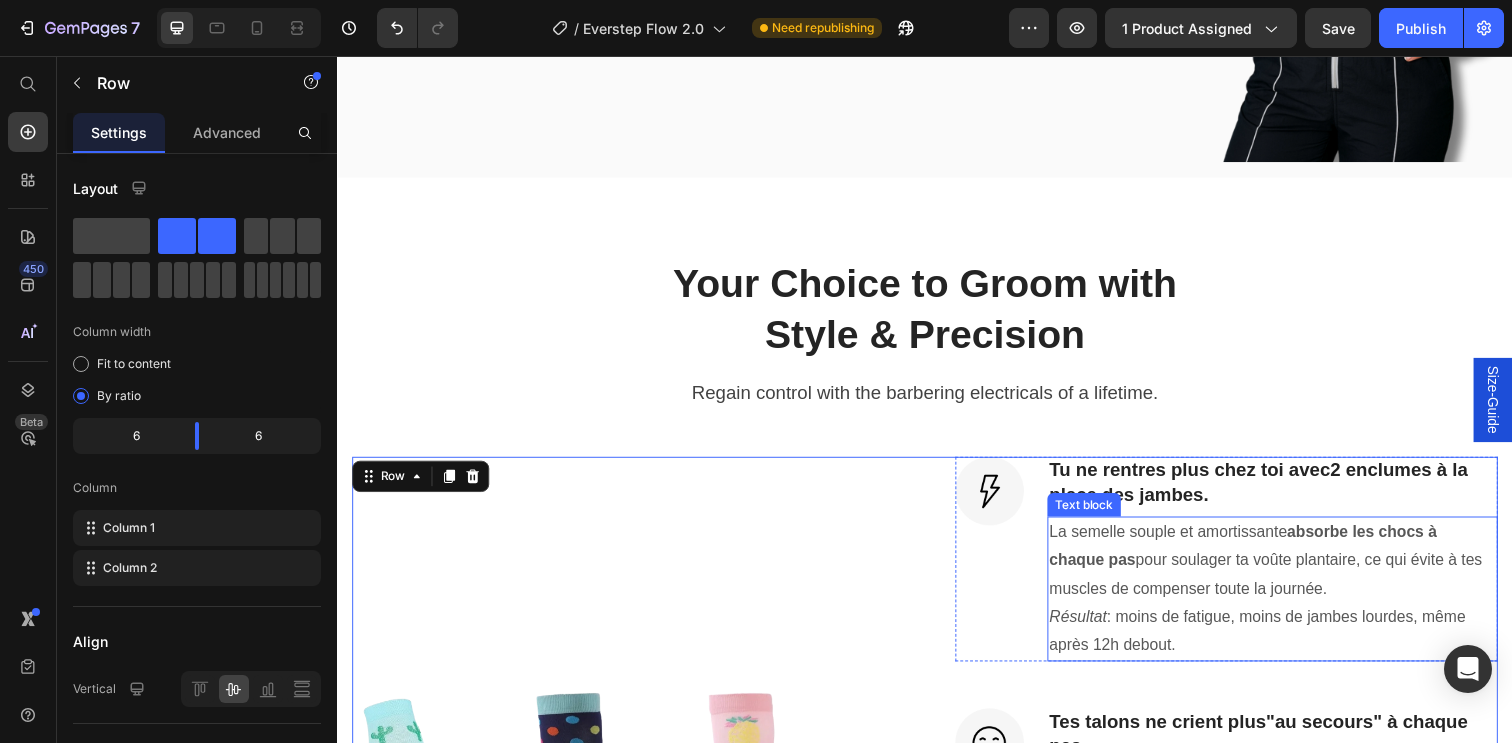 click on "La semelle souple et amortissante  absorbe les chocs à chaque pas  pour soulager ta voûte plantaire, ce qui évite à tes muscles de compenser toute la journée." at bounding box center (1292, 571) 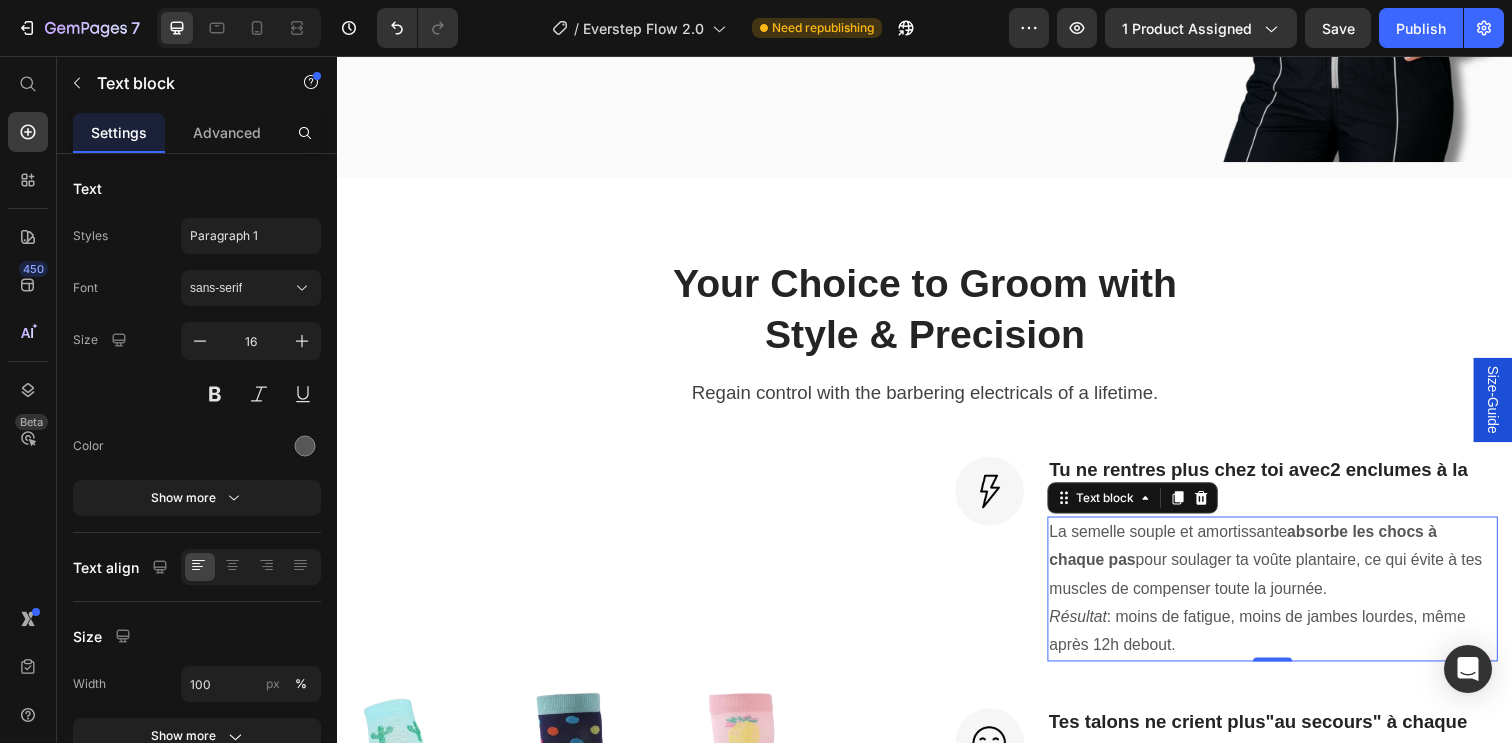click on "La semelle souple et amortissante  absorbe les chocs à chaque pas  pour soulager ta voûte plantaire, ce qui évite à tes muscles de compenser toute la journée." at bounding box center [1292, 571] 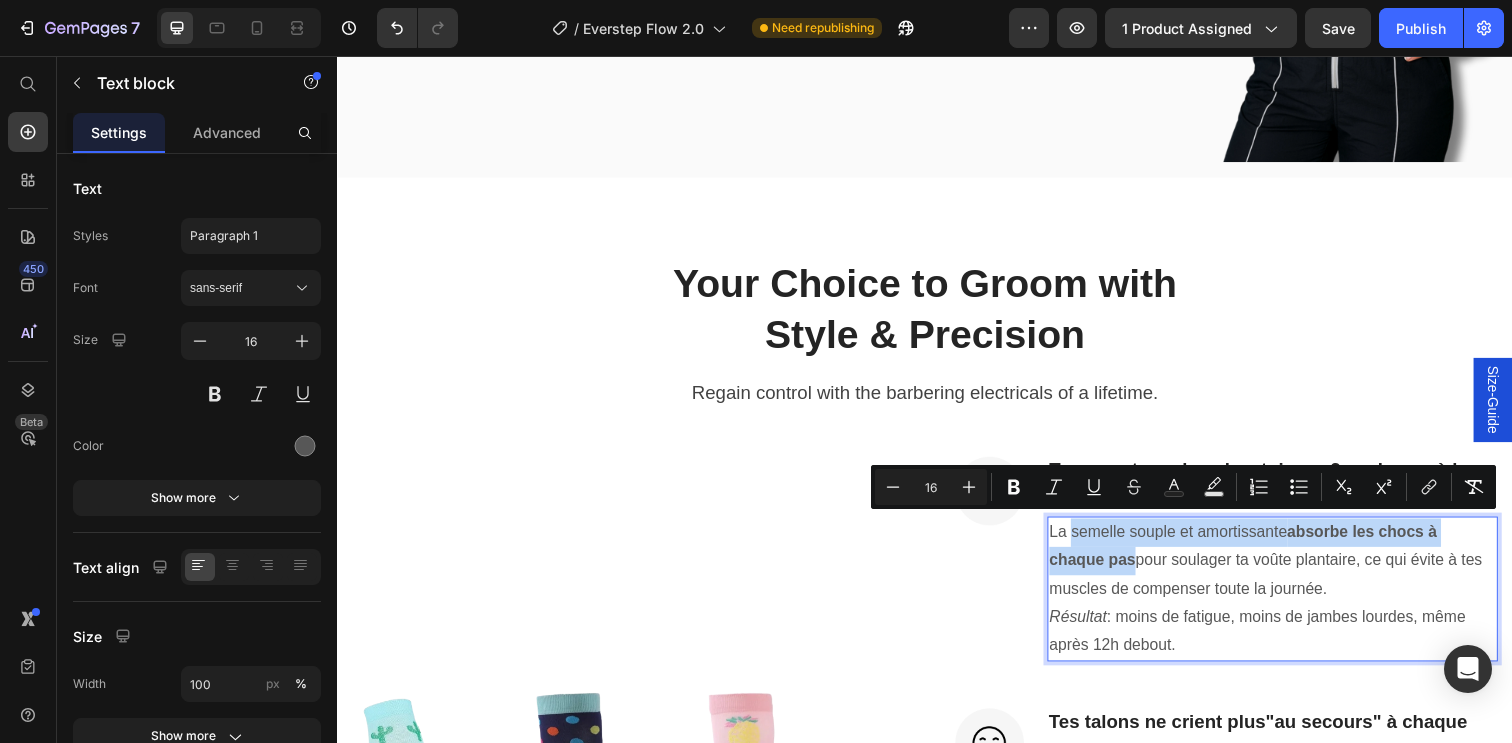 drag, startPoint x: 1144, startPoint y: 565, endPoint x: 1080, endPoint y: 545, distance: 67.052216 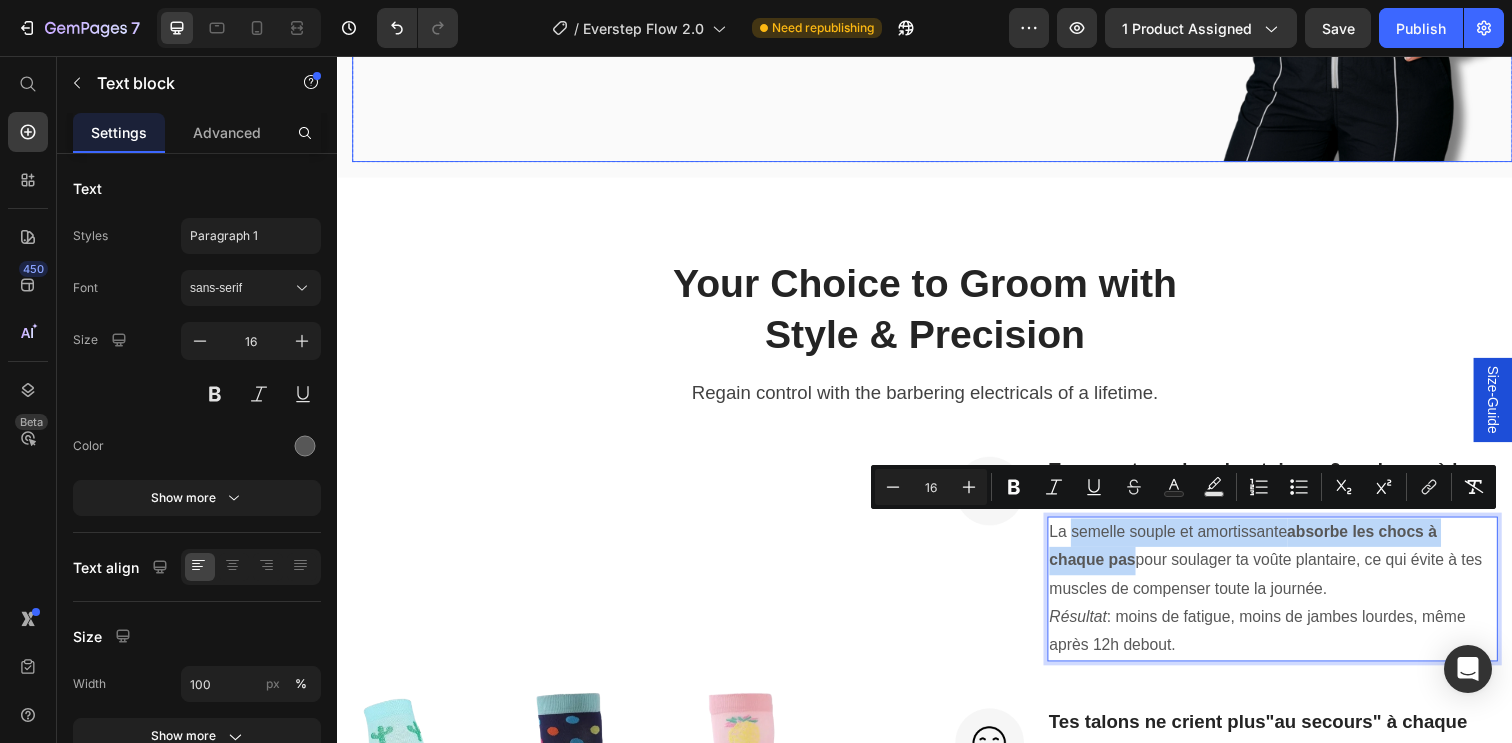 copy on "semelle souple et amortissante  absorbe les chocs à chaque pas" 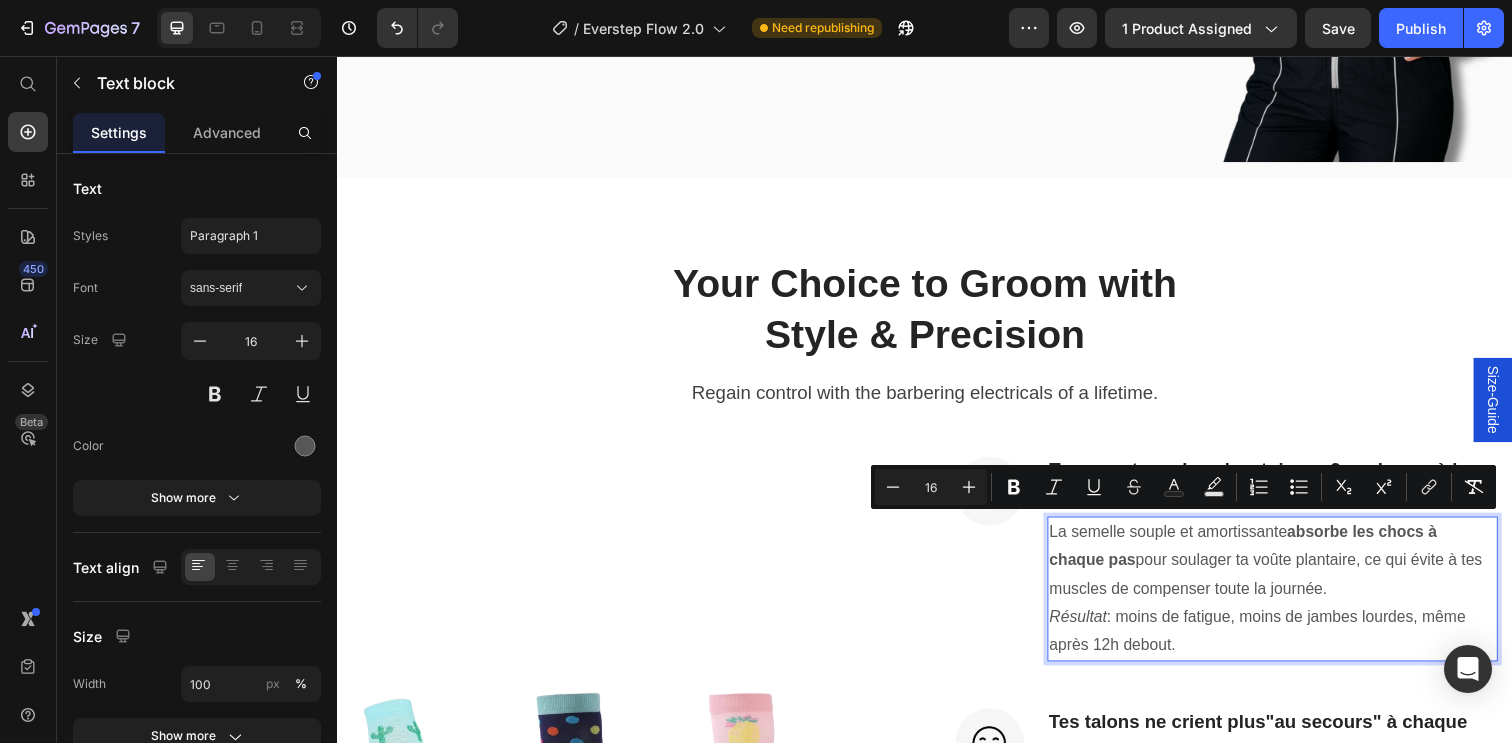 click on "La semelle souple et amortissante  absorbe les chocs à chaque pas  pour soulager ta voûte plantaire, ce qui évite à tes muscles de compenser toute la journée." at bounding box center (1292, 571) 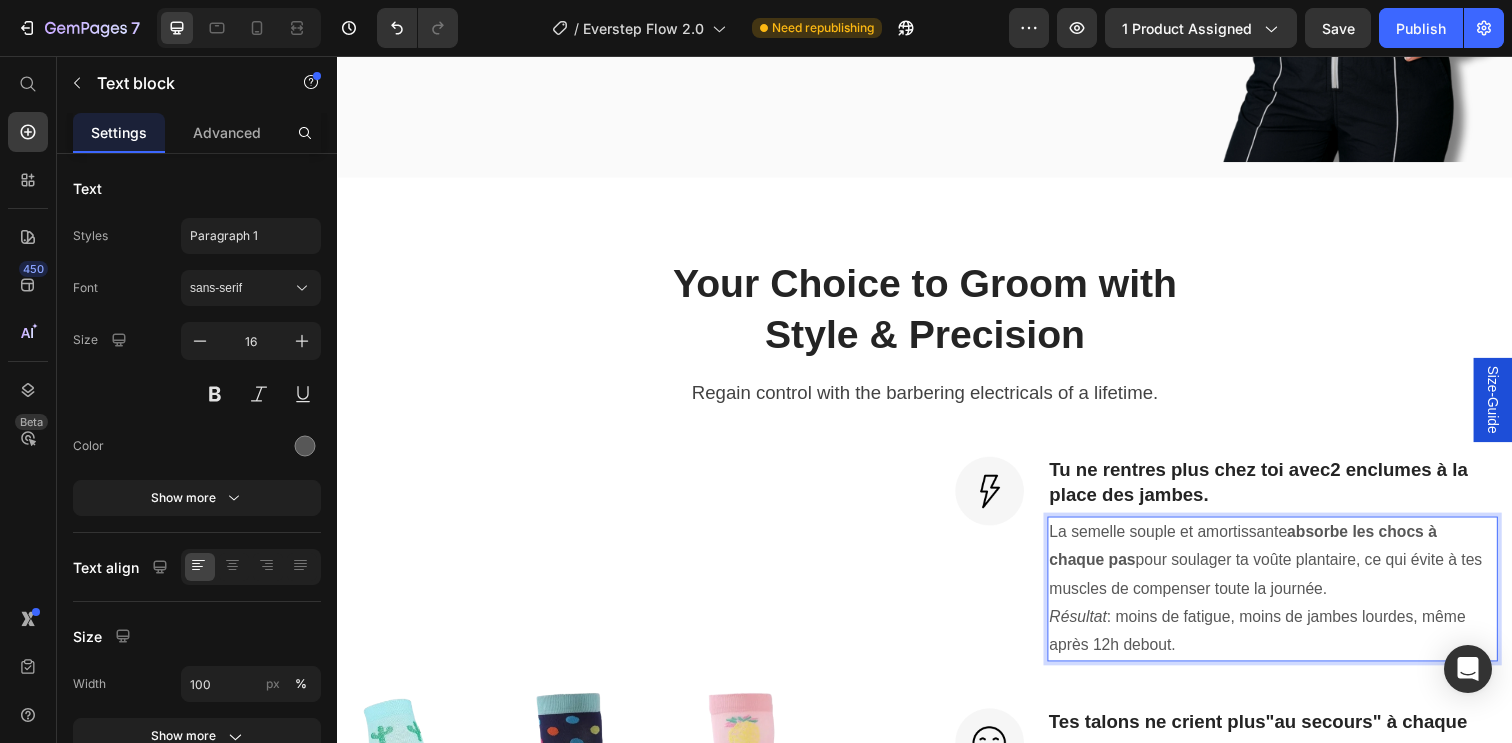 click on "La semelle souple et amortissante  absorbe les chocs à chaque pas  pour soulager ta voûte plantaire, ce qui évite à tes muscles de compenser toute la journée." at bounding box center [1292, 571] 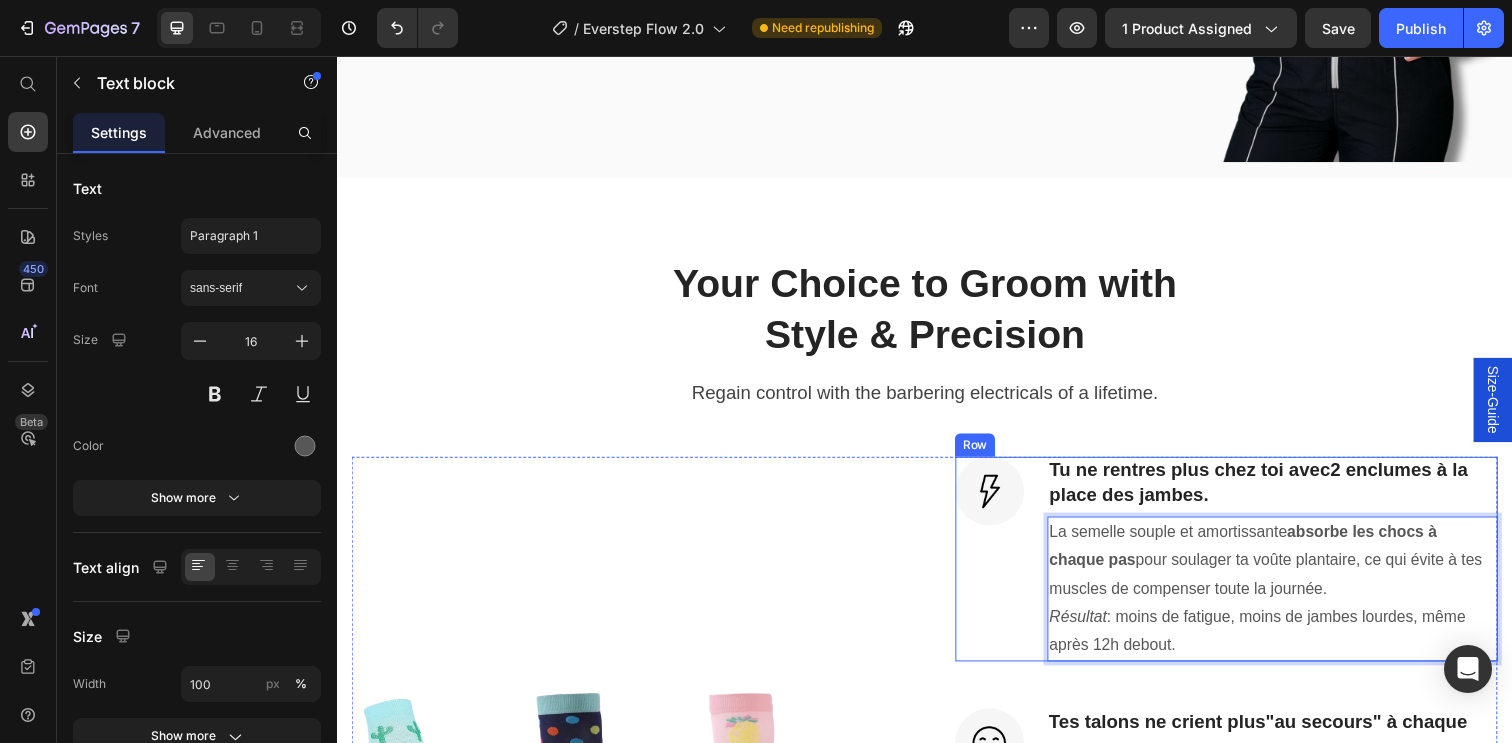 drag, startPoint x: 1233, startPoint y: 646, endPoint x: 1046, endPoint y: 533, distance: 218.49028 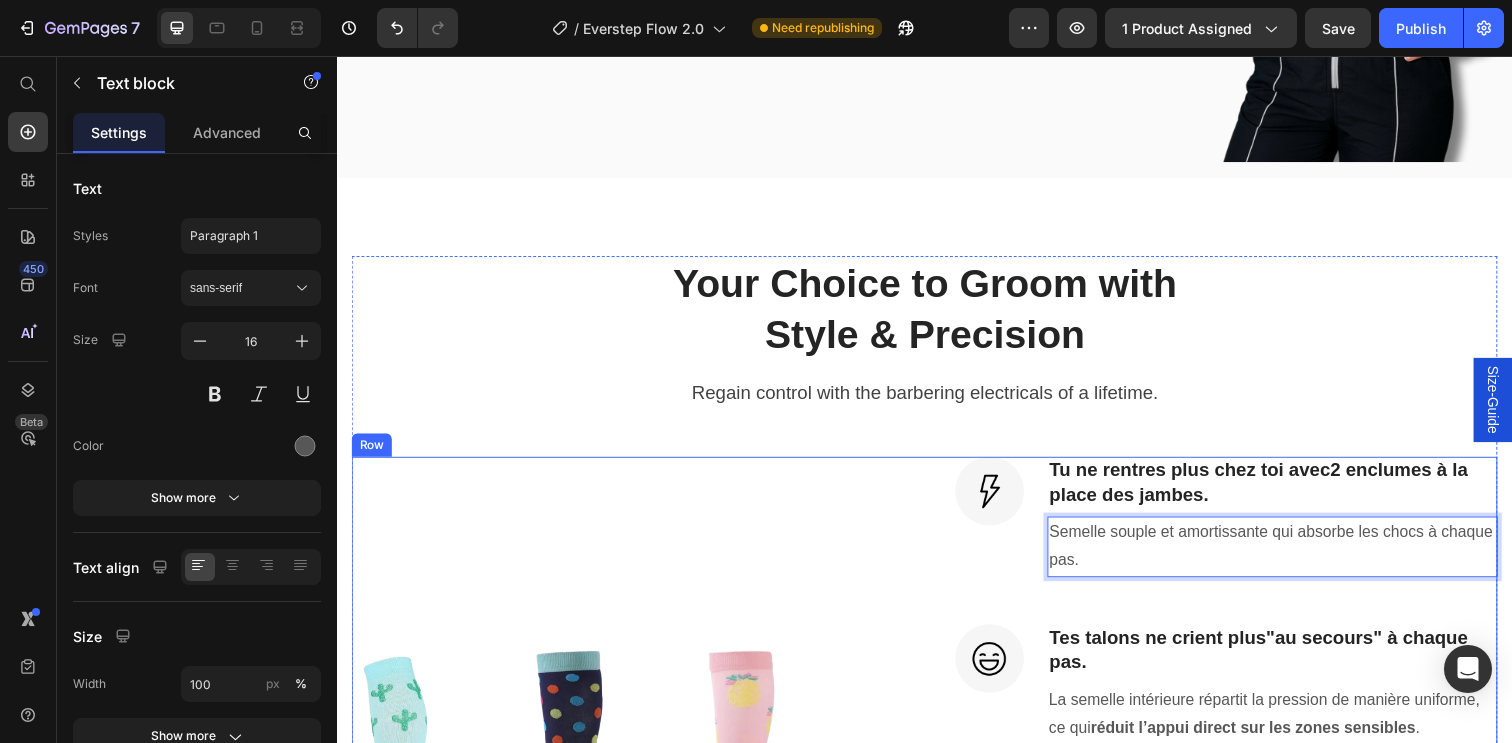 click on "Image Tu ne rentres plus chez toi avec  2 enclumes à la place des jambes . Heading Semelle souple et amortissante qui absorbe les chocs à chaque pas. Text block   0 Row Image Tes talons ne crient plus  "au secours" à chaque pas . Heading La semelle intérieure répartit la pression de manière uniforme, ce qui  réduit l’appui direct sur les zones sensibles .  Résultat  : tes talons sont protégés et tu ressens moins de douleur en marchant. Text block Row Image Tu n’as plus besoin de  souffrir pour tenir . Heading Le confort constant t'évite d’avoir à forcer mentalement pour  supporter la douleur toute la journée .  Résultat  : plus besoin de serrer les dents ou de compter les heures, tu avances l’esprit léger. Text block Row Image Ton dos et tes genoux ne portent plus le  poids de ta journée . Heading La semelle absorbe les impacts et stabilise ta posture à chaque pas, ce qui  réduit les tensions sur tes articulations .  Résultat  : moins de pression sur les genoux et le bas du dos." at bounding box center (1245, 896) 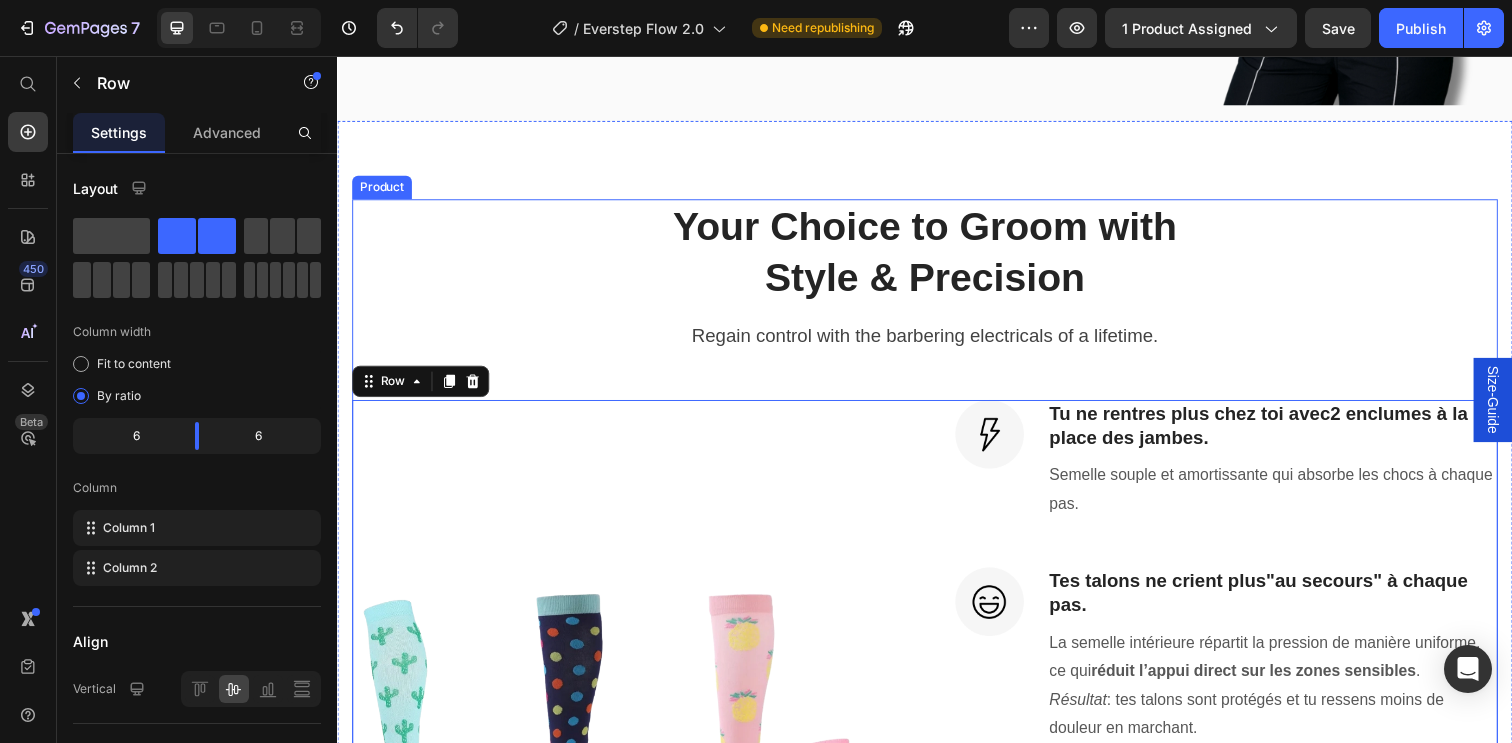 scroll, scrollTop: 3153, scrollLeft: 0, axis: vertical 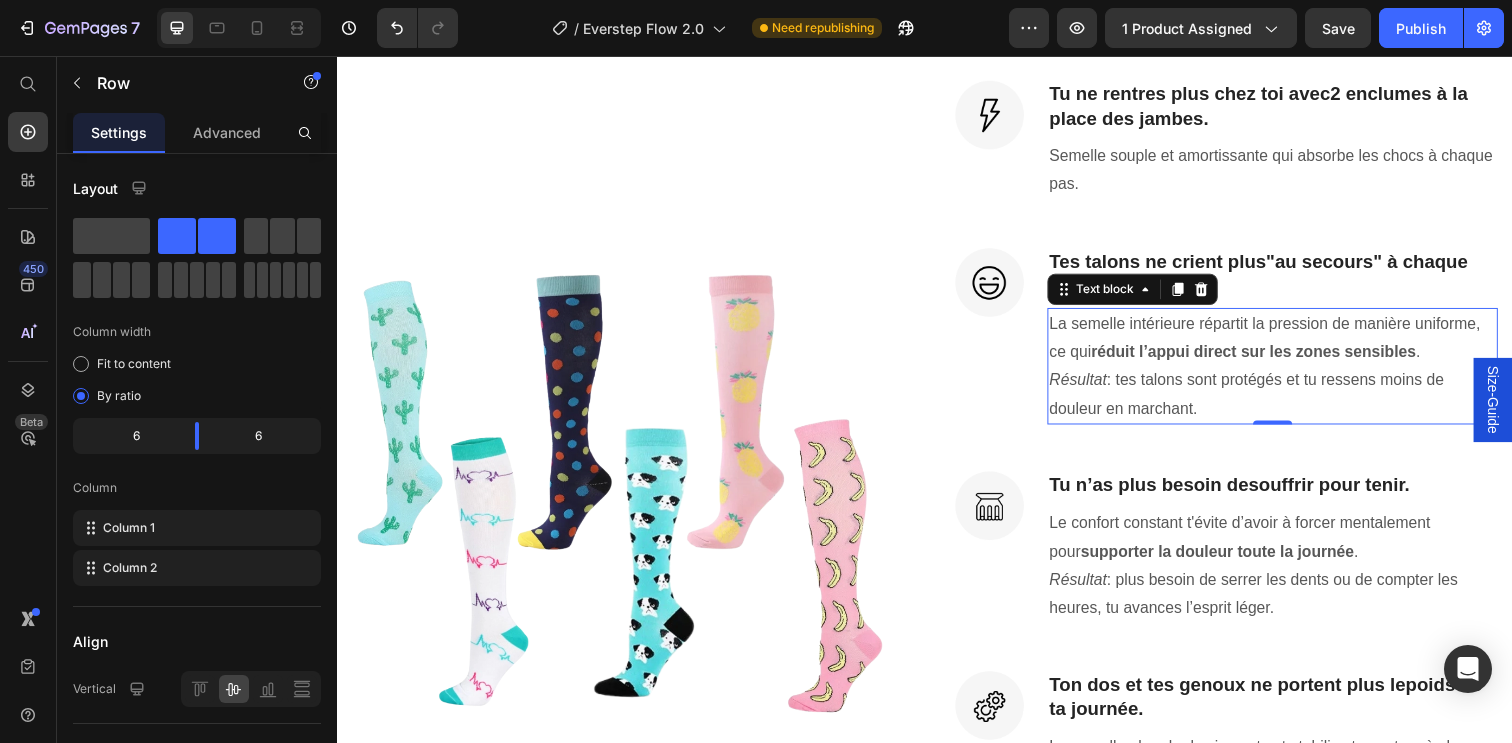click on "La semelle intérieure répartit la pression de manière uniforme, ce qui  réduit l’appui direct sur les zones sensibles ." at bounding box center (1292, 344) 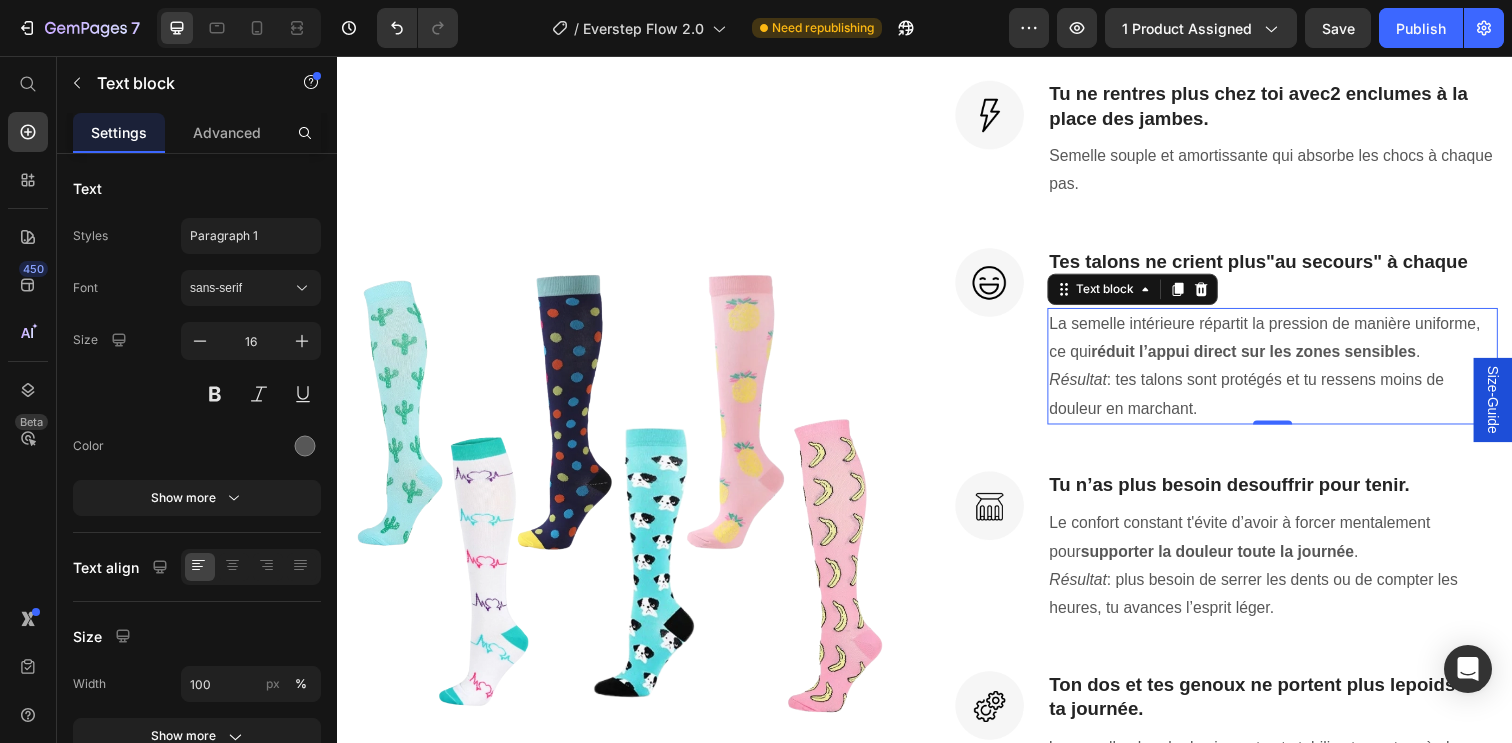 click on "Résultat : tes talons sont protégés et tu ressens moins de douleur en marchant." at bounding box center (1292, 402) 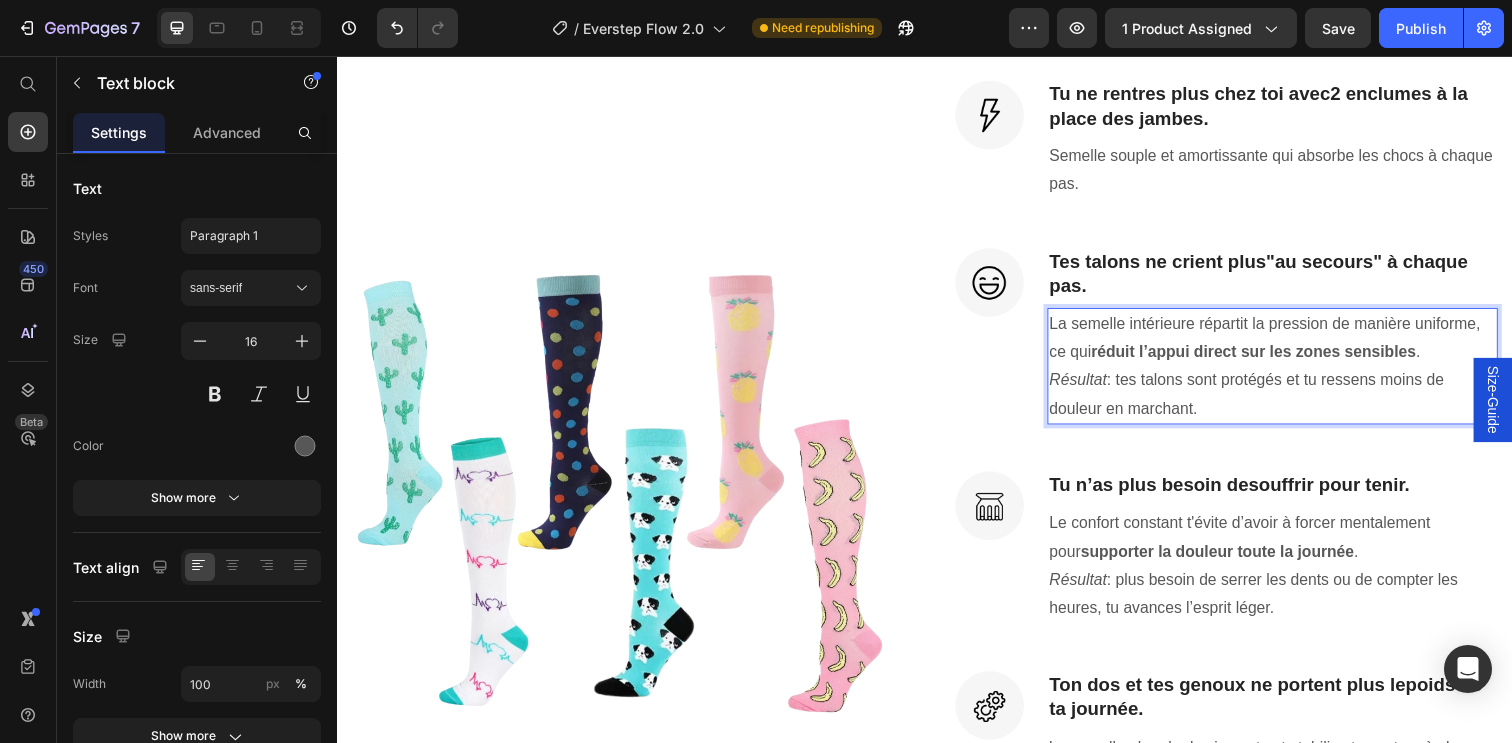 drag, startPoint x: 1221, startPoint y: 415, endPoint x: 1051, endPoint y: 330, distance: 190.06578 